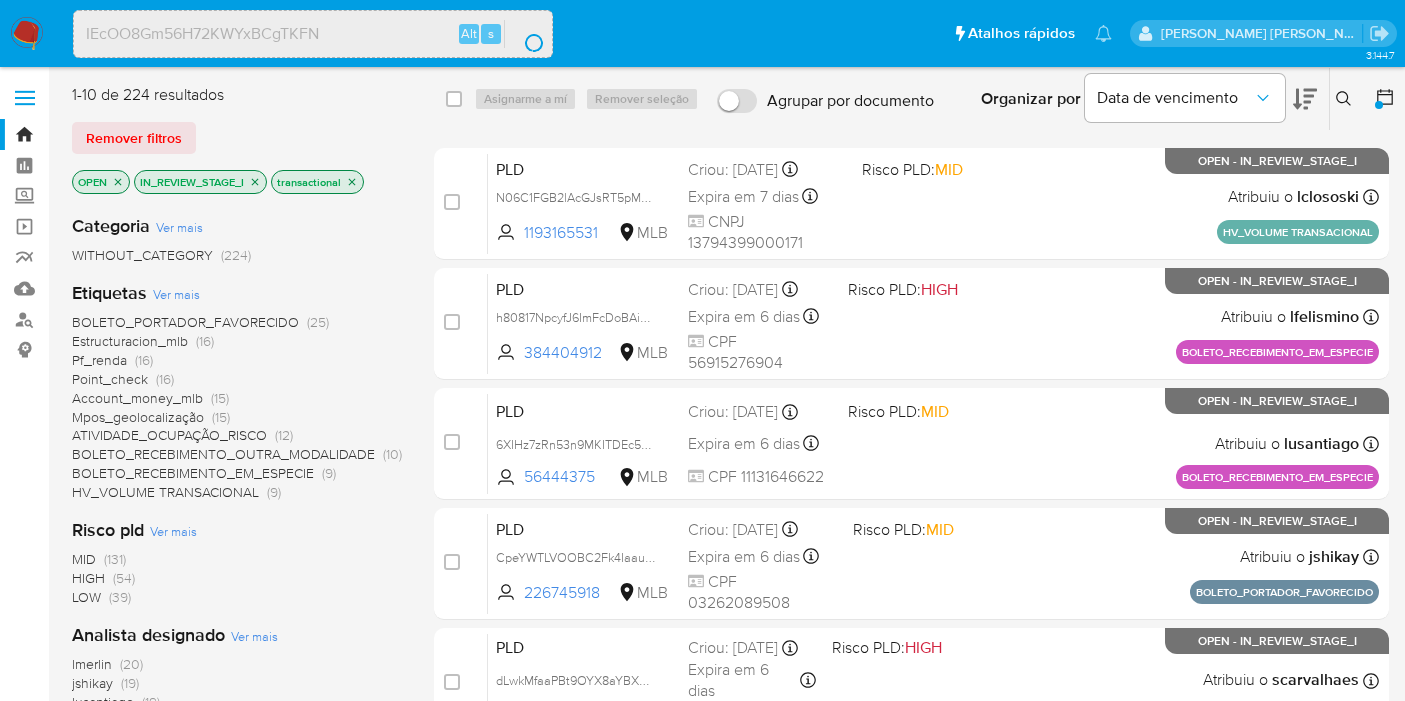scroll, scrollTop: 311, scrollLeft: 0, axis: vertical 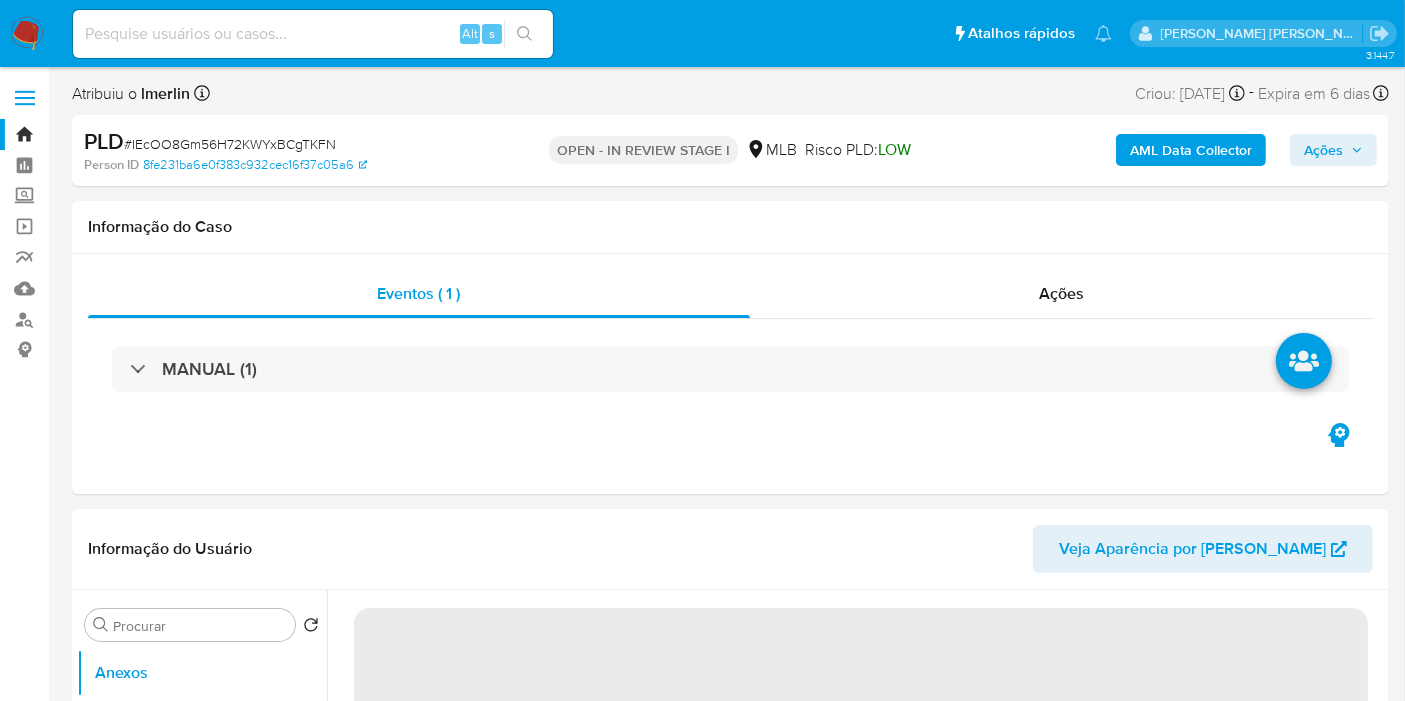 select on "10" 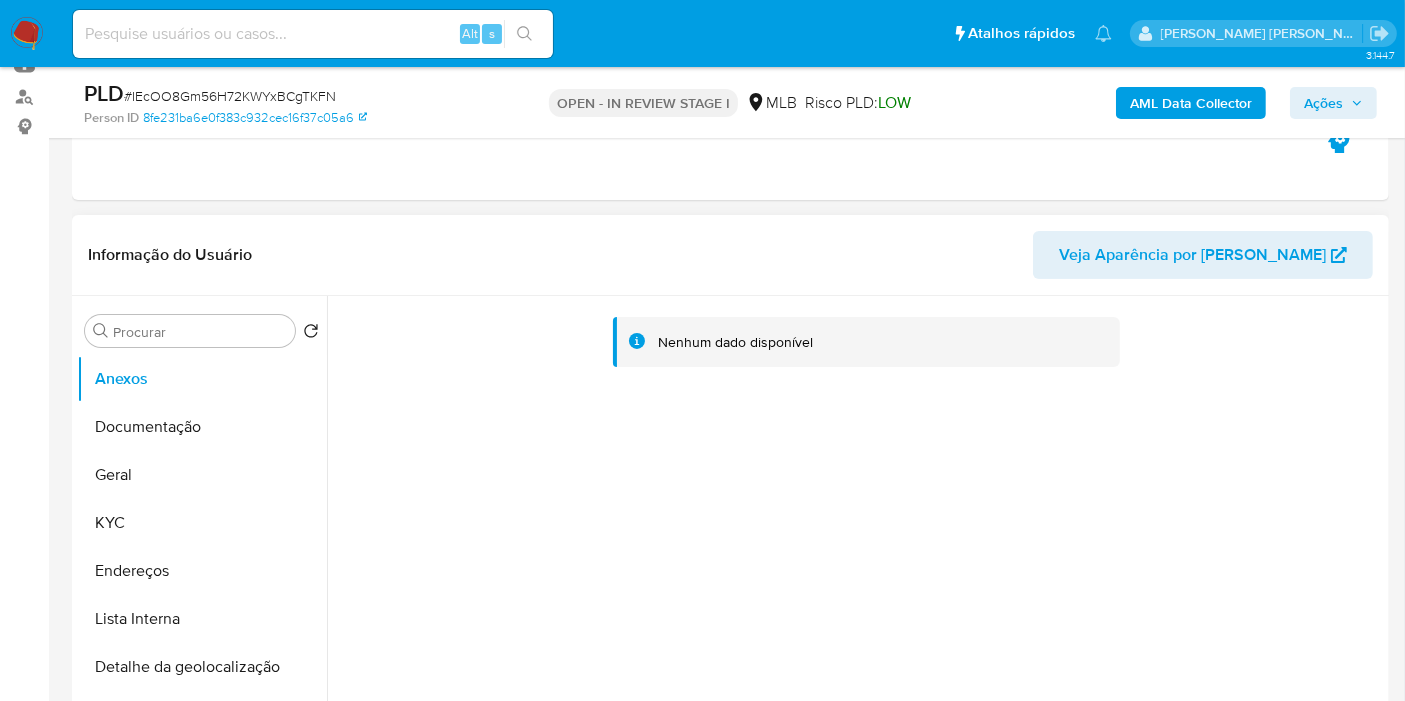 scroll, scrollTop: 444, scrollLeft: 0, axis: vertical 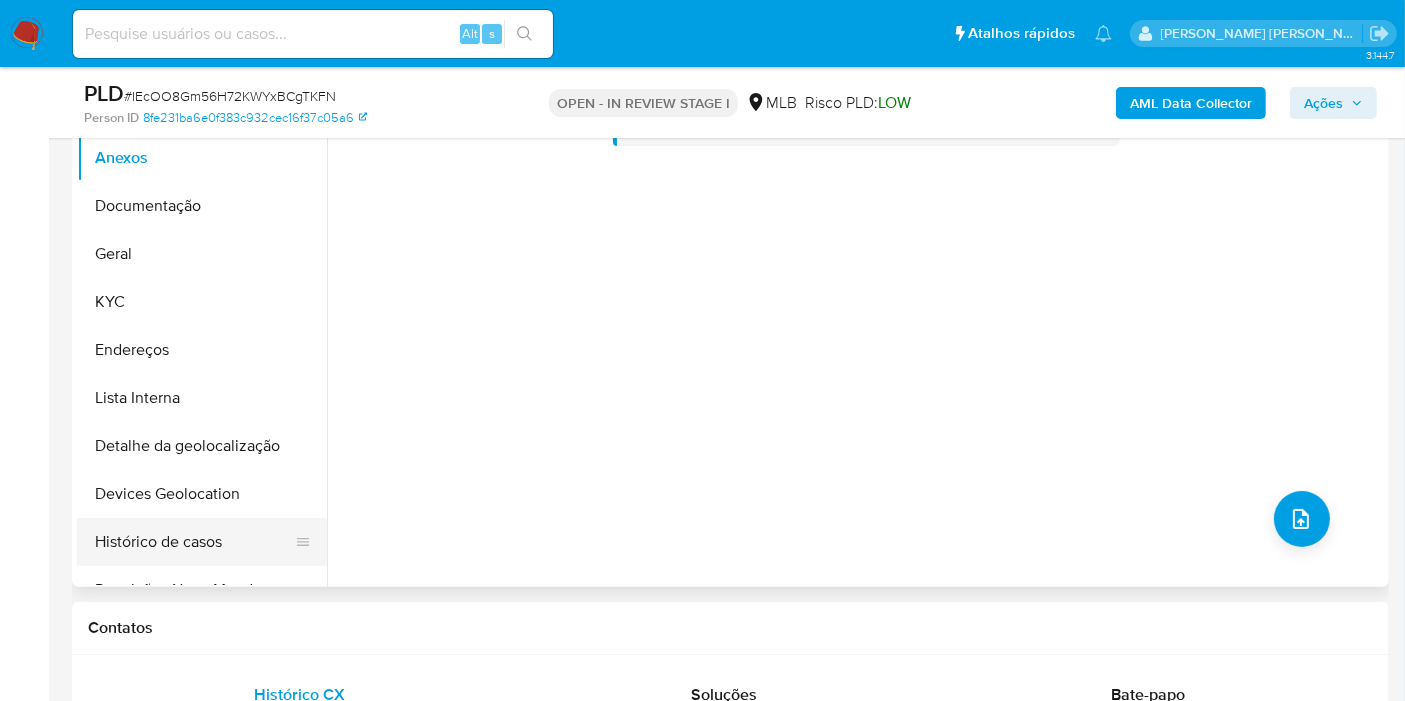 click on "Histórico de casos" at bounding box center [194, 542] 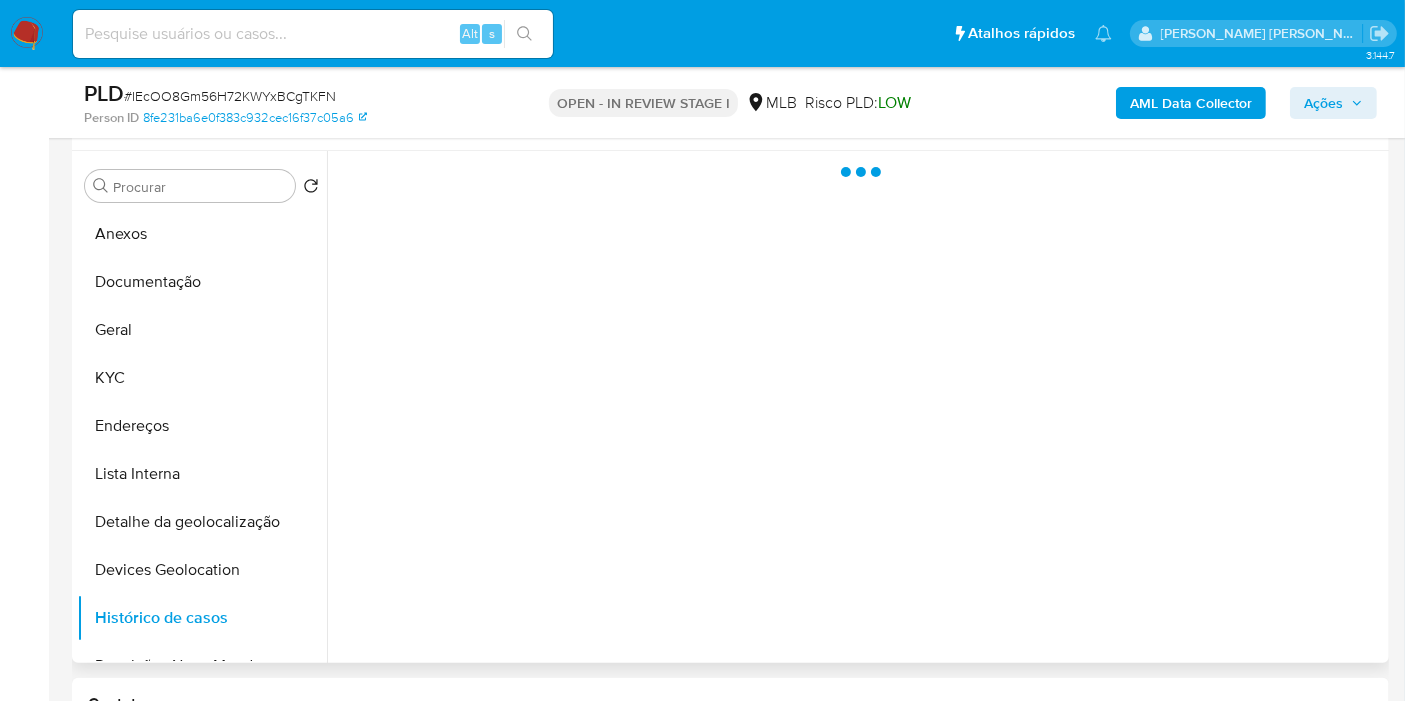 scroll, scrollTop: 333, scrollLeft: 0, axis: vertical 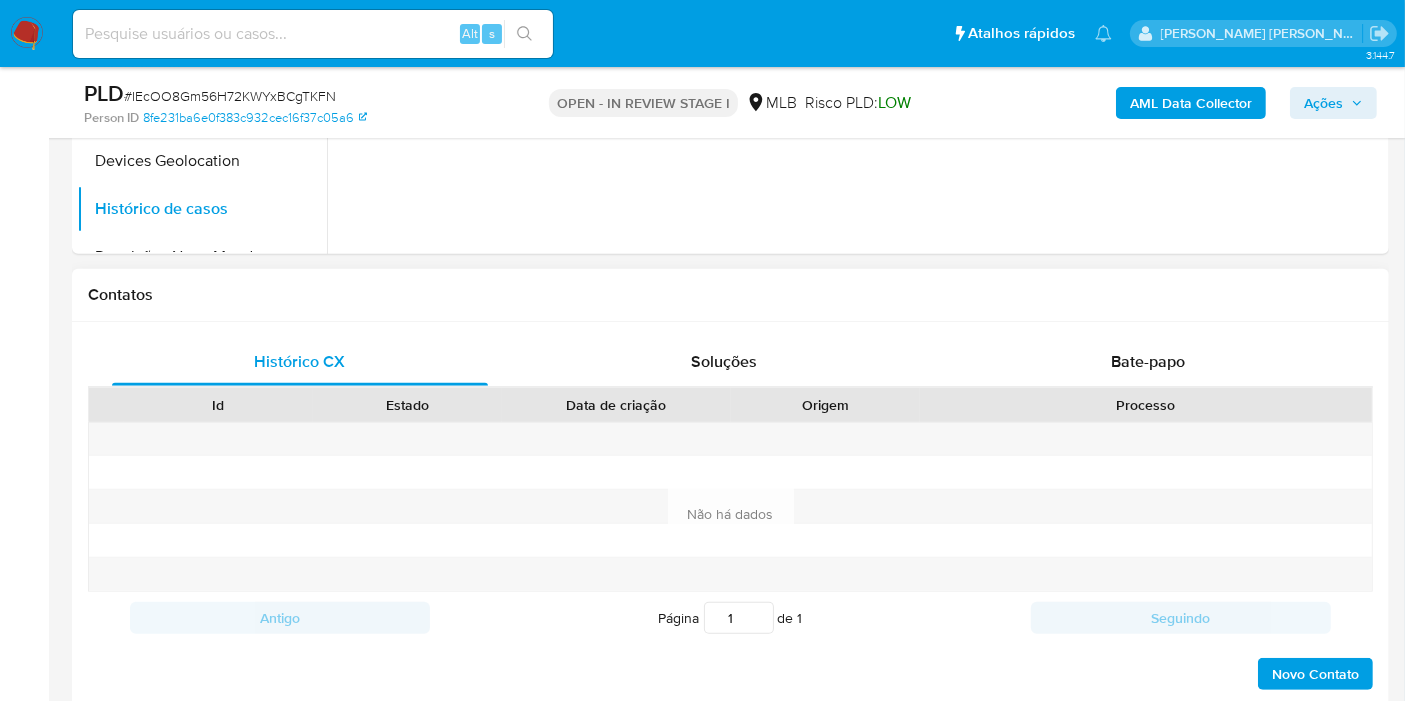click on "Histórico CX Soluções Bate-papo Id Estado Data de criação Origem Processo                                                             Antigo Página   1   de   1 Seguindo Não há dados Carregando... Novo Contato" at bounding box center [730, 515] 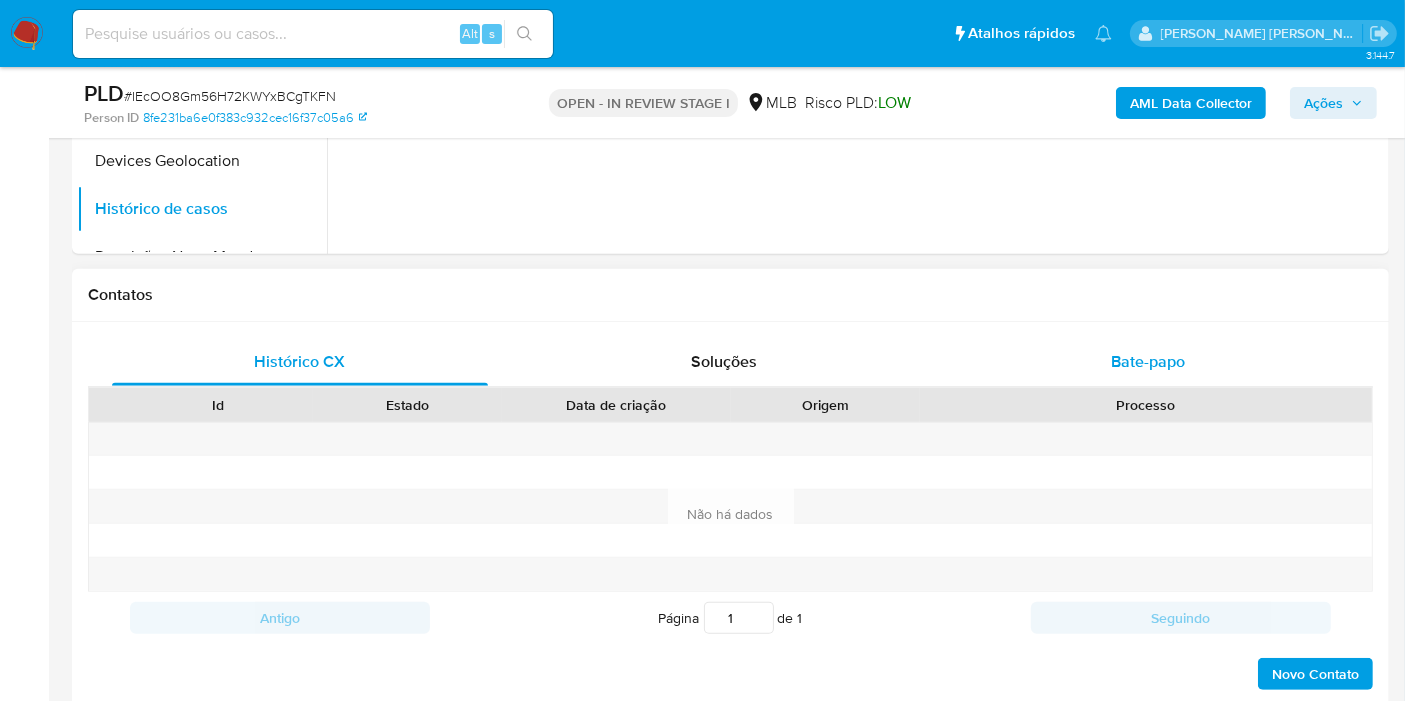 click on "Bate-papo" at bounding box center [1148, 362] 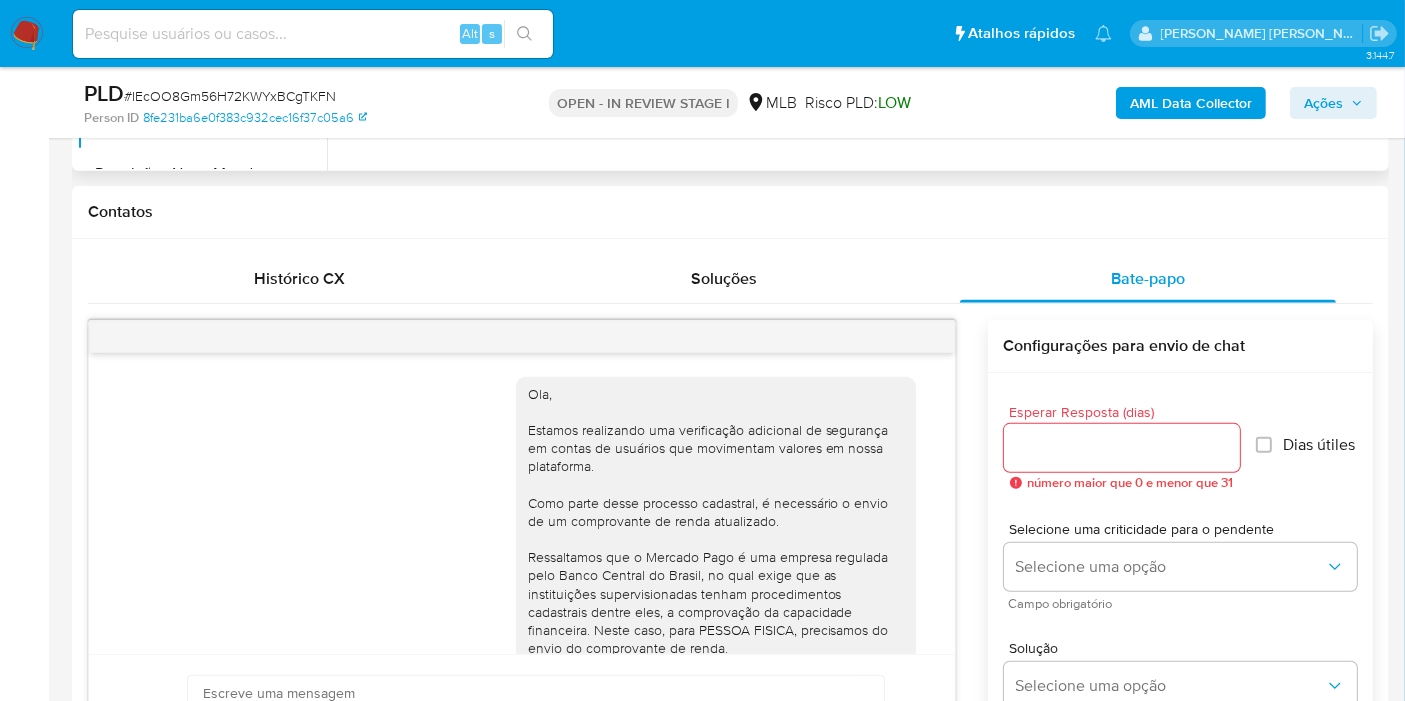 scroll, scrollTop: 1047, scrollLeft: 0, axis: vertical 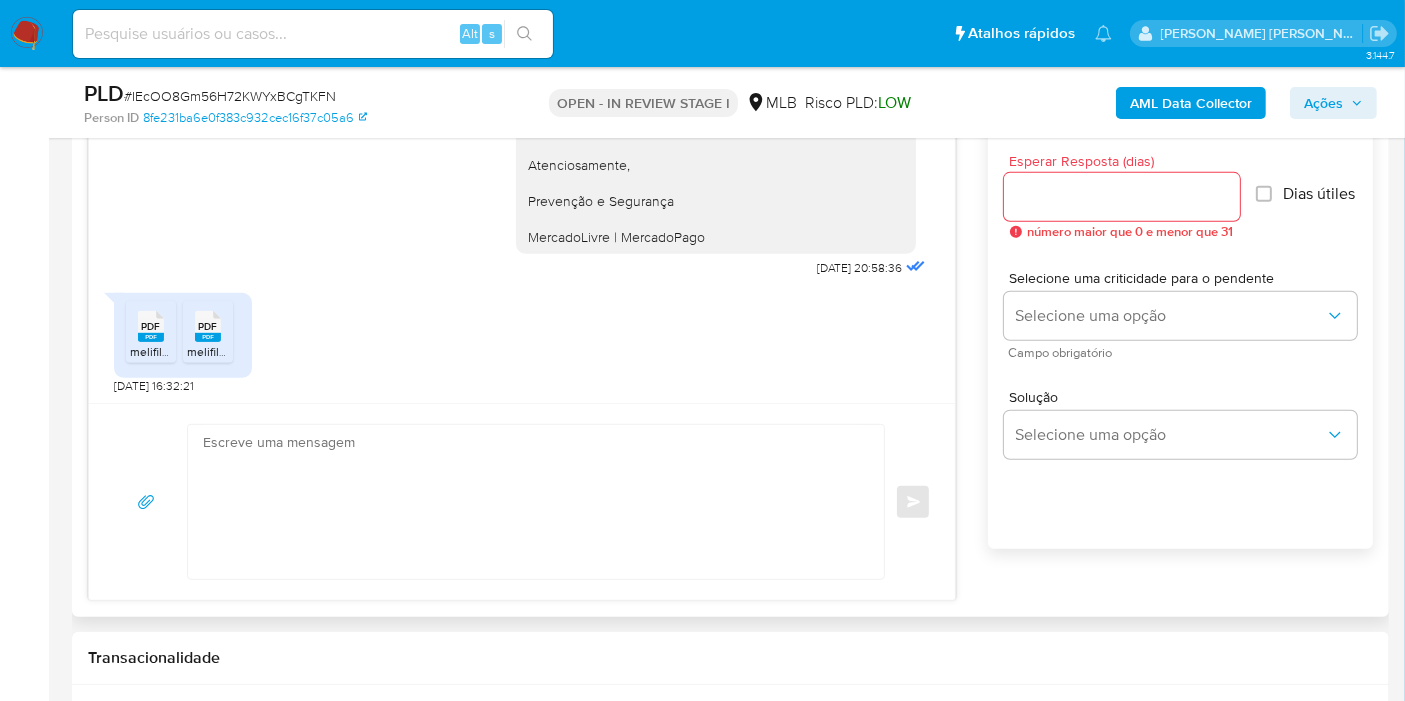 click on "melifile5034265106652064288.pdf" at bounding box center [224, 351] 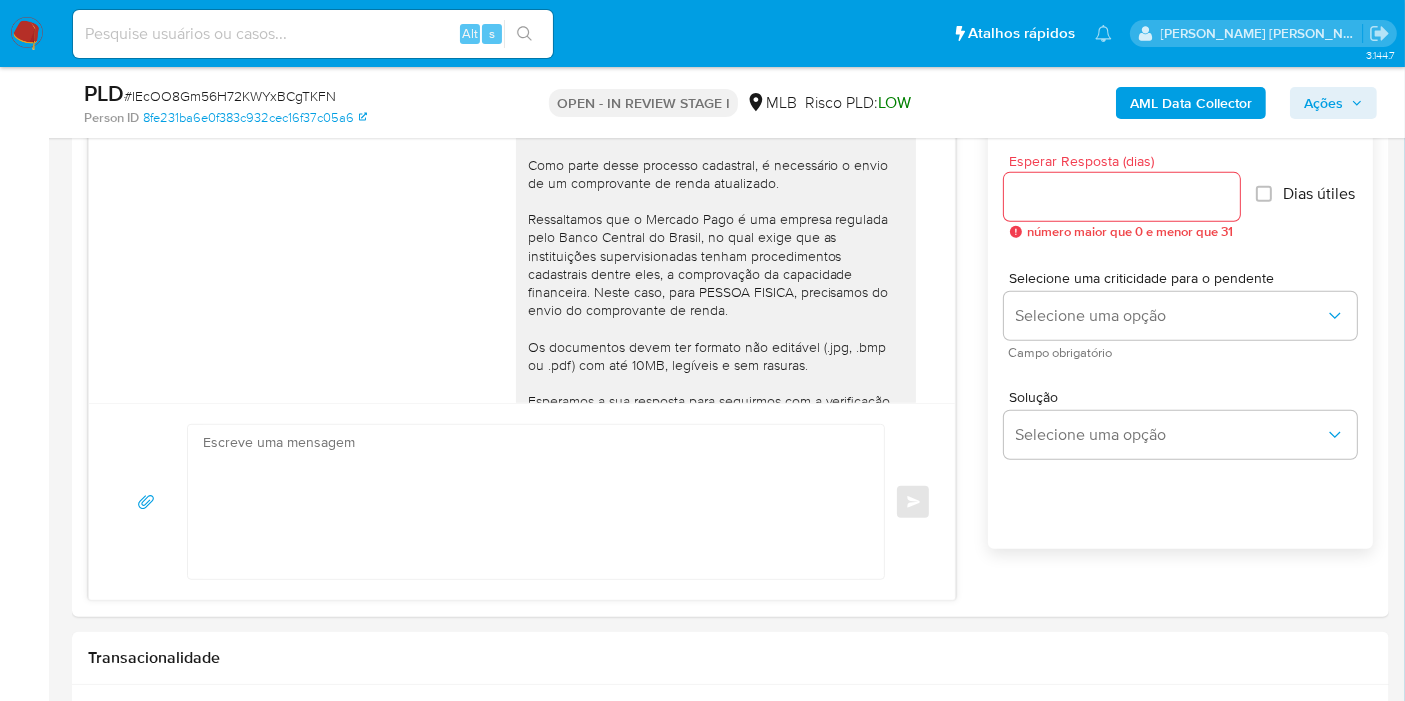 scroll, scrollTop: 0, scrollLeft: 0, axis: both 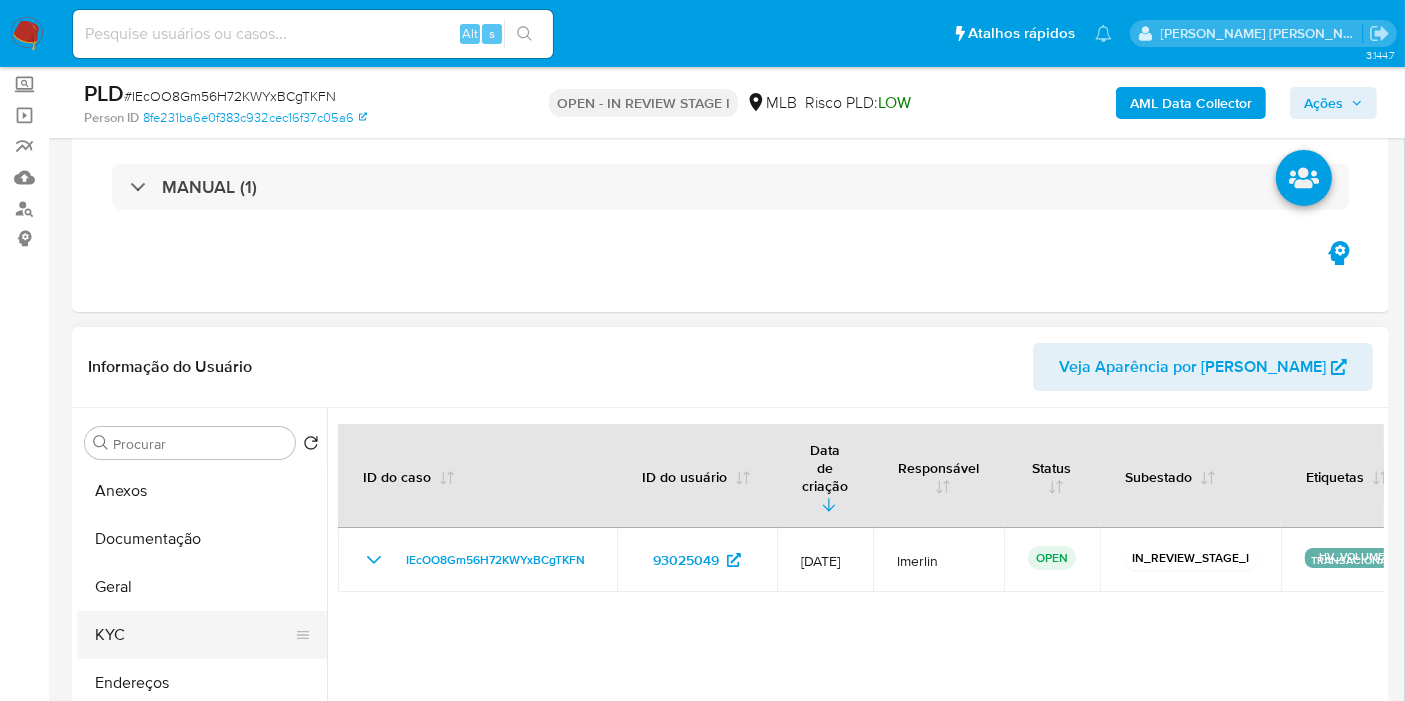 click on "KYC" at bounding box center [194, 635] 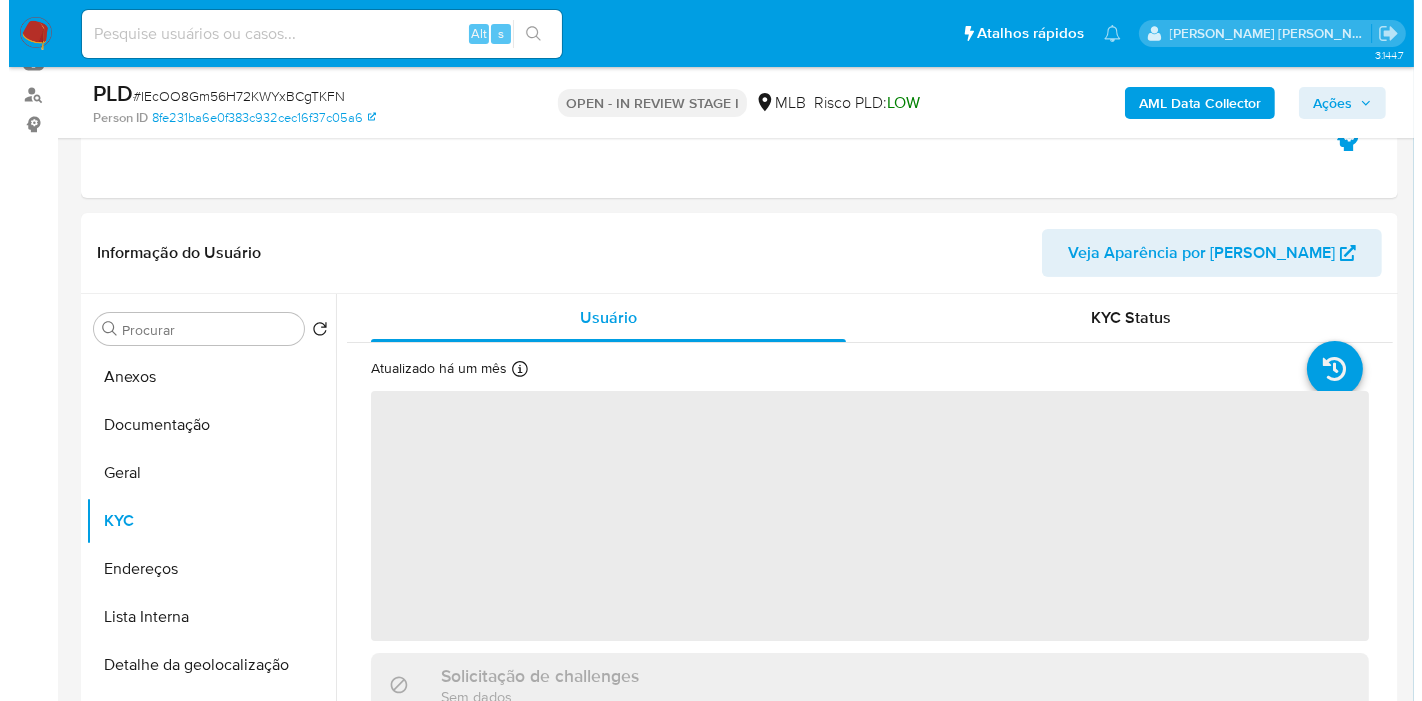 scroll, scrollTop: 333, scrollLeft: 0, axis: vertical 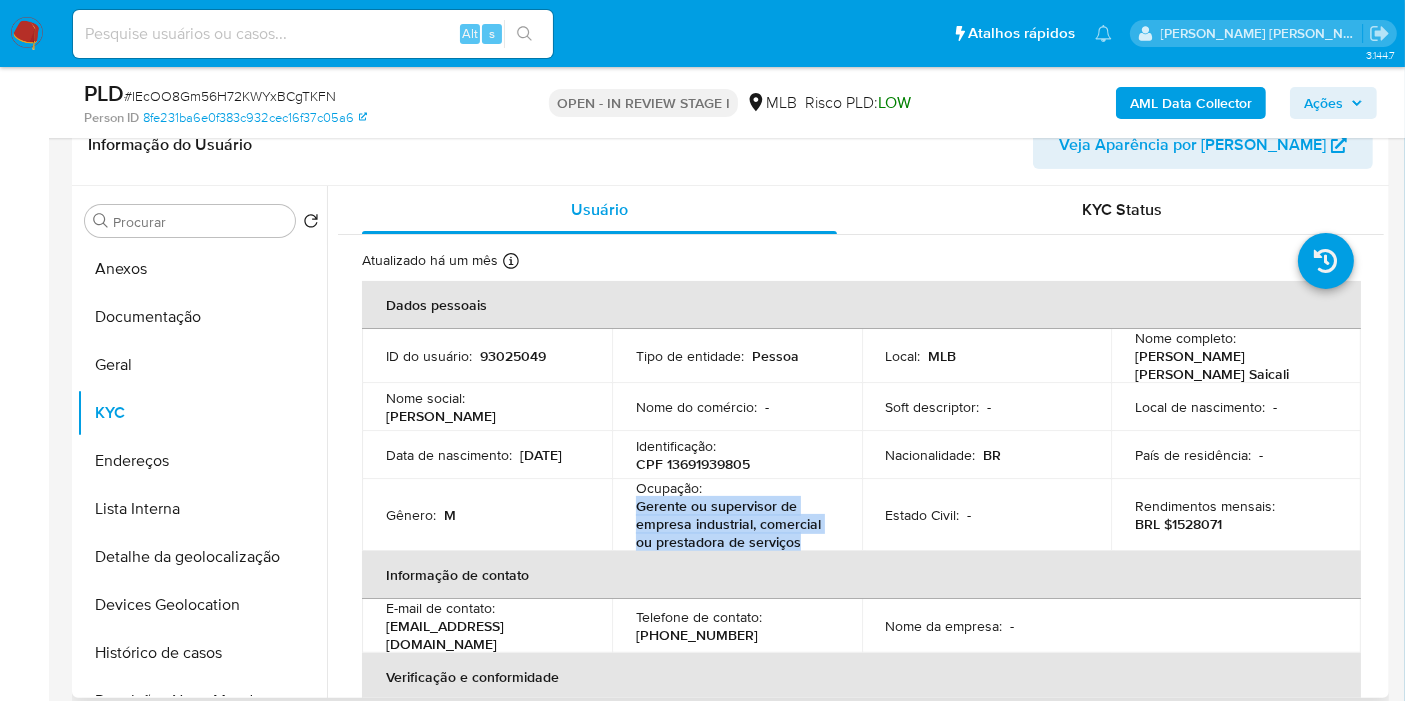 drag, startPoint x: 636, startPoint y: 495, endPoint x: 802, endPoint y: 538, distance: 171.47887 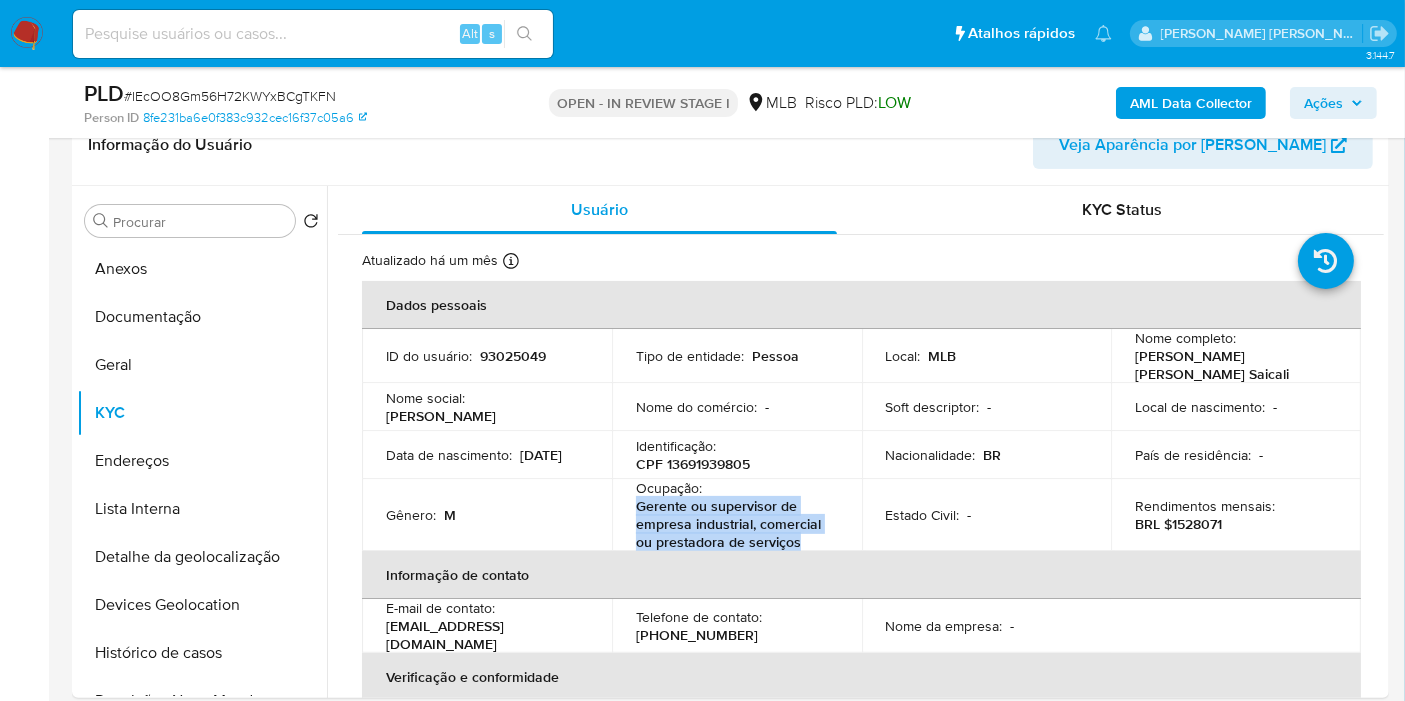 copy on "Gerente ou supervisor de empresa industrial, comercial ou prestadora de serviços" 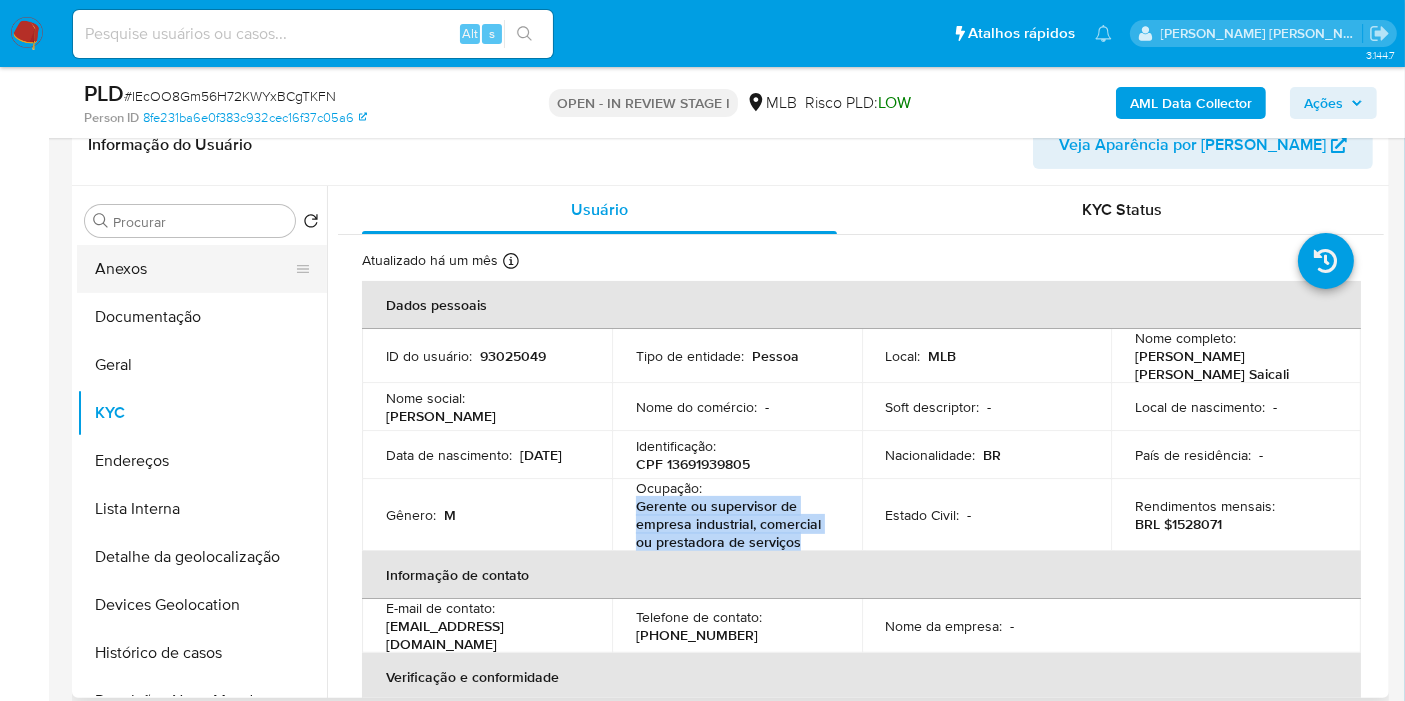 click on "Anexos" at bounding box center (194, 269) 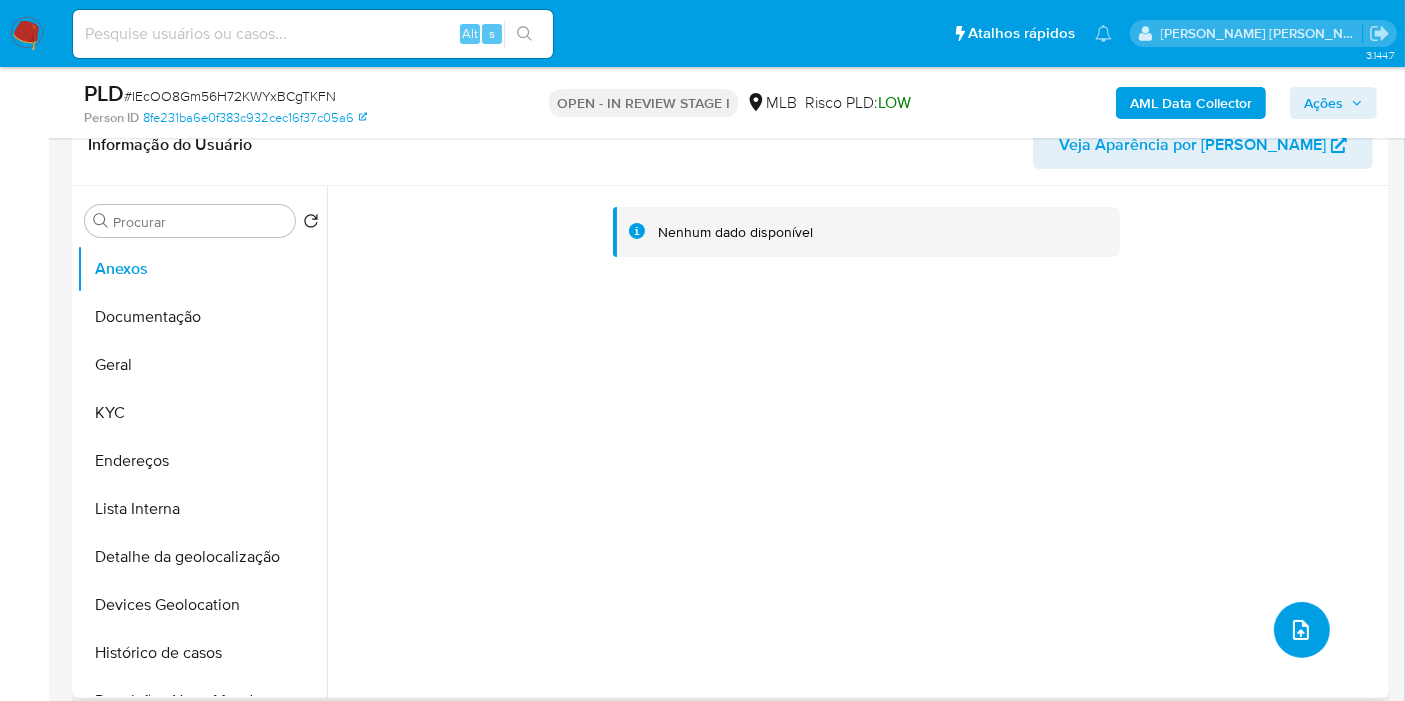 click 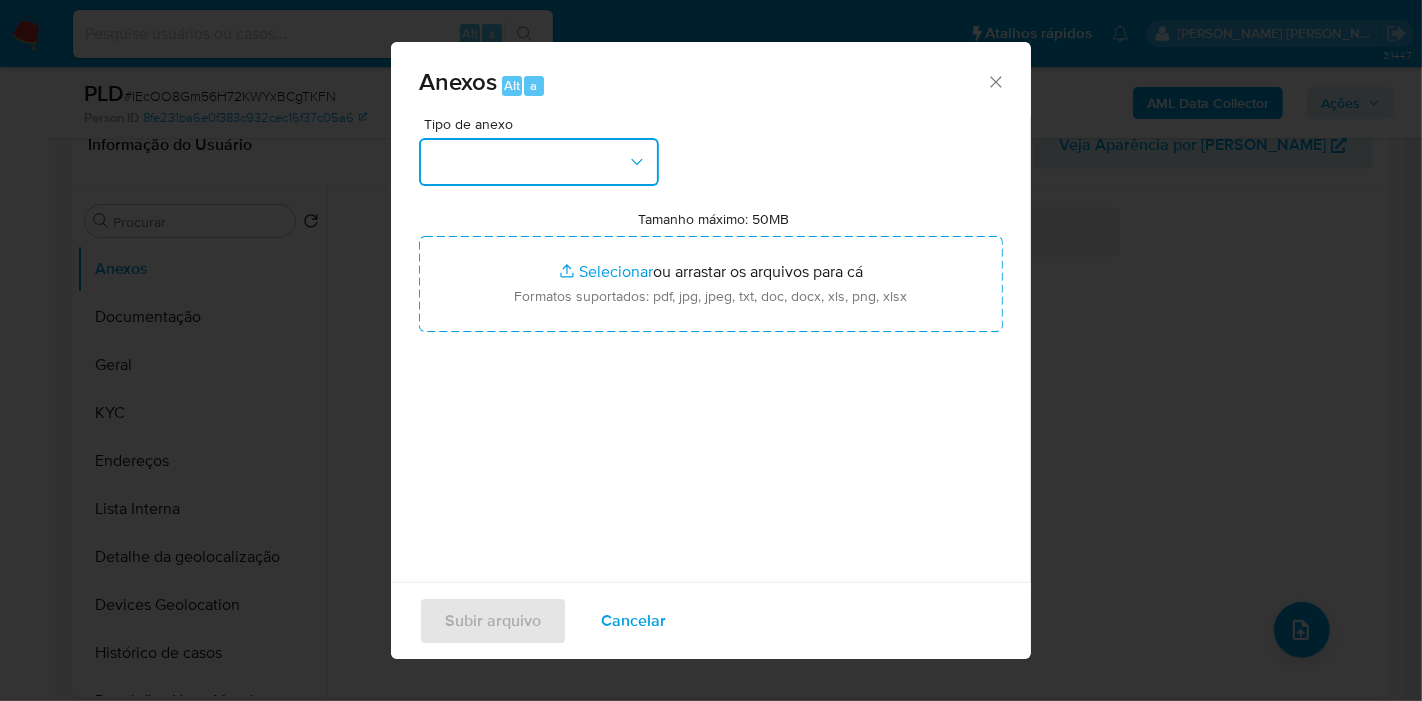 click at bounding box center (539, 162) 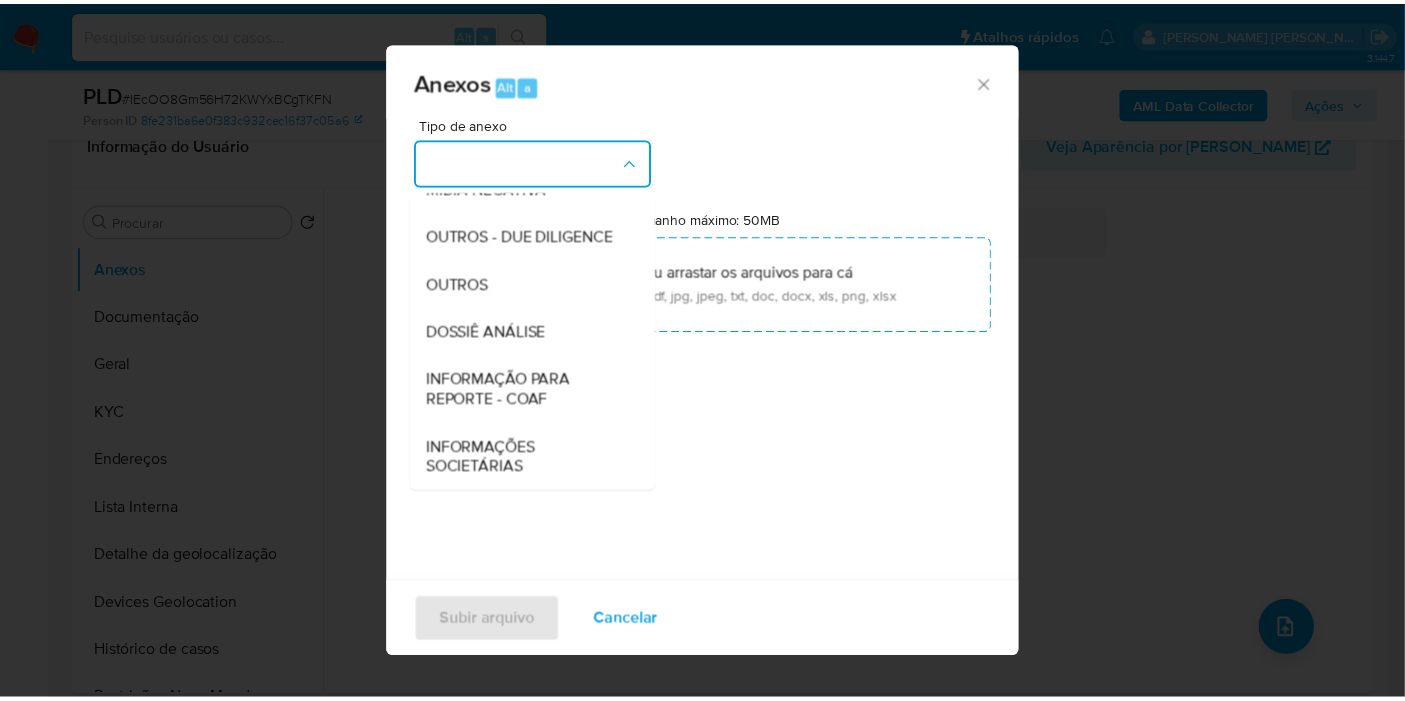 scroll, scrollTop: 307, scrollLeft: 0, axis: vertical 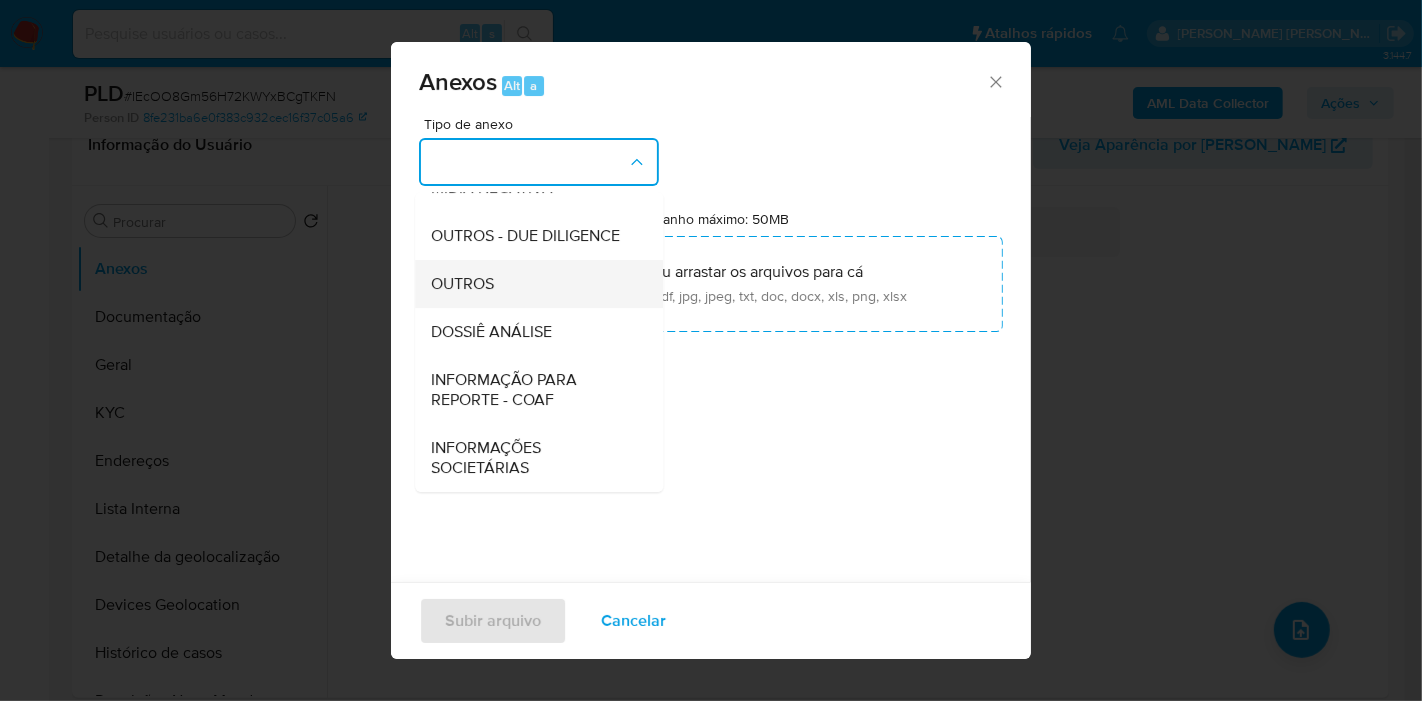 click on "OUTROS" at bounding box center (533, 284) 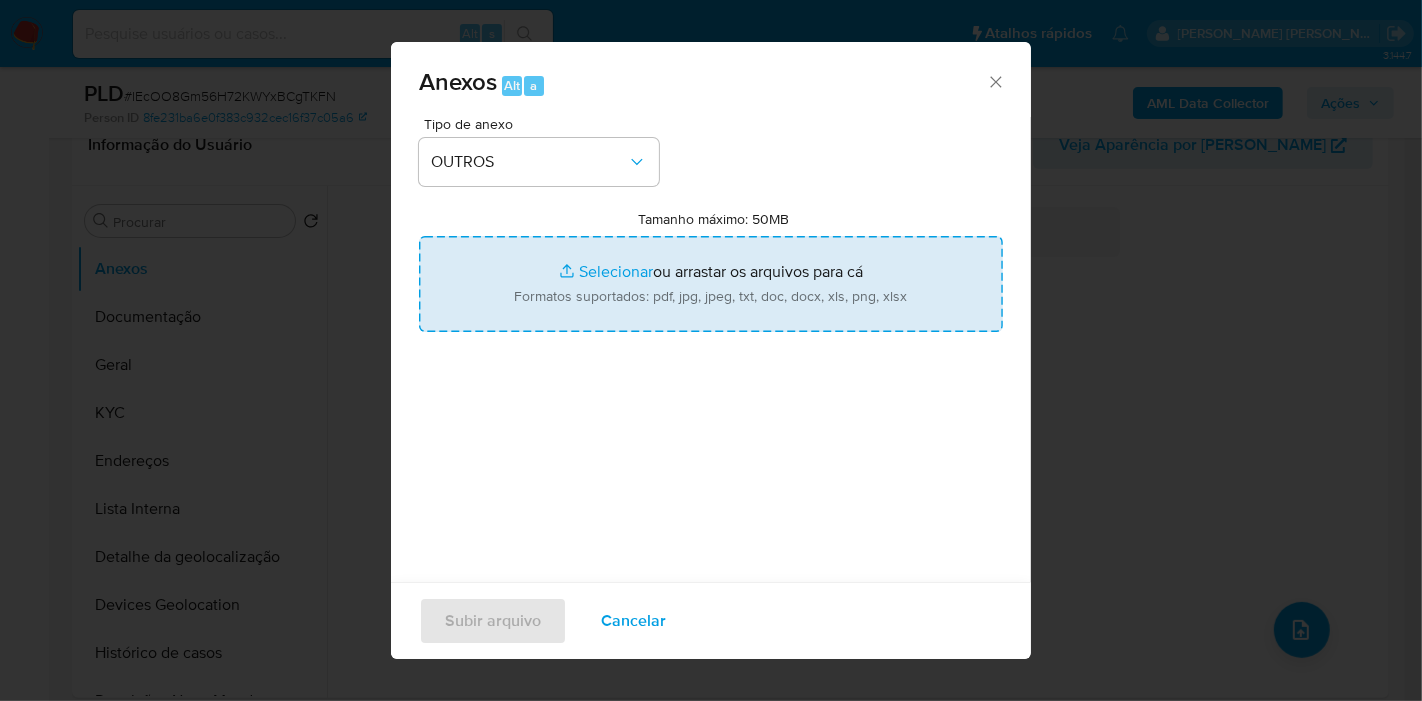 click on "Tamanho máximo: 50MB Selecionar arquivos" at bounding box center (711, 284) 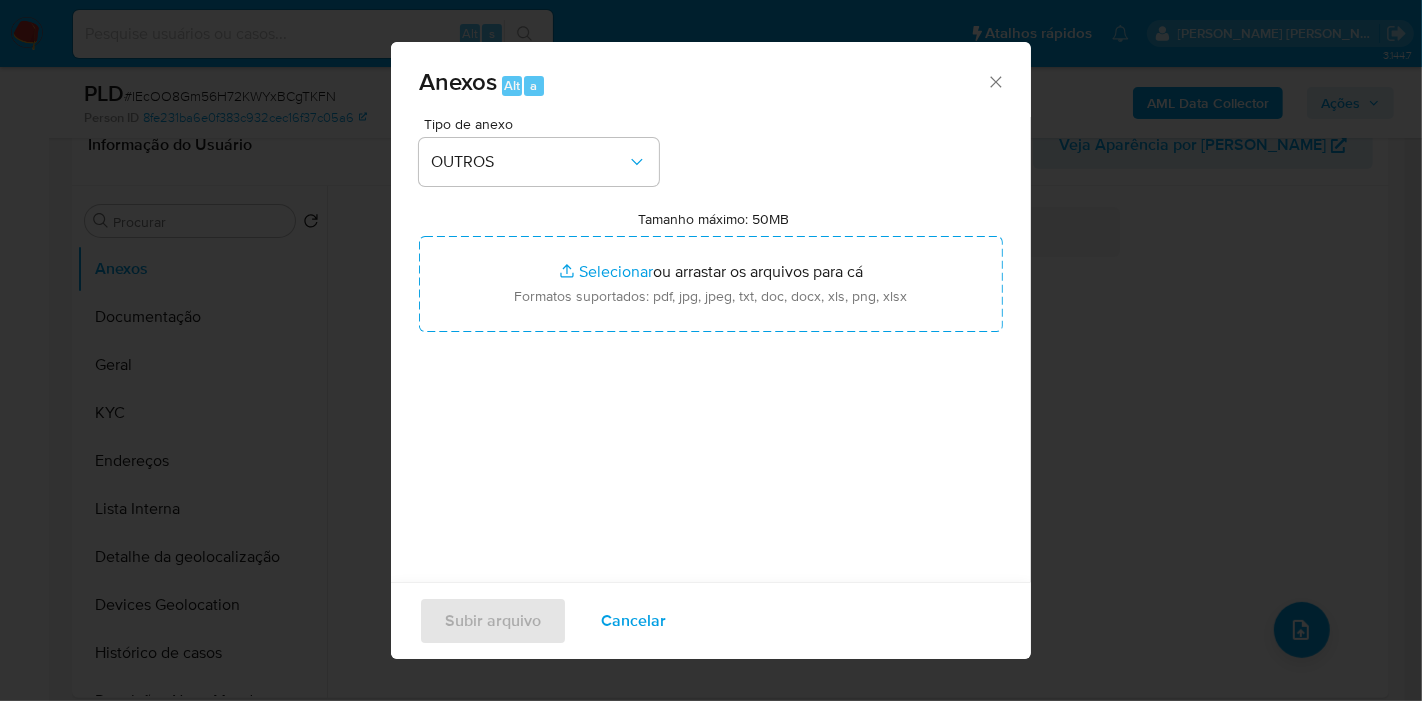 click on "Subir arquivo Cancelar" at bounding box center (711, 620) 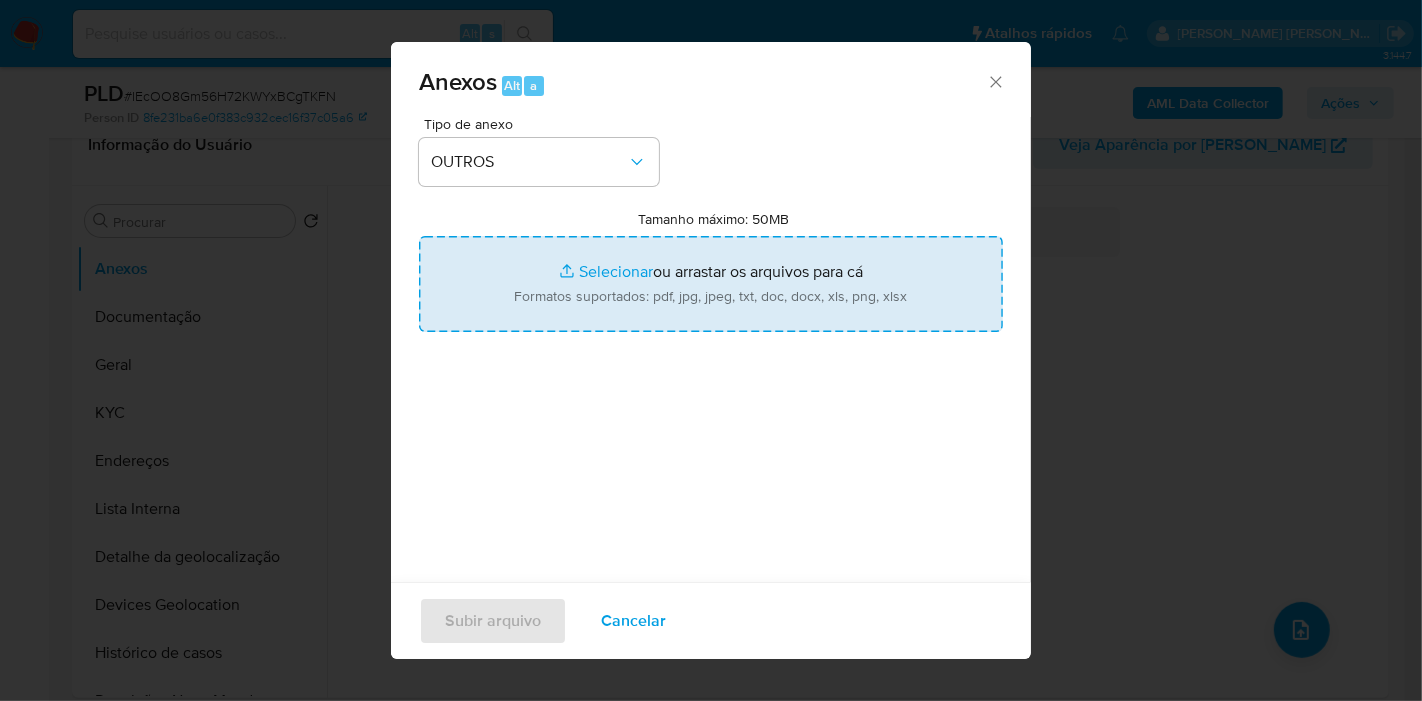 click on "Tamanho máximo: 50MB Selecionar arquivos" at bounding box center (711, 284) 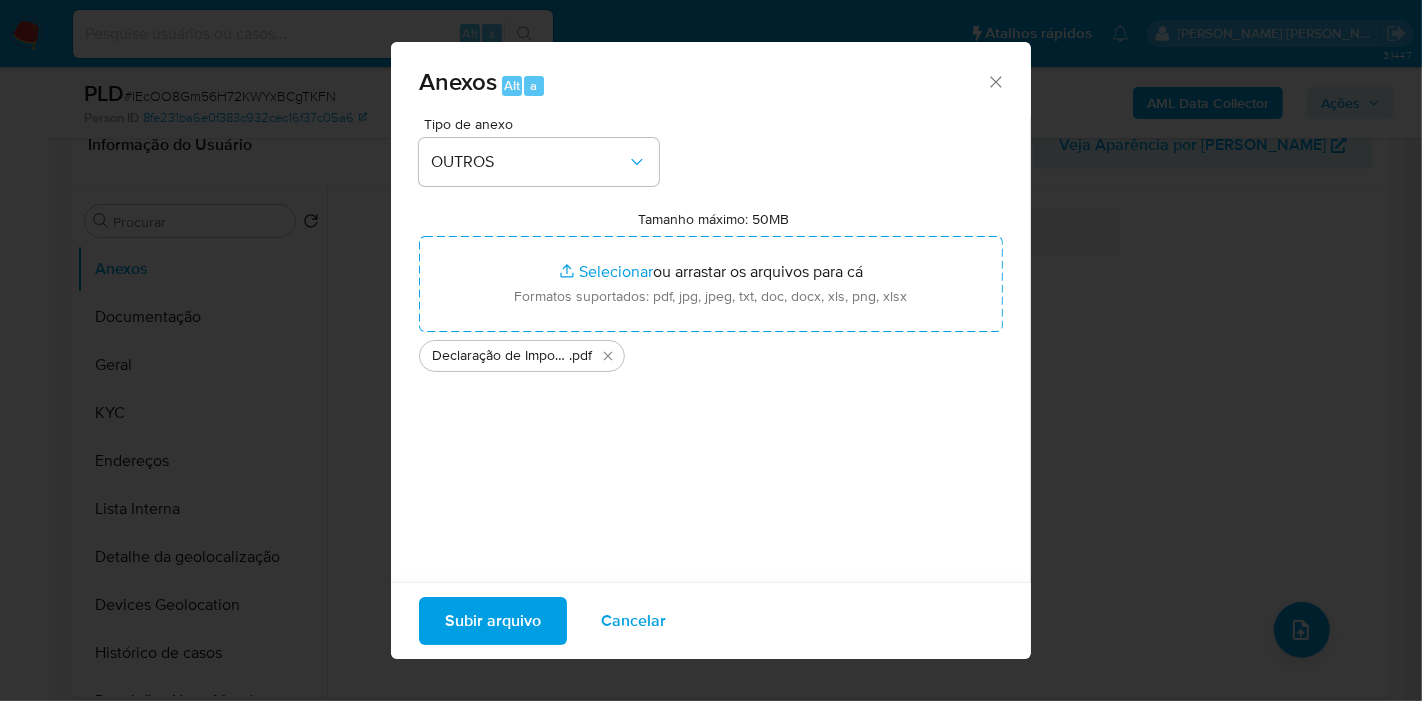 click on "Subir arquivo" at bounding box center [493, 621] 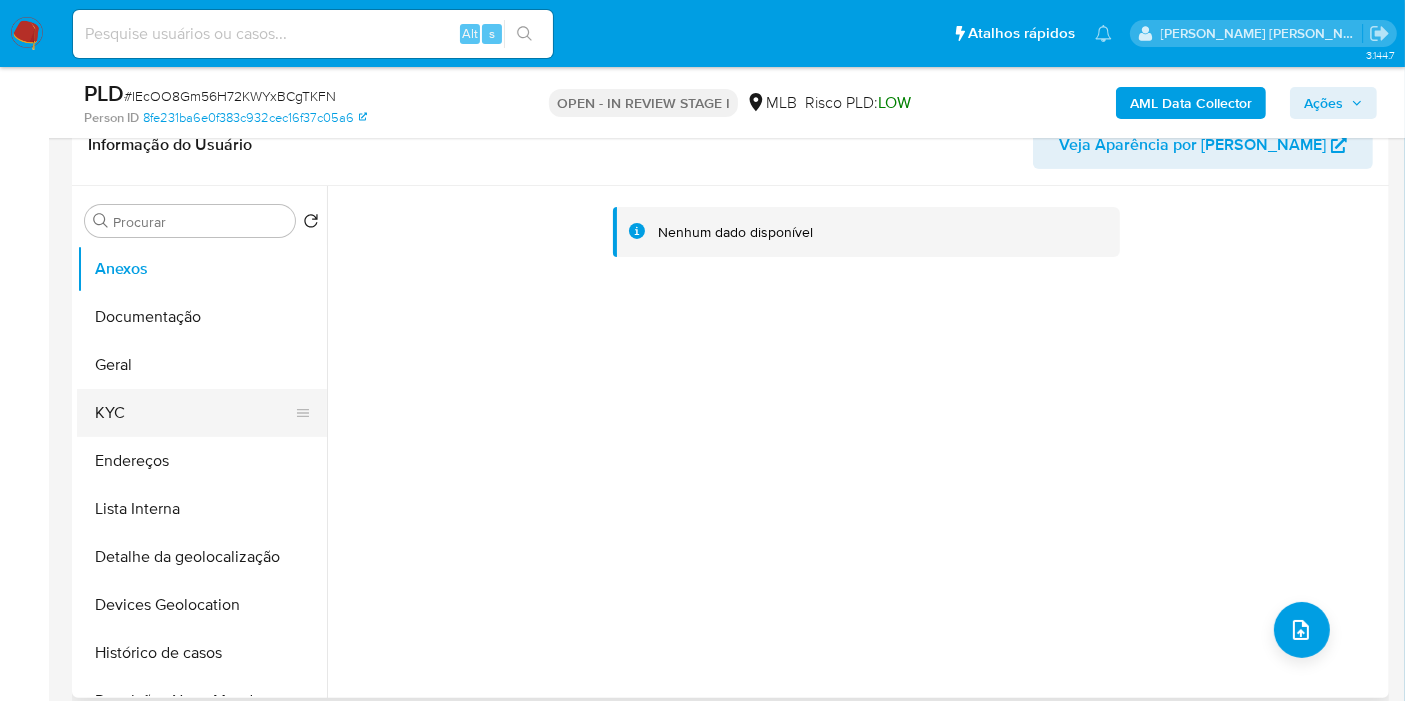 click on "KYC" at bounding box center (194, 413) 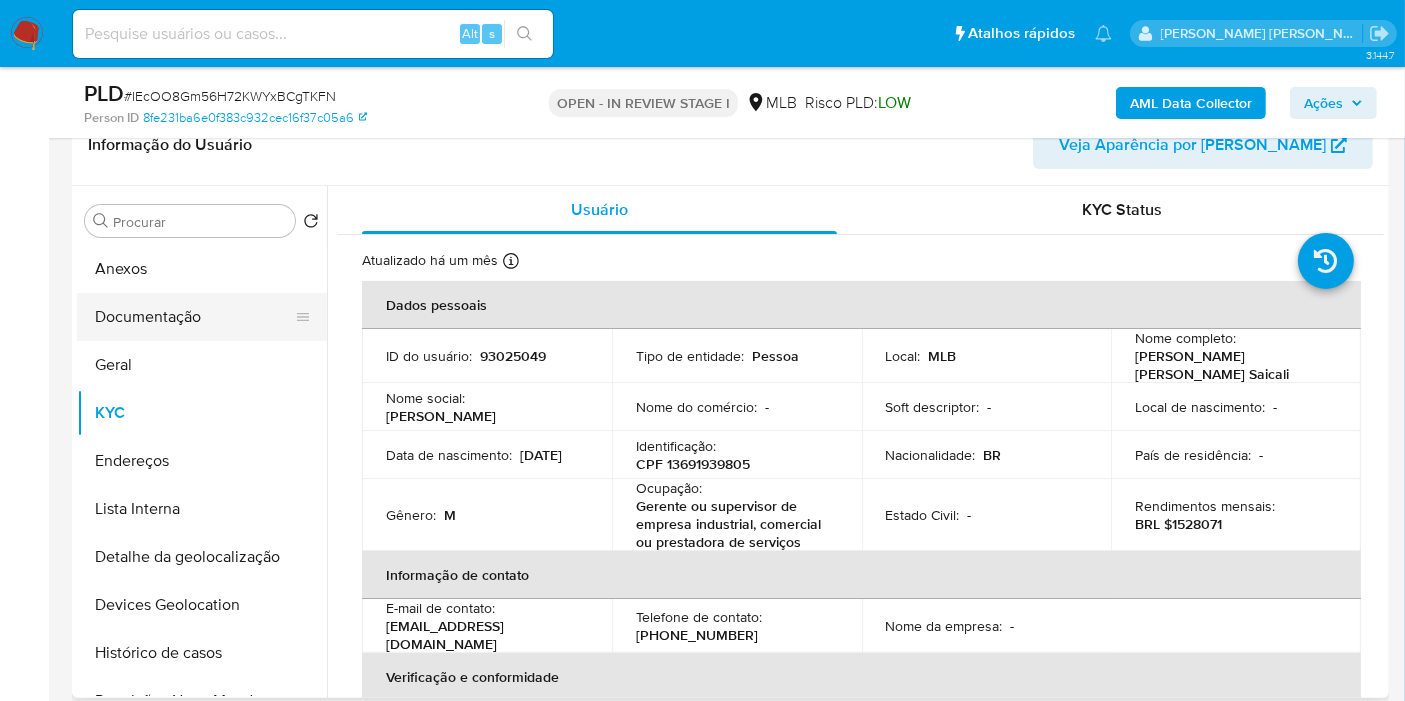 click on "Documentação" at bounding box center [194, 317] 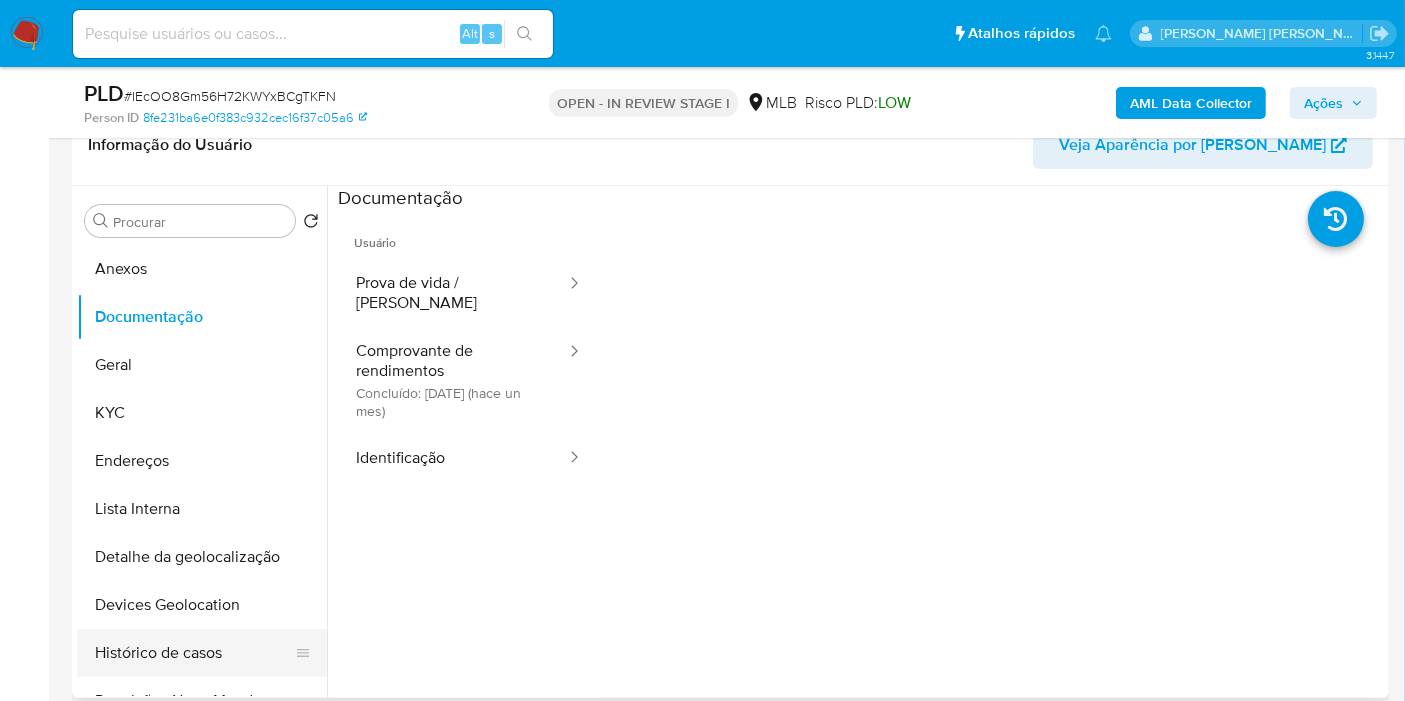 click on "Histórico de casos" at bounding box center [194, 653] 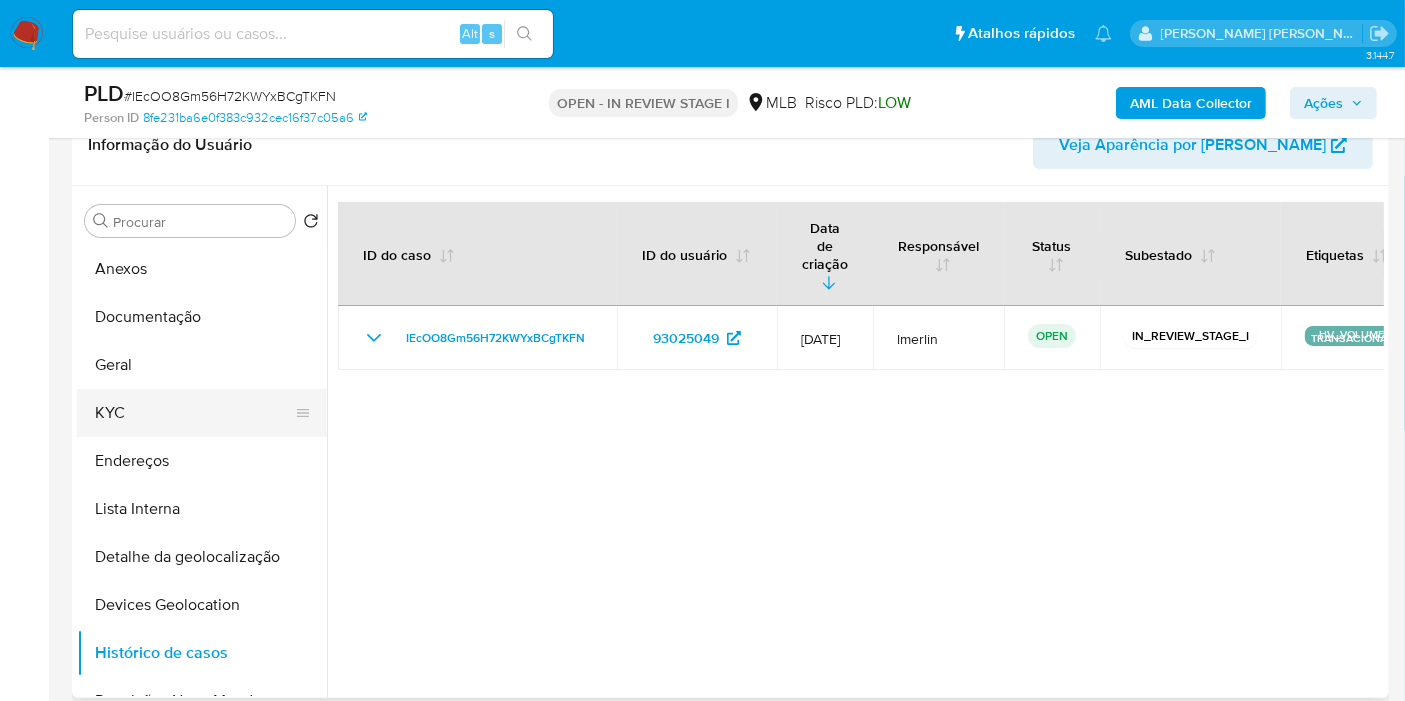 click on "KYC" at bounding box center [194, 413] 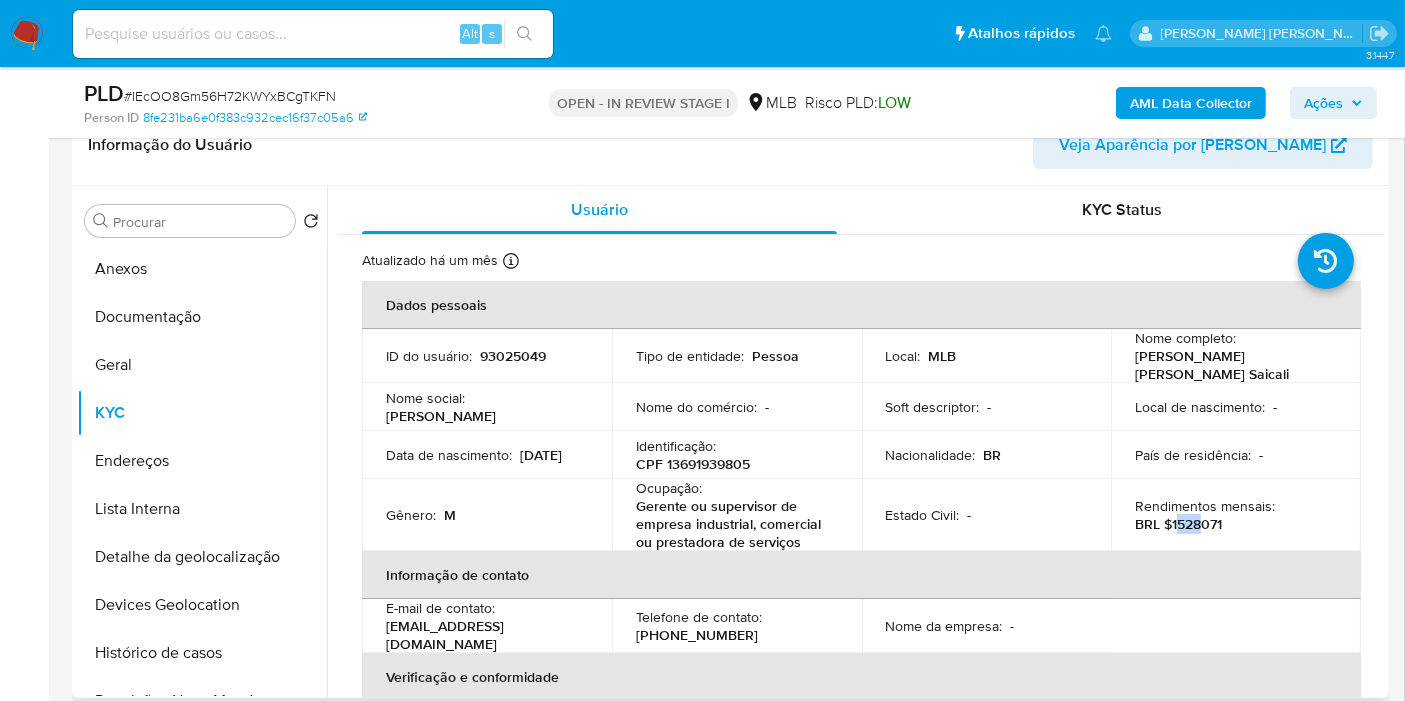 drag, startPoint x: 1176, startPoint y: 521, endPoint x: 1194, endPoint y: 520, distance: 18.027756 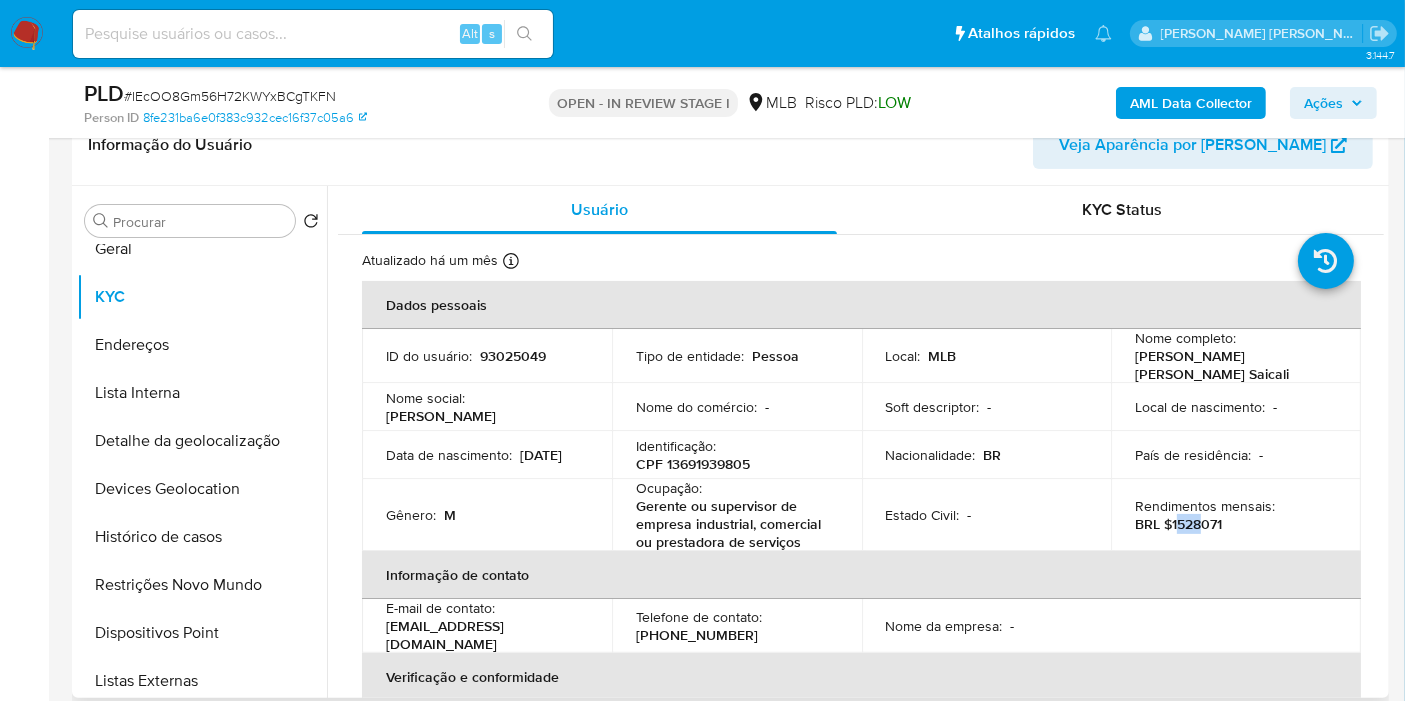 scroll, scrollTop: 222, scrollLeft: 0, axis: vertical 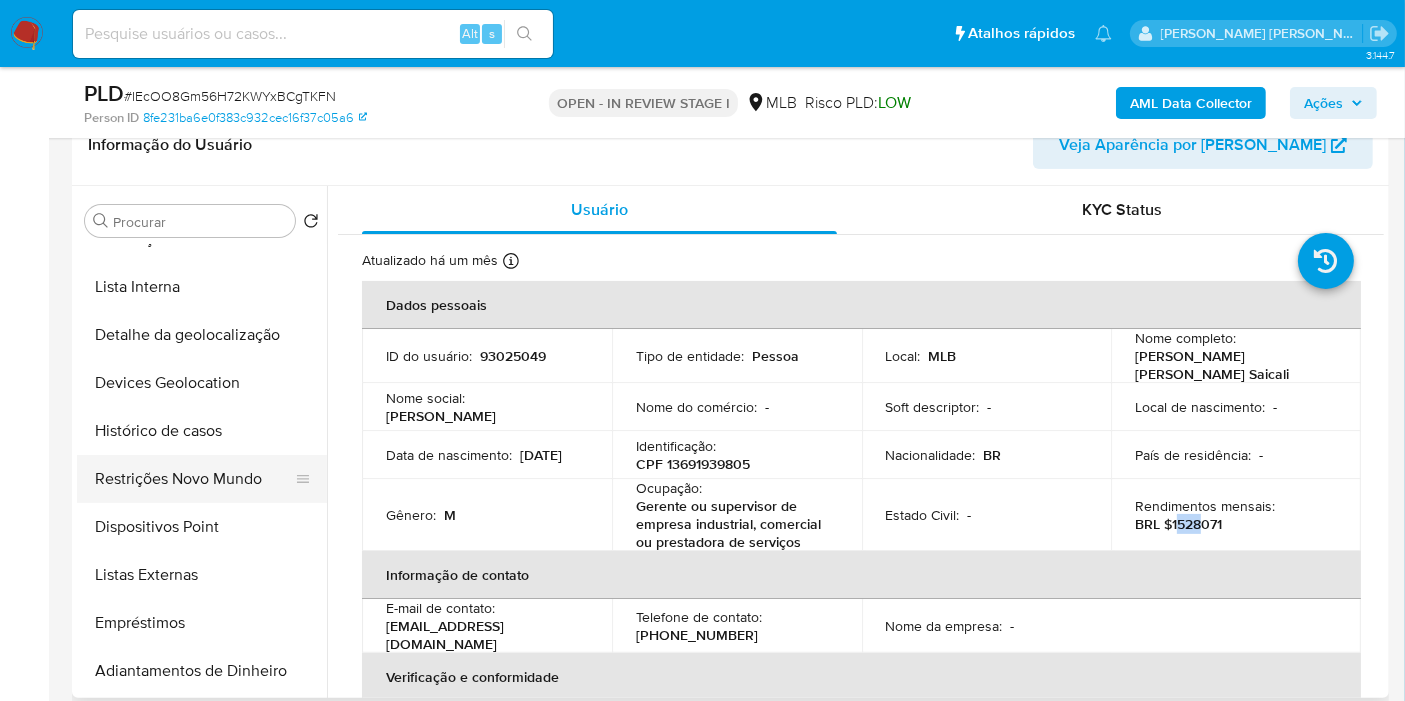click on "Restrições Novo Mundo" at bounding box center [194, 479] 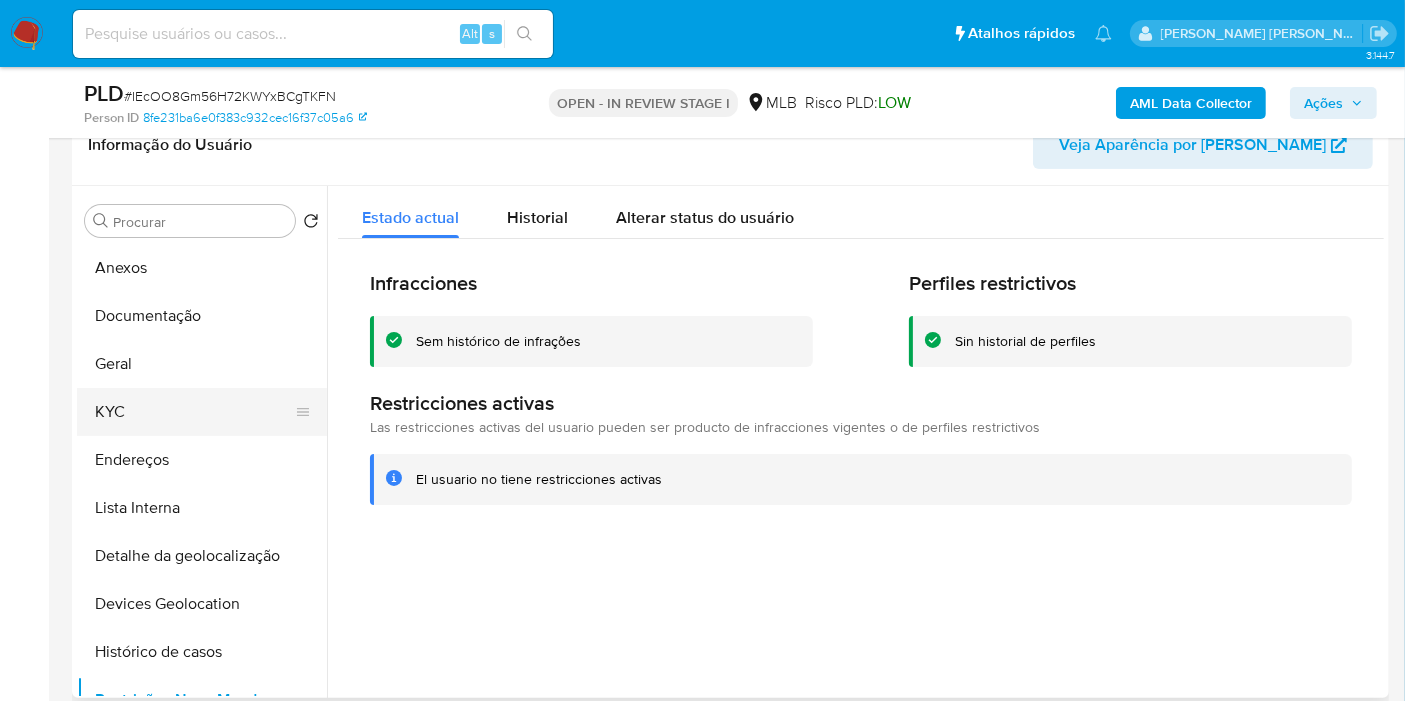 scroll, scrollTop: 0, scrollLeft: 0, axis: both 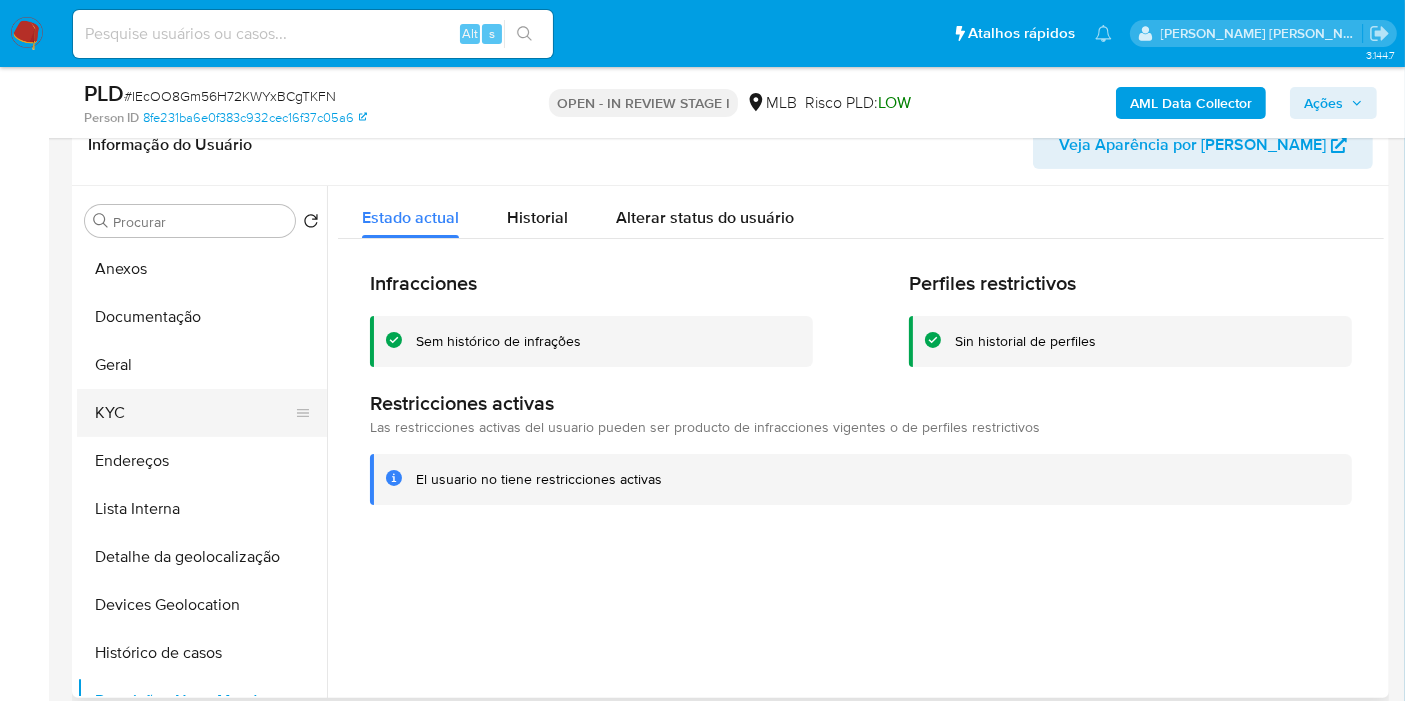 click on "KYC" at bounding box center (194, 413) 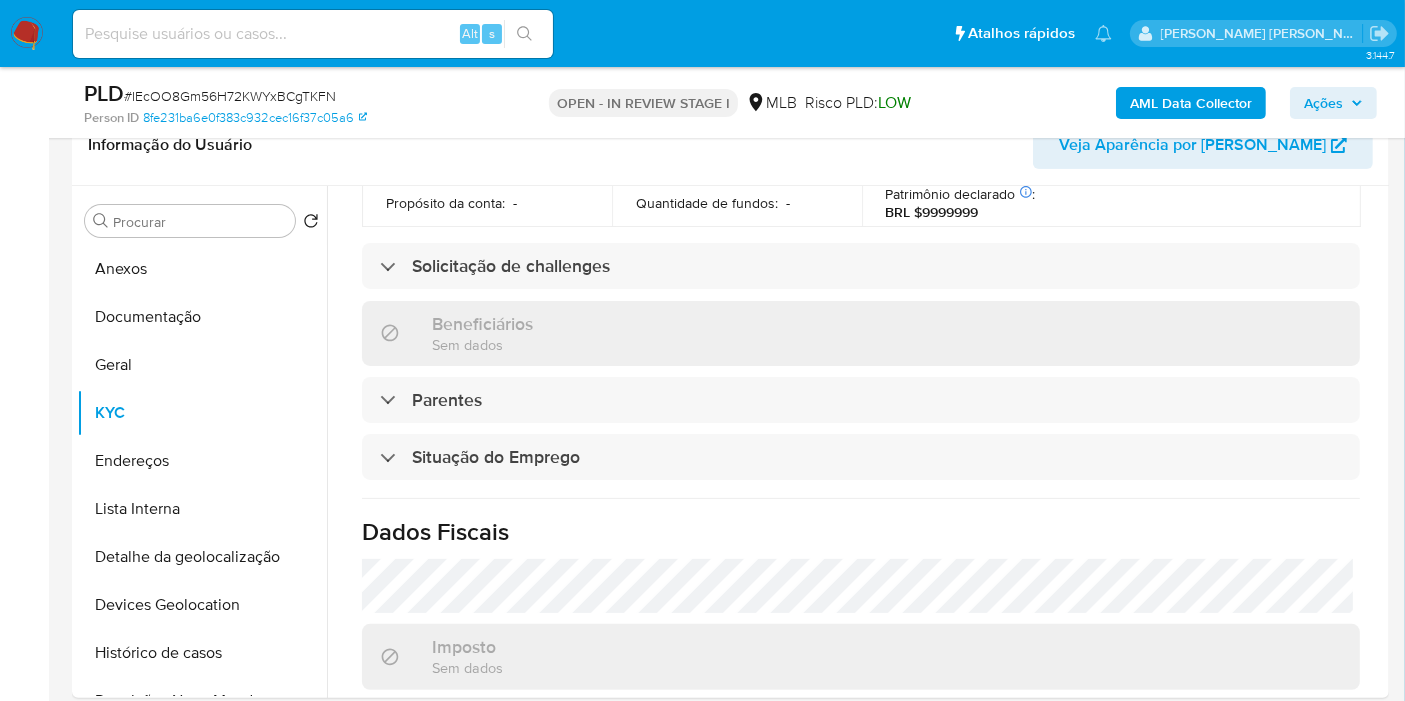scroll, scrollTop: 932, scrollLeft: 0, axis: vertical 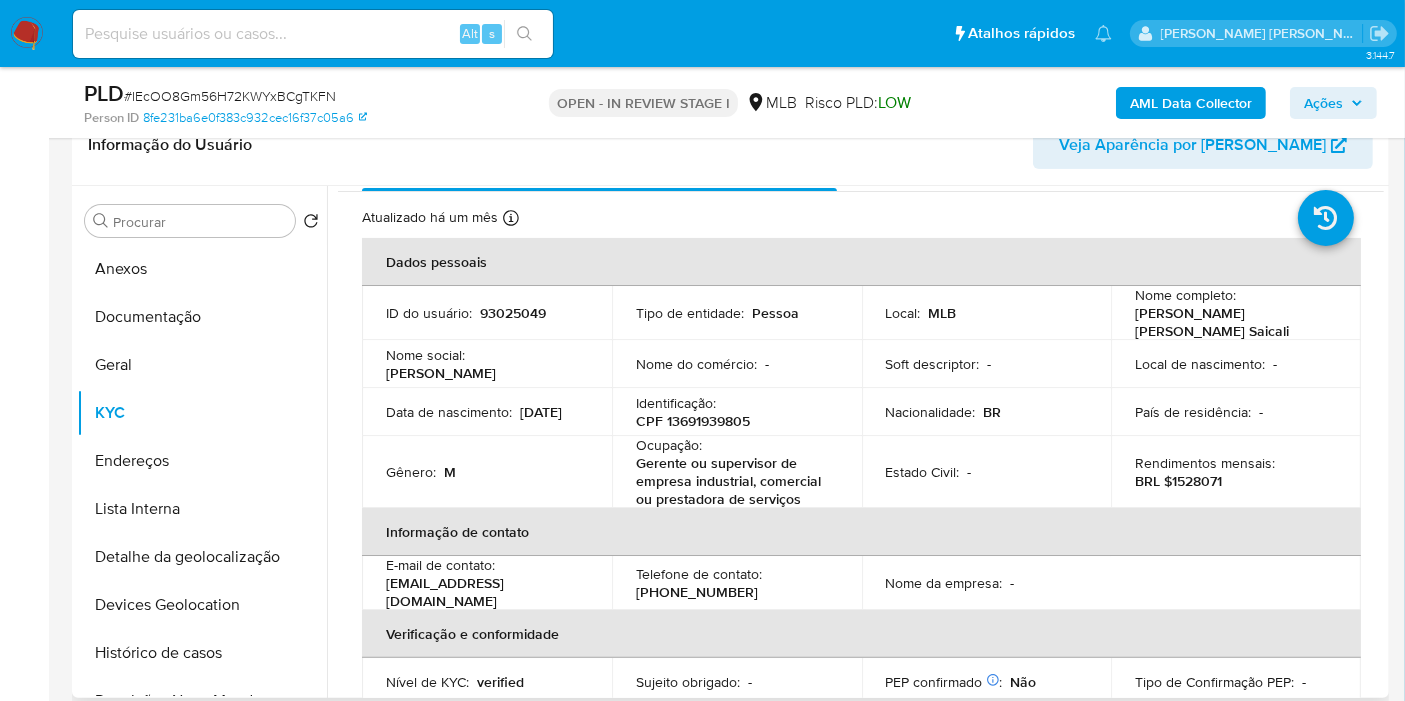 click on "Rendimentos mensais :    BRL $1528071" at bounding box center [1236, 472] 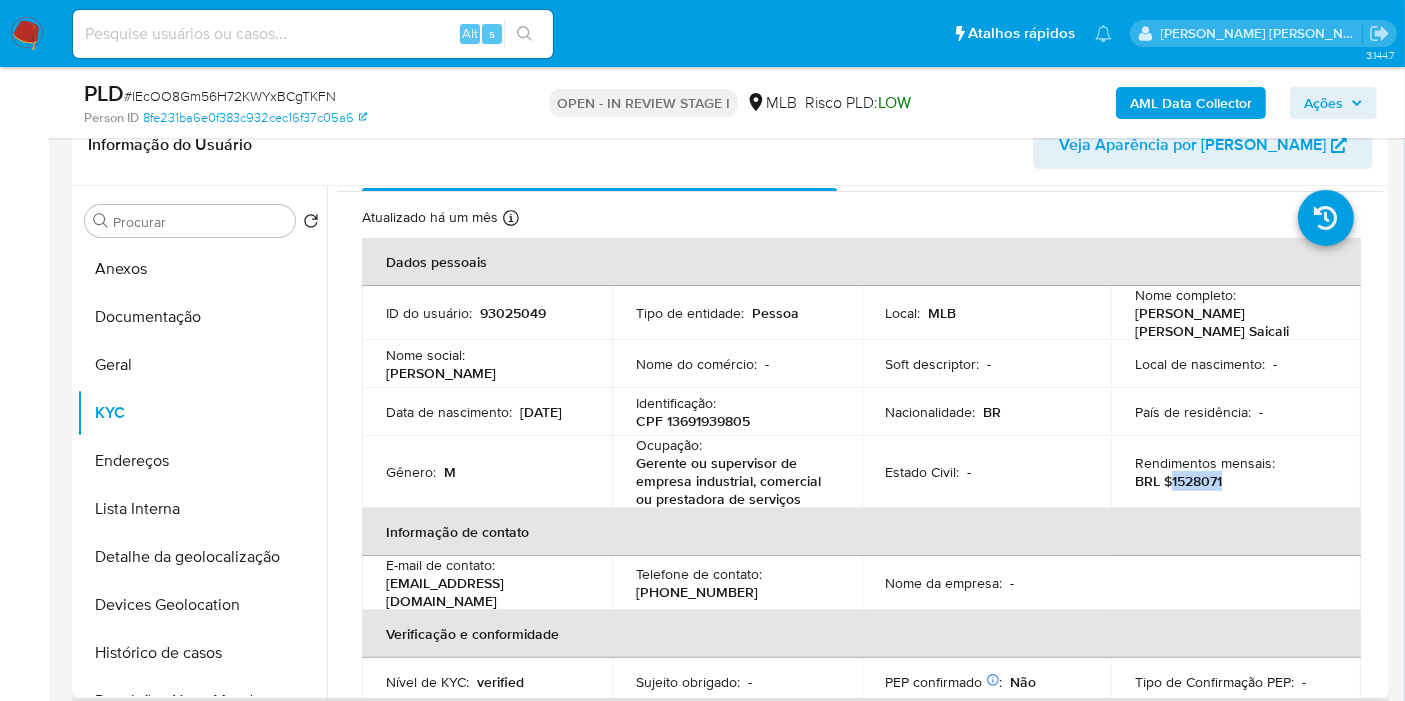 click on "BRL $1528071" at bounding box center (1178, 481) 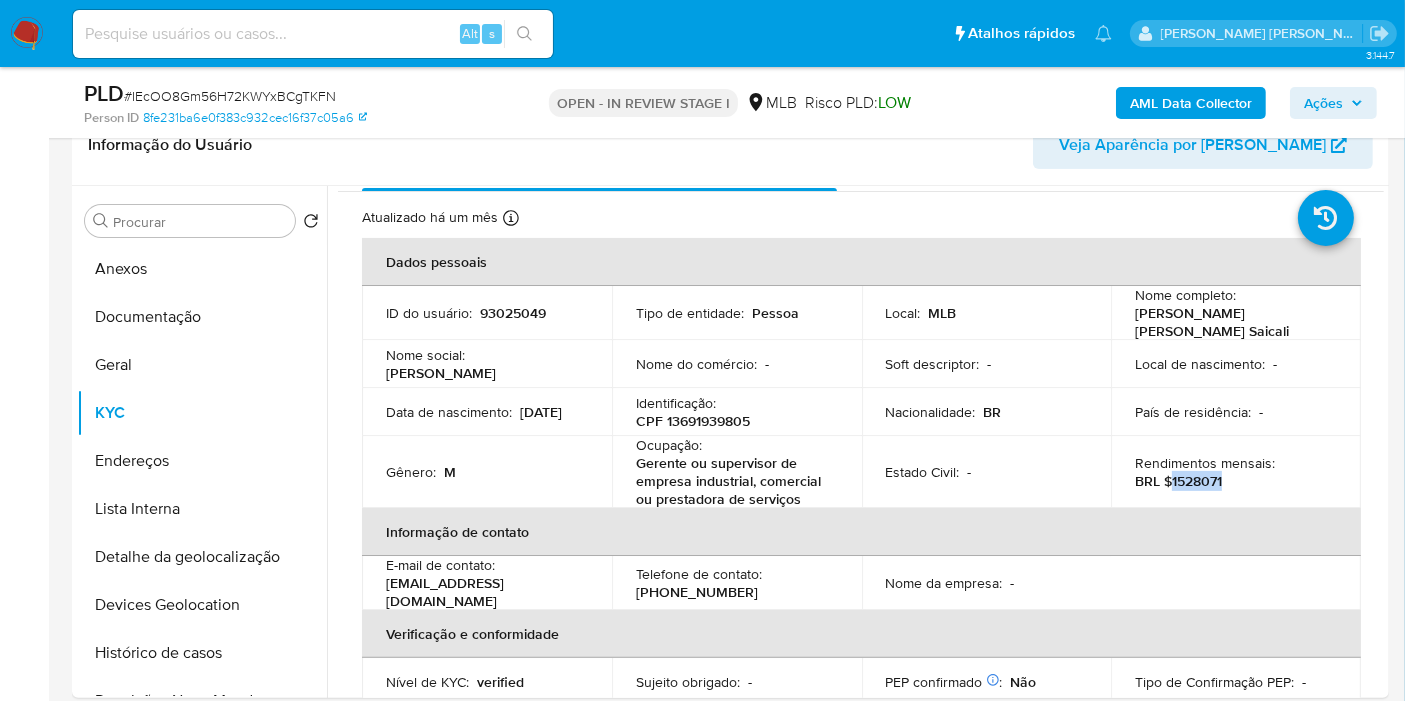 copy on "1528071" 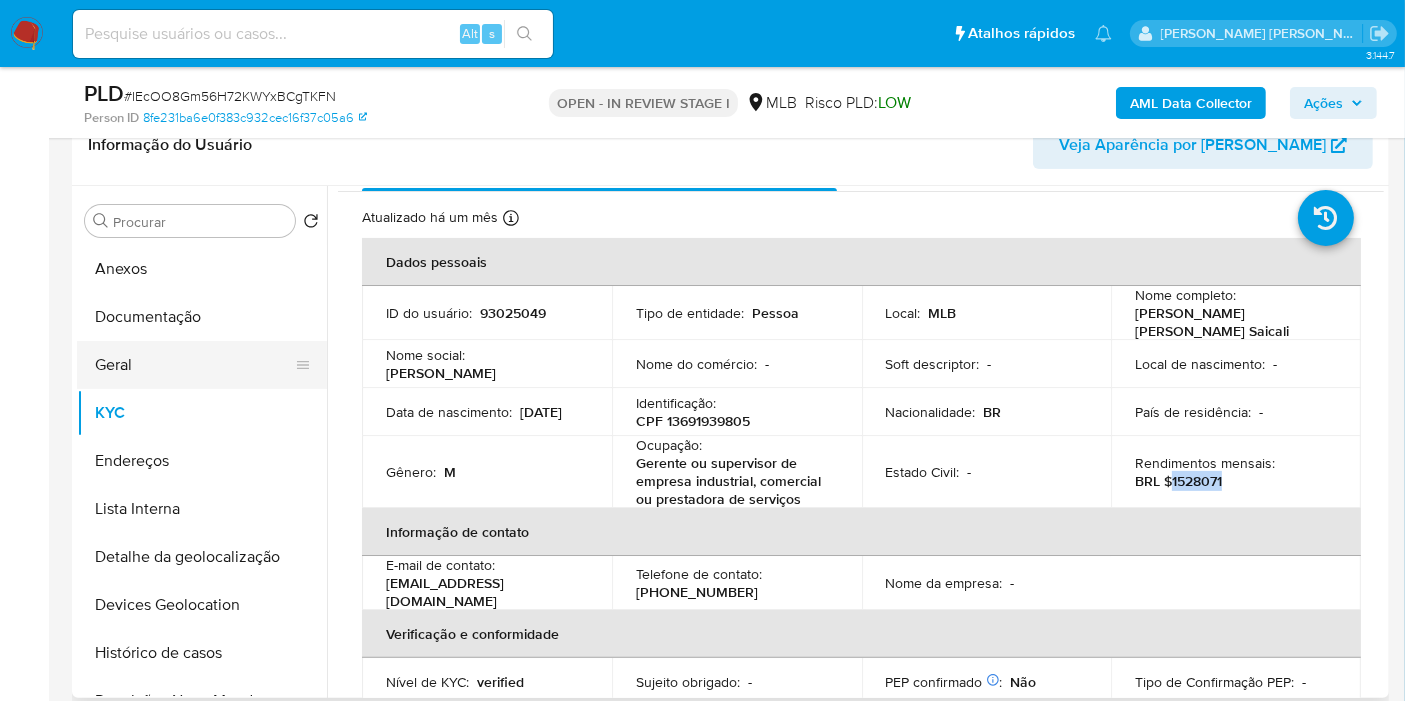 click on "Geral" at bounding box center [194, 365] 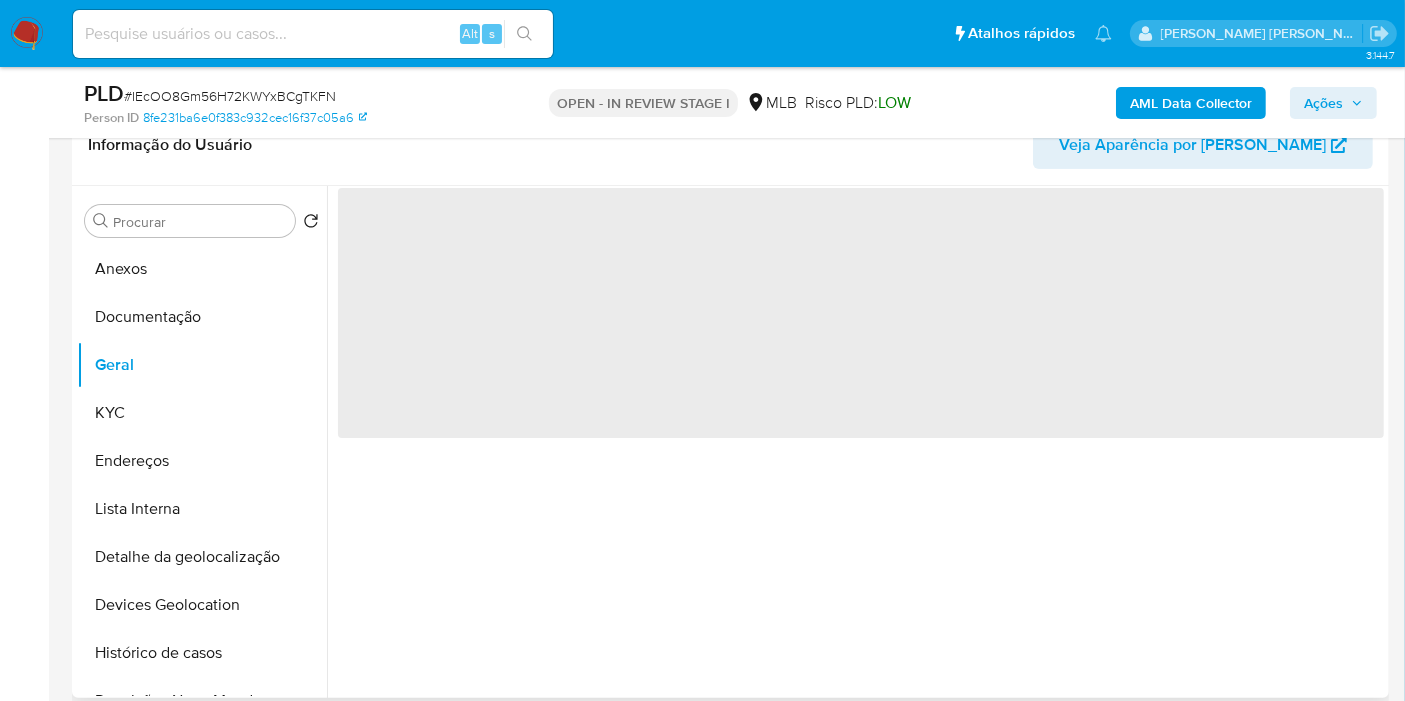 scroll, scrollTop: 0, scrollLeft: 0, axis: both 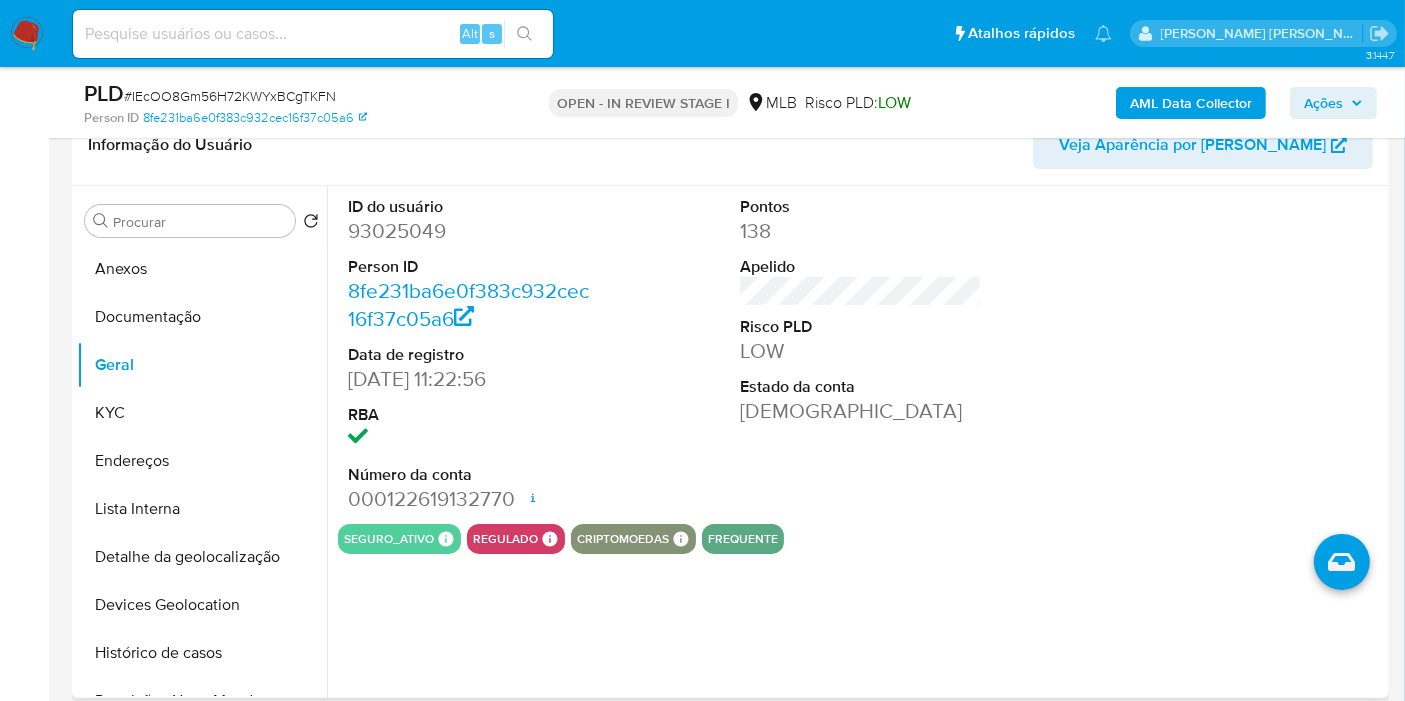 type 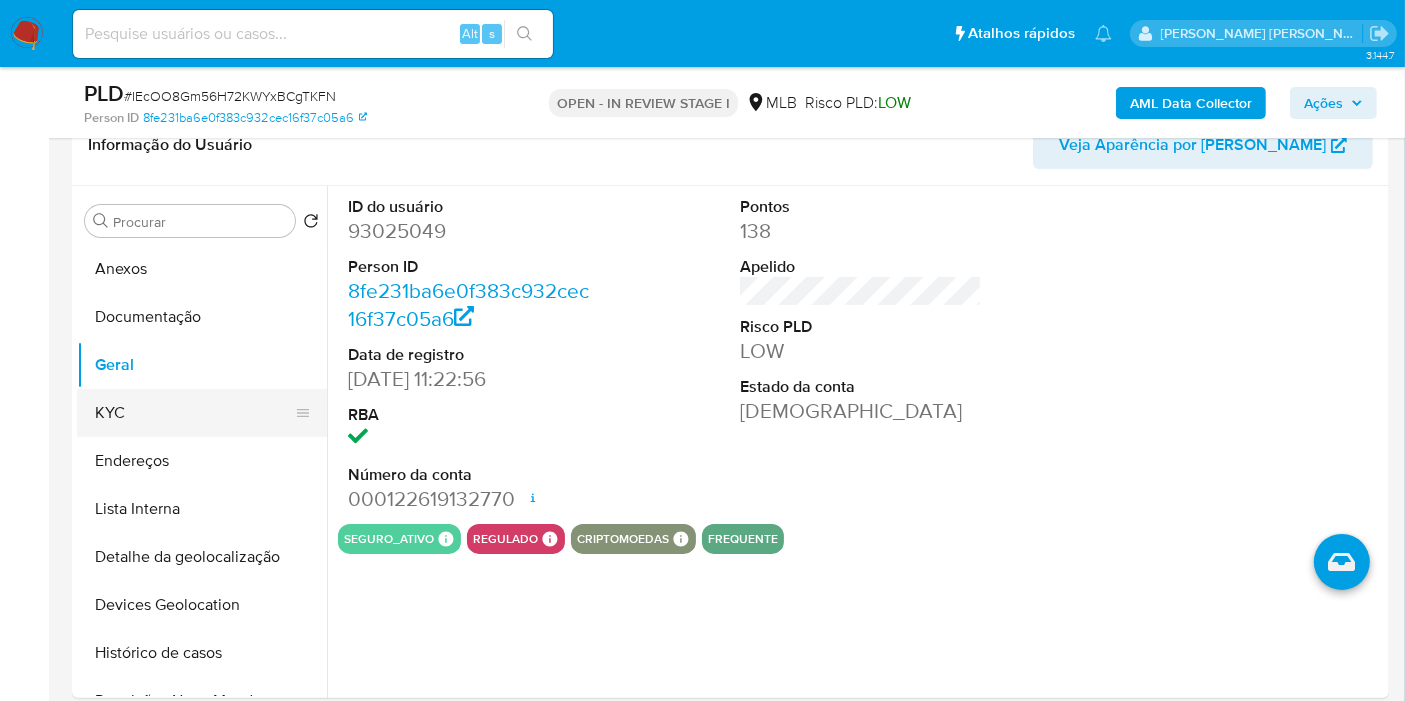 click on "KYC" at bounding box center [194, 413] 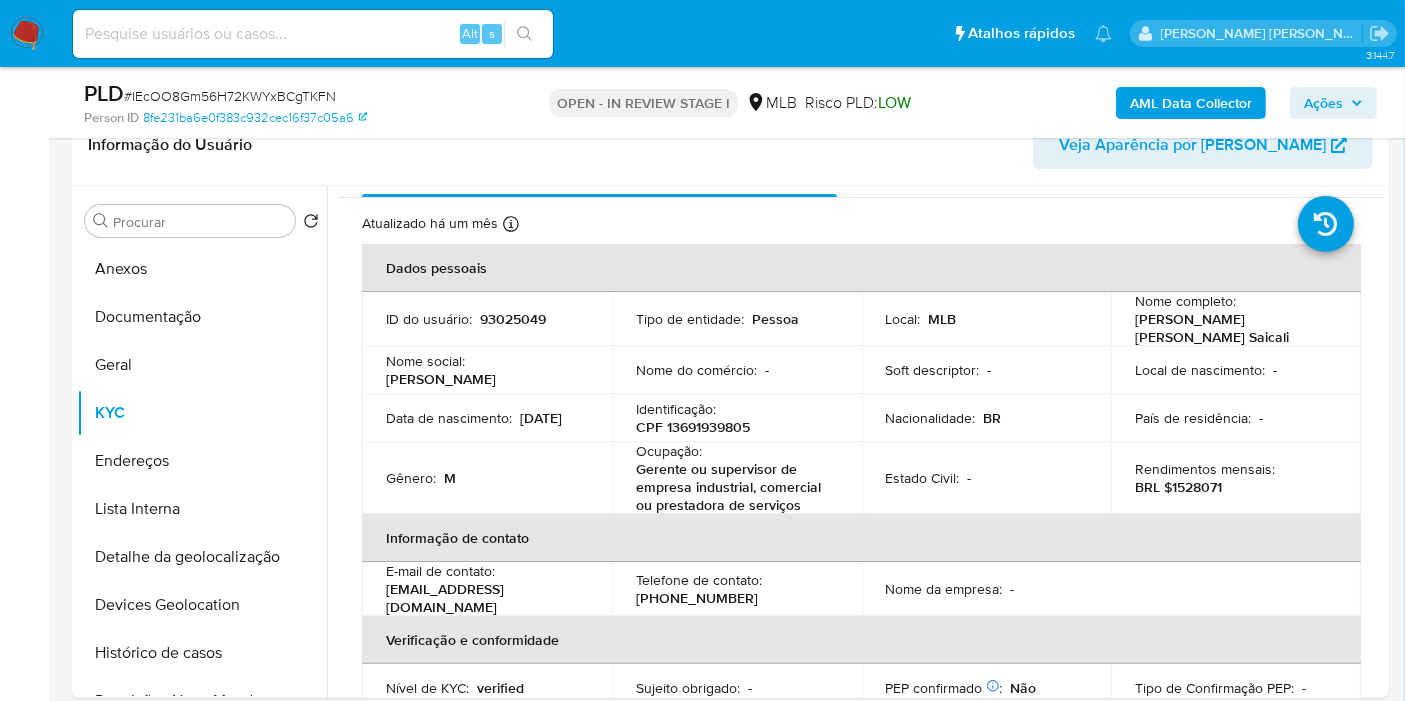 scroll, scrollTop: 25, scrollLeft: 0, axis: vertical 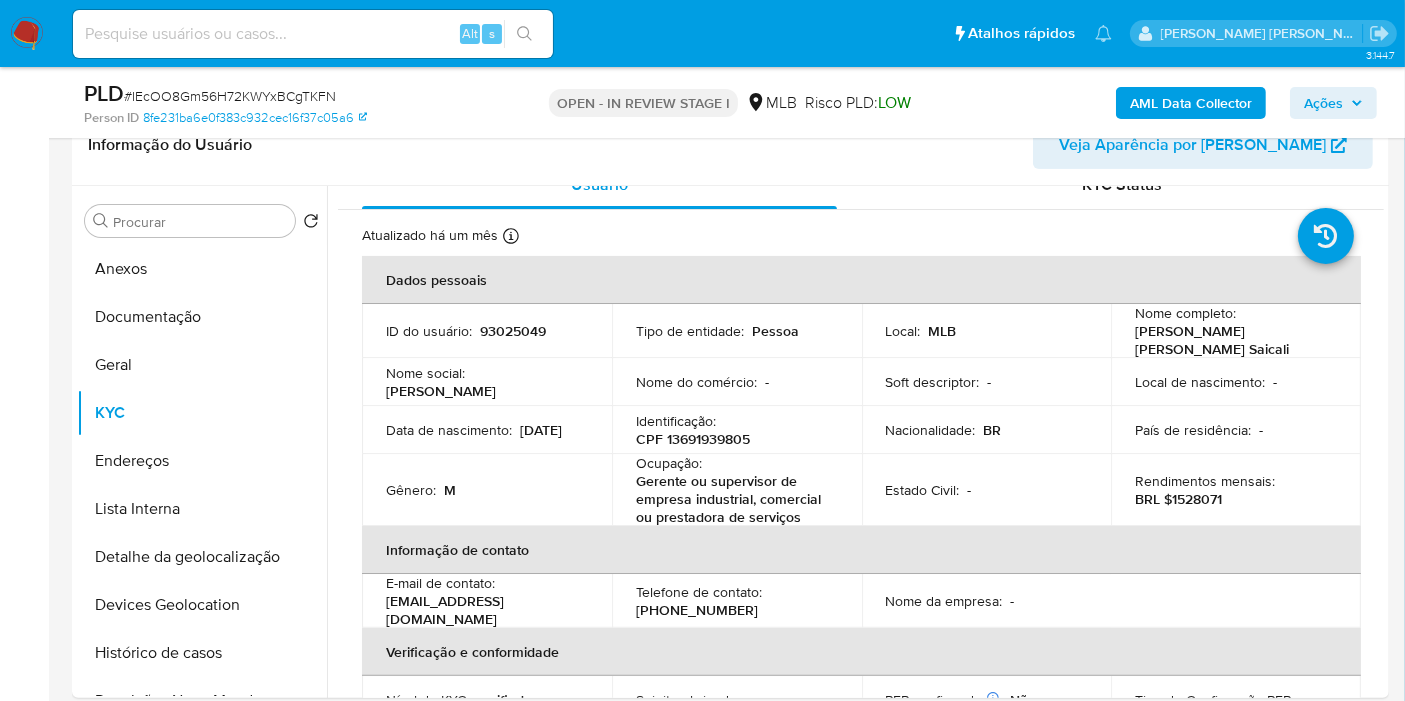 type 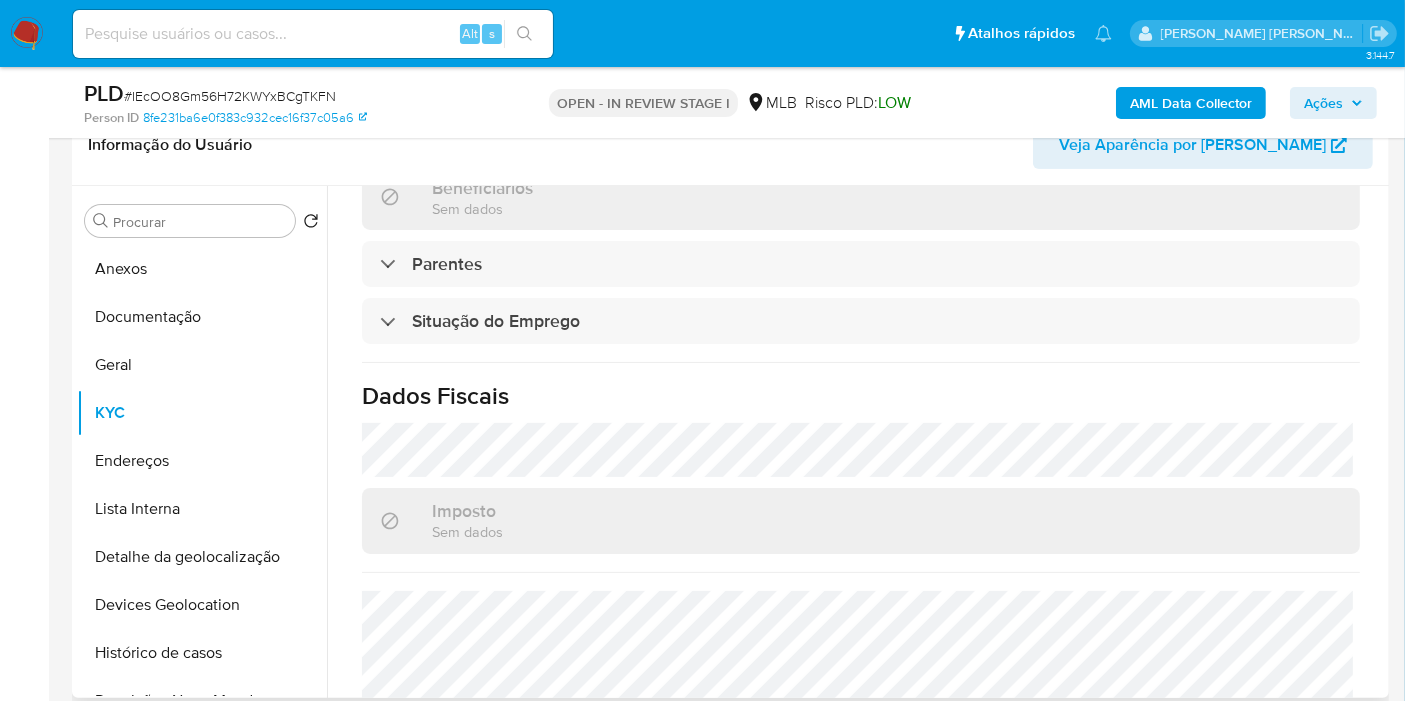 scroll, scrollTop: 914, scrollLeft: 0, axis: vertical 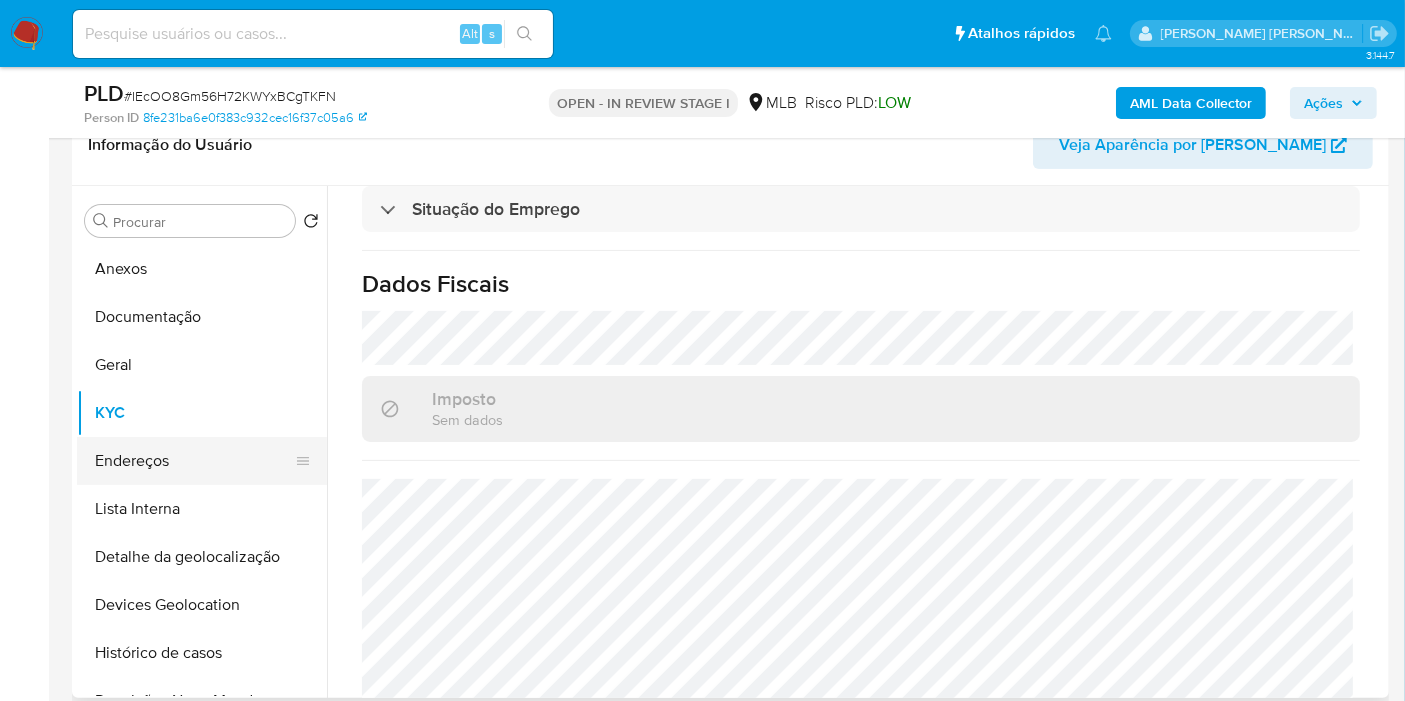 click on "Endereços" at bounding box center (194, 461) 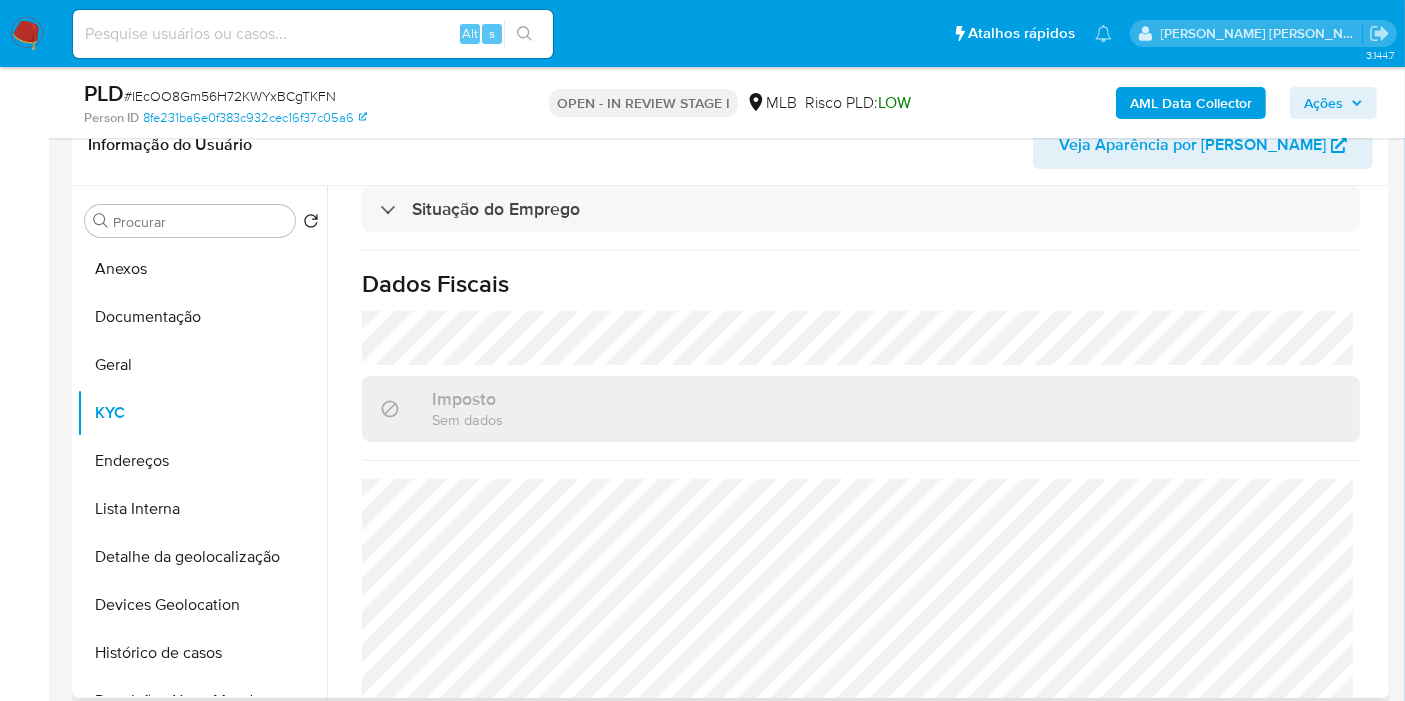 scroll, scrollTop: 0, scrollLeft: 0, axis: both 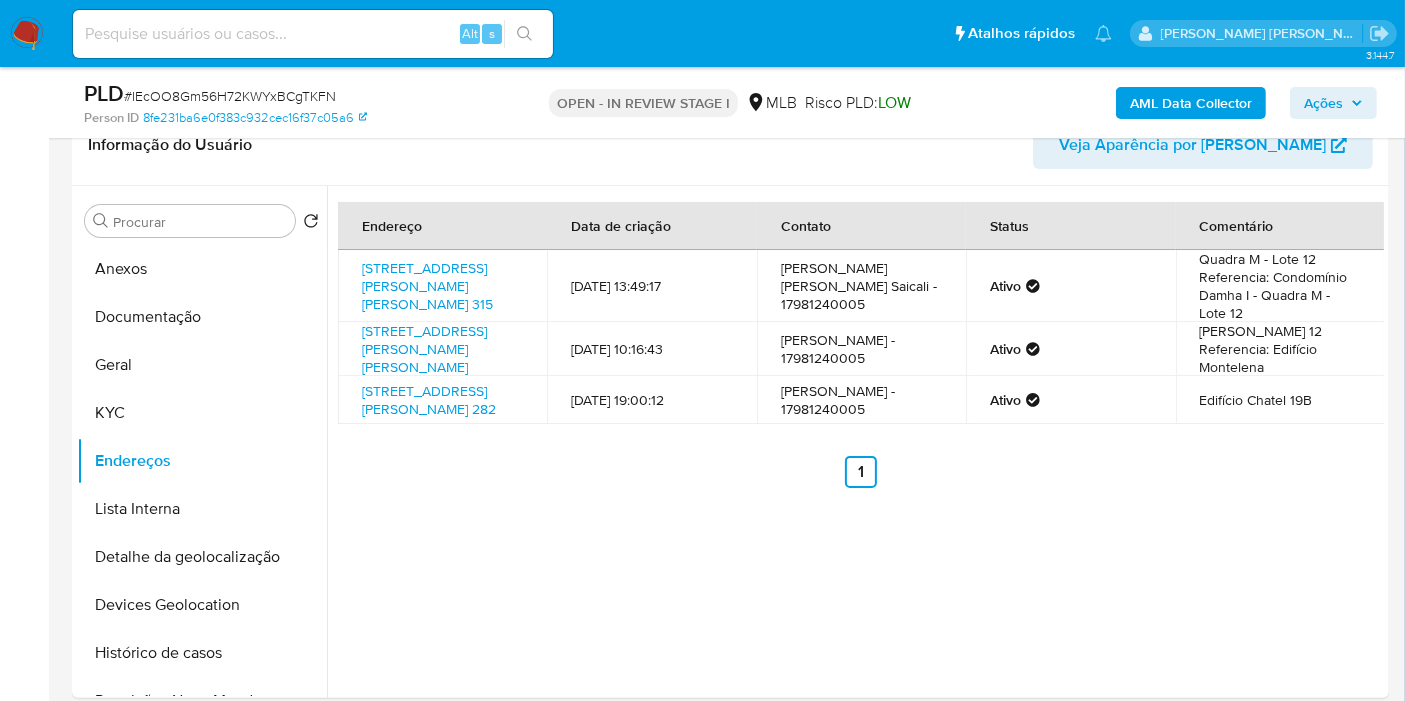 type 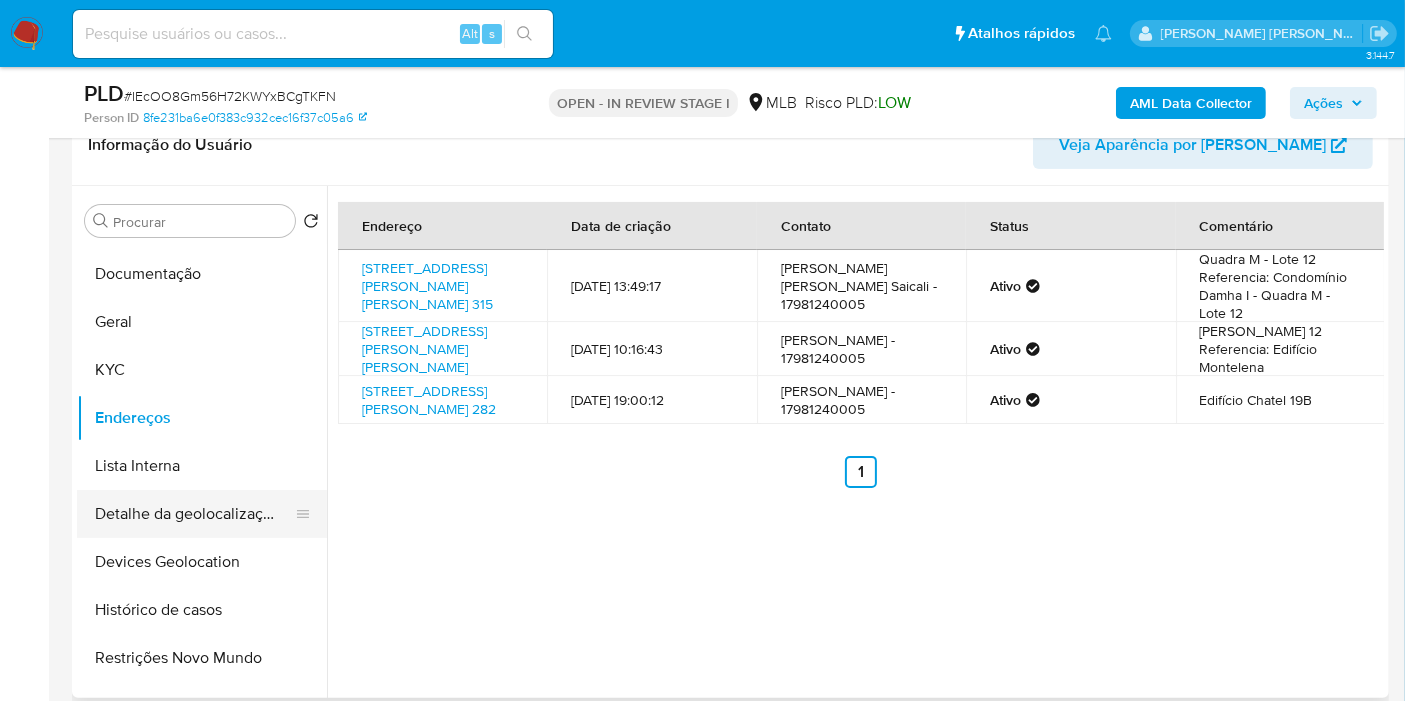 scroll, scrollTop: 111, scrollLeft: 0, axis: vertical 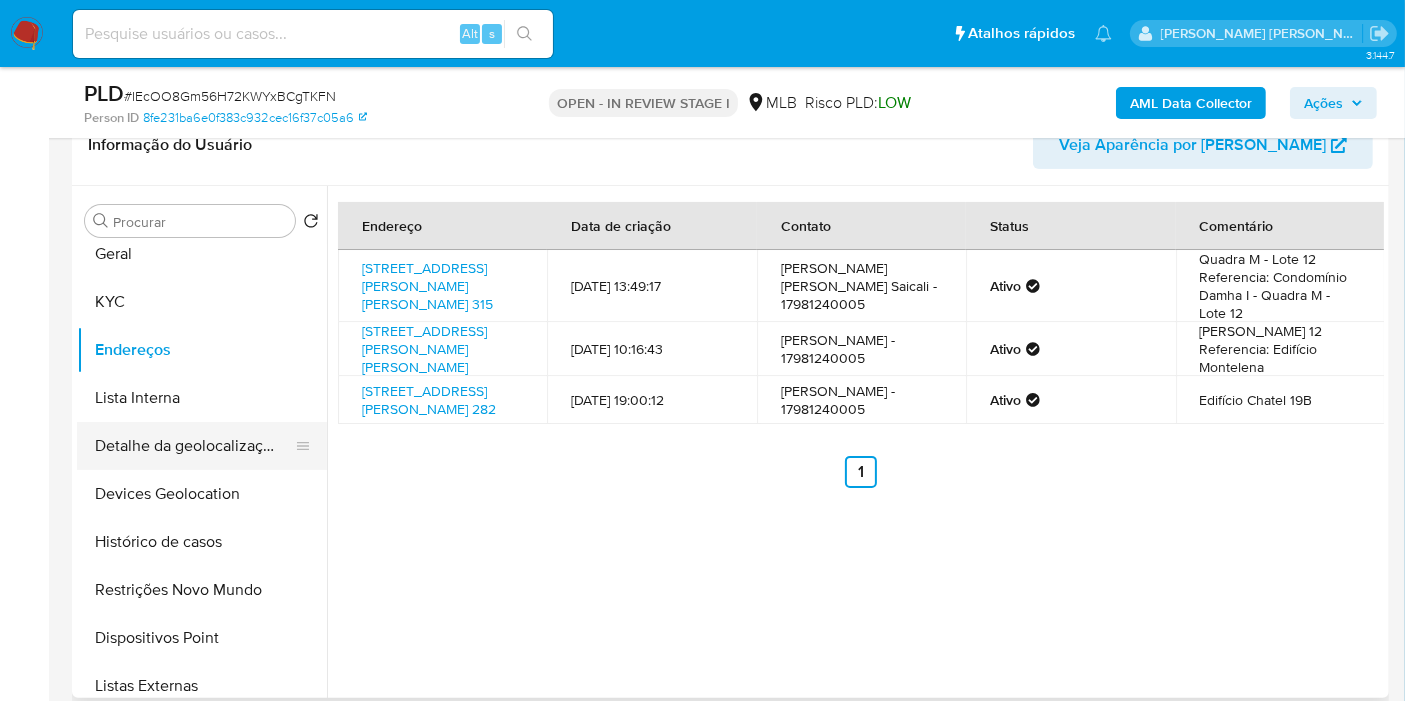 click on "Detalhe da geolocalização" at bounding box center [194, 446] 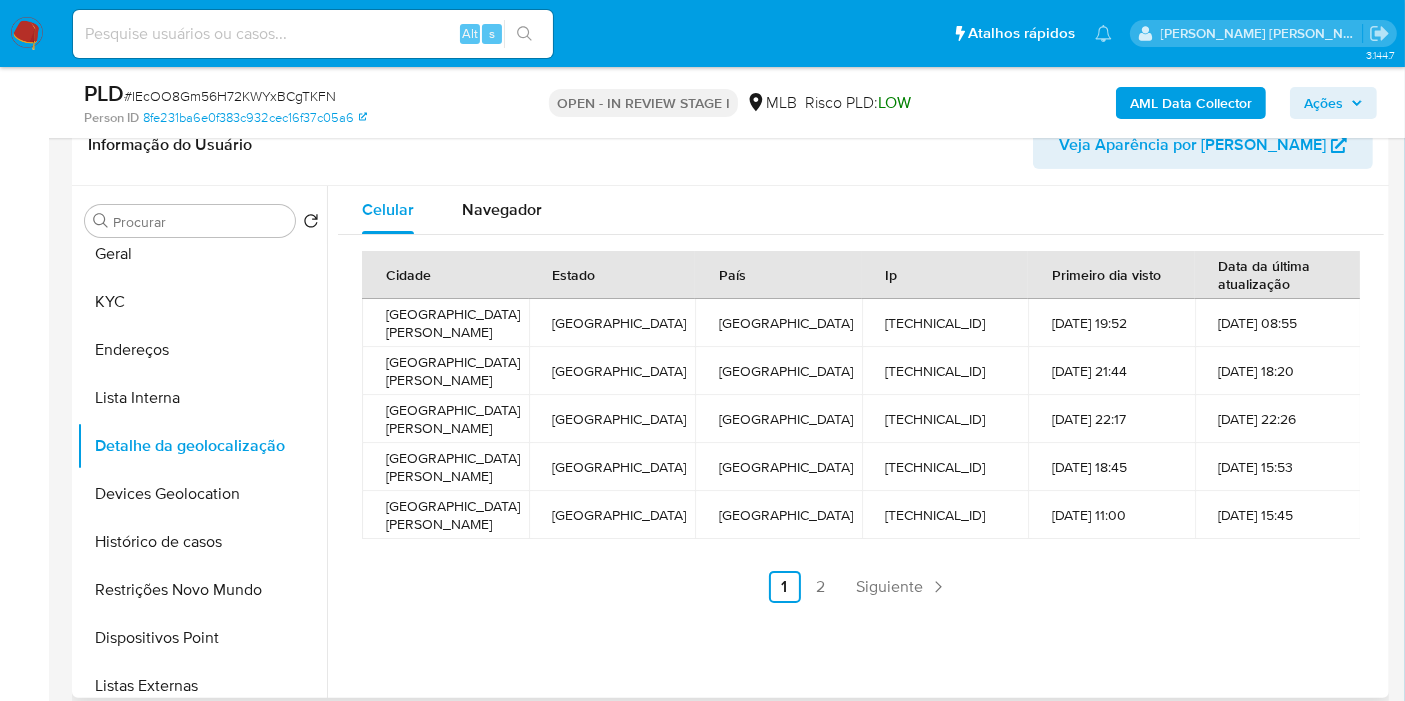 type 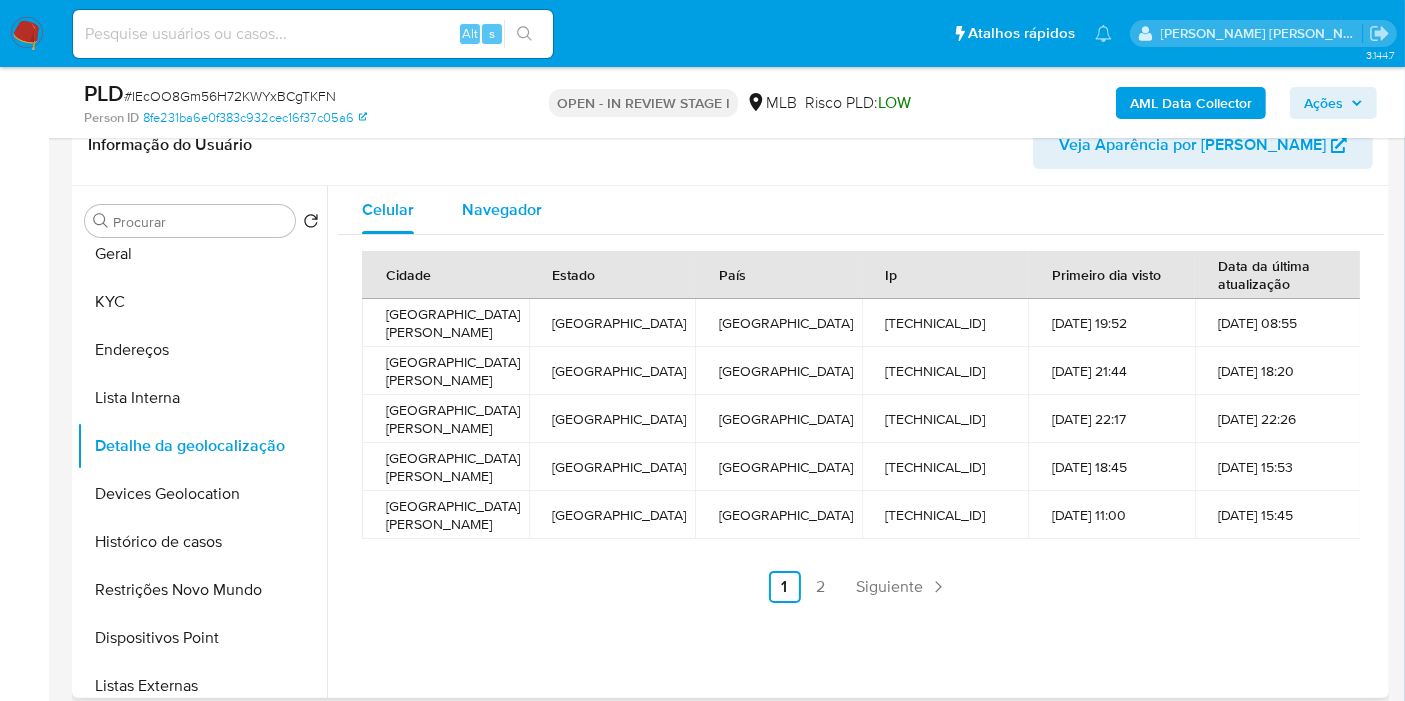 click on "Navegador" at bounding box center [502, 209] 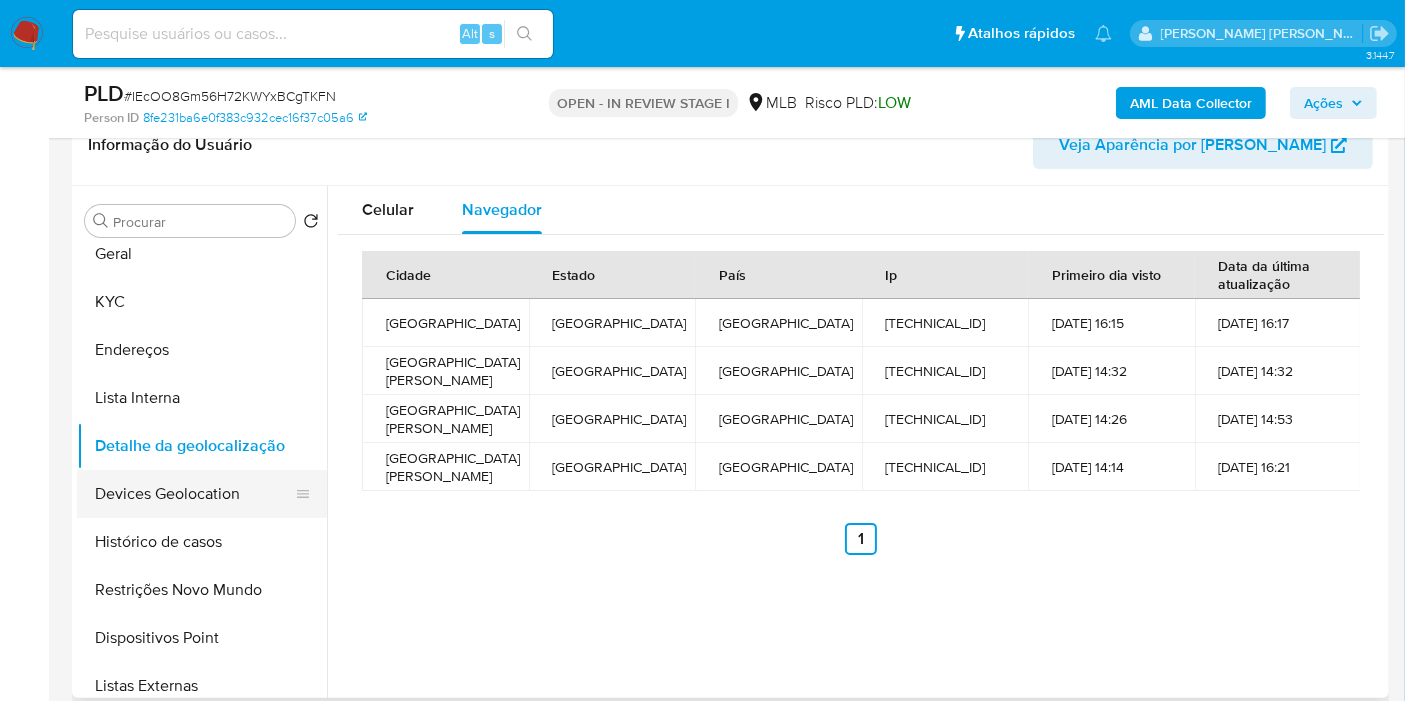 click on "Devices Geolocation" at bounding box center [194, 494] 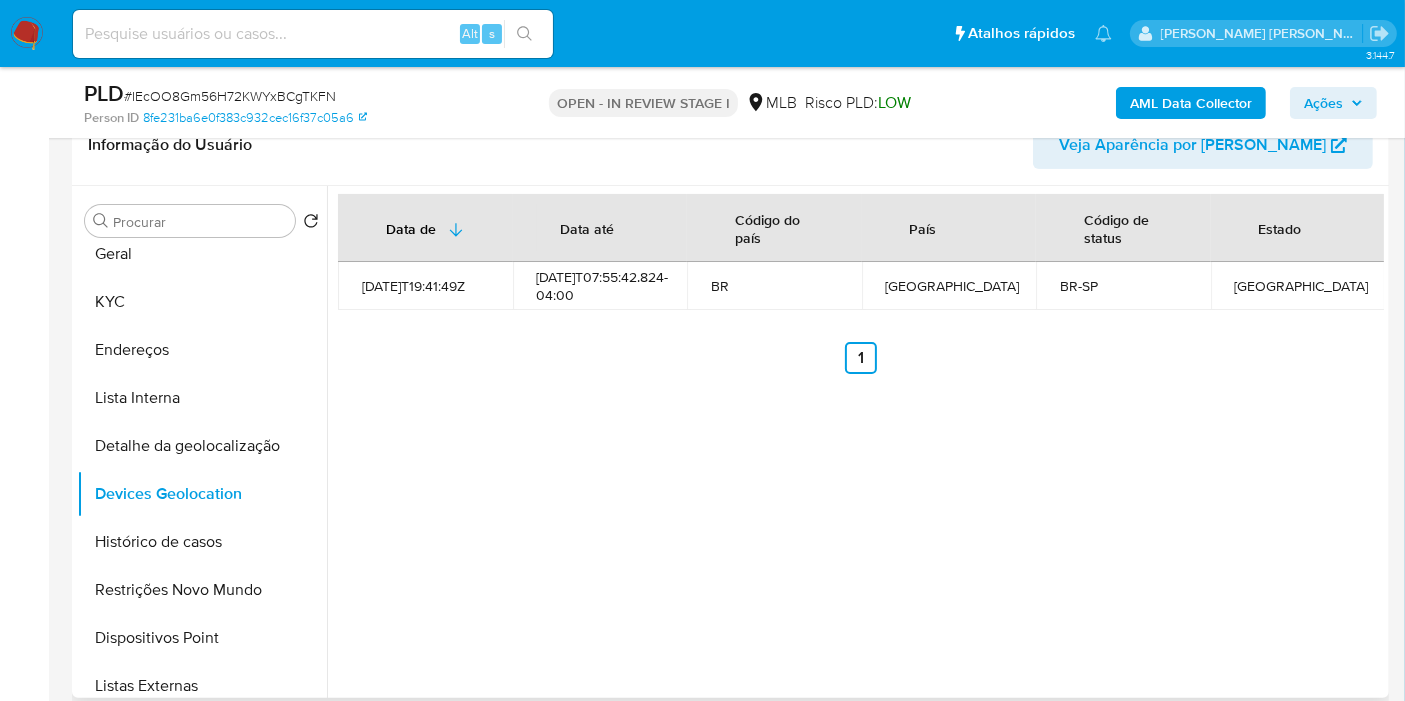 type 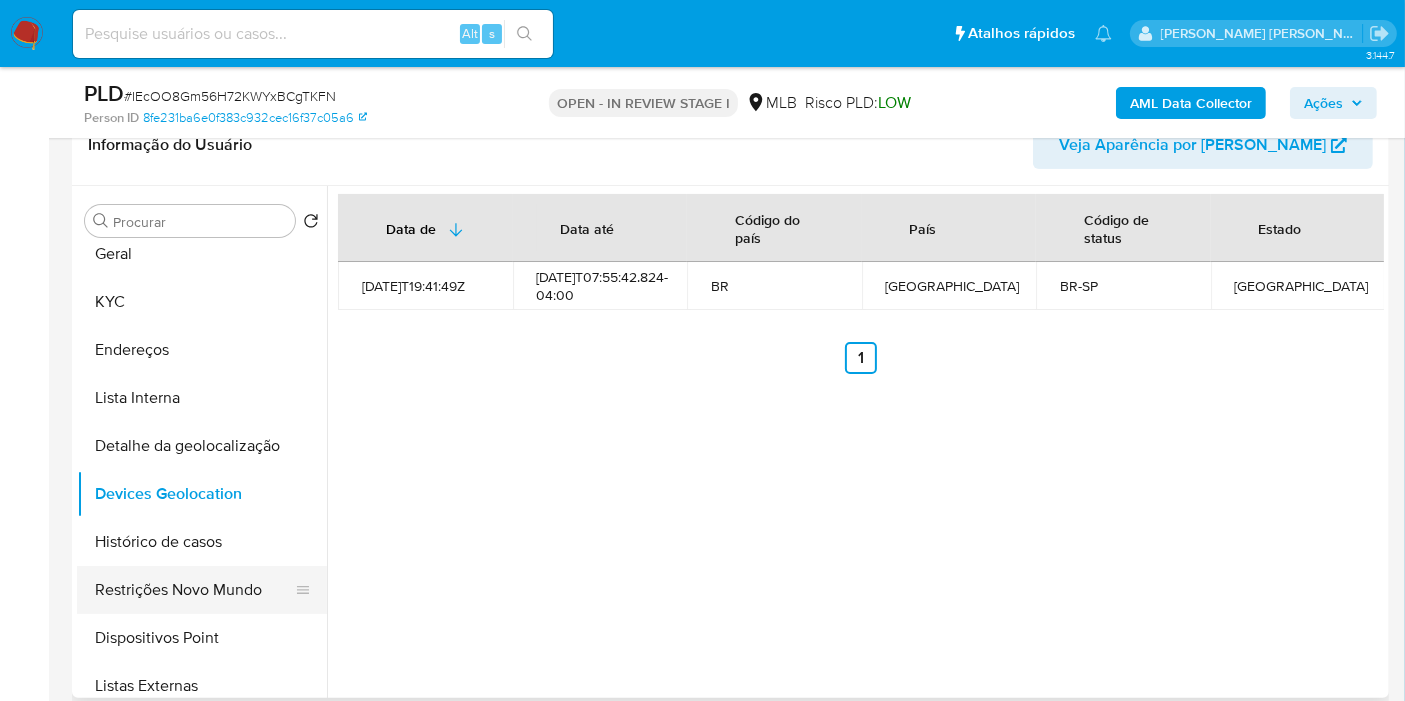 click on "Restrições Novo Mundo" at bounding box center [194, 590] 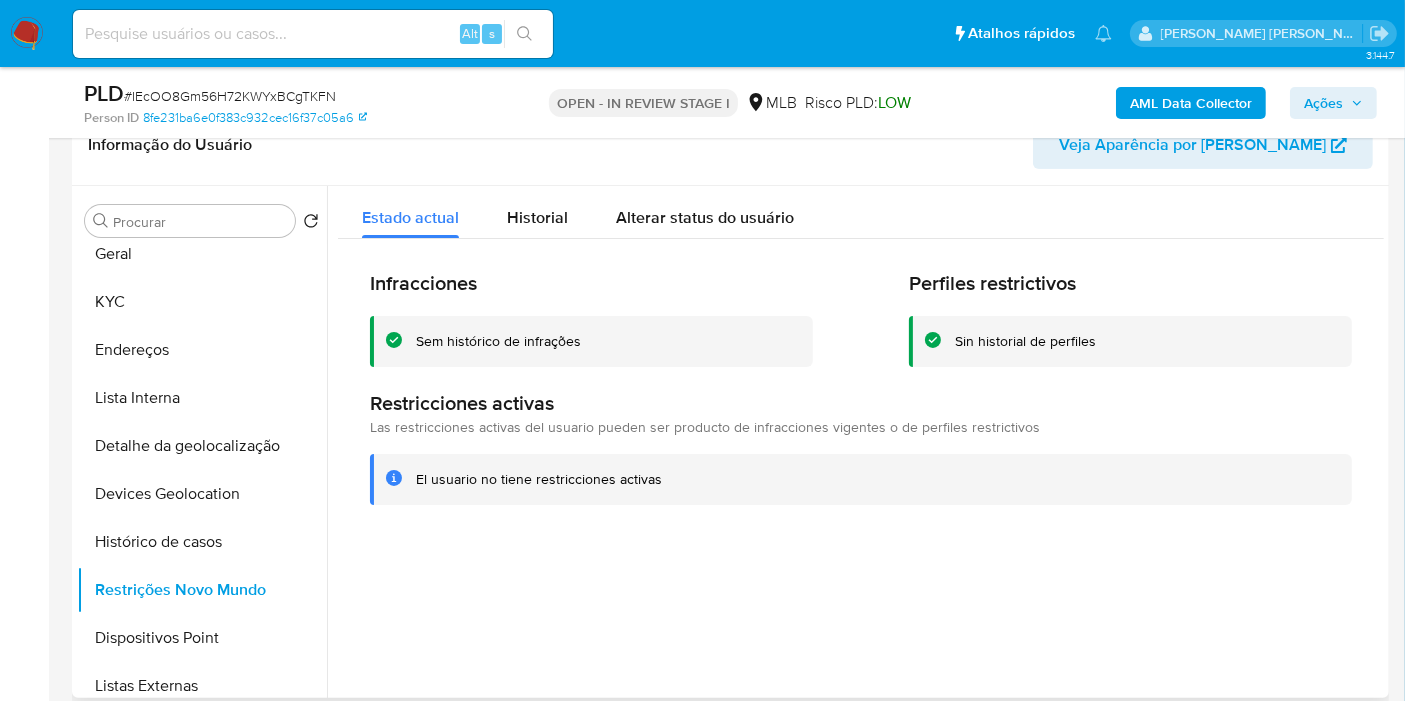 type 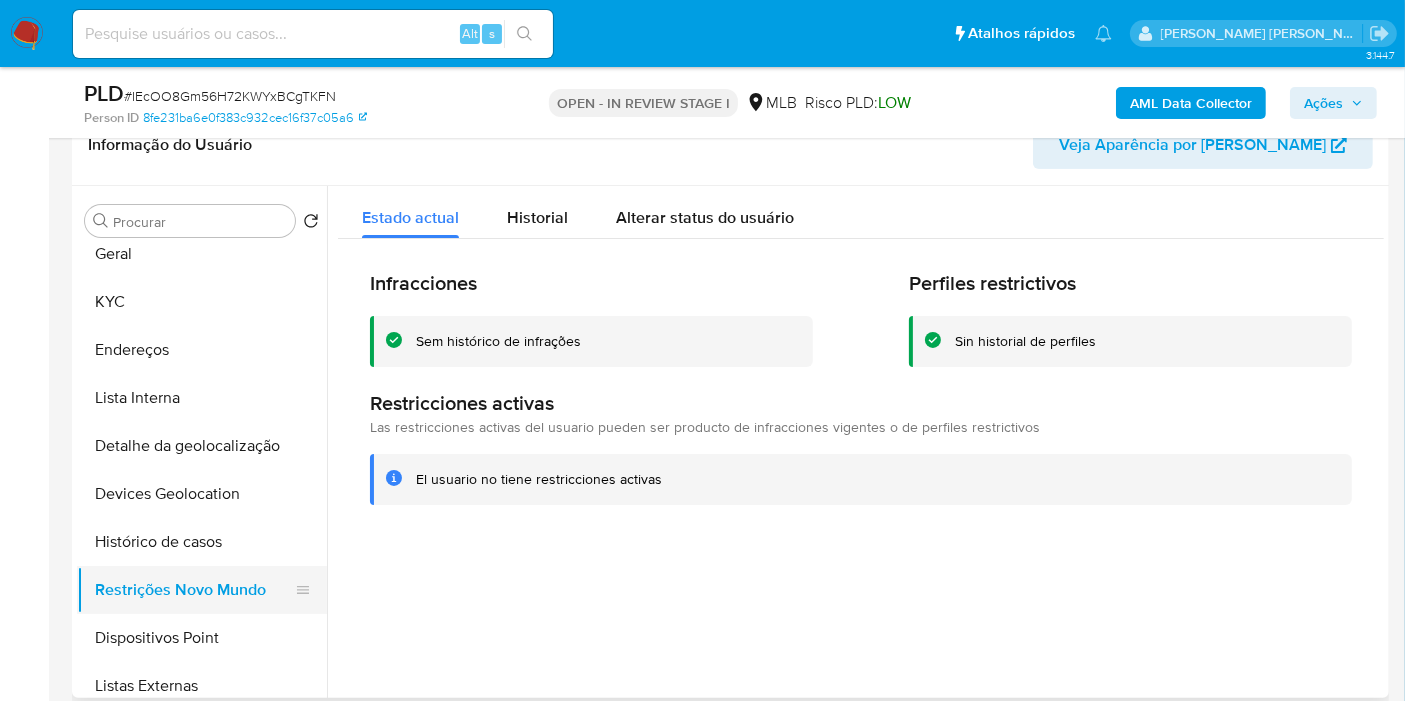 click on "Dispositivos Point" at bounding box center (202, 638) 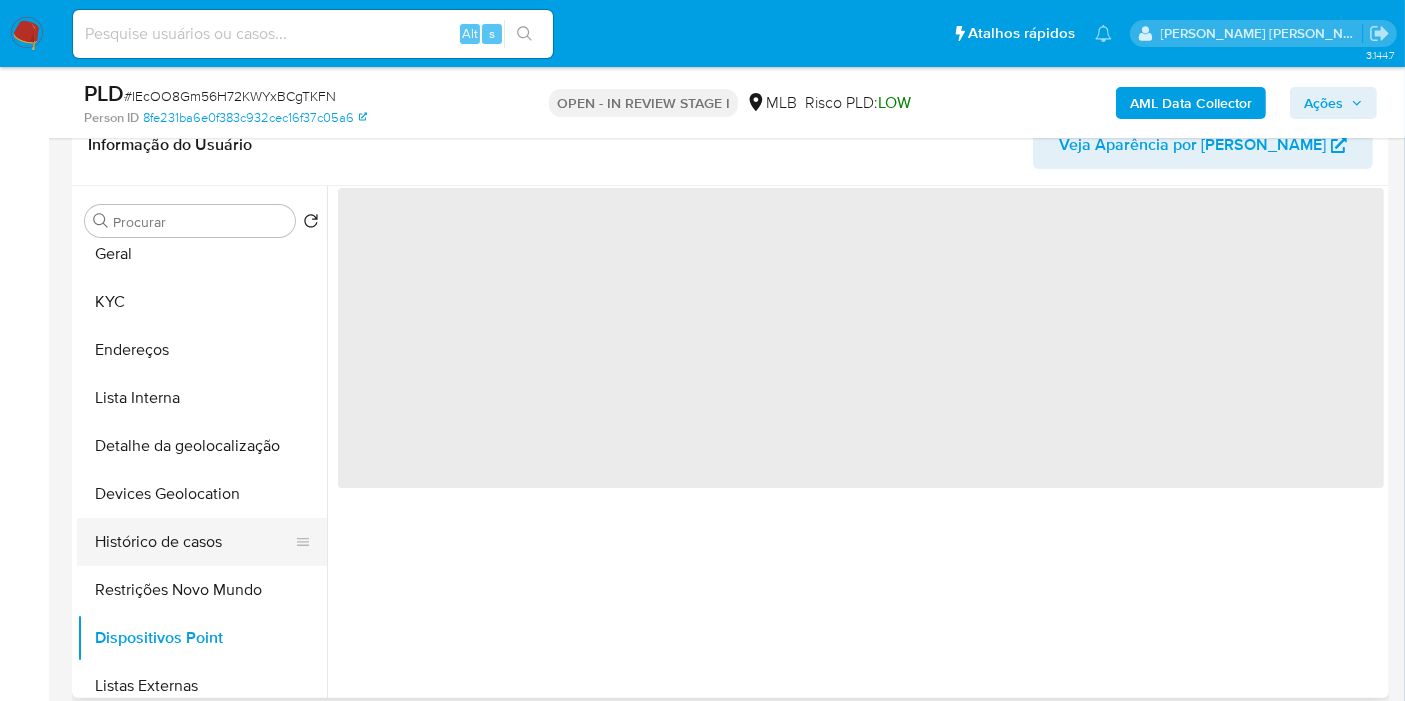 scroll, scrollTop: 222, scrollLeft: 0, axis: vertical 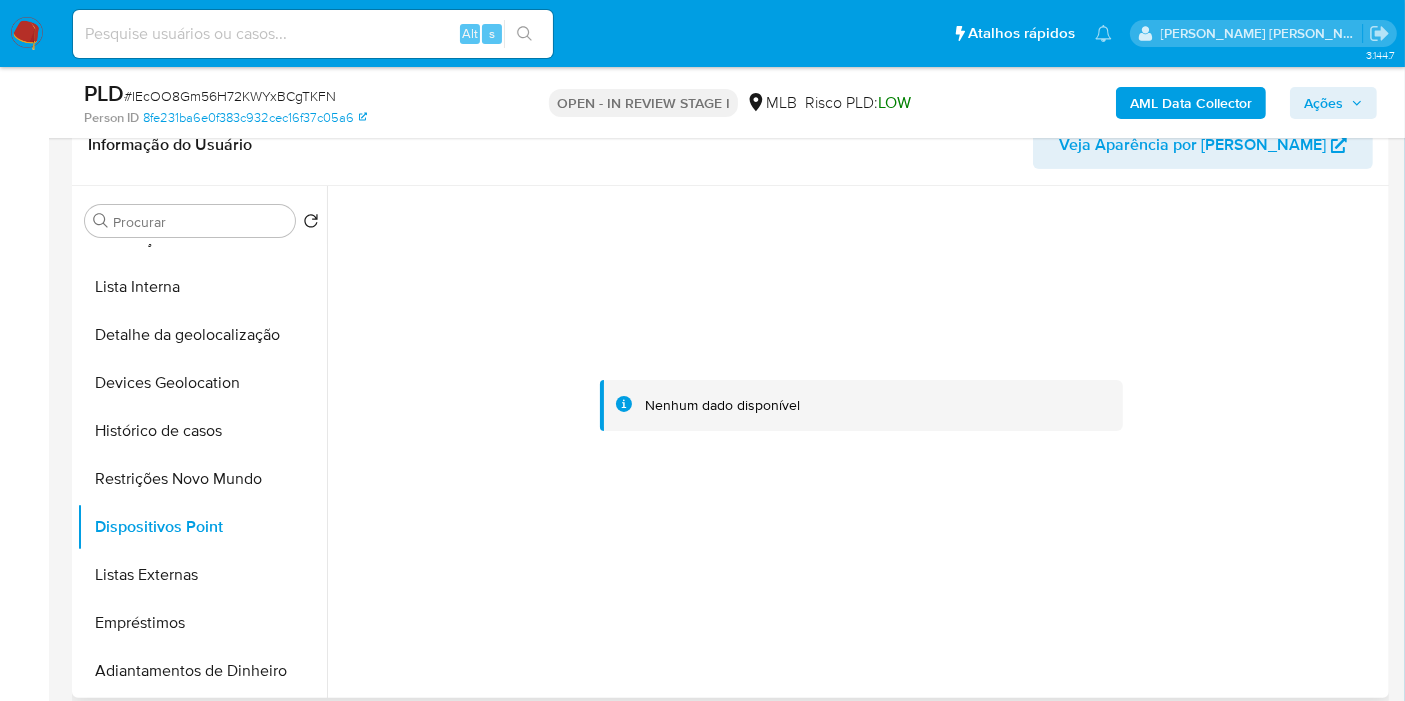 type 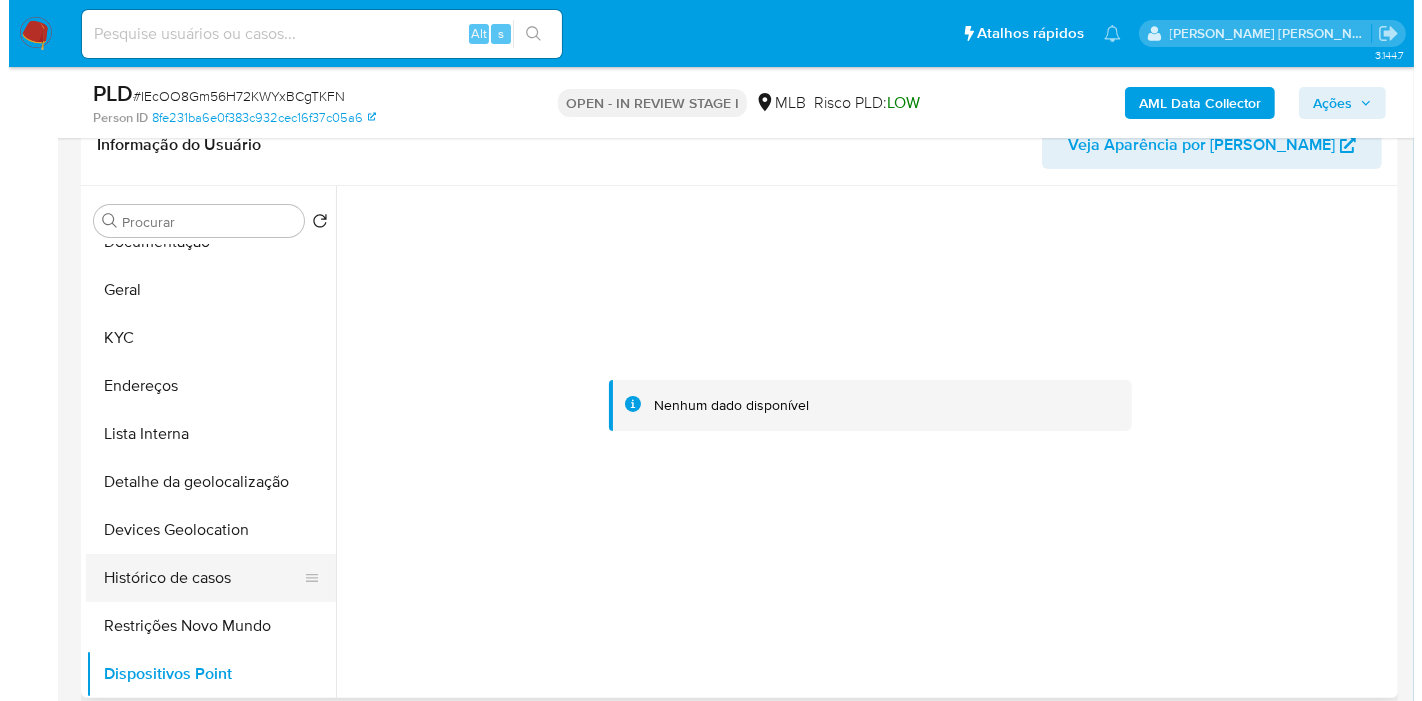 scroll, scrollTop: 0, scrollLeft: 0, axis: both 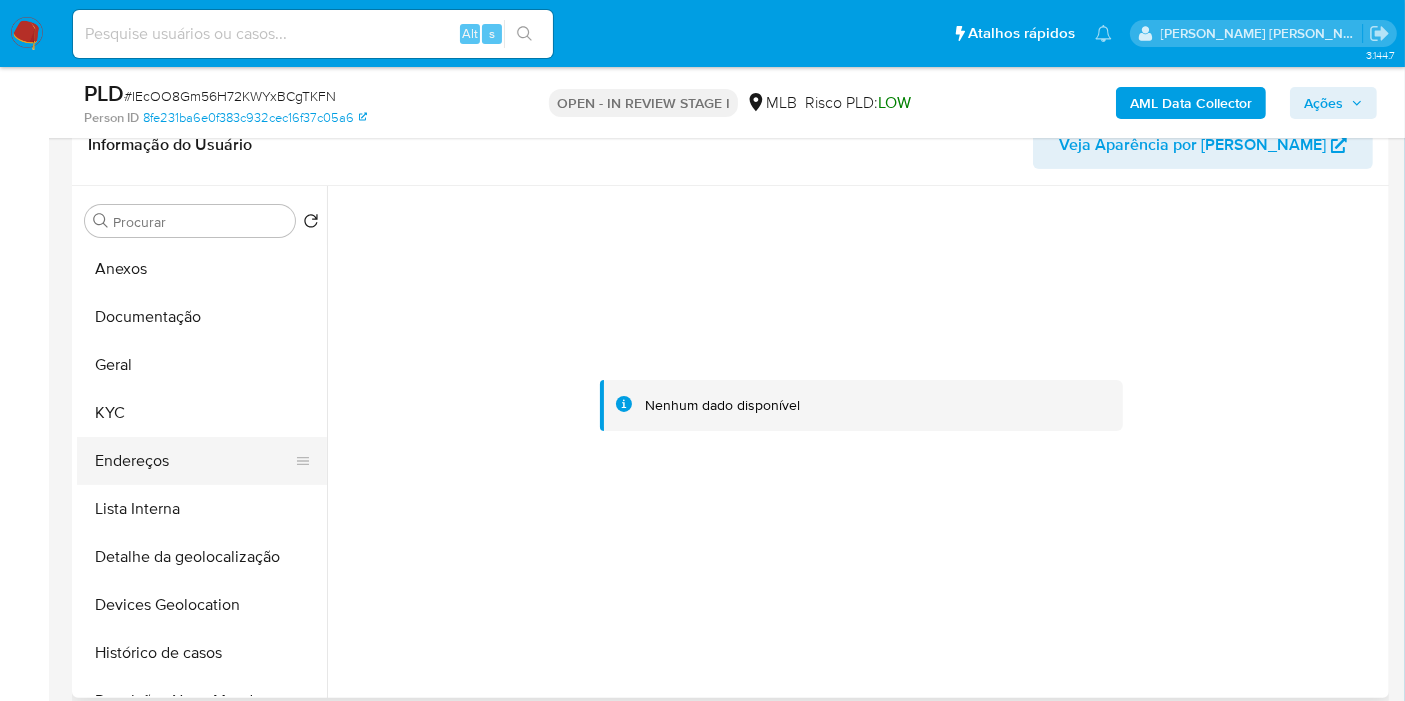 click on "Endereços" at bounding box center [194, 461] 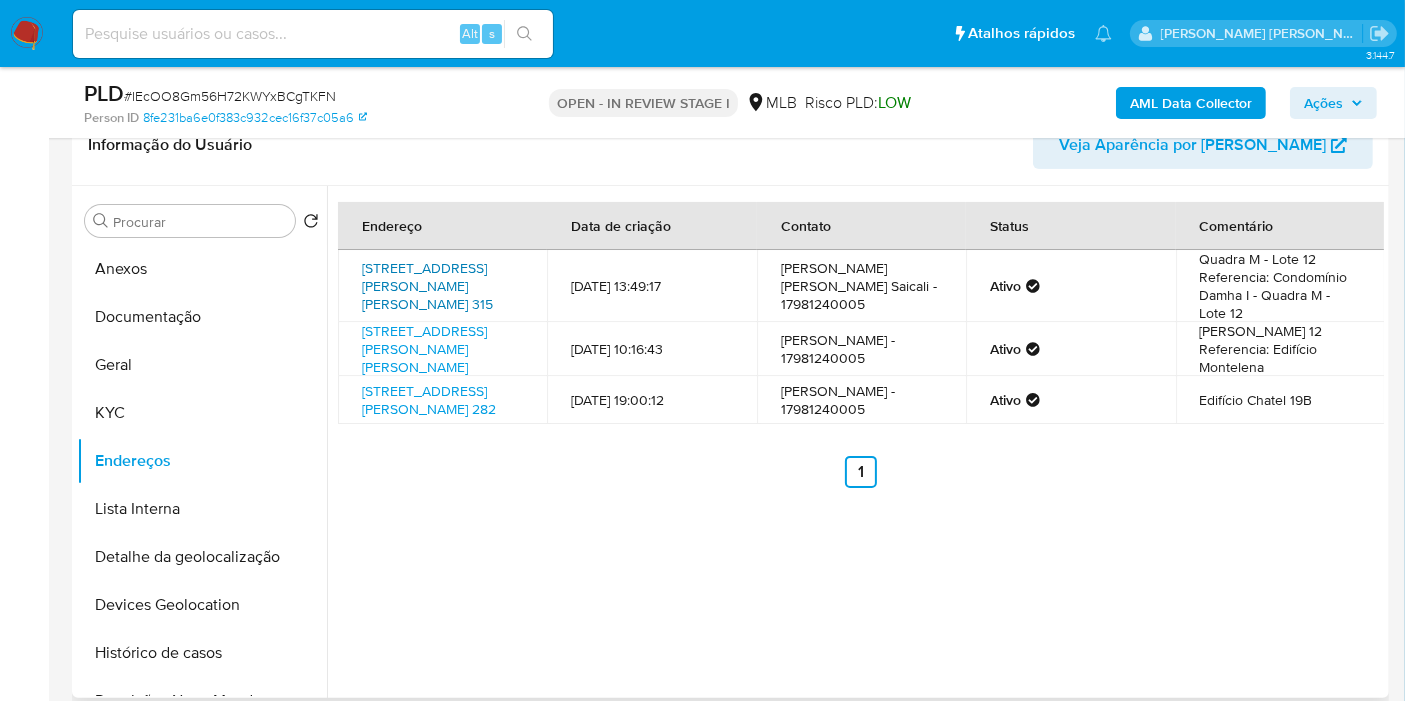 click on "Rua Benedicto Moreira 315, São José Do Rio Preto, São Paulo, 15061726, Brasil 315" at bounding box center [427, 286] 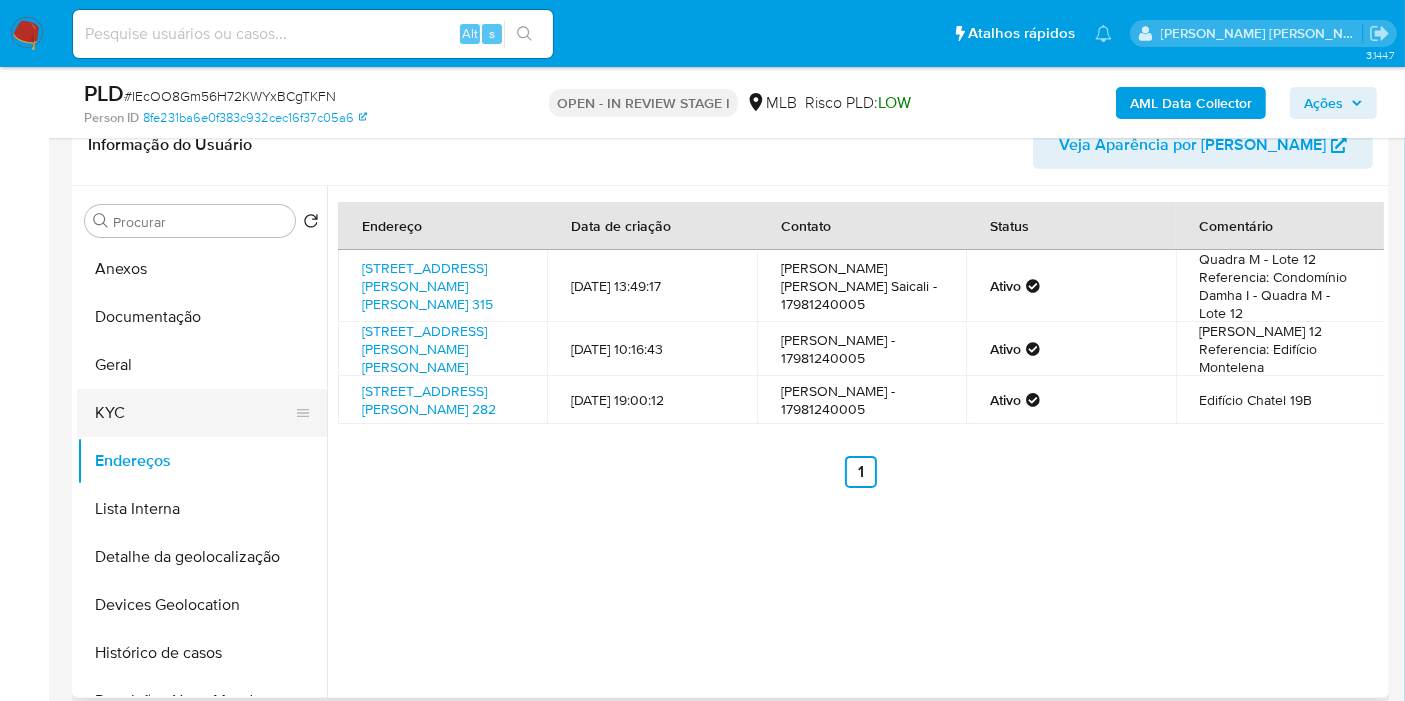 click on "KYC" at bounding box center [194, 413] 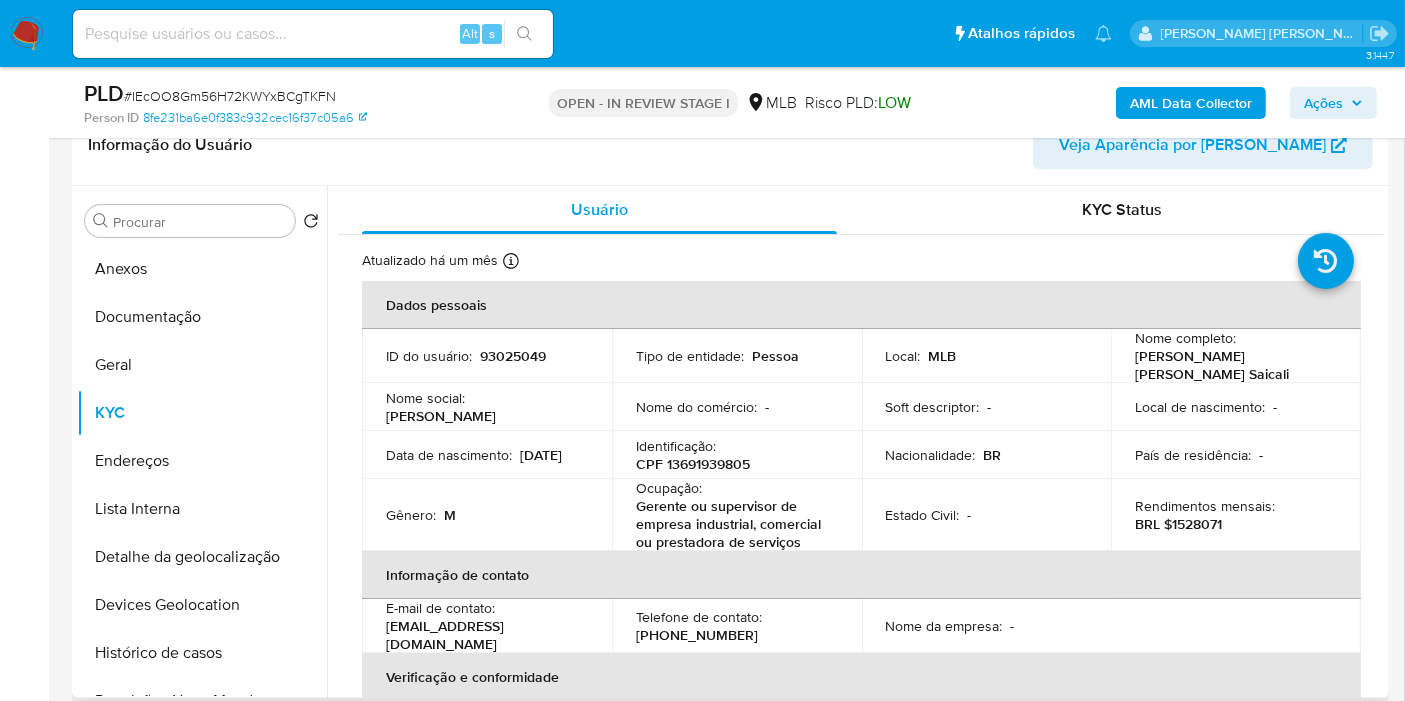 click on "CPF 13691939805" at bounding box center (693, 464) 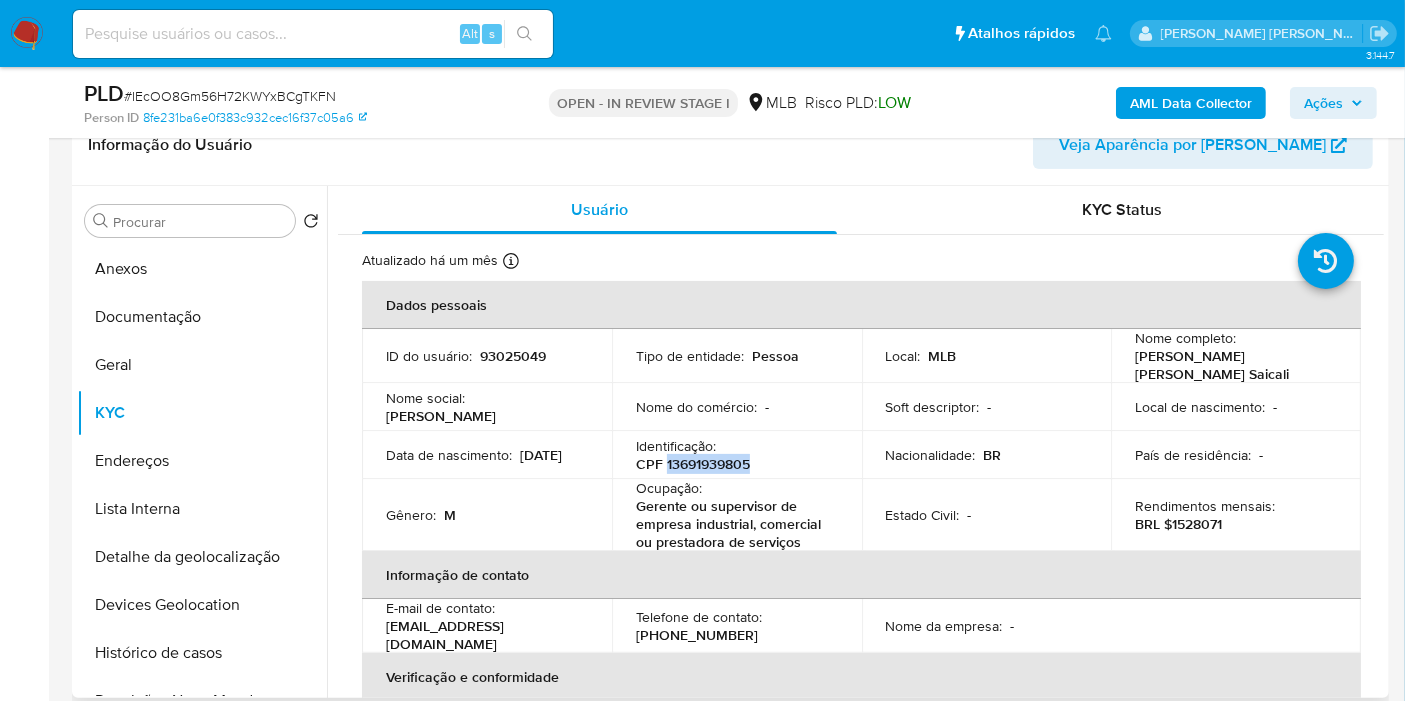 click on "CPF 13691939805" at bounding box center (693, 464) 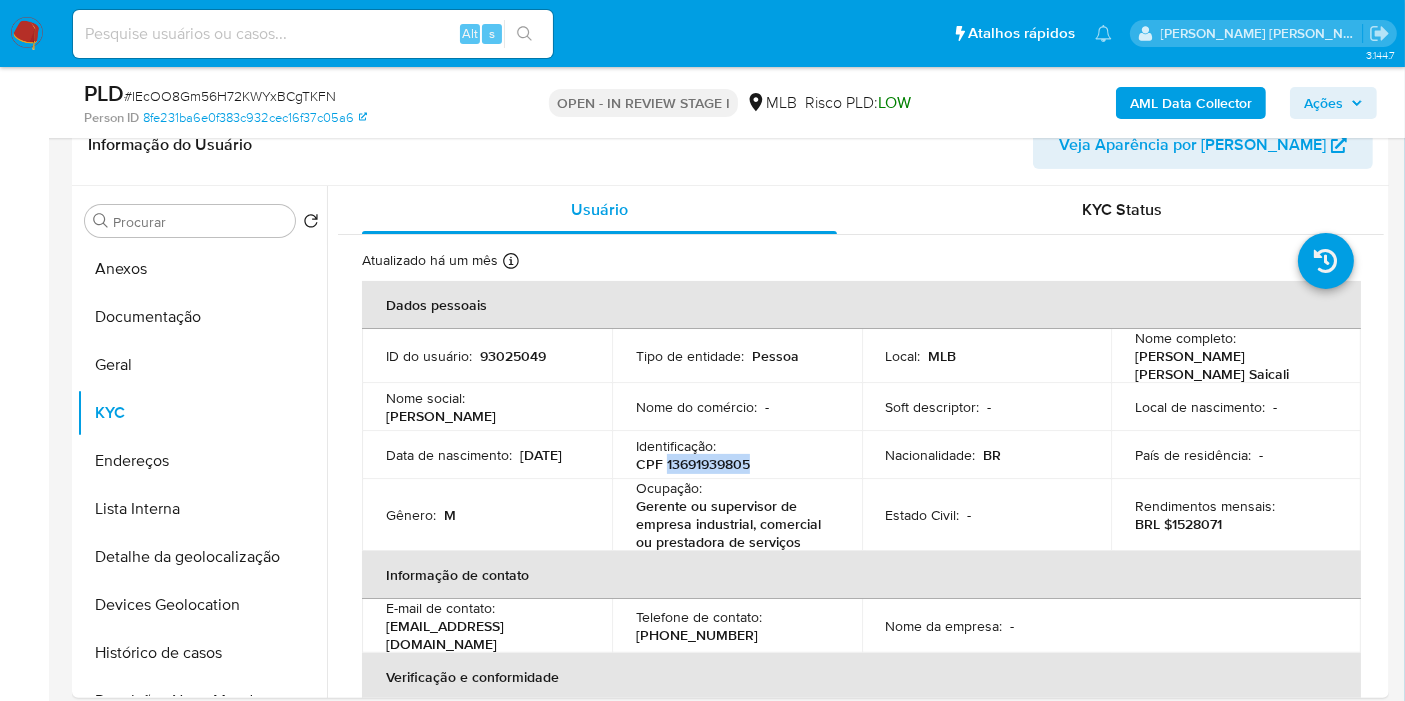 drag, startPoint x: 204, startPoint y: 252, endPoint x: 430, endPoint y: 111, distance: 266.37756 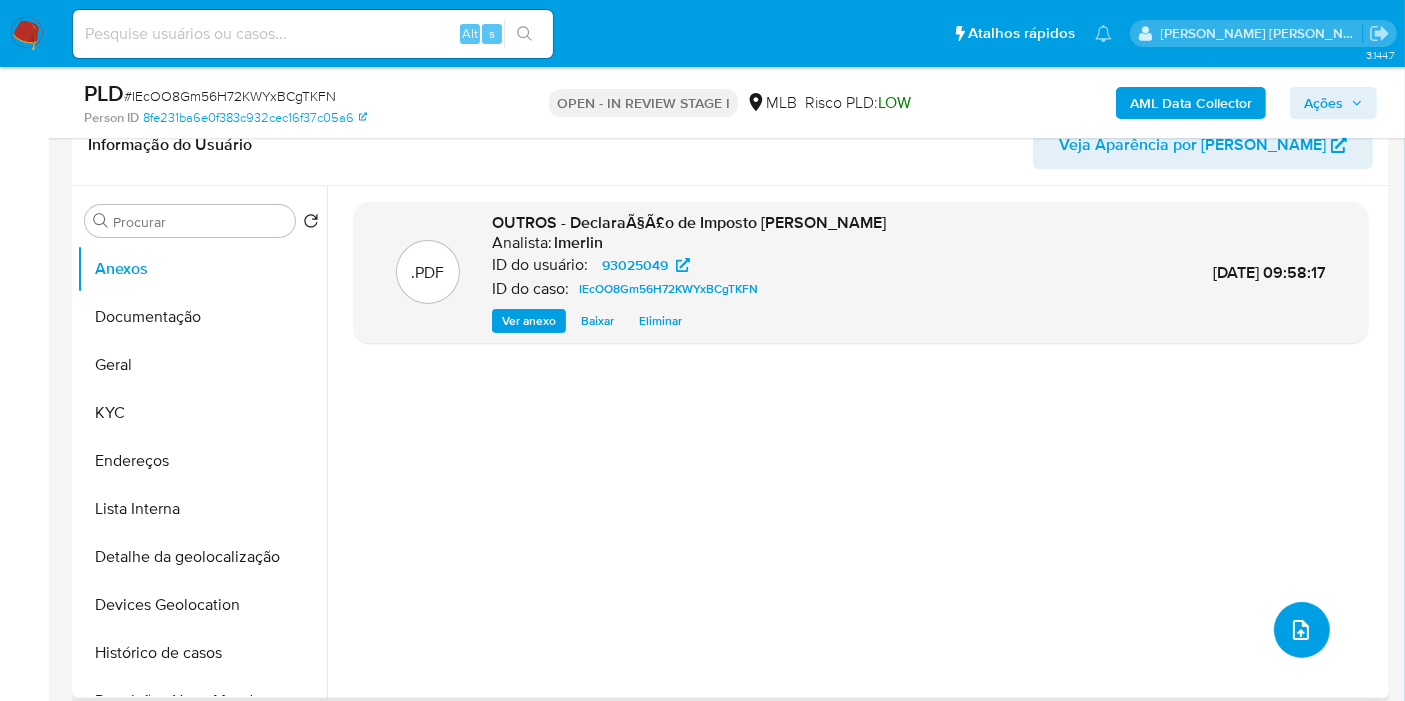 click at bounding box center [1302, 630] 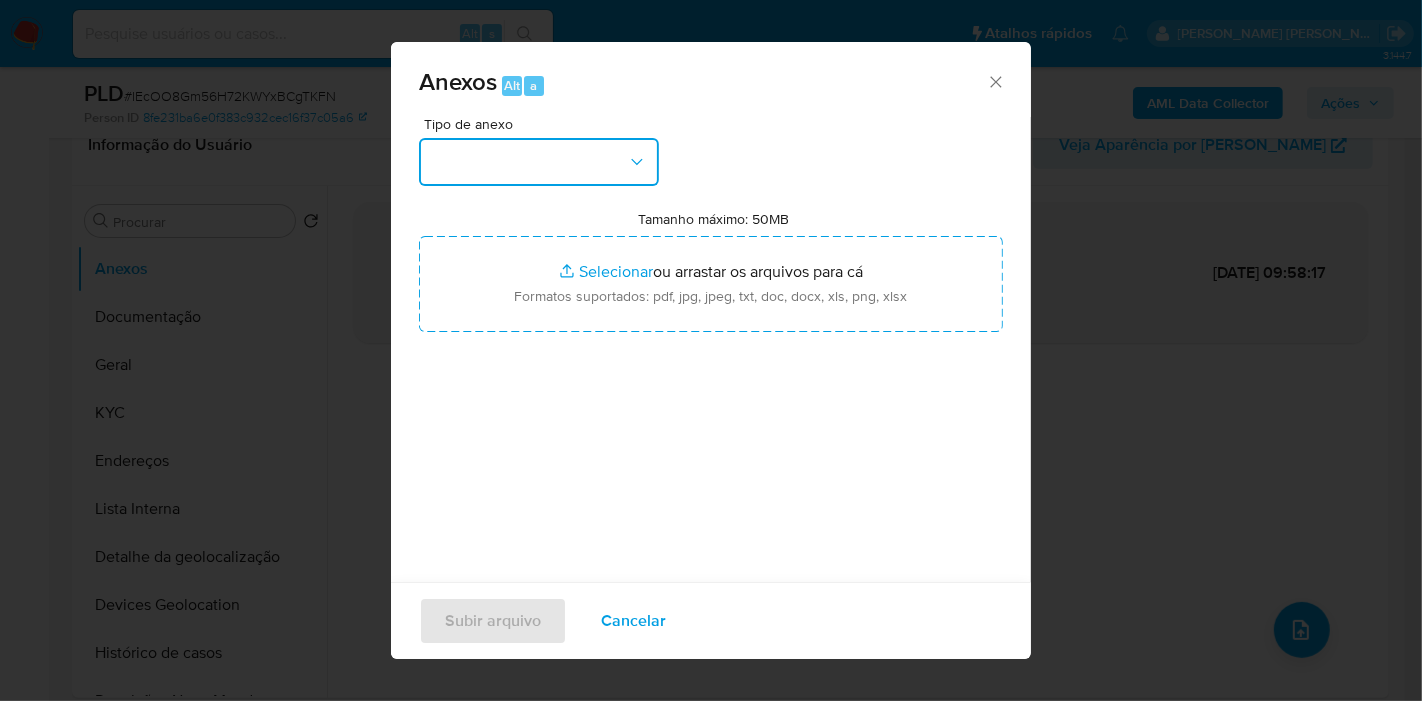 click at bounding box center [539, 162] 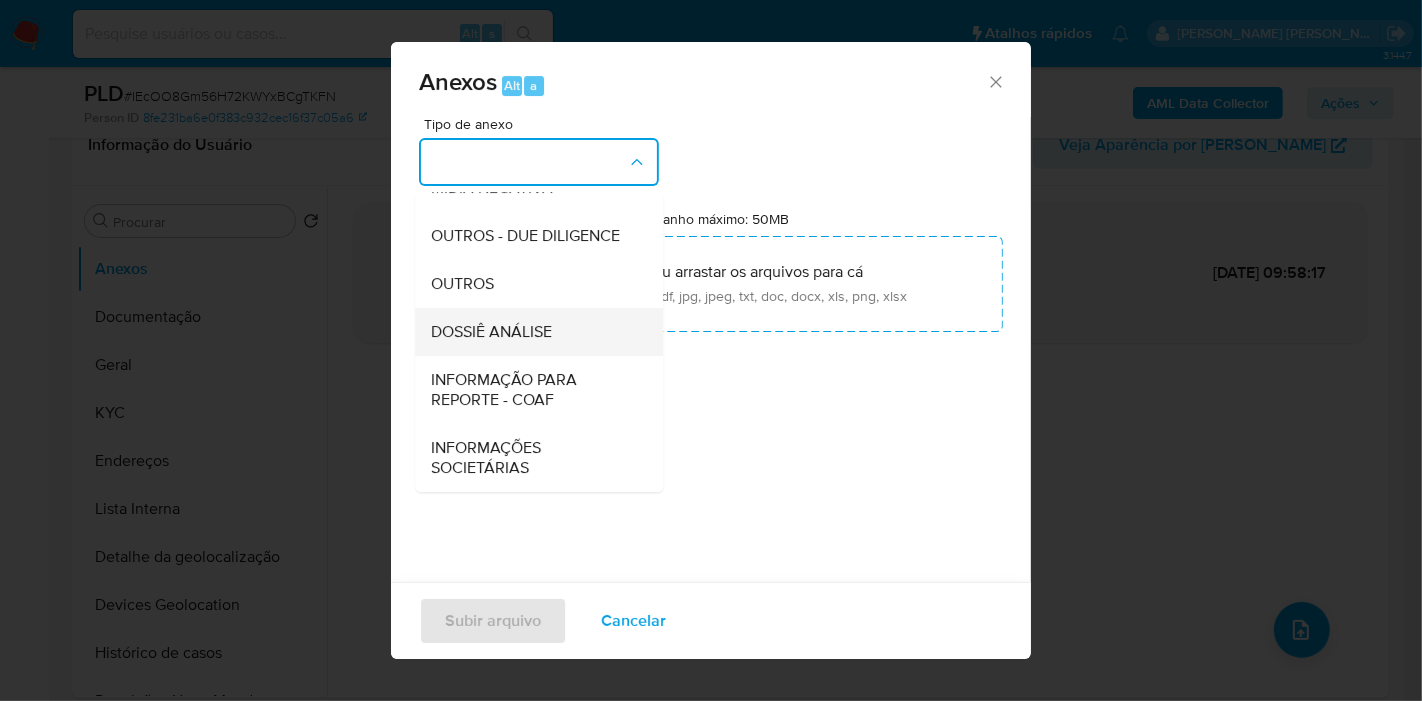 scroll, scrollTop: 307, scrollLeft: 0, axis: vertical 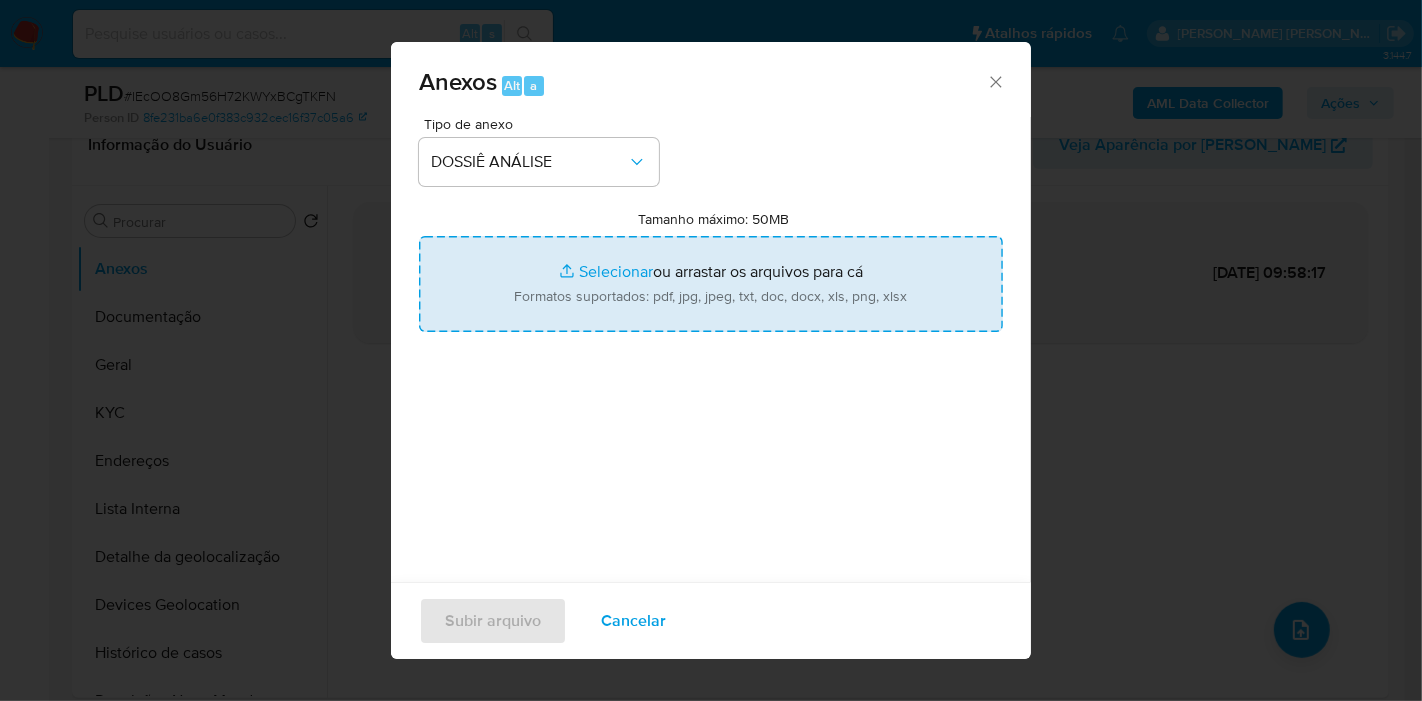 click on "Tamanho máximo: 50MB Selecionar arquivos" at bounding box center [711, 284] 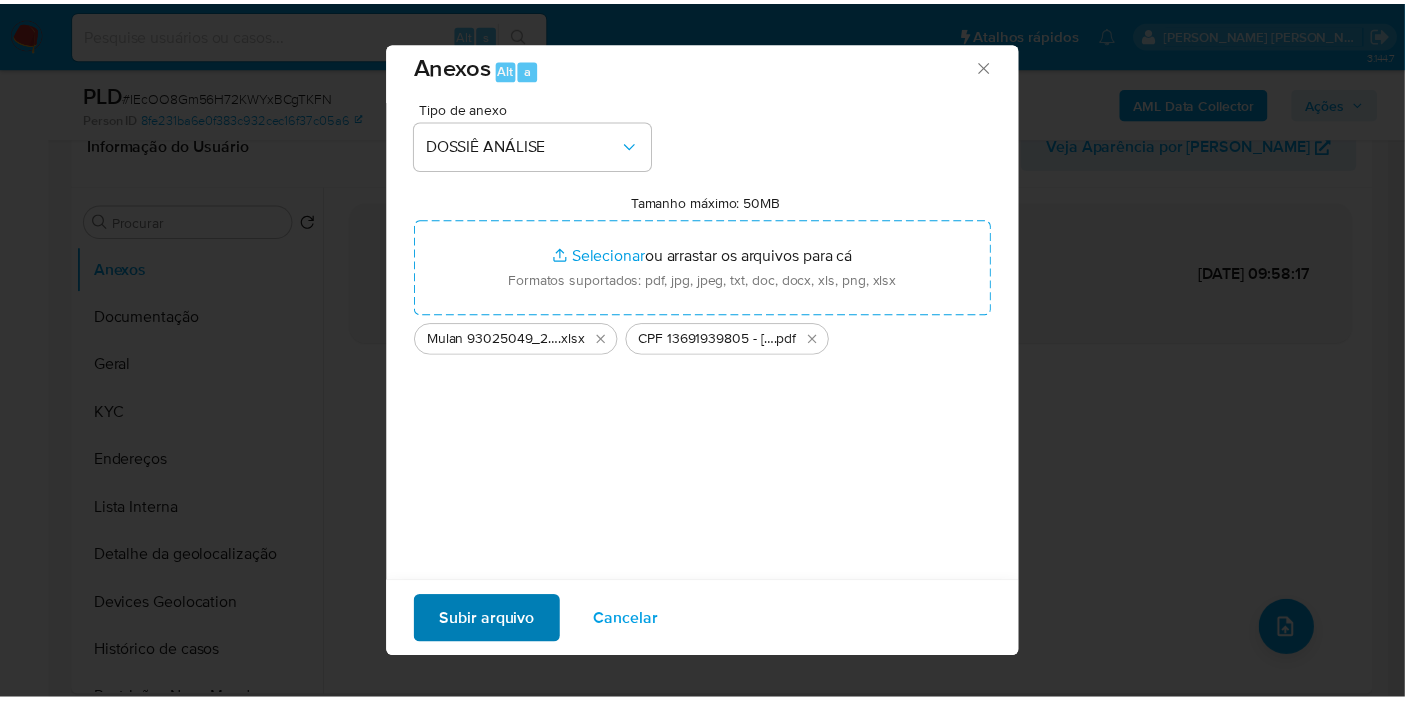 scroll, scrollTop: 20, scrollLeft: 0, axis: vertical 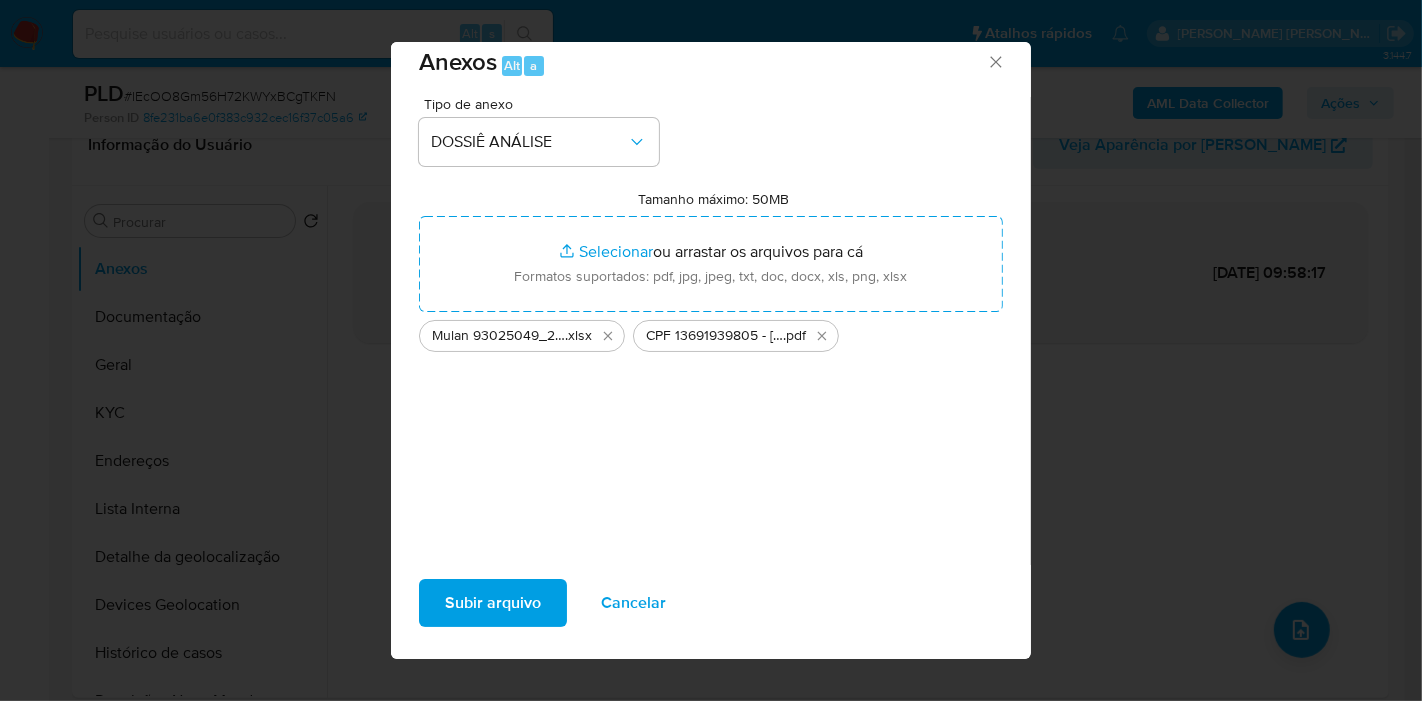 click on "Subir arquivo" at bounding box center [493, 603] 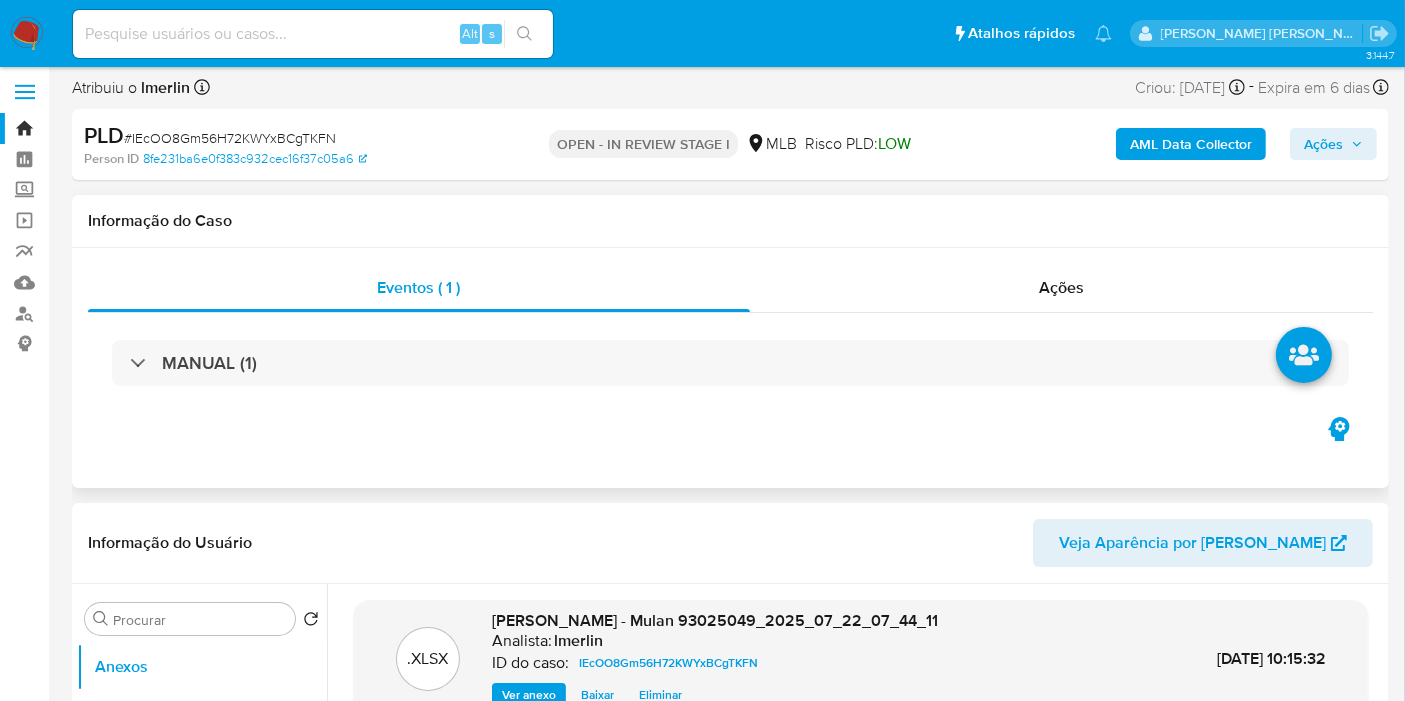scroll, scrollTop: 0, scrollLeft: 0, axis: both 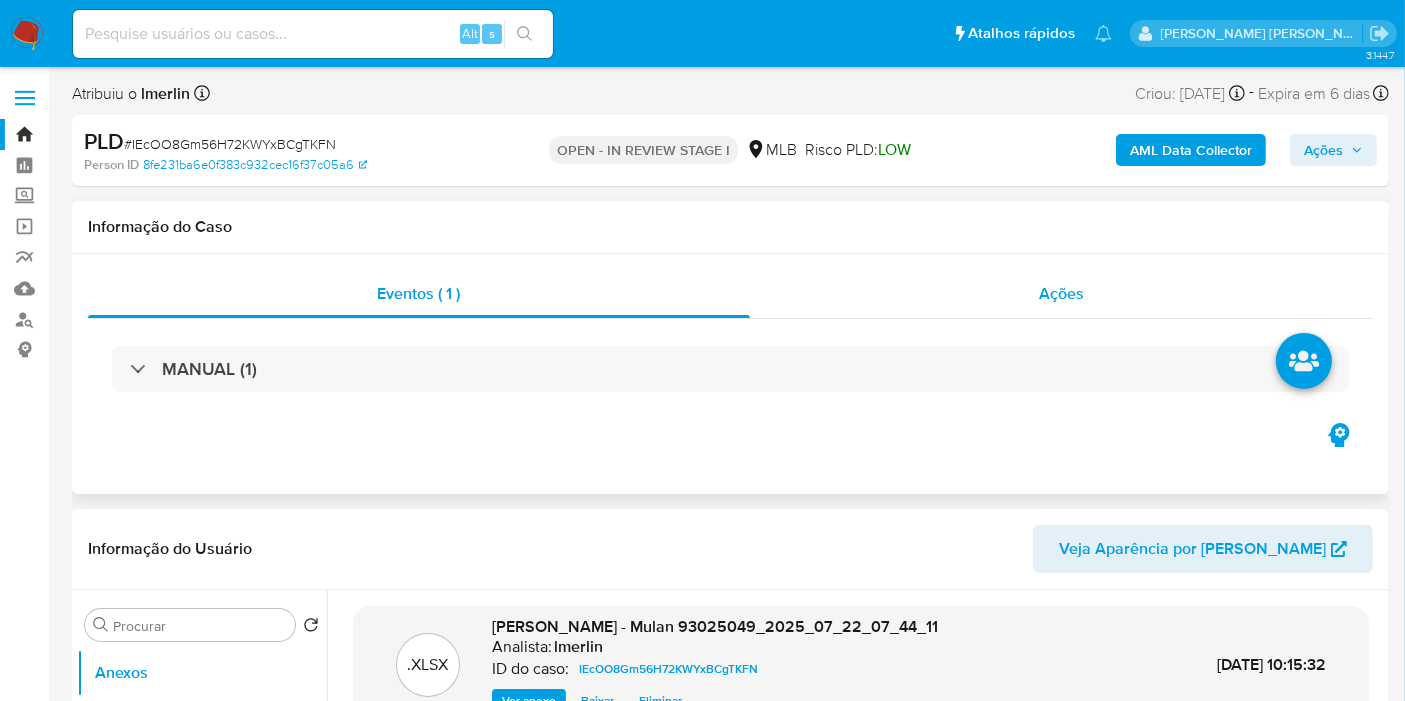 click on "Ações" at bounding box center [1062, 294] 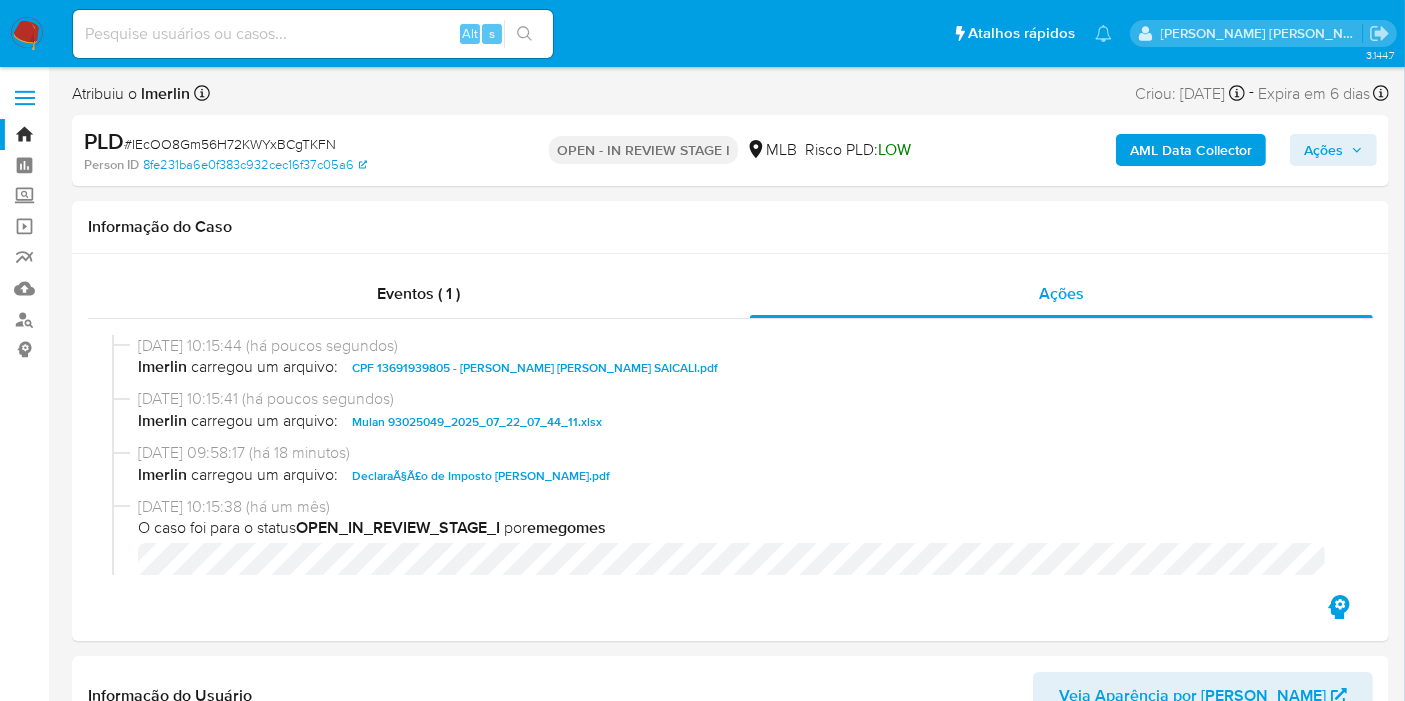 click on "Ações" at bounding box center (1323, 150) 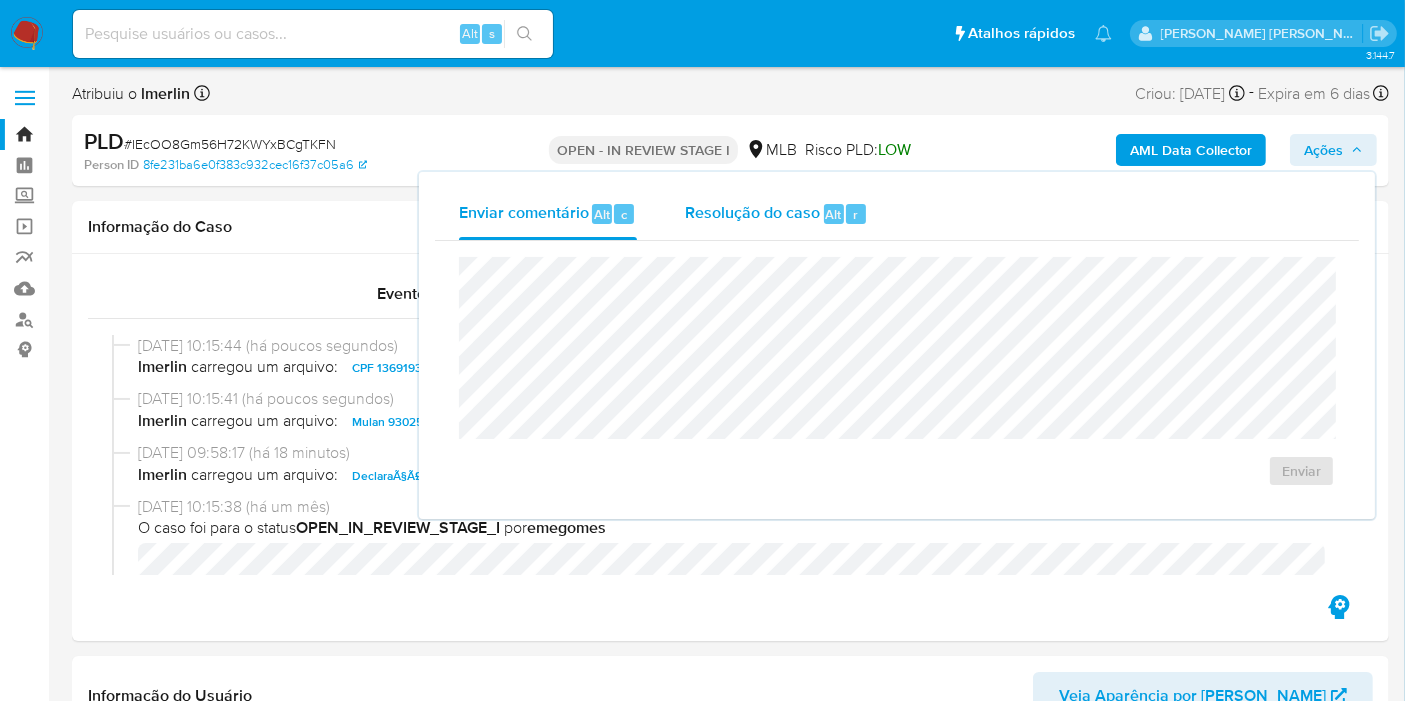 click on "Resolução do caso Alt r" at bounding box center (776, 214) 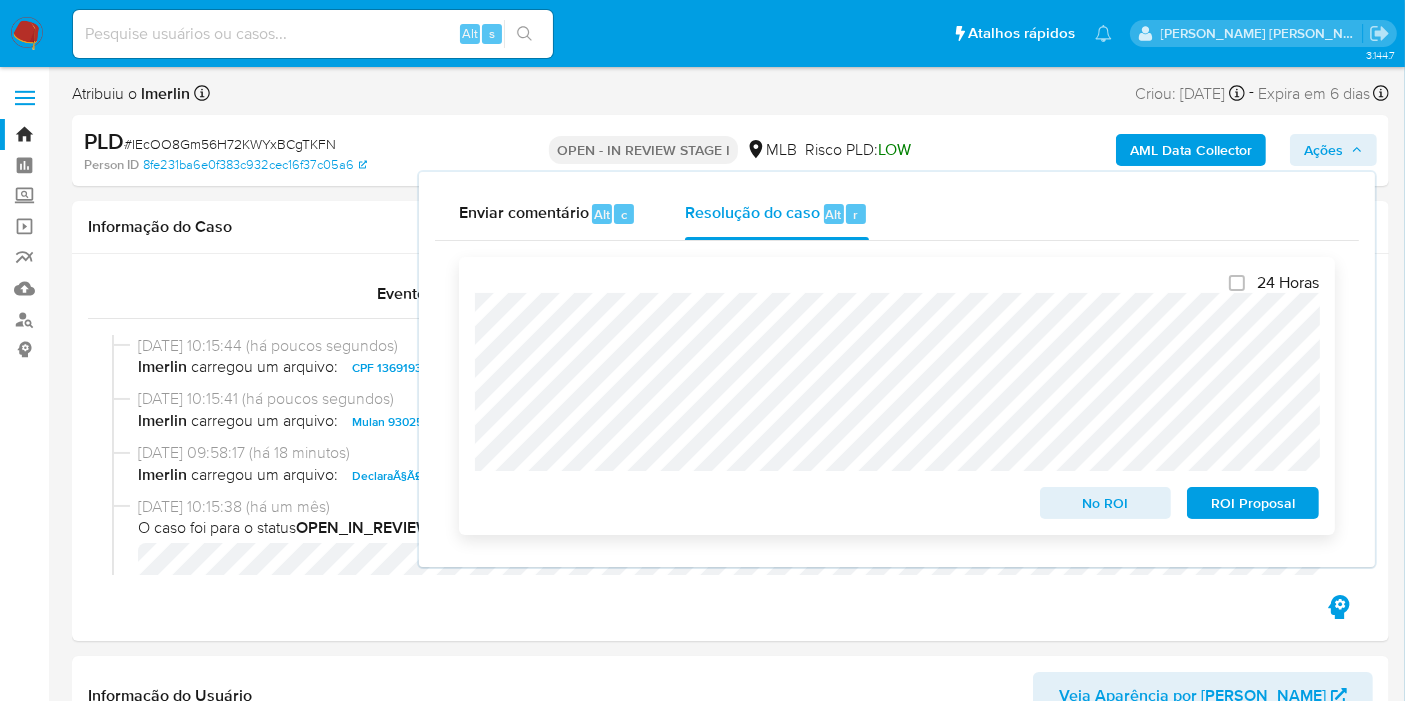 click on "No ROI" at bounding box center (1106, 503) 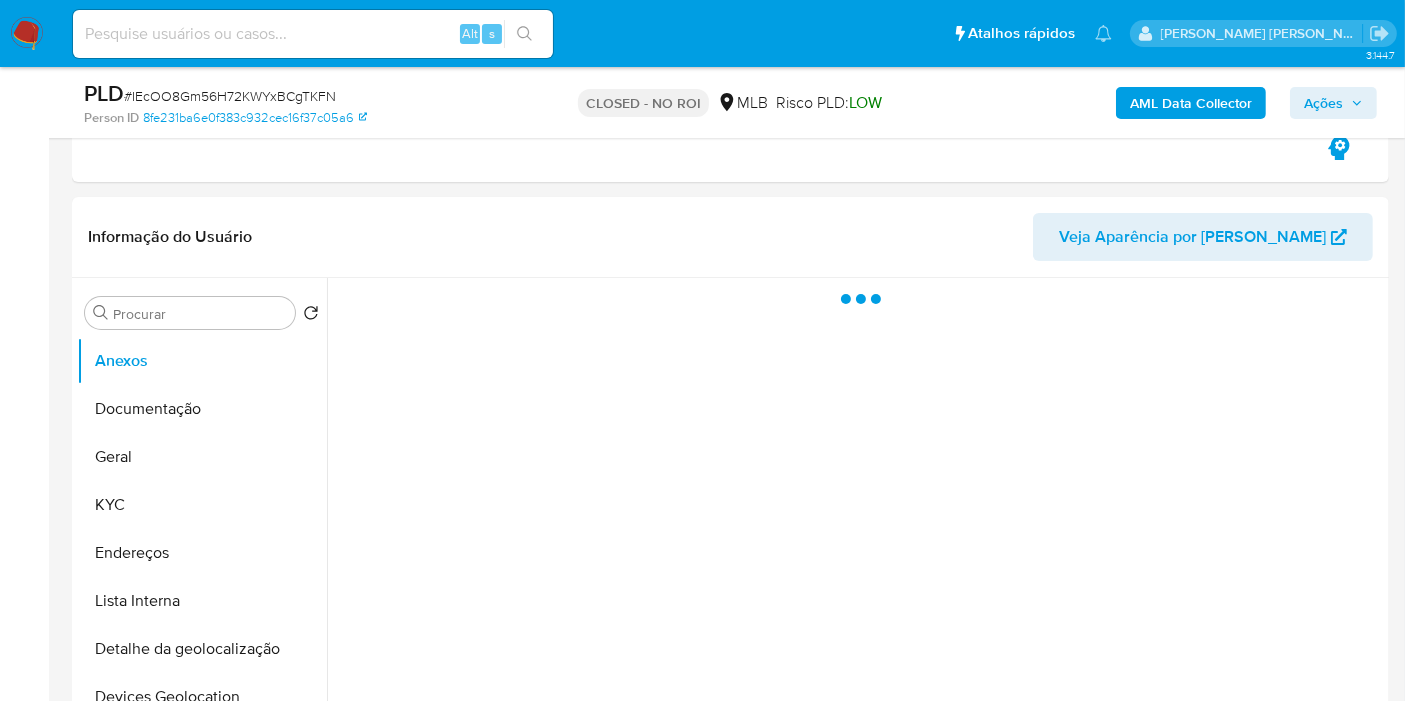 scroll, scrollTop: 333, scrollLeft: 0, axis: vertical 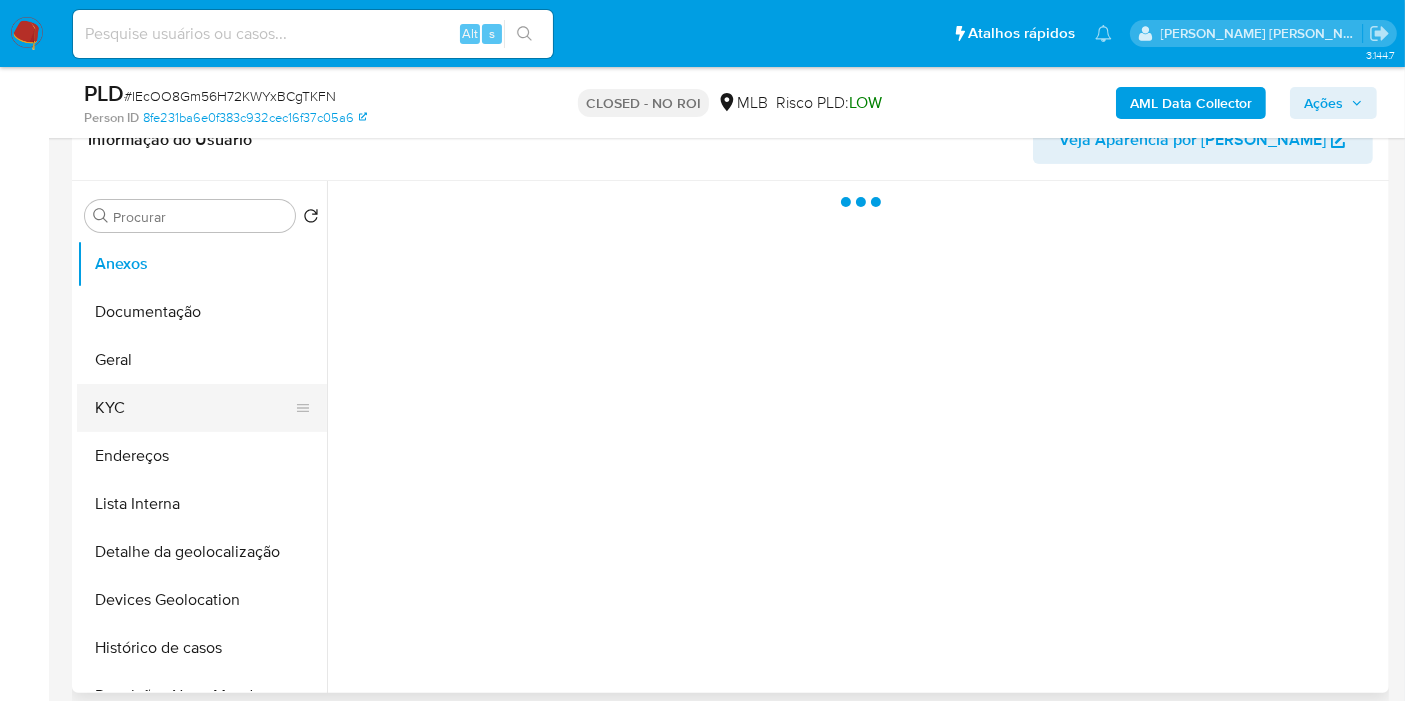click on "KYC" at bounding box center [194, 408] 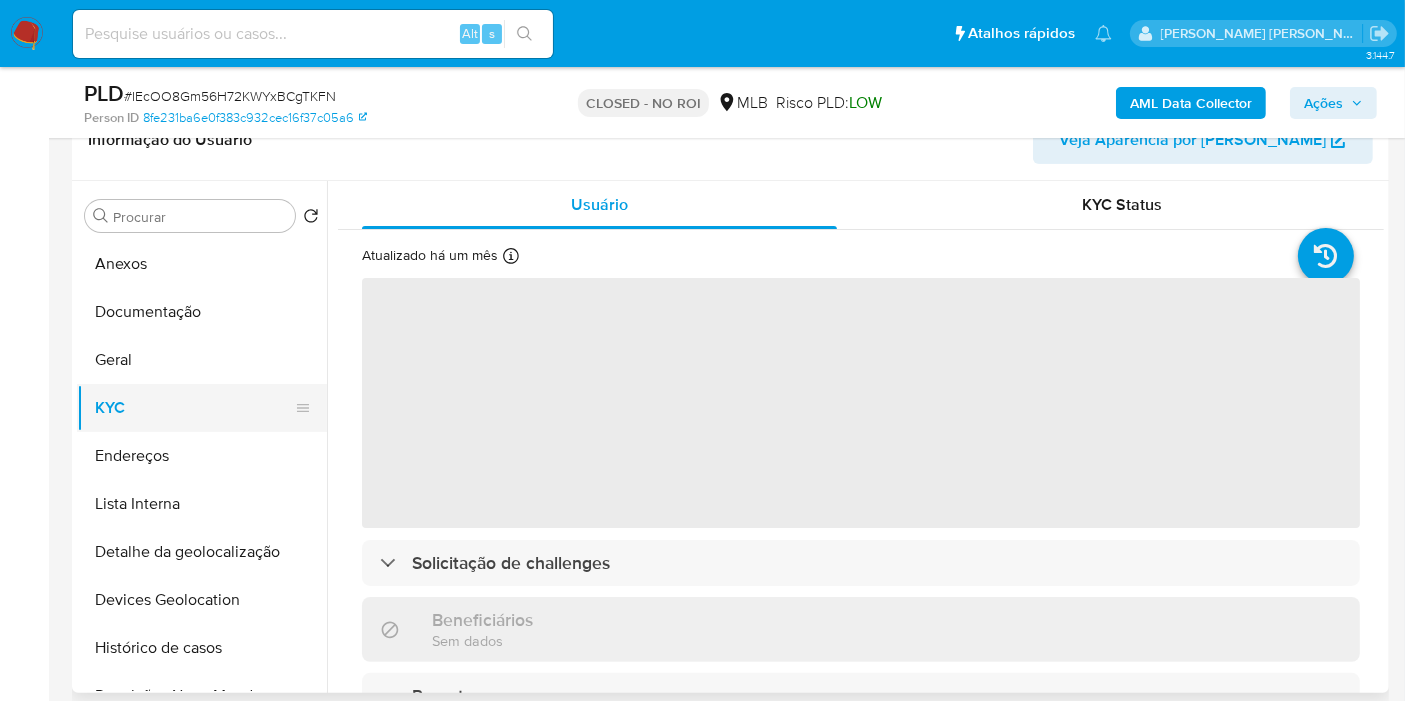 select on "10" 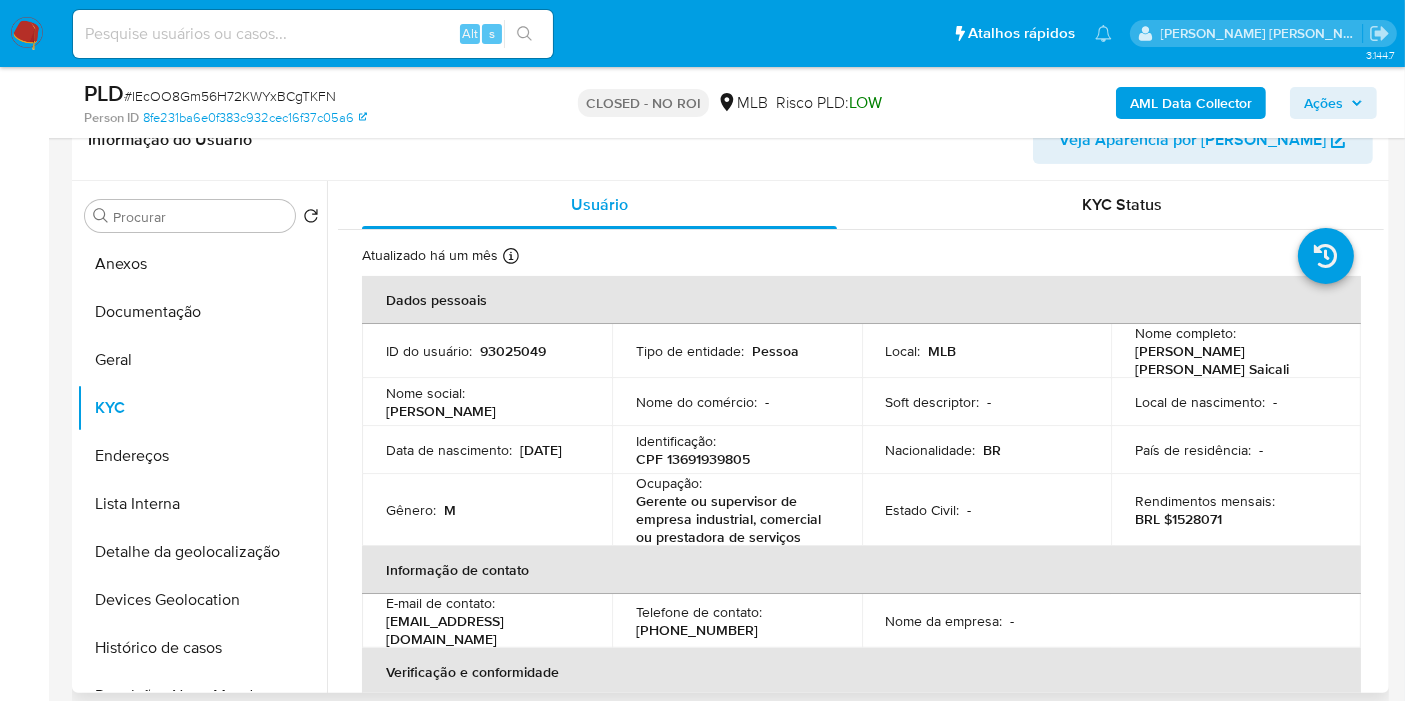 click on "CPF 13691939805" at bounding box center [693, 459] 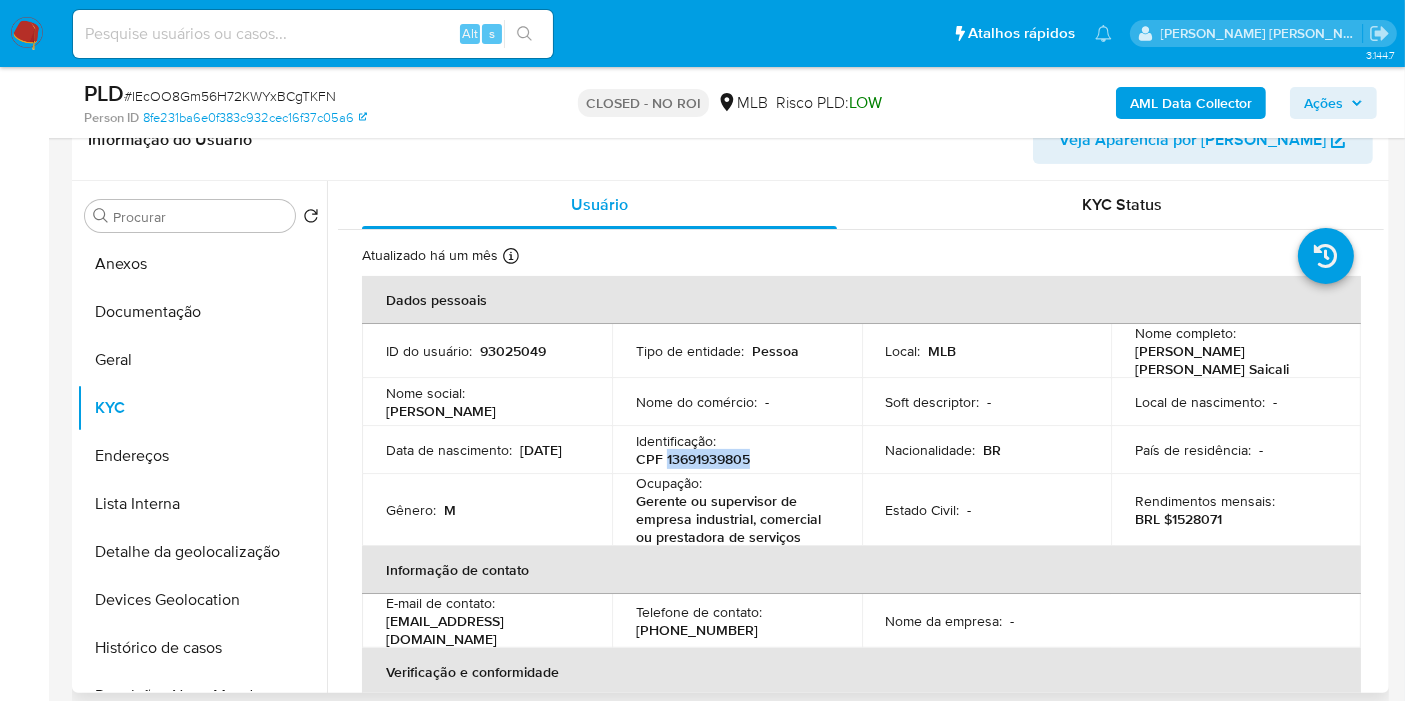 click on "CPF 13691939805" at bounding box center (693, 459) 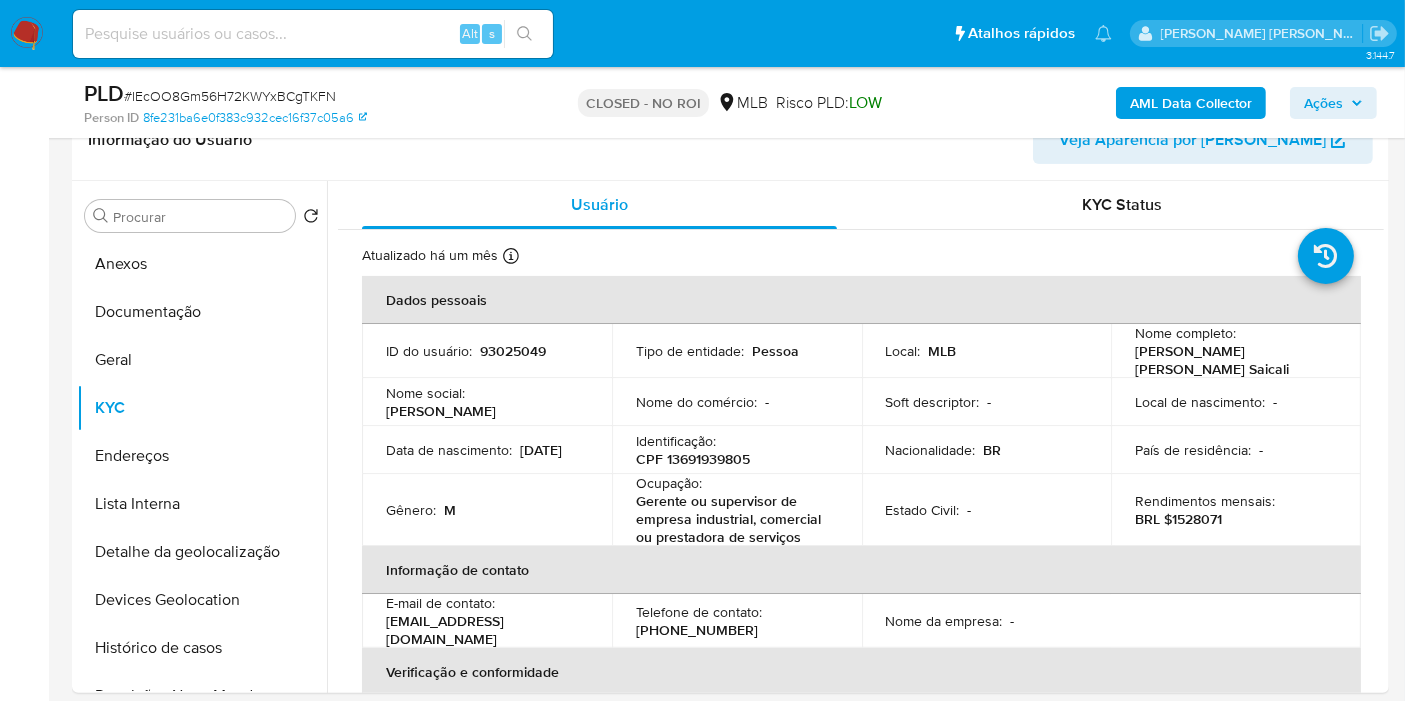 click at bounding box center [313, 34] 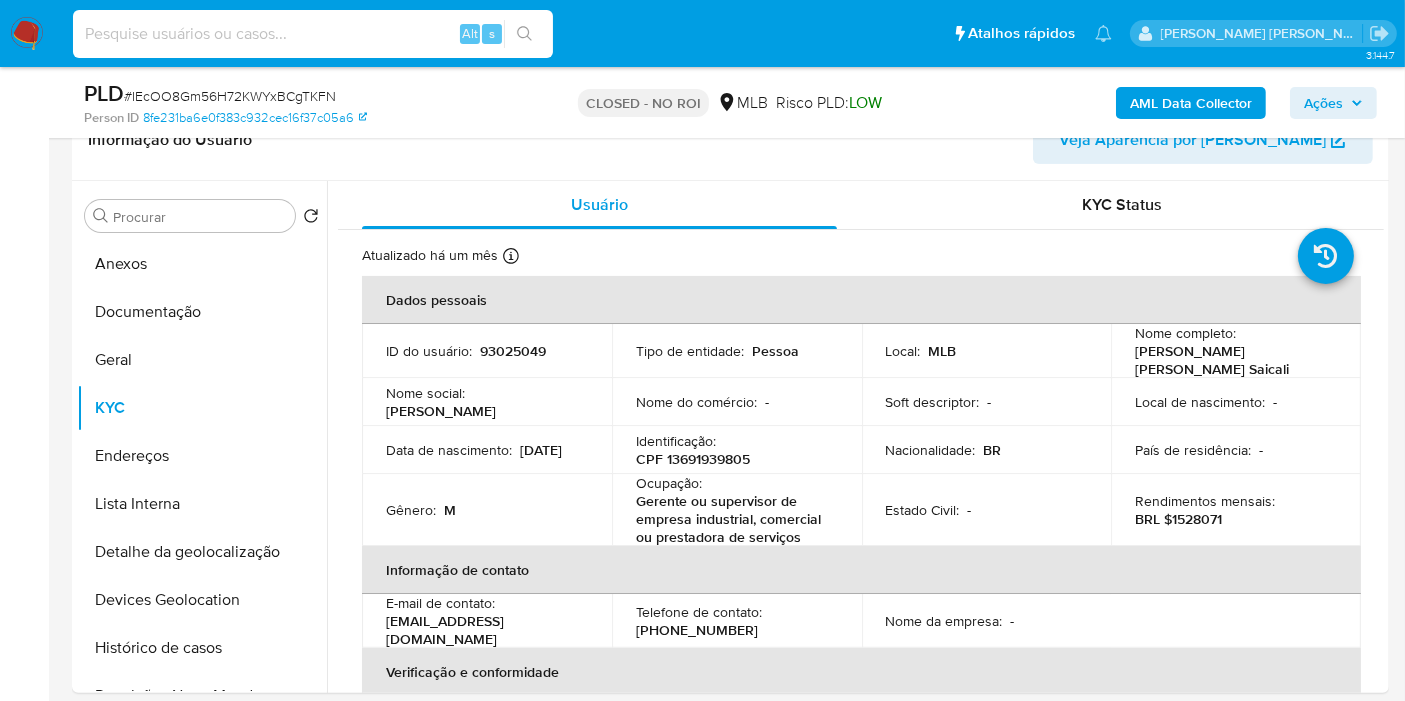 paste on "hdDtkdmtrM3sw2Zv7HyL7ALS" 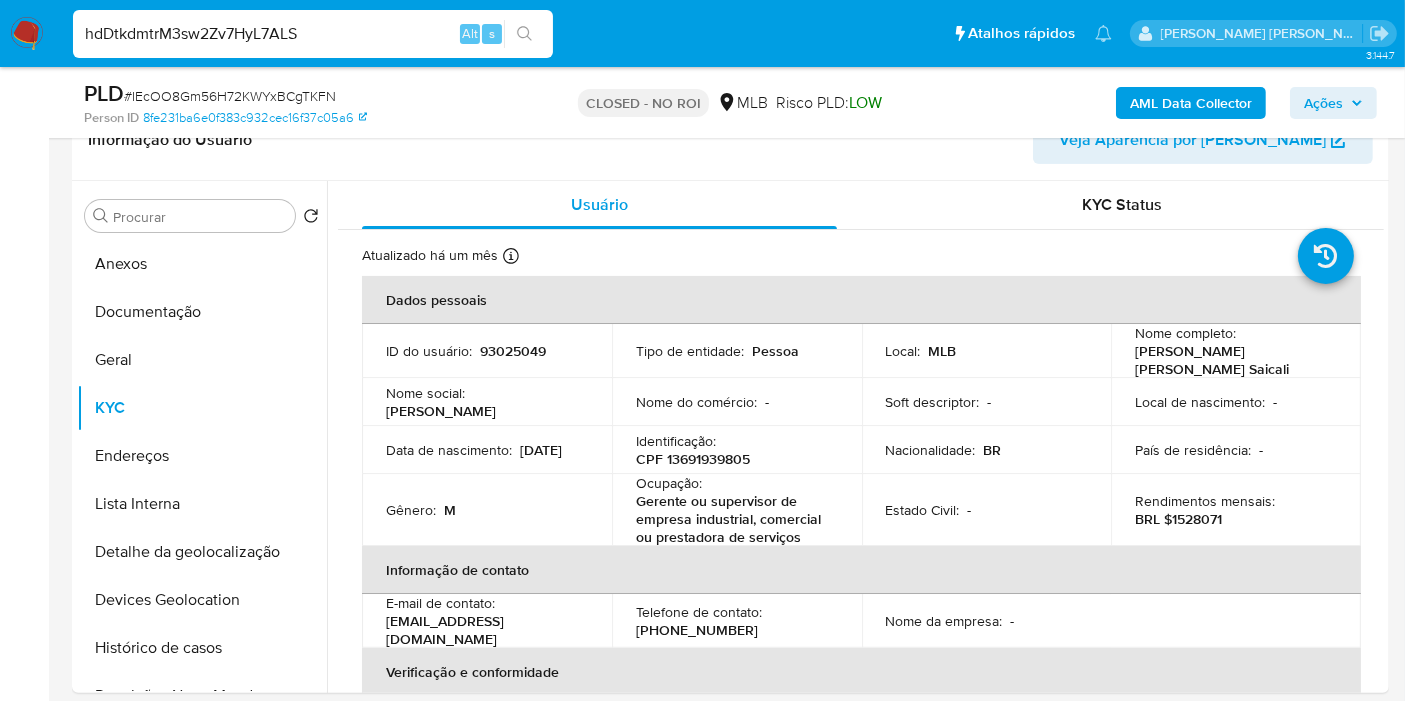 type on "hdDtkdmtrM3sw2Zv7HyL7ALS" 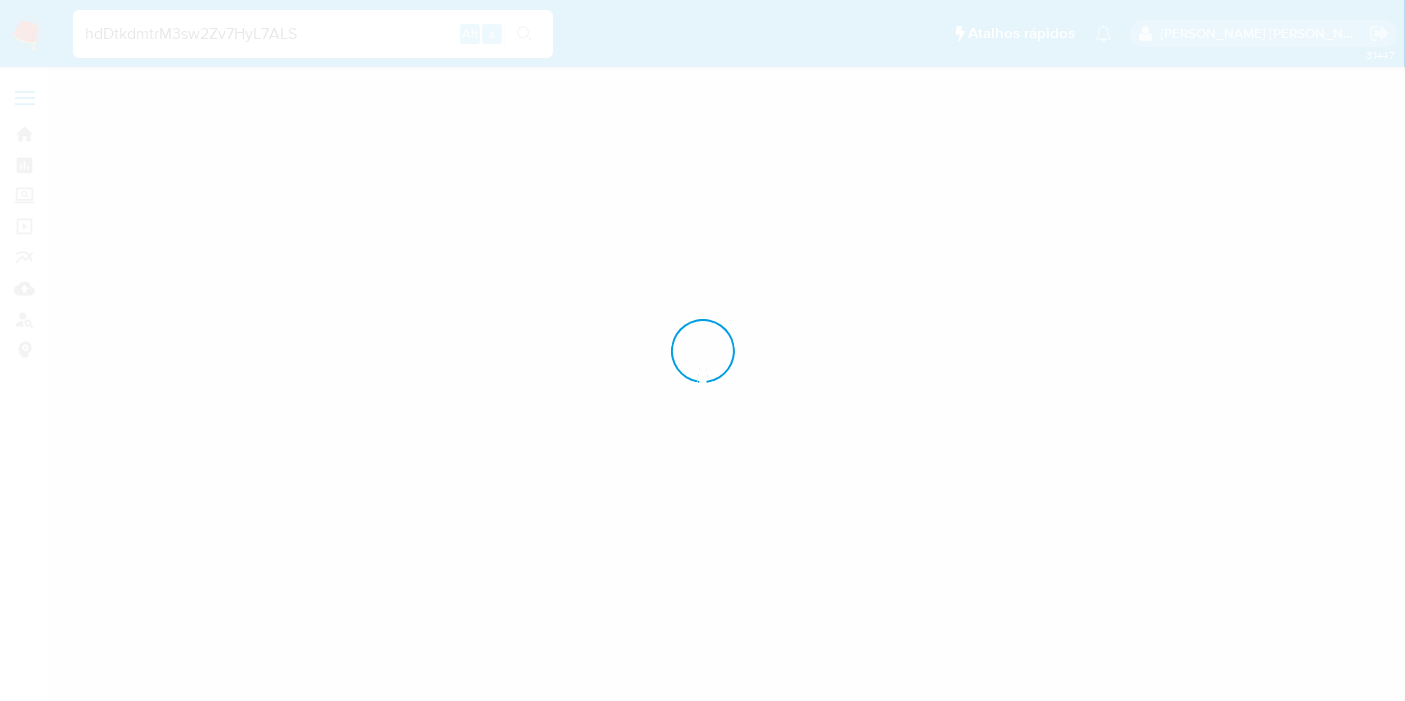 scroll, scrollTop: 0, scrollLeft: 0, axis: both 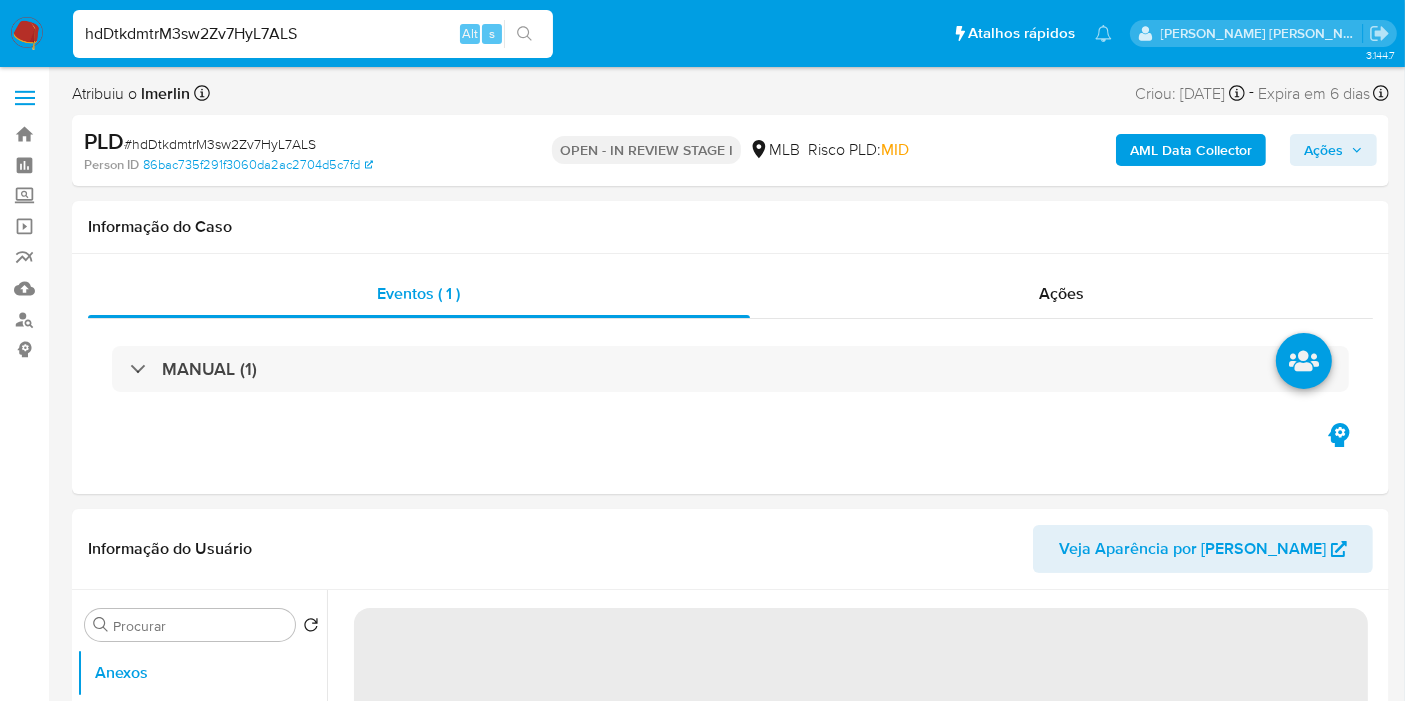 select on "10" 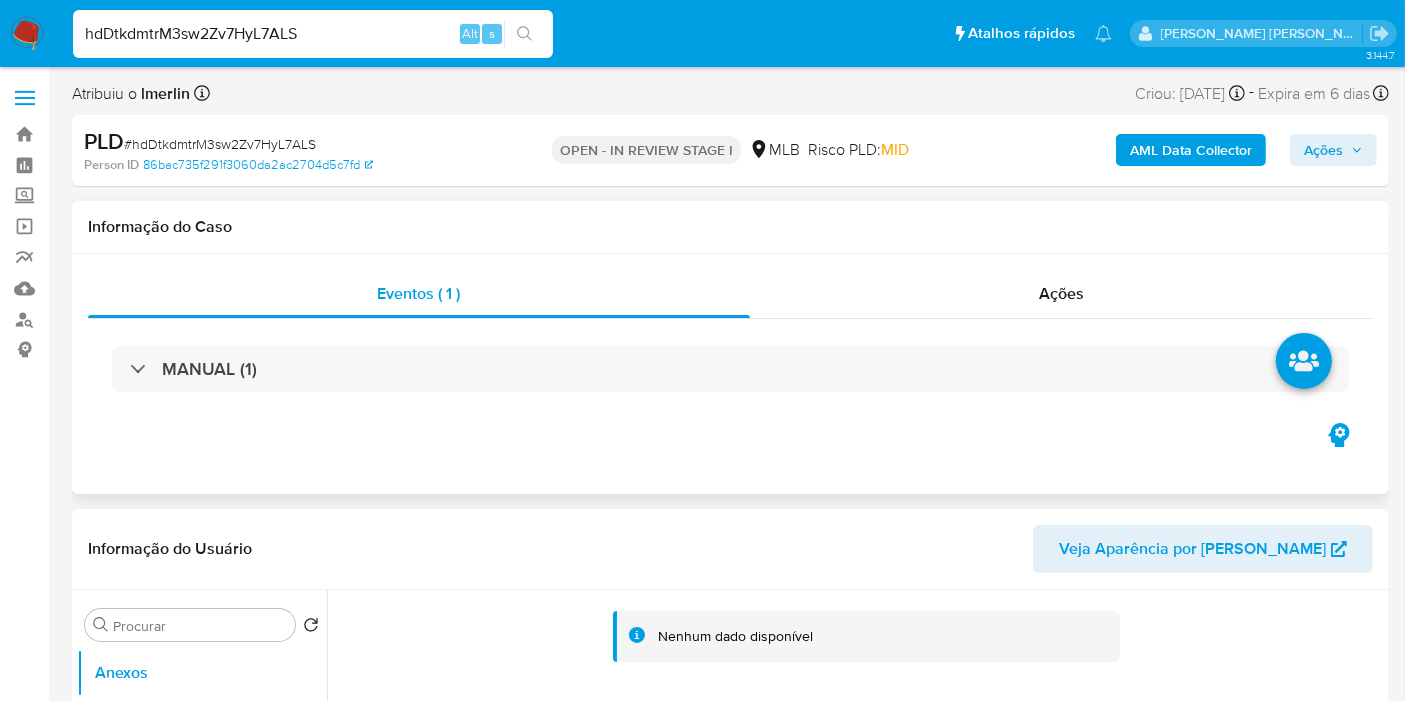 click on "Eventos ( 1 ) Ações MANUAL (1)" at bounding box center [730, 374] 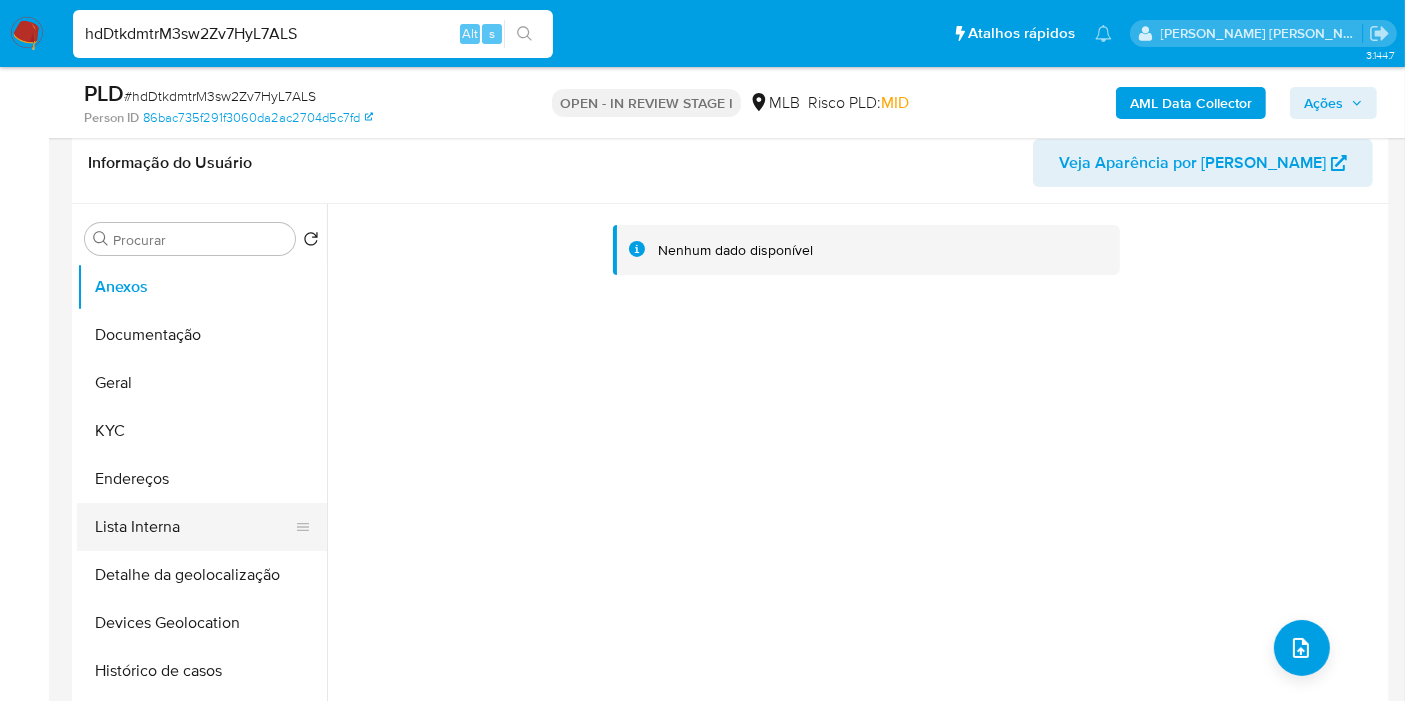 scroll, scrollTop: 333, scrollLeft: 0, axis: vertical 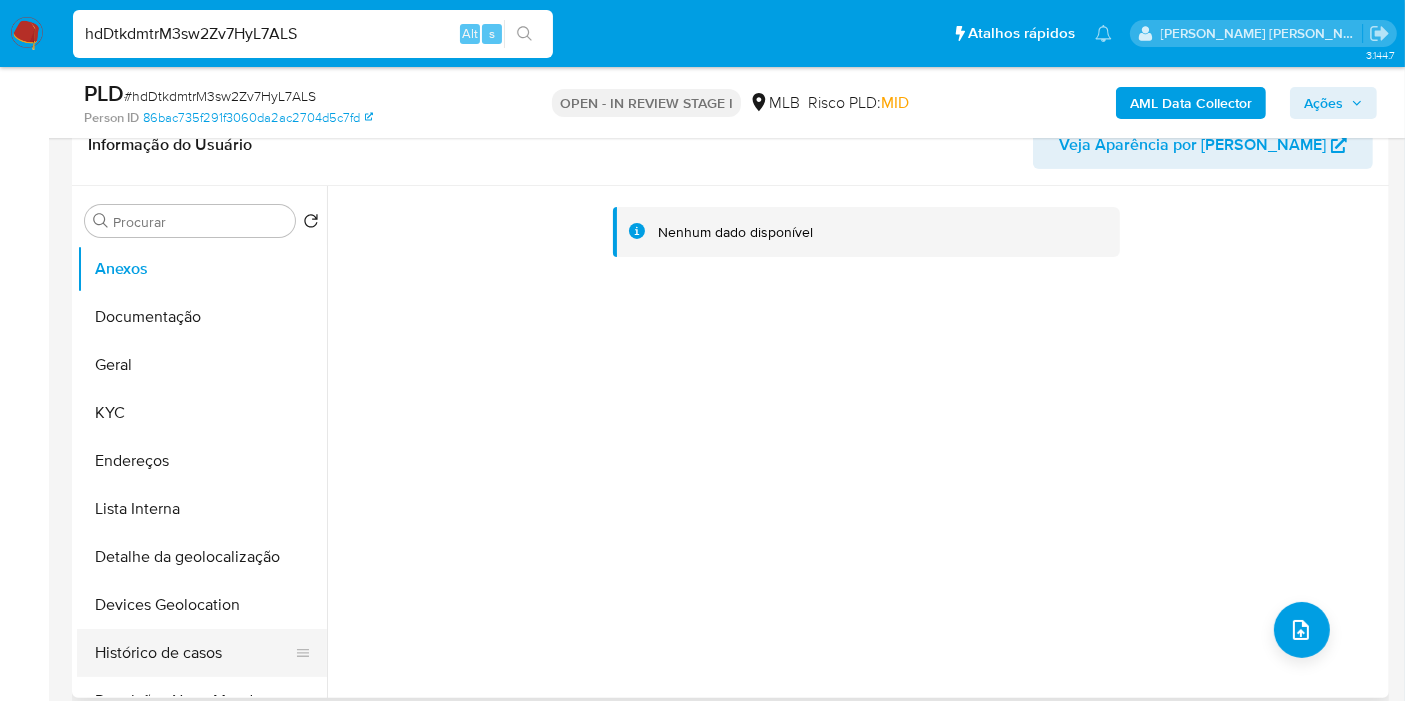 click on "Histórico de casos" at bounding box center (194, 653) 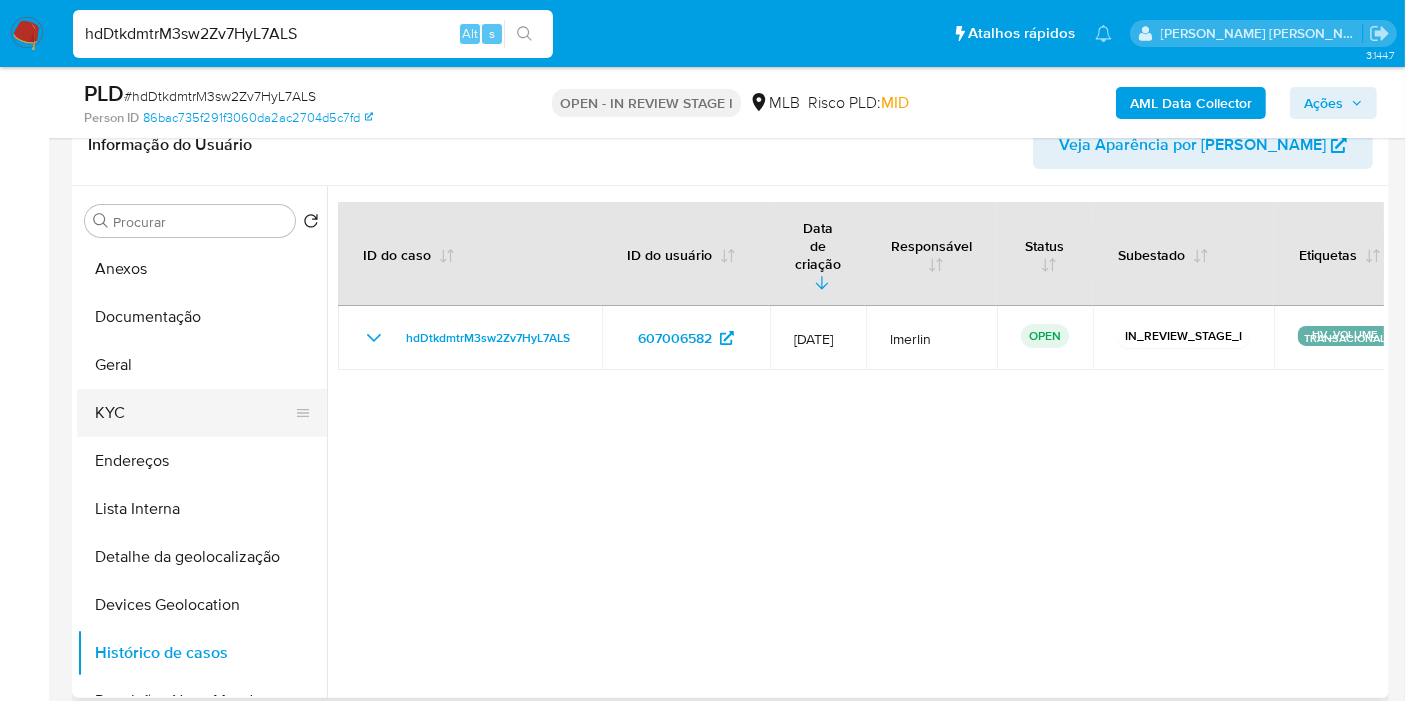 click on "KYC" at bounding box center [194, 413] 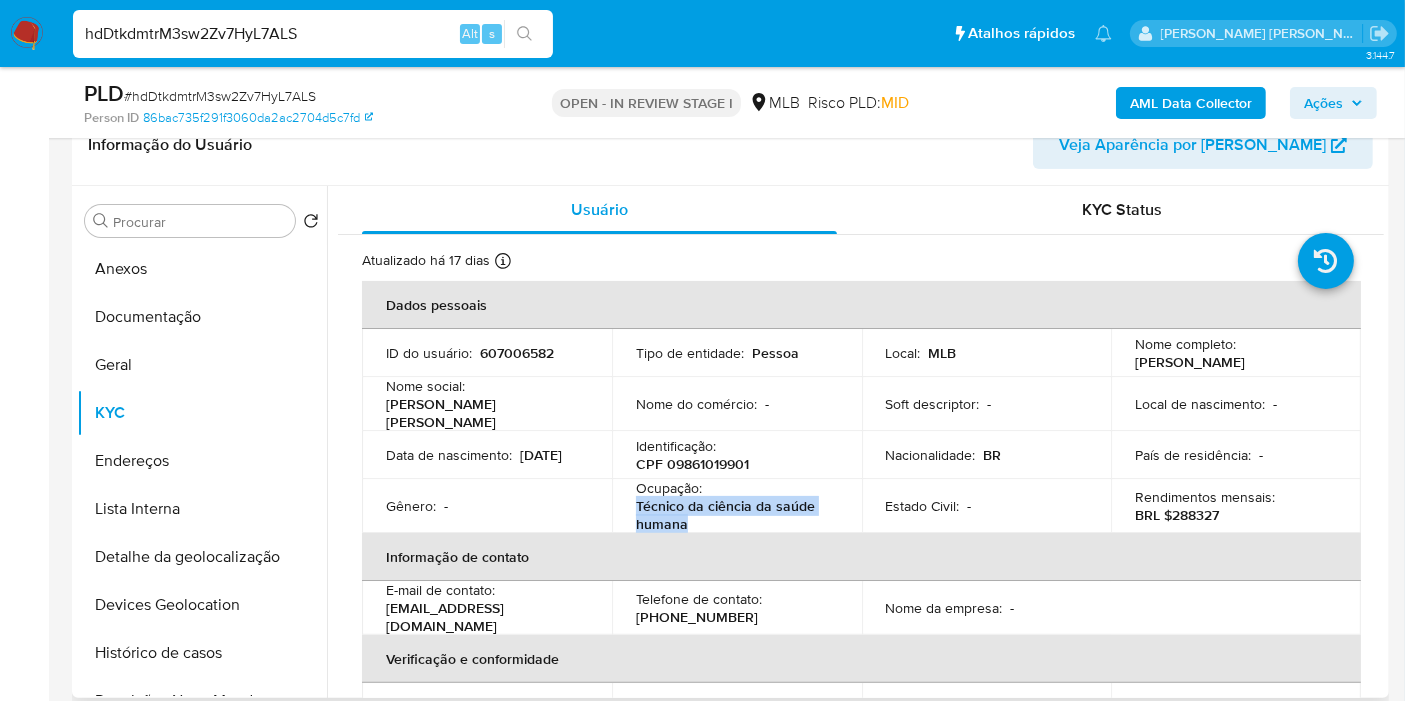drag, startPoint x: 632, startPoint y: 493, endPoint x: 698, endPoint y: 511, distance: 68.41052 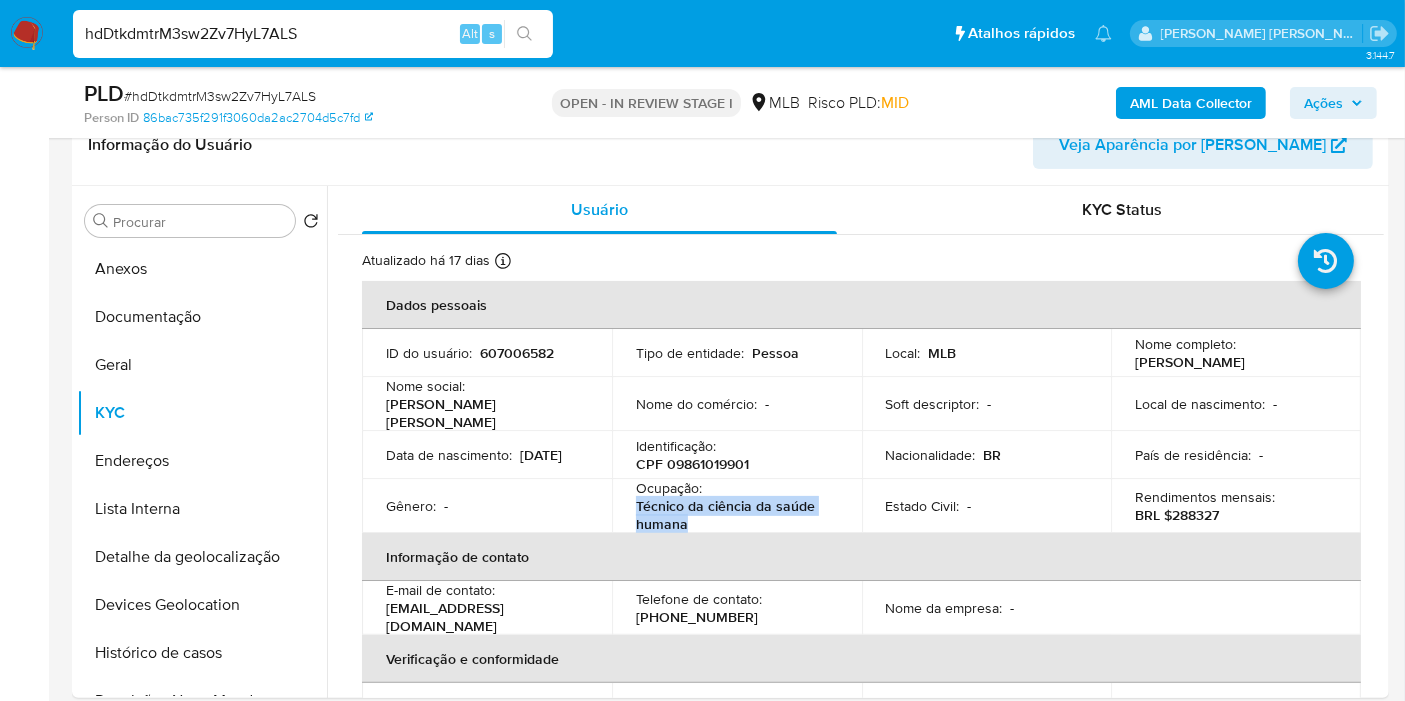 copy on "Técnico da ciência da saúde humana" 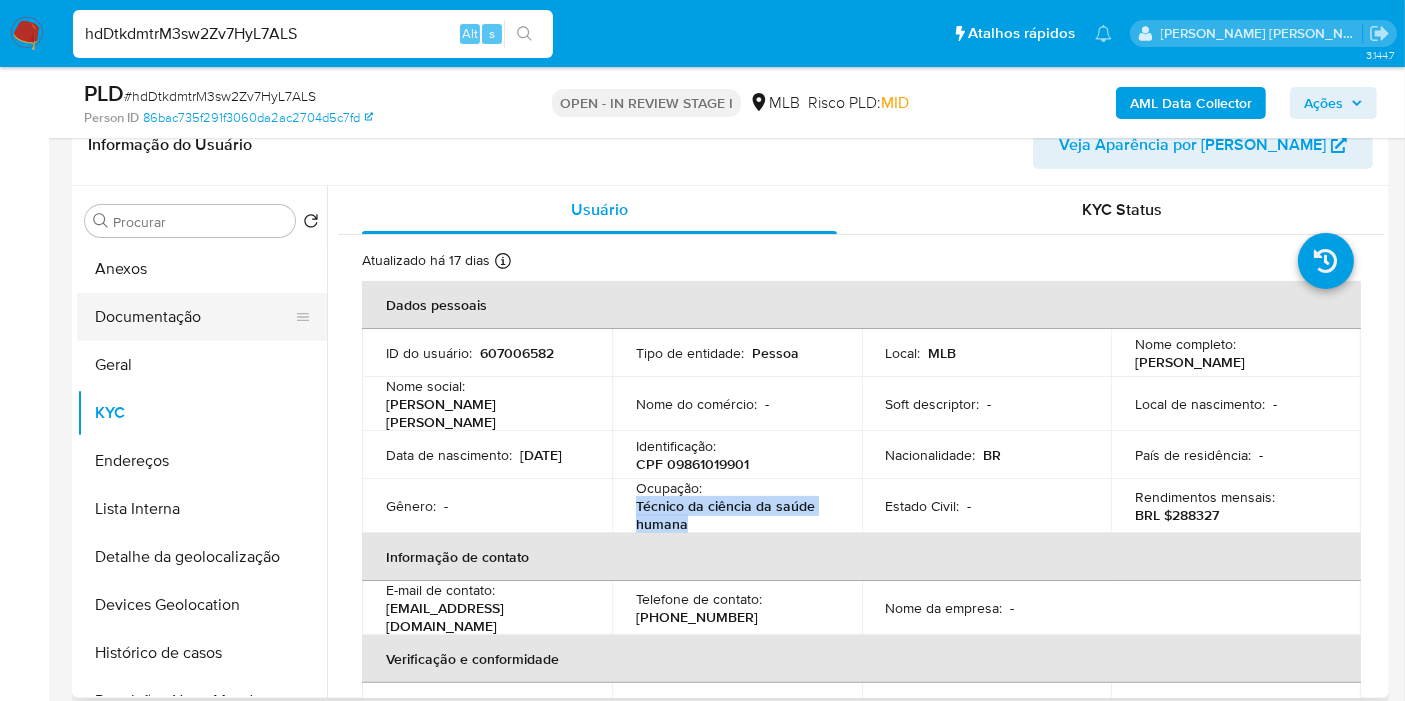 click on "Documentação" at bounding box center [194, 317] 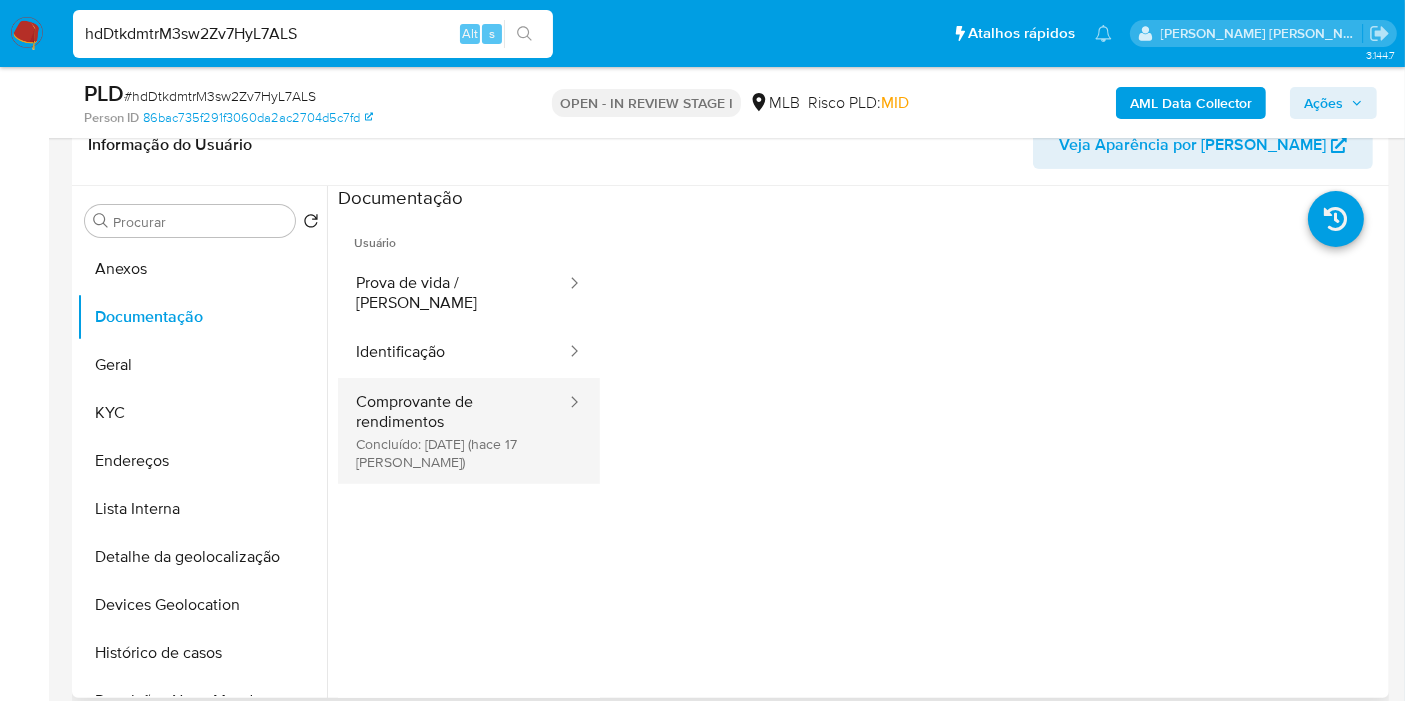 click on "Comprovante de rendimentos Concluído: 05/07/2025 (hace 17 días)" at bounding box center [453, 431] 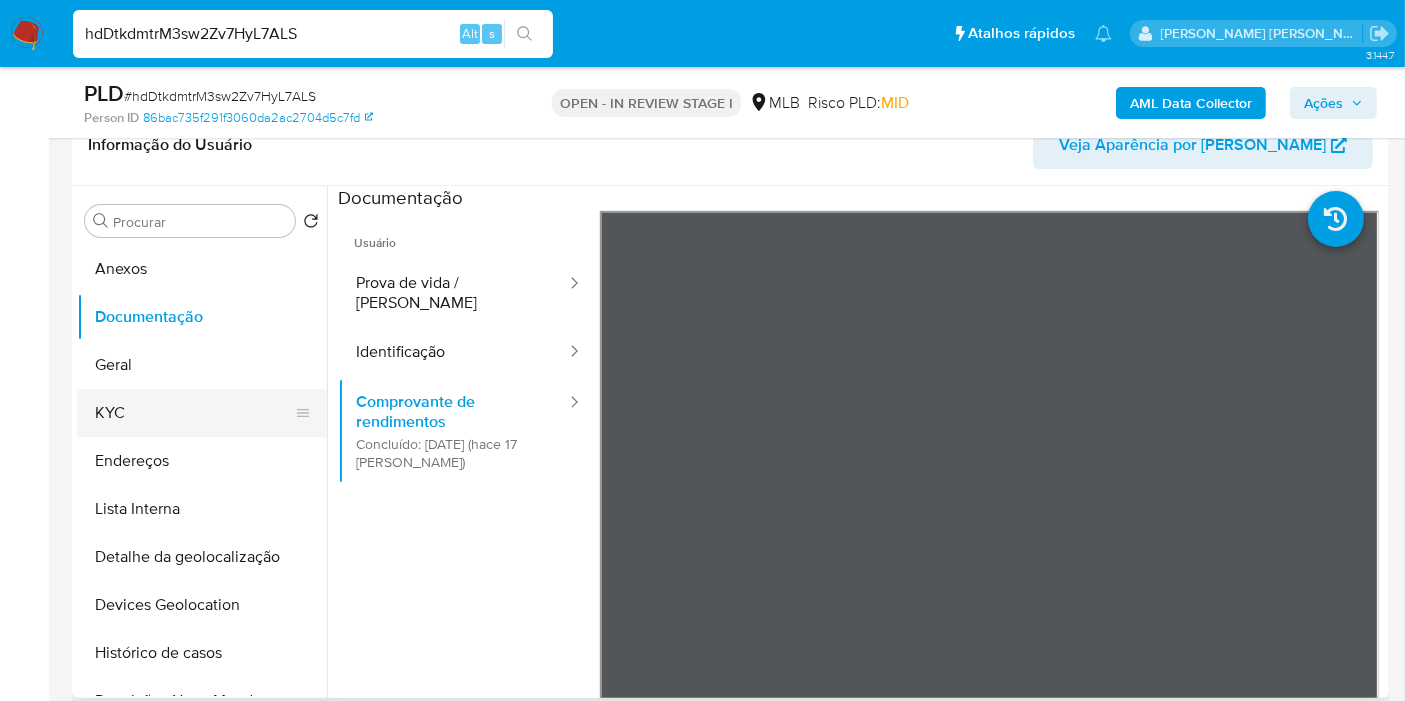 click on "KYC" at bounding box center (194, 413) 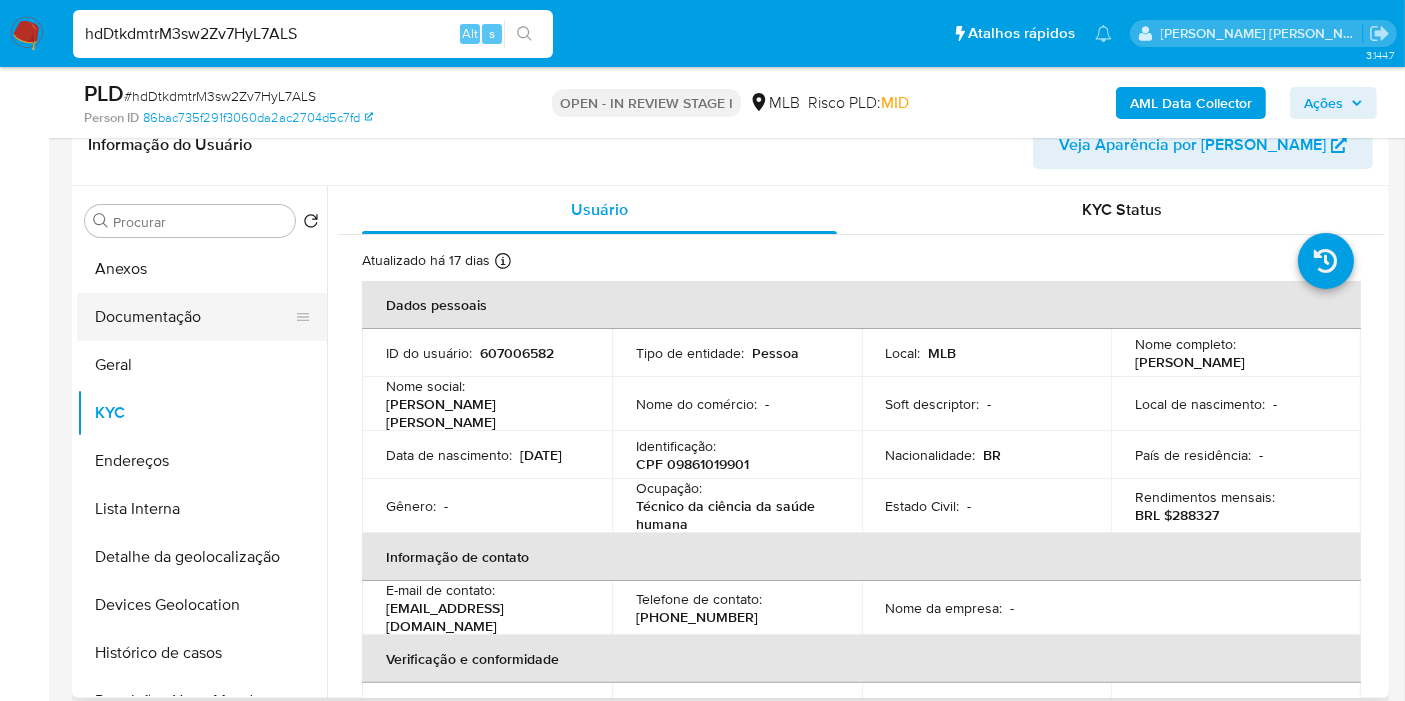 click on "Documentação" at bounding box center [194, 317] 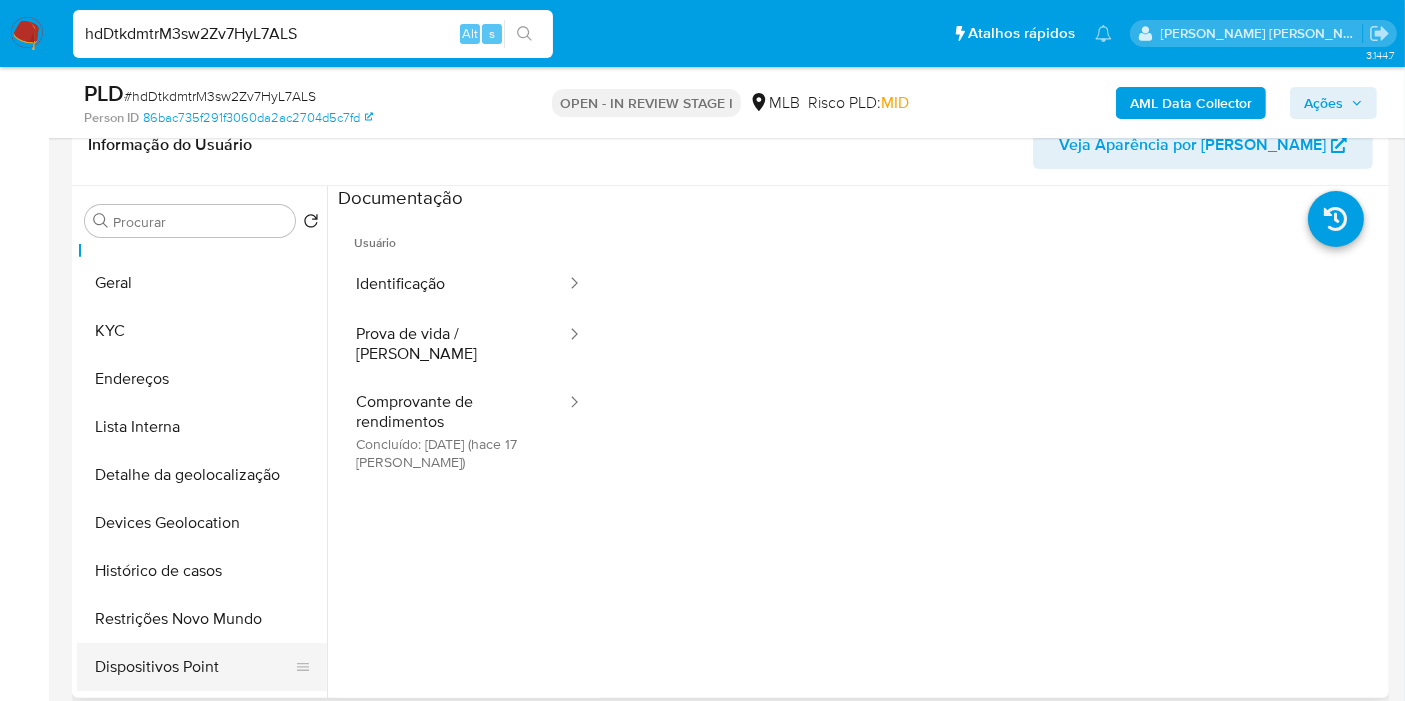 scroll, scrollTop: 111, scrollLeft: 0, axis: vertical 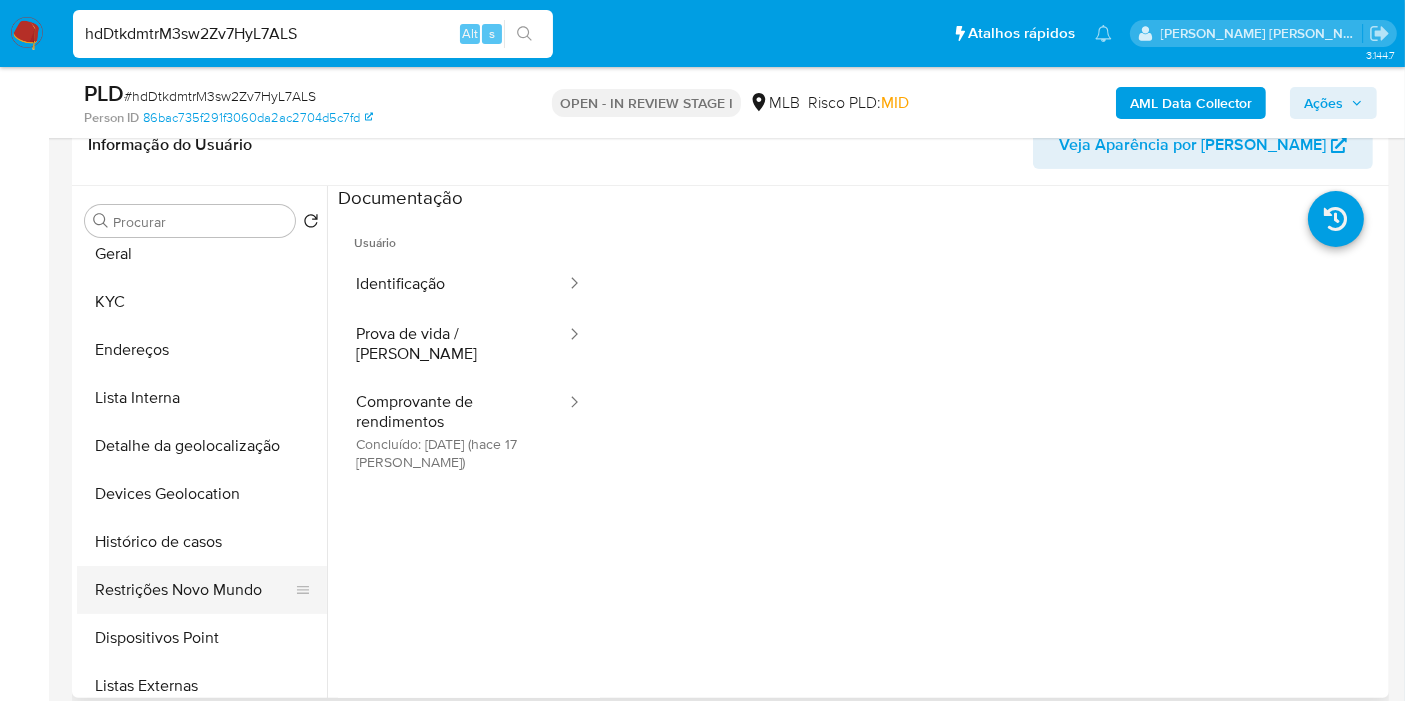 click on "Restrições Novo Mundo" at bounding box center (194, 590) 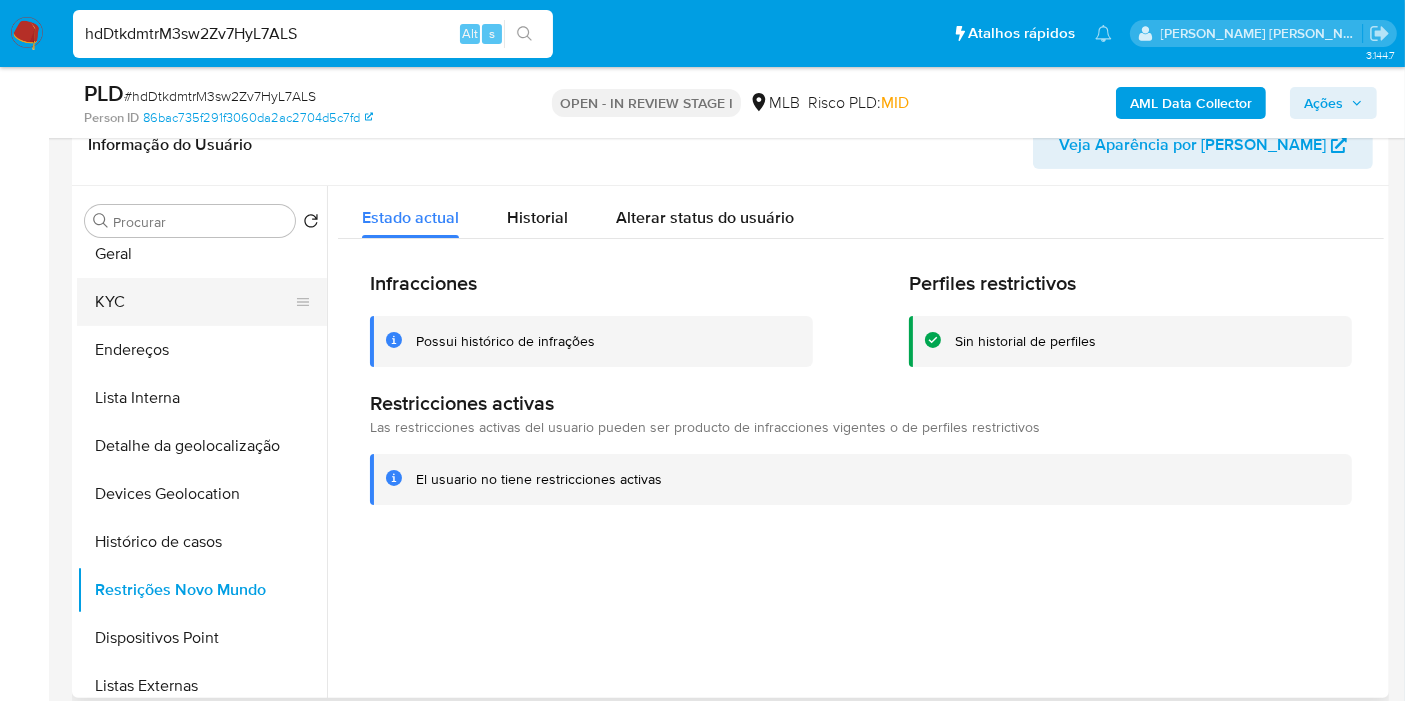 click on "KYC" at bounding box center [194, 302] 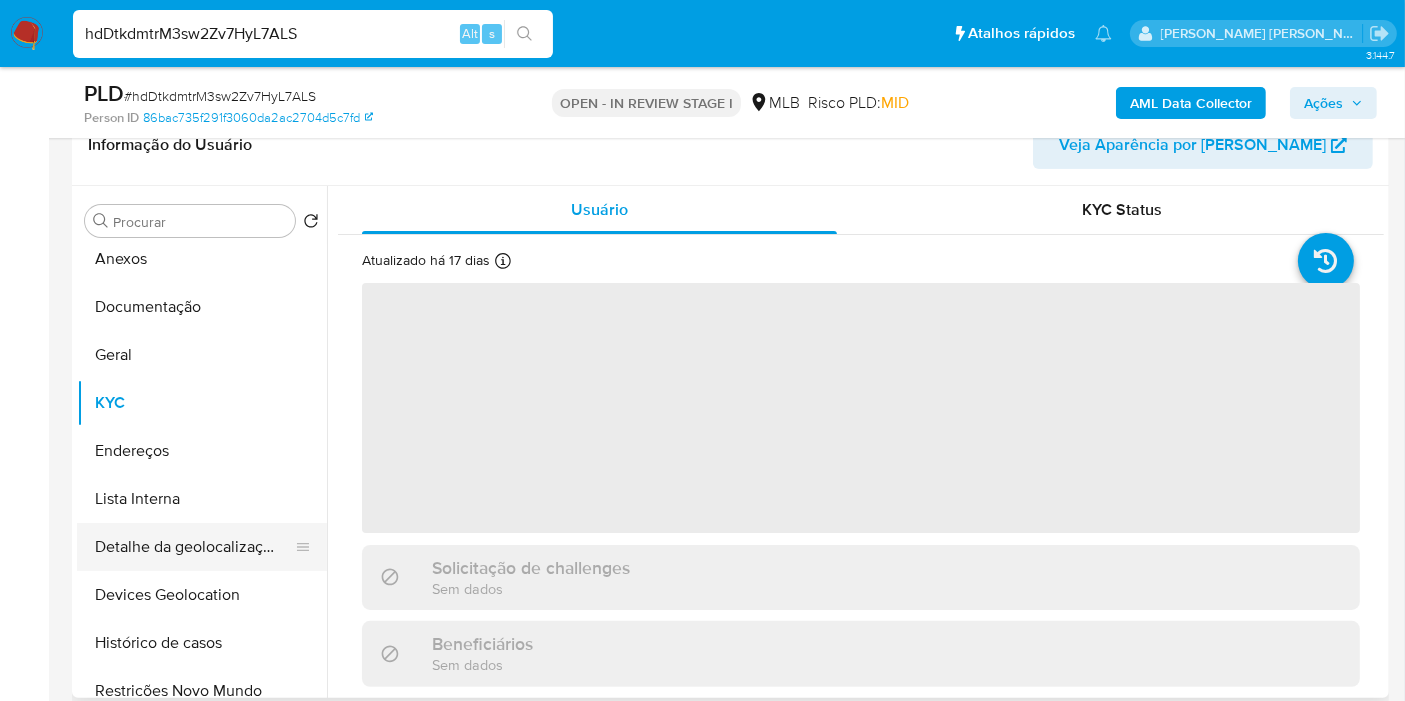 scroll, scrollTop: 0, scrollLeft: 0, axis: both 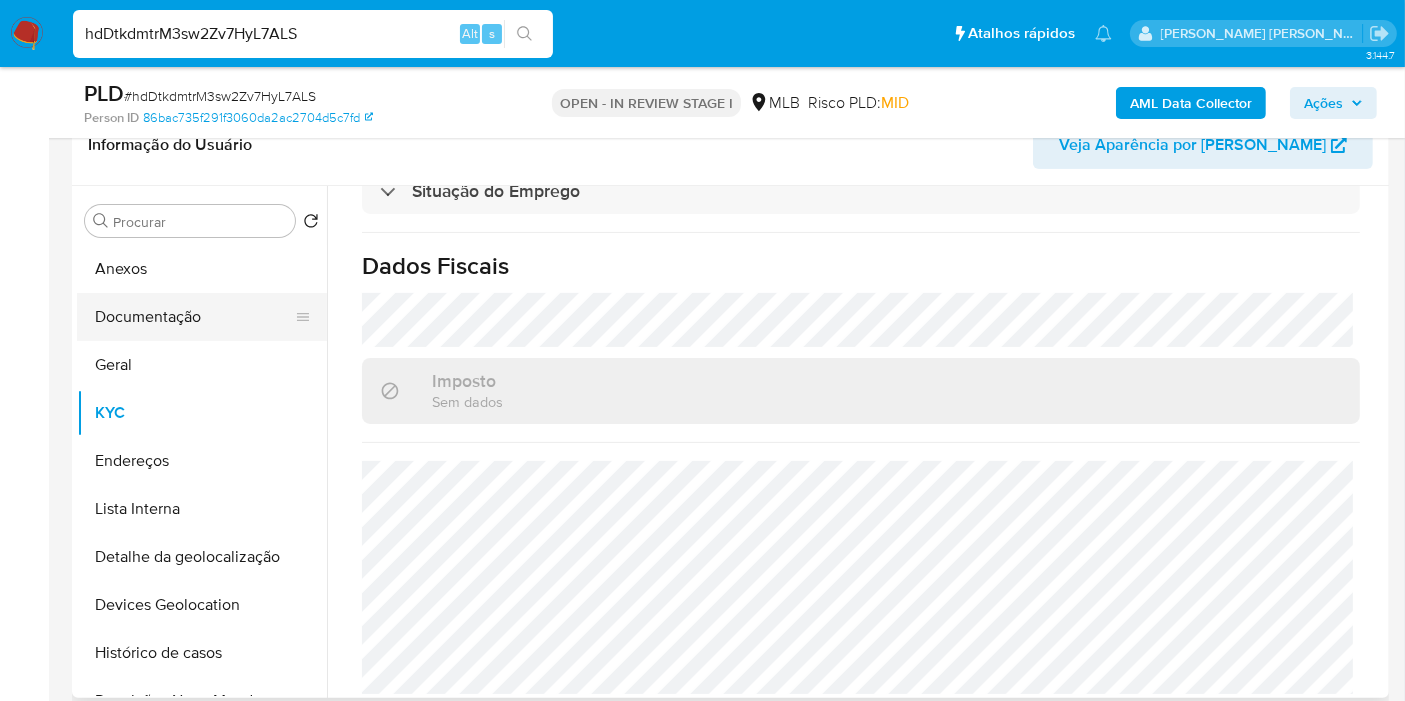 click on "Documentação" at bounding box center (194, 317) 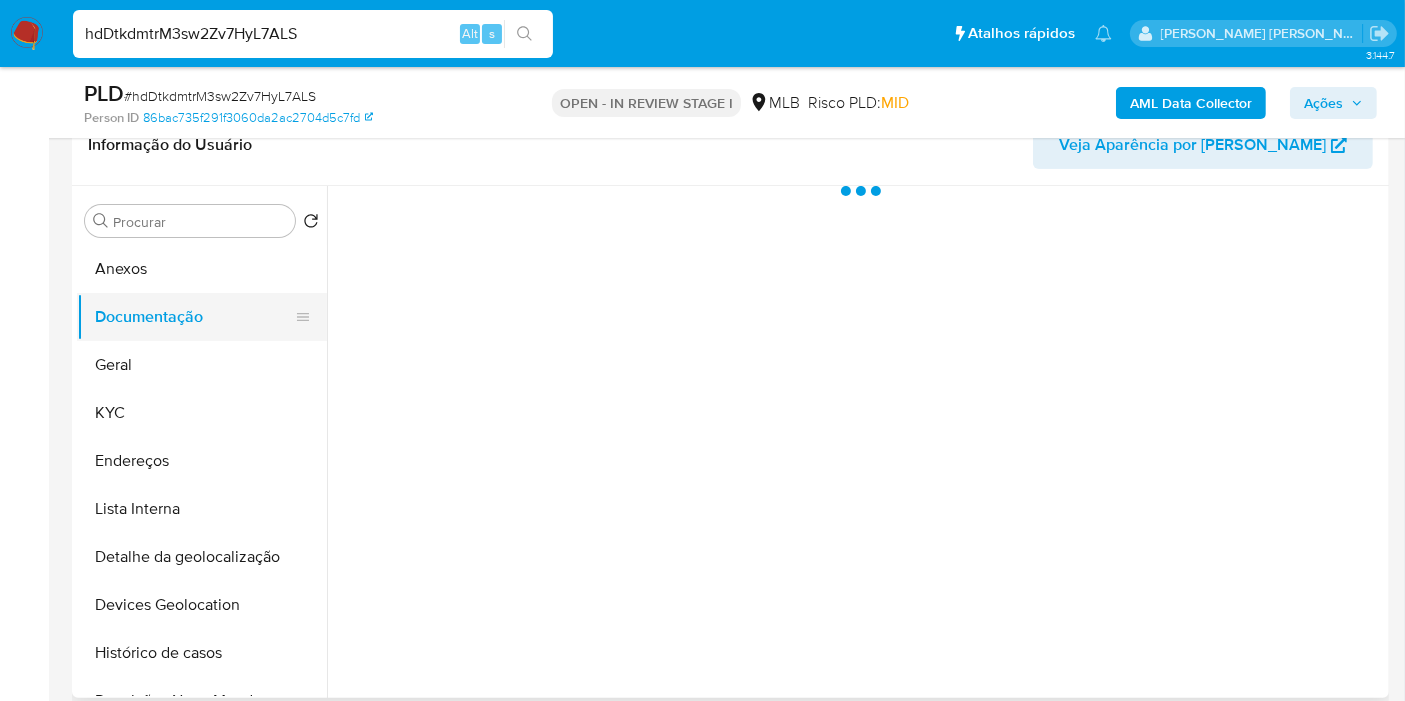scroll, scrollTop: 0, scrollLeft: 0, axis: both 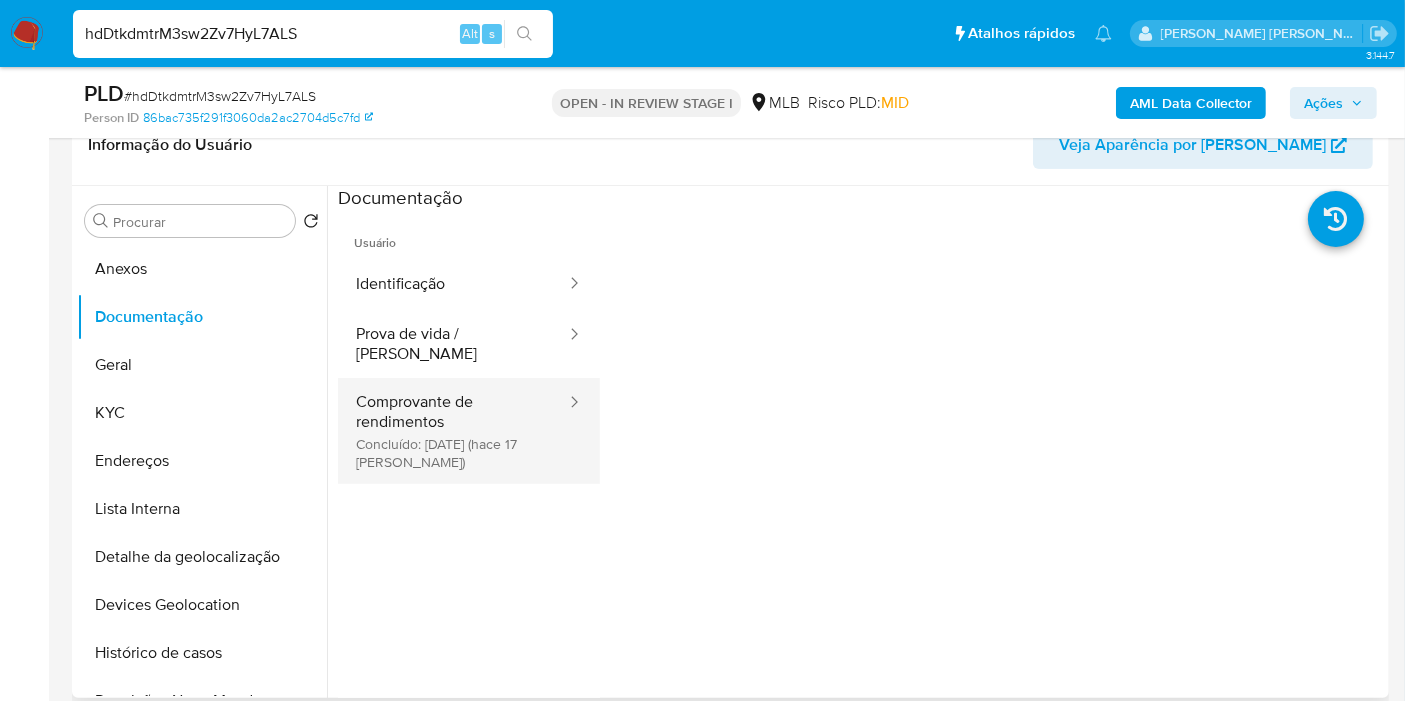 click on "Comprovante de rendimentos Concluído: 05/07/2025 (hace 17 días)" at bounding box center (453, 431) 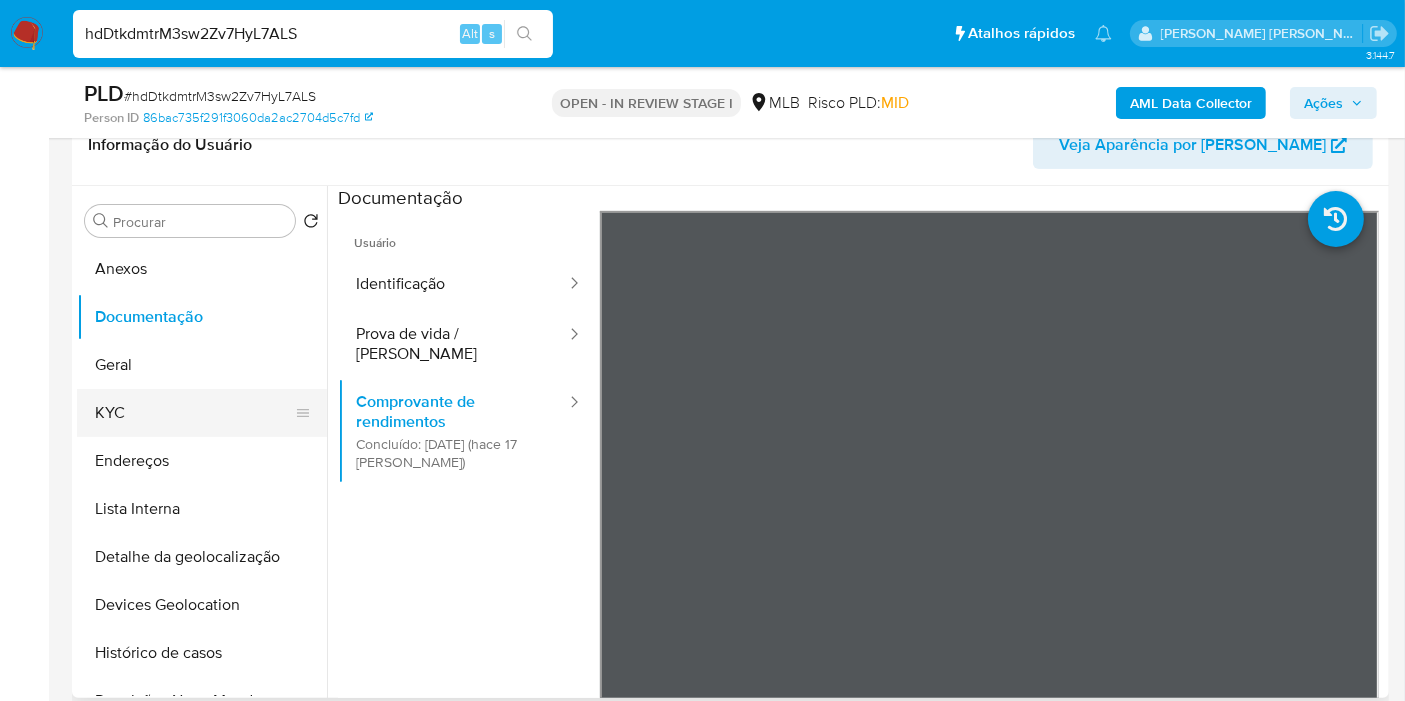 click on "KYC" at bounding box center (194, 413) 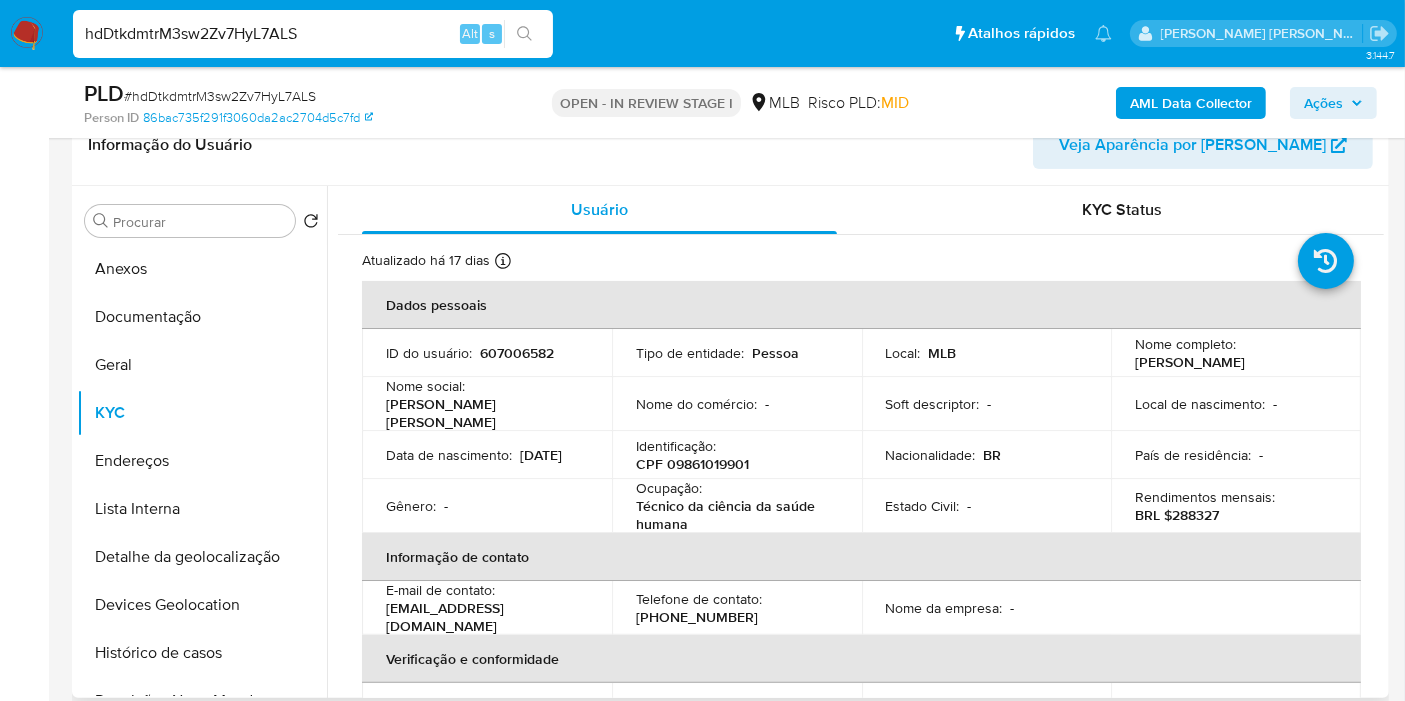 click on "BRL $288327" at bounding box center (1177, 515) 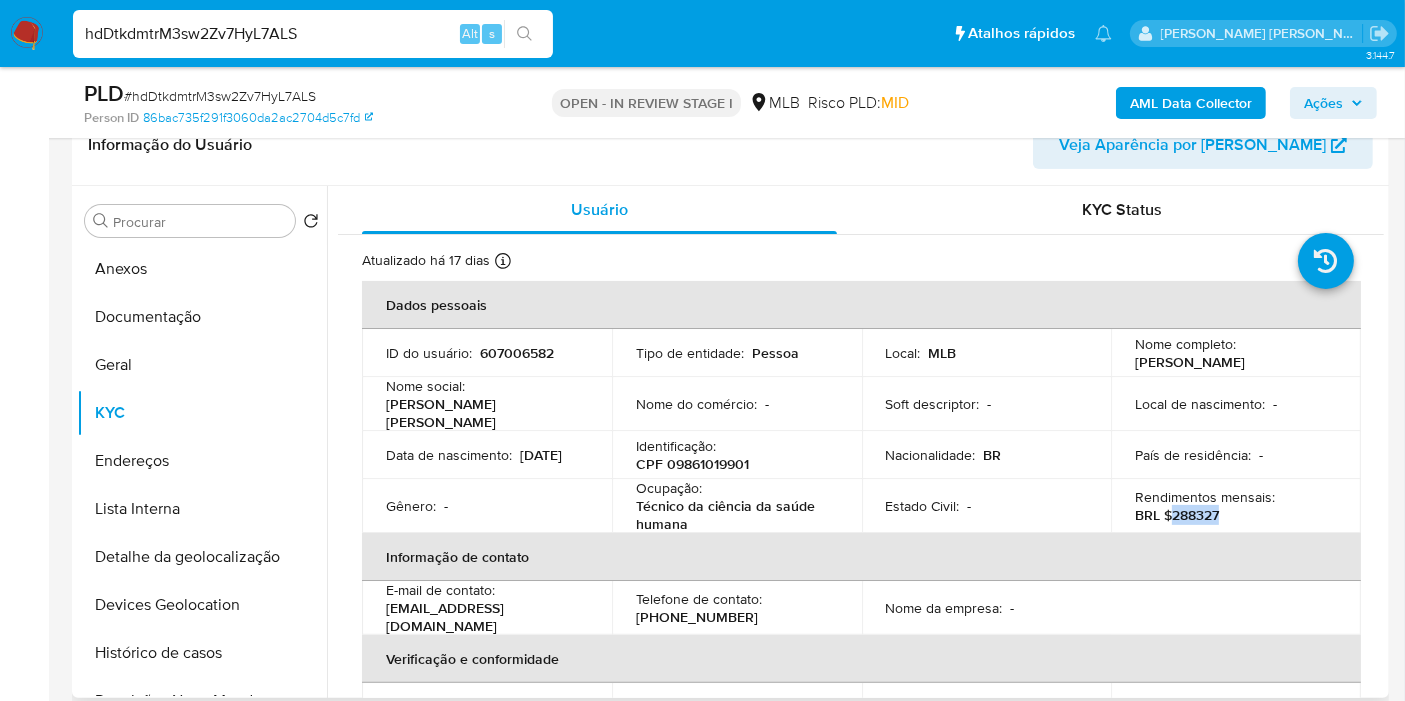 click on "BRL $288327" at bounding box center [1177, 515] 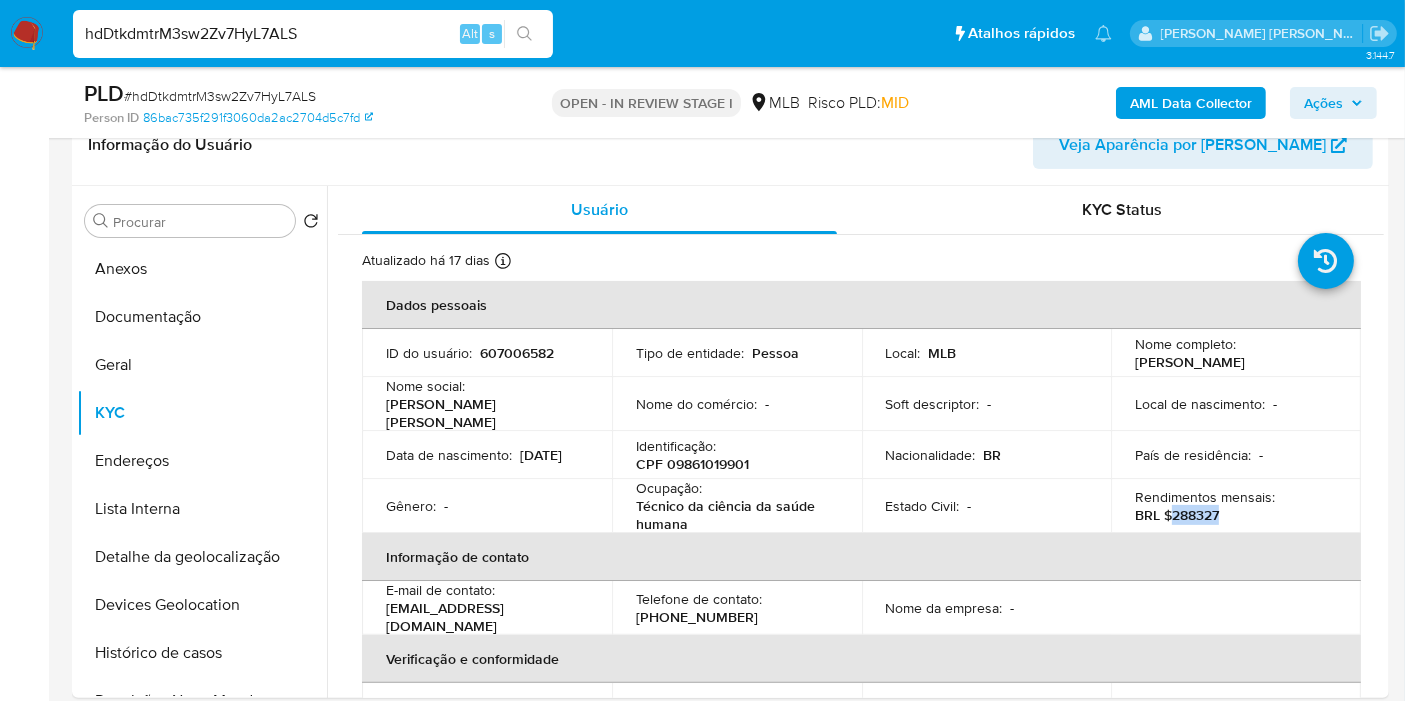 copy on "288327" 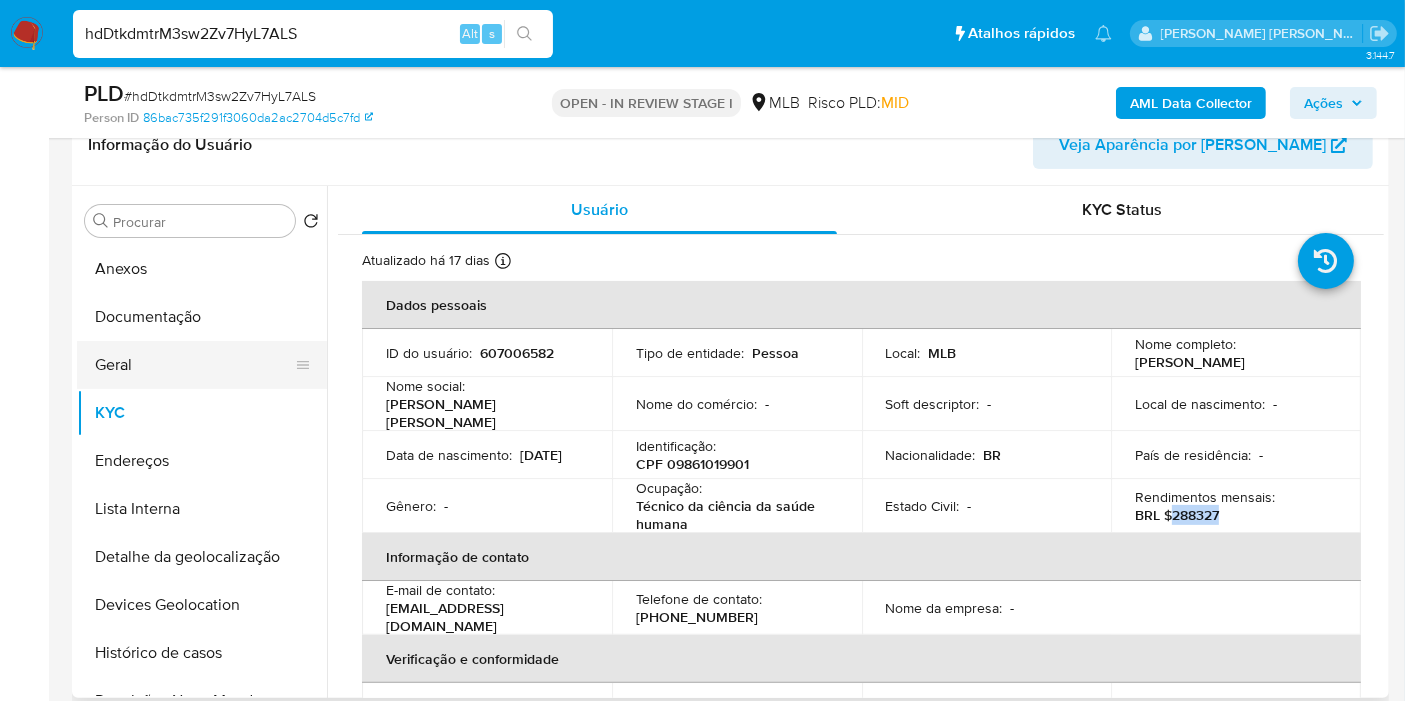 click on "Geral" at bounding box center (194, 365) 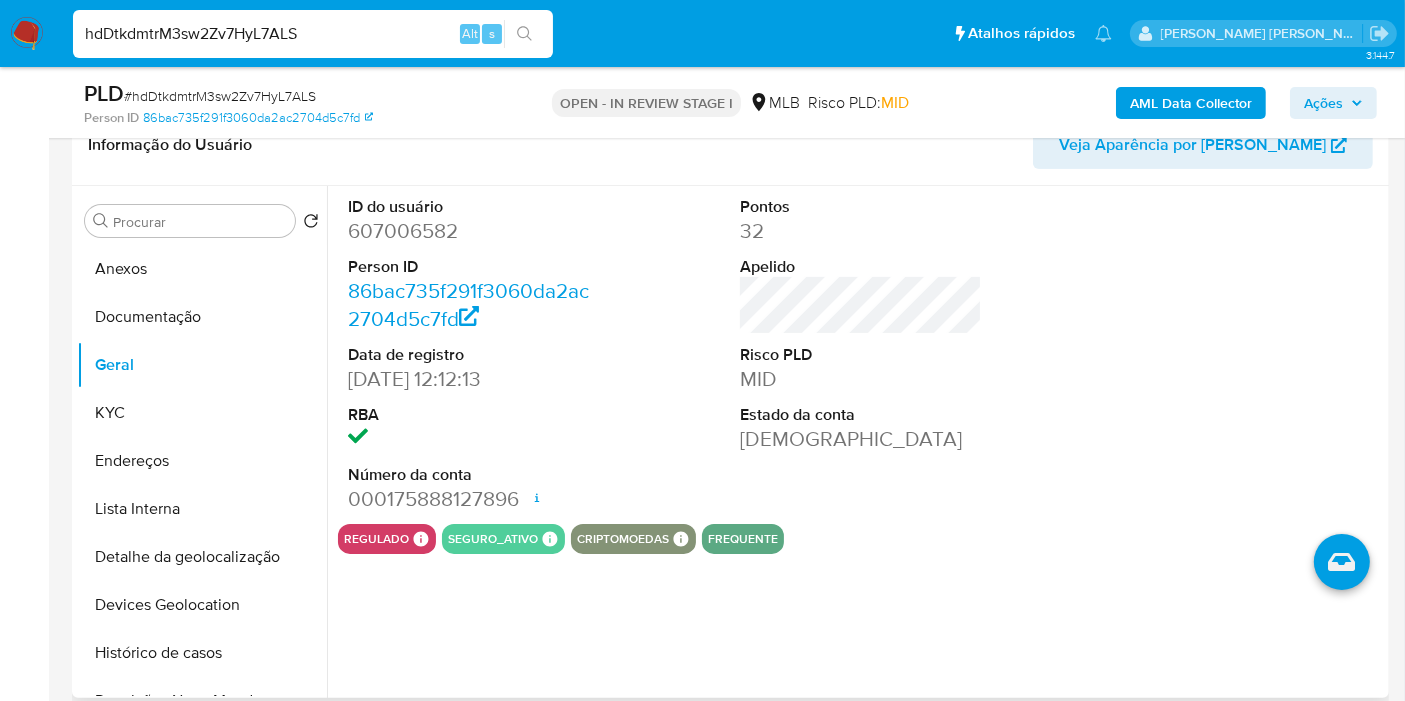type 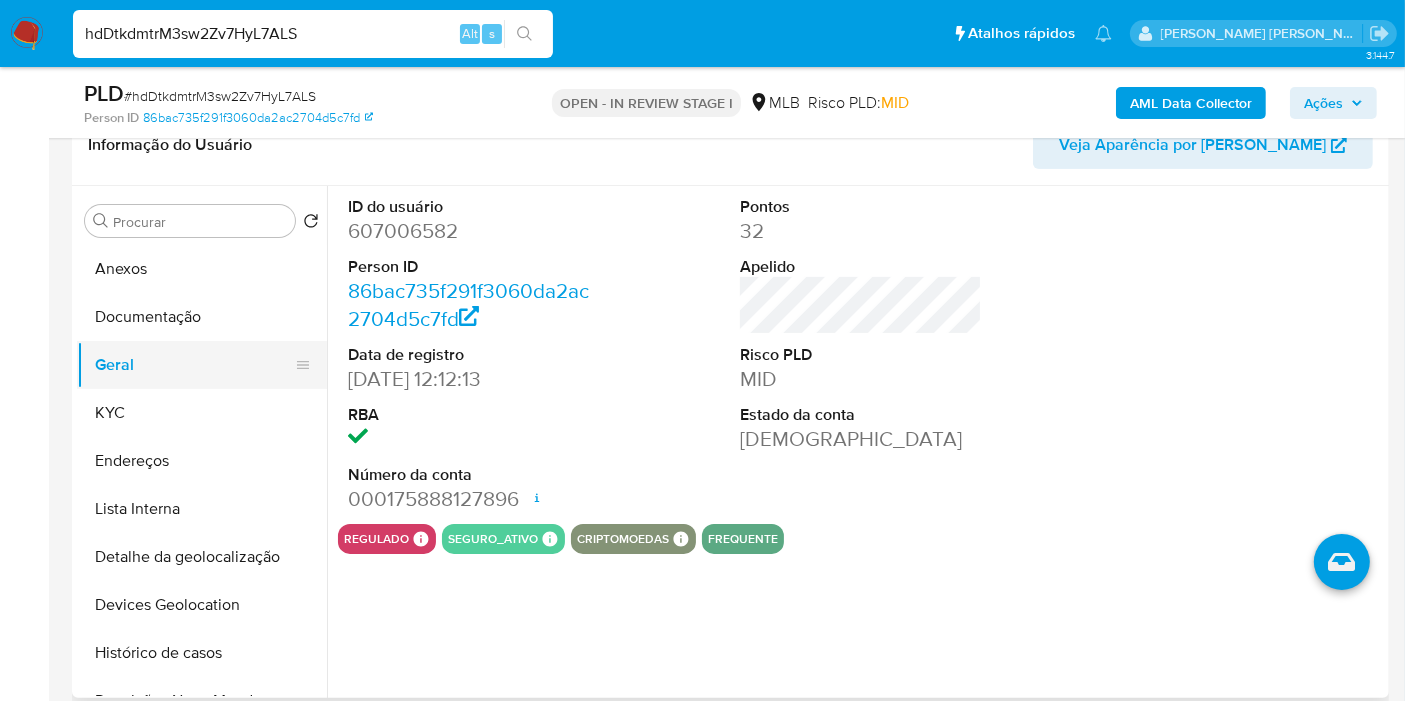 click on "KYC" at bounding box center (202, 413) 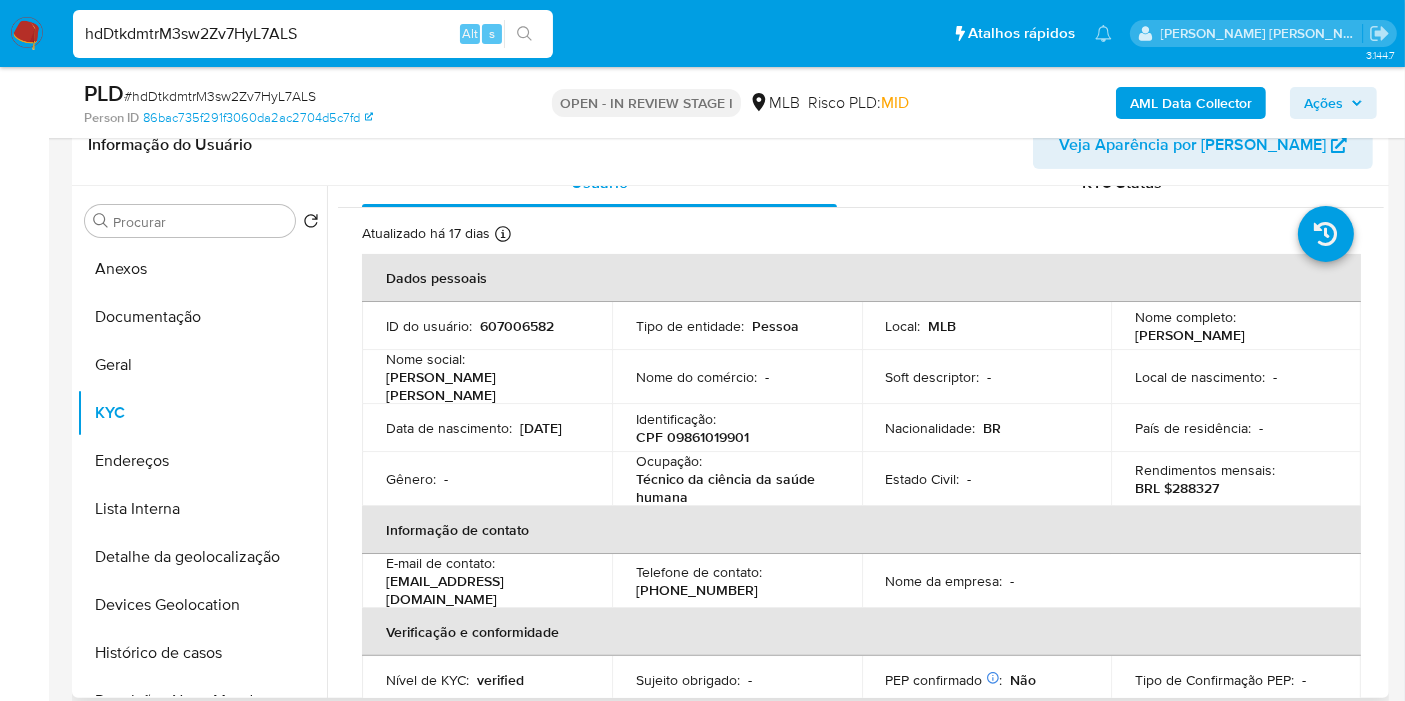 scroll, scrollTop: 18, scrollLeft: 0, axis: vertical 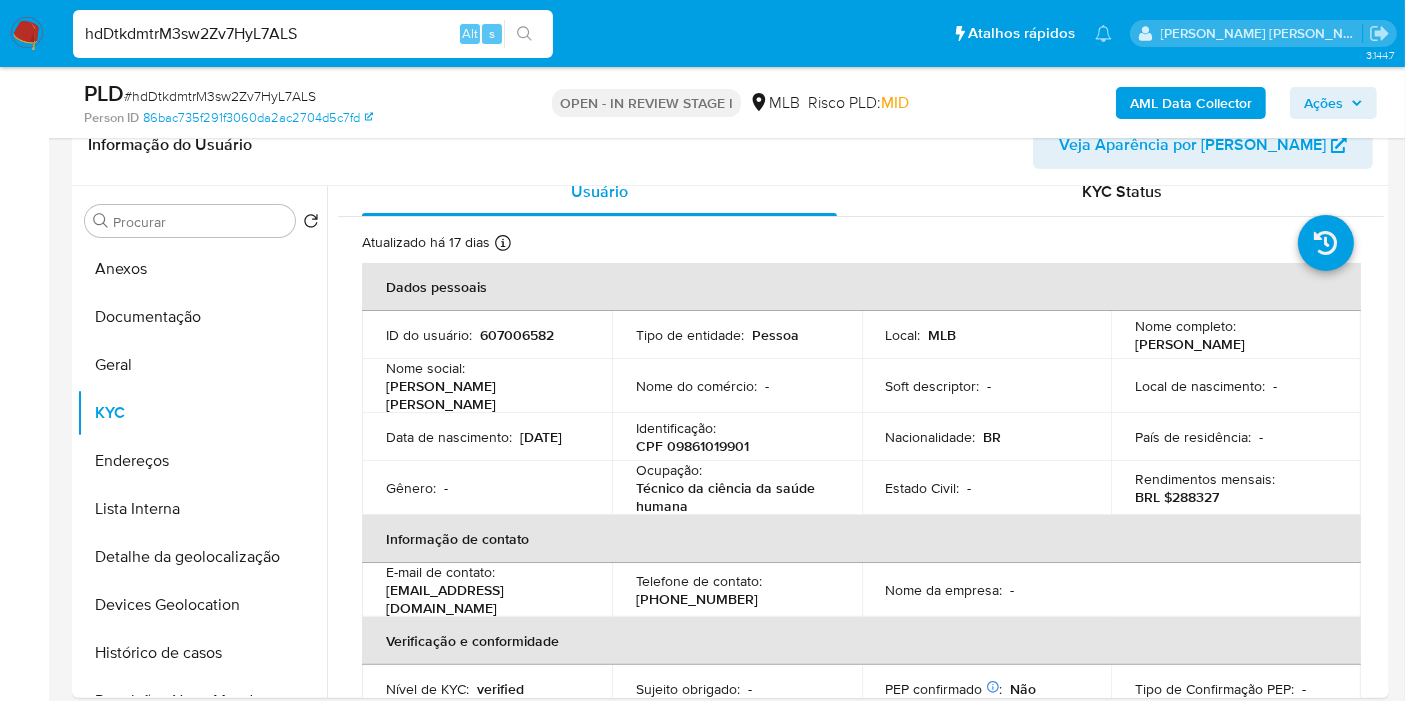 type 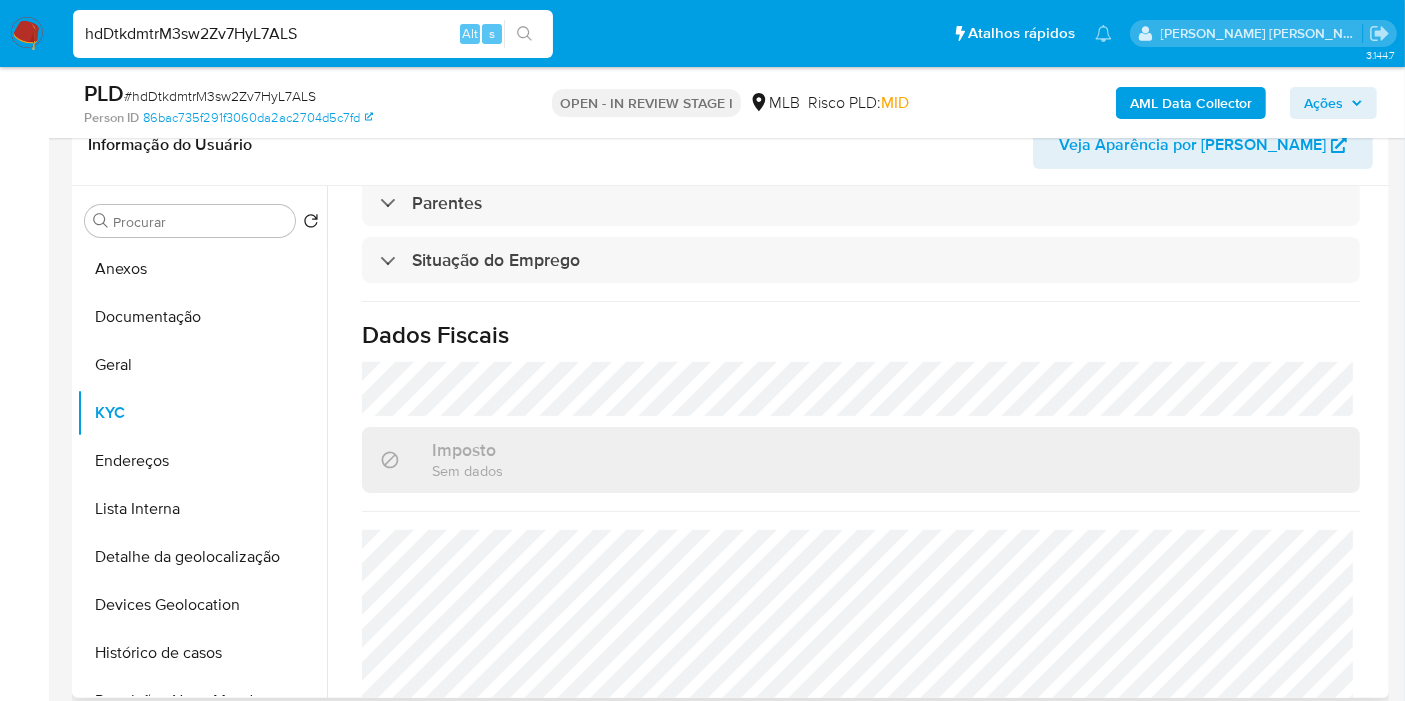 scroll, scrollTop: 796, scrollLeft: 0, axis: vertical 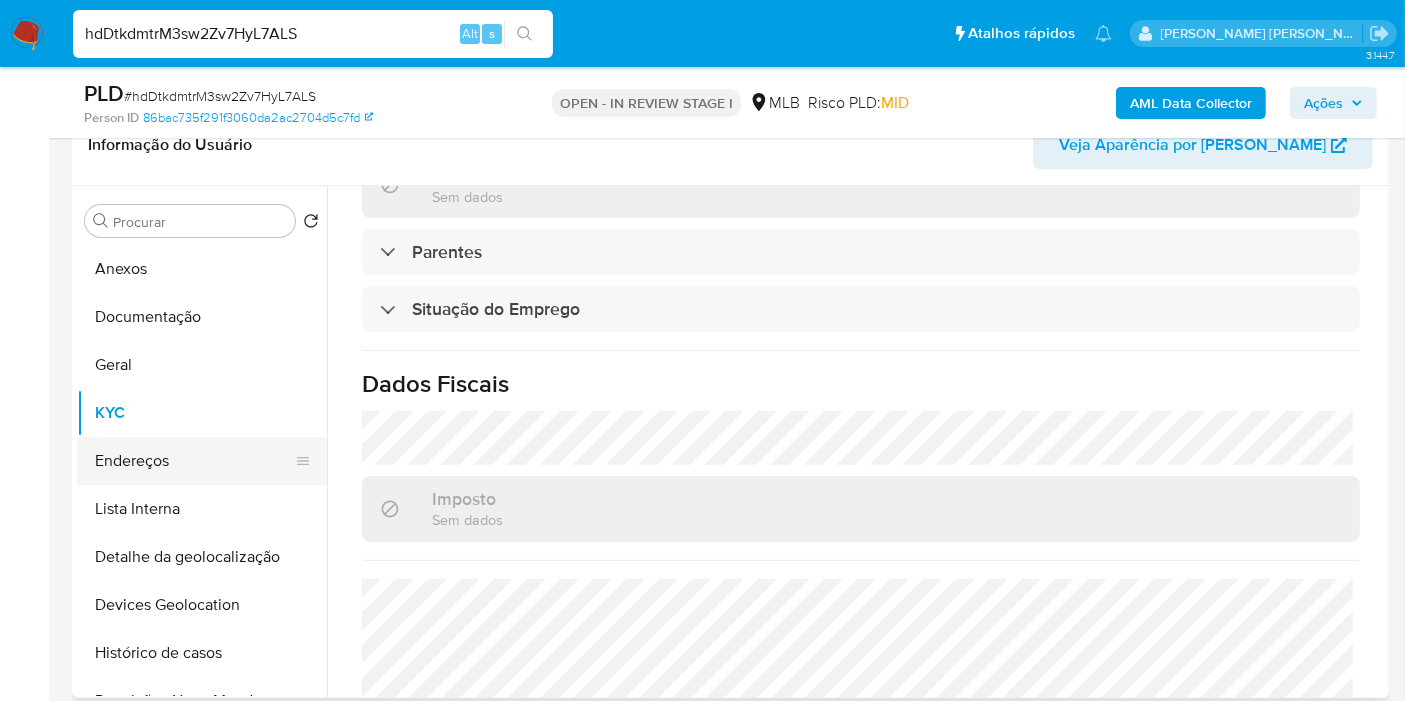 click on "Endereços" at bounding box center [194, 461] 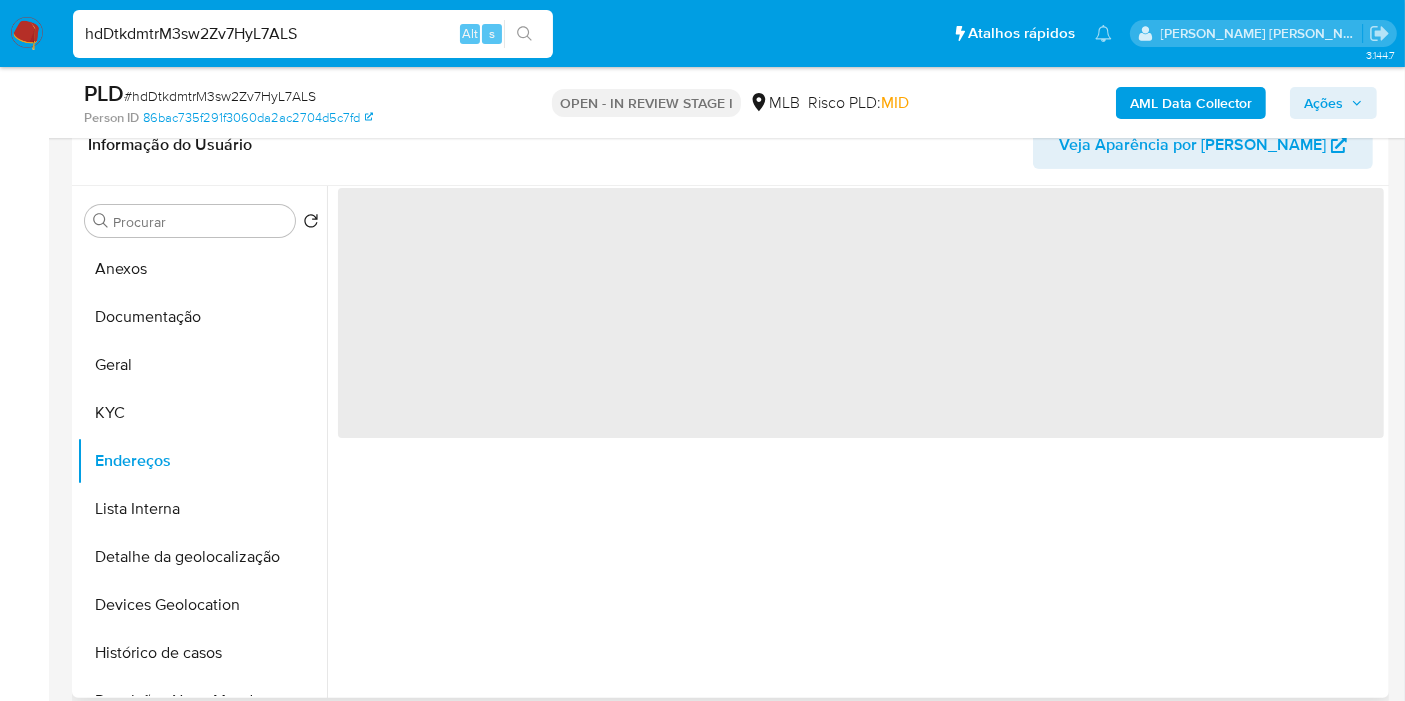 scroll, scrollTop: 0, scrollLeft: 0, axis: both 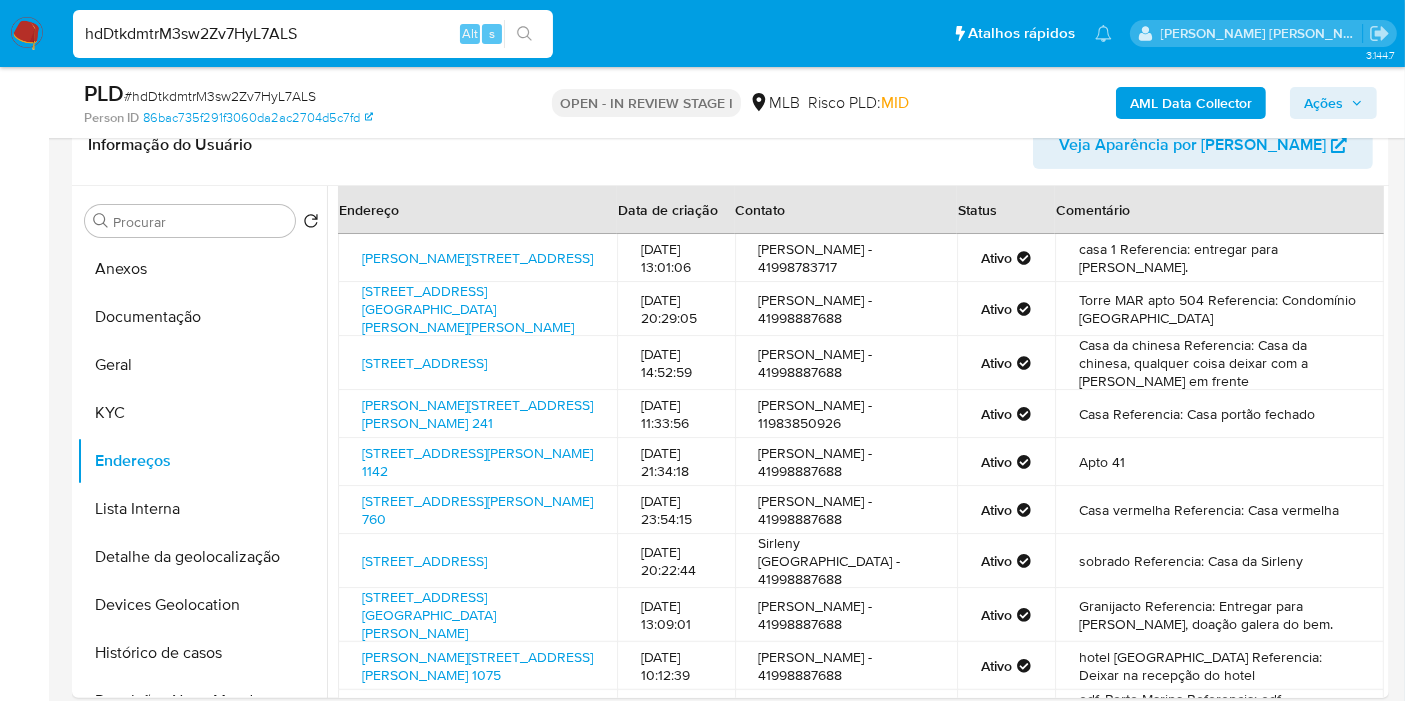 type 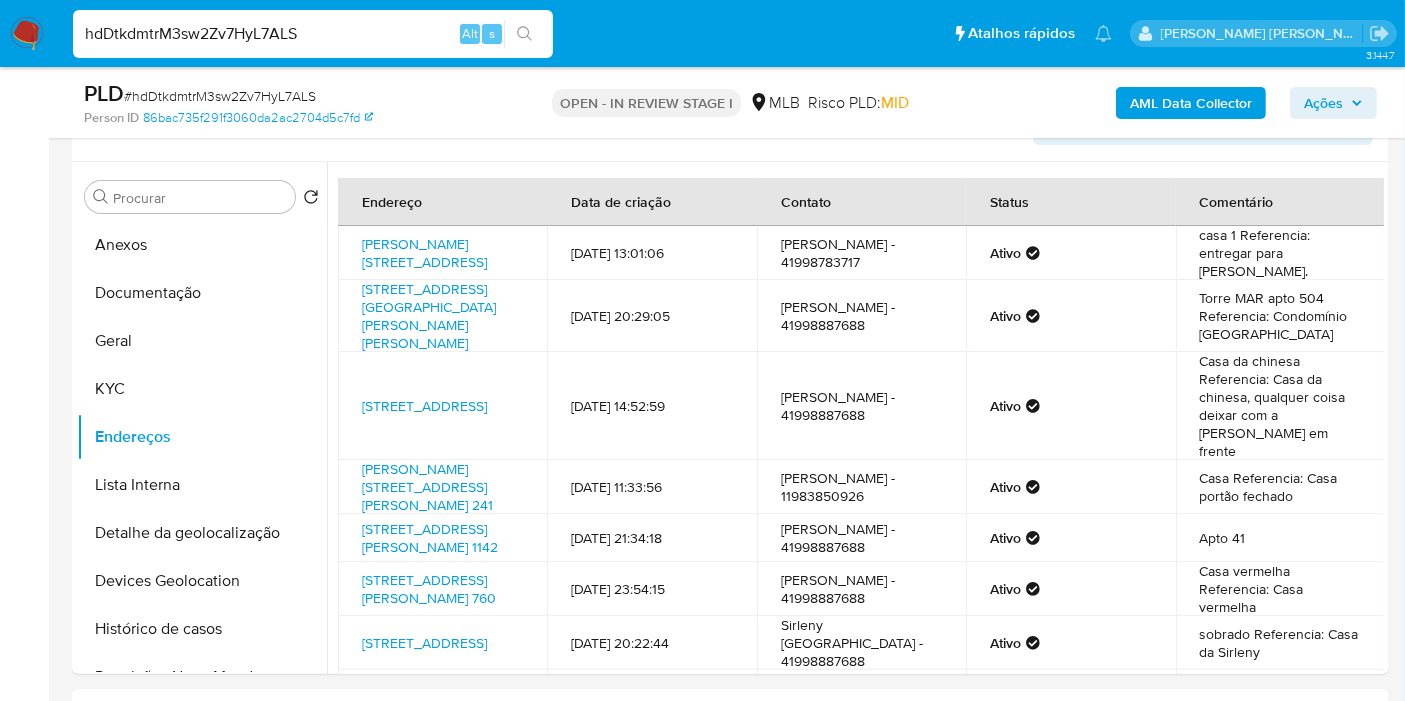 scroll, scrollTop: 340, scrollLeft: 0, axis: vertical 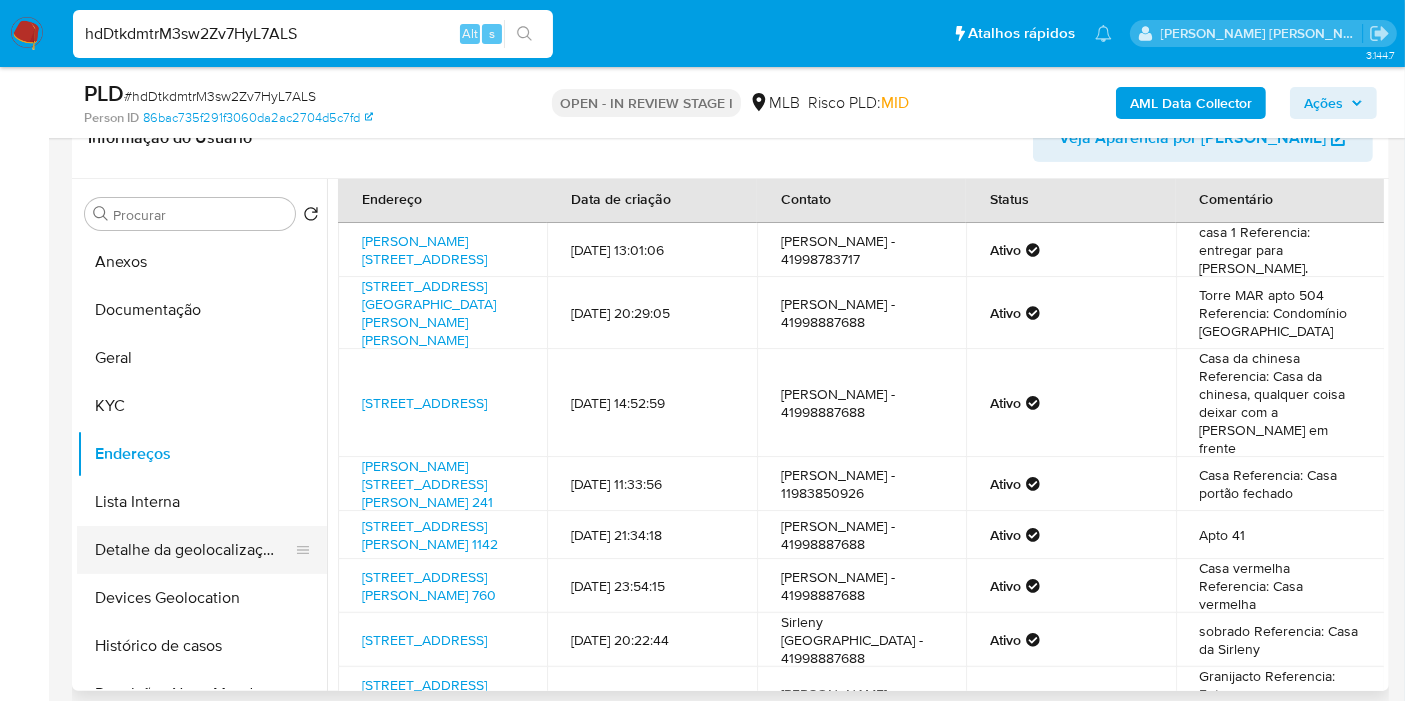 click on "Detalhe da geolocalização" at bounding box center (194, 550) 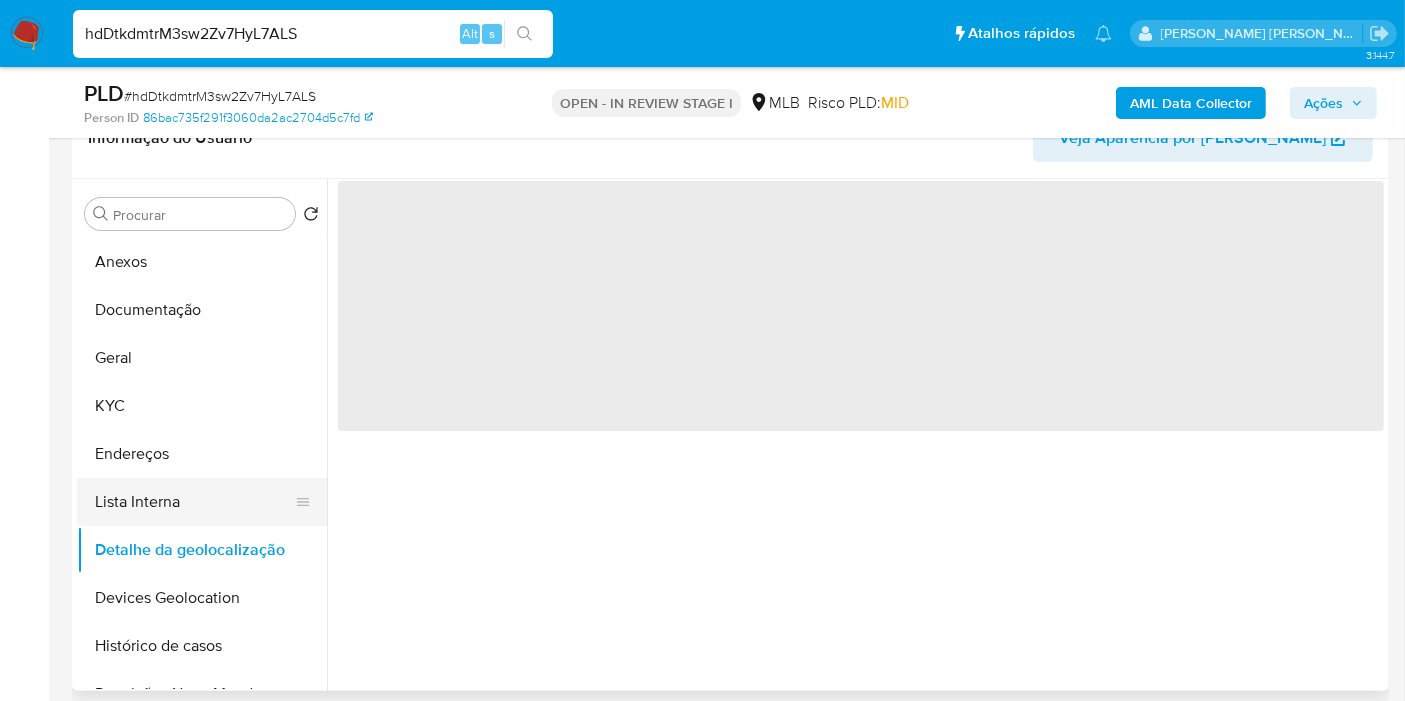 scroll, scrollTop: 0, scrollLeft: 0, axis: both 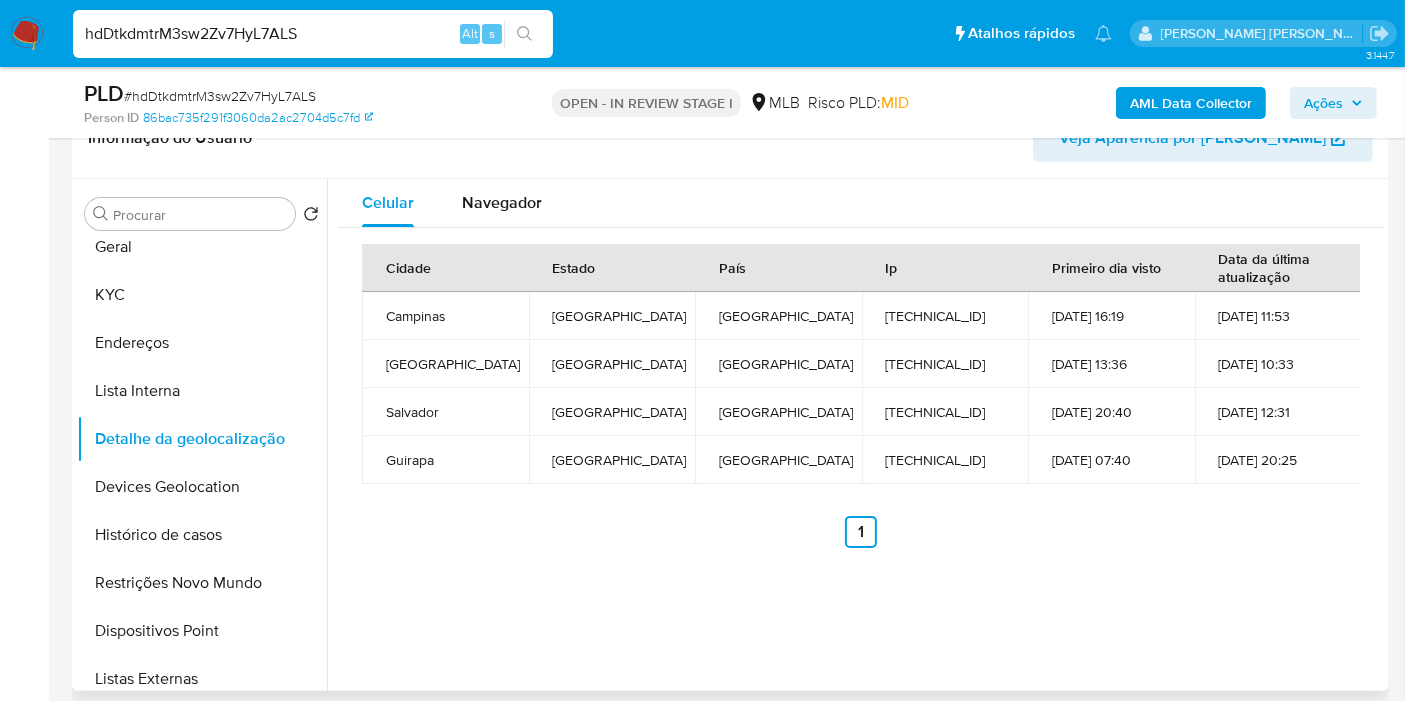 type 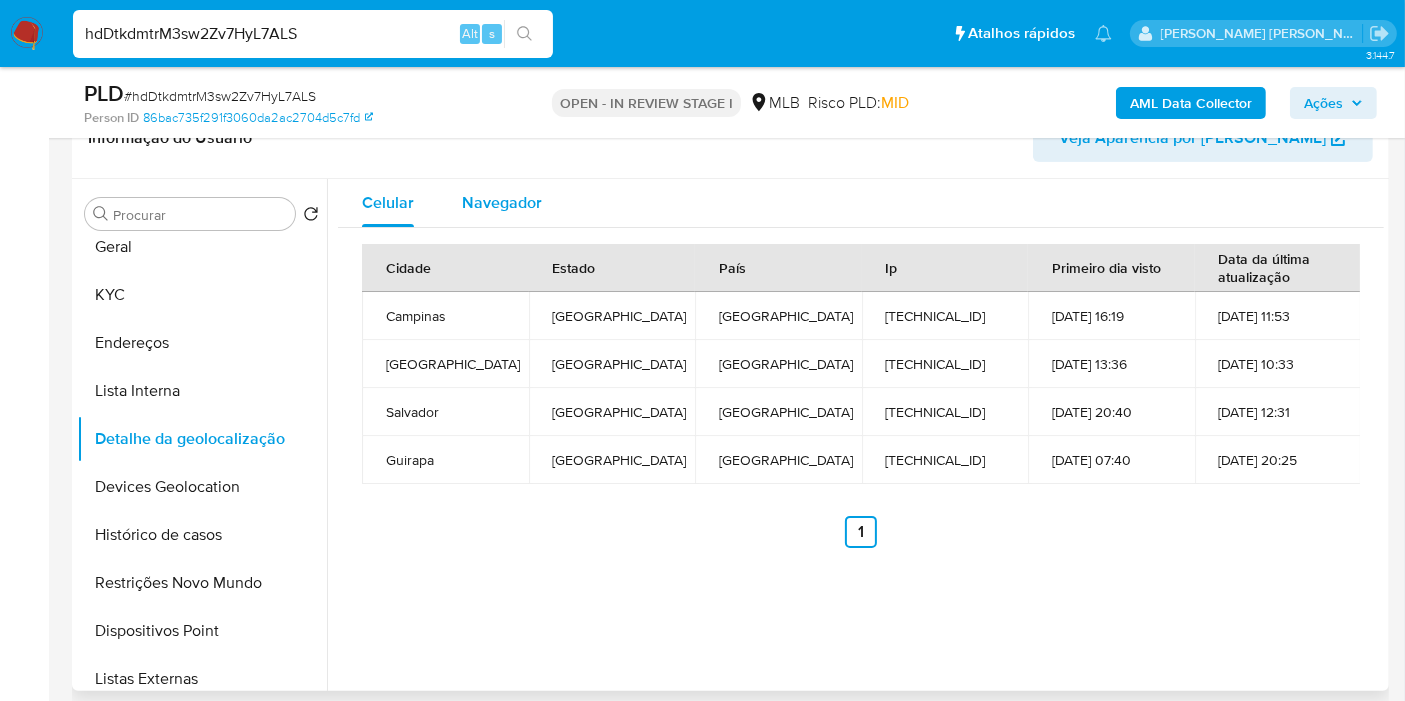click on "Navegador" at bounding box center [502, 202] 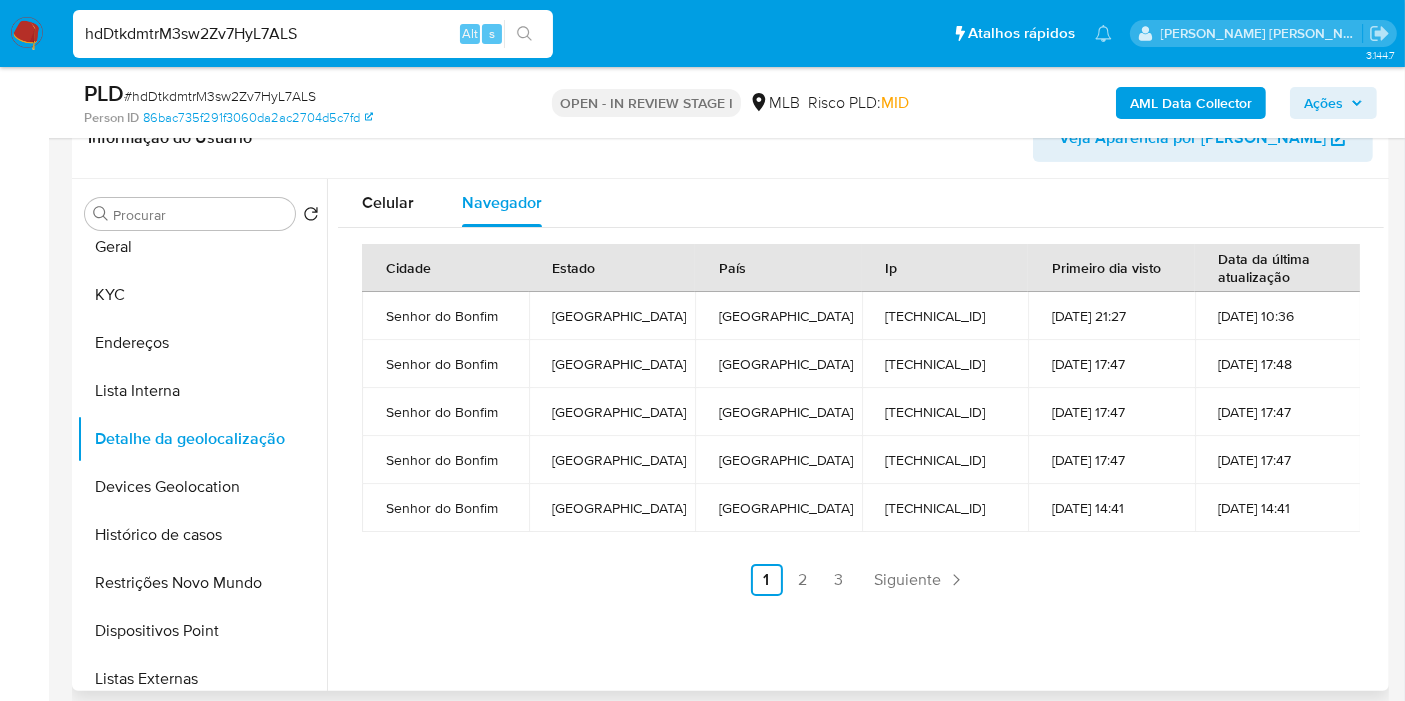type 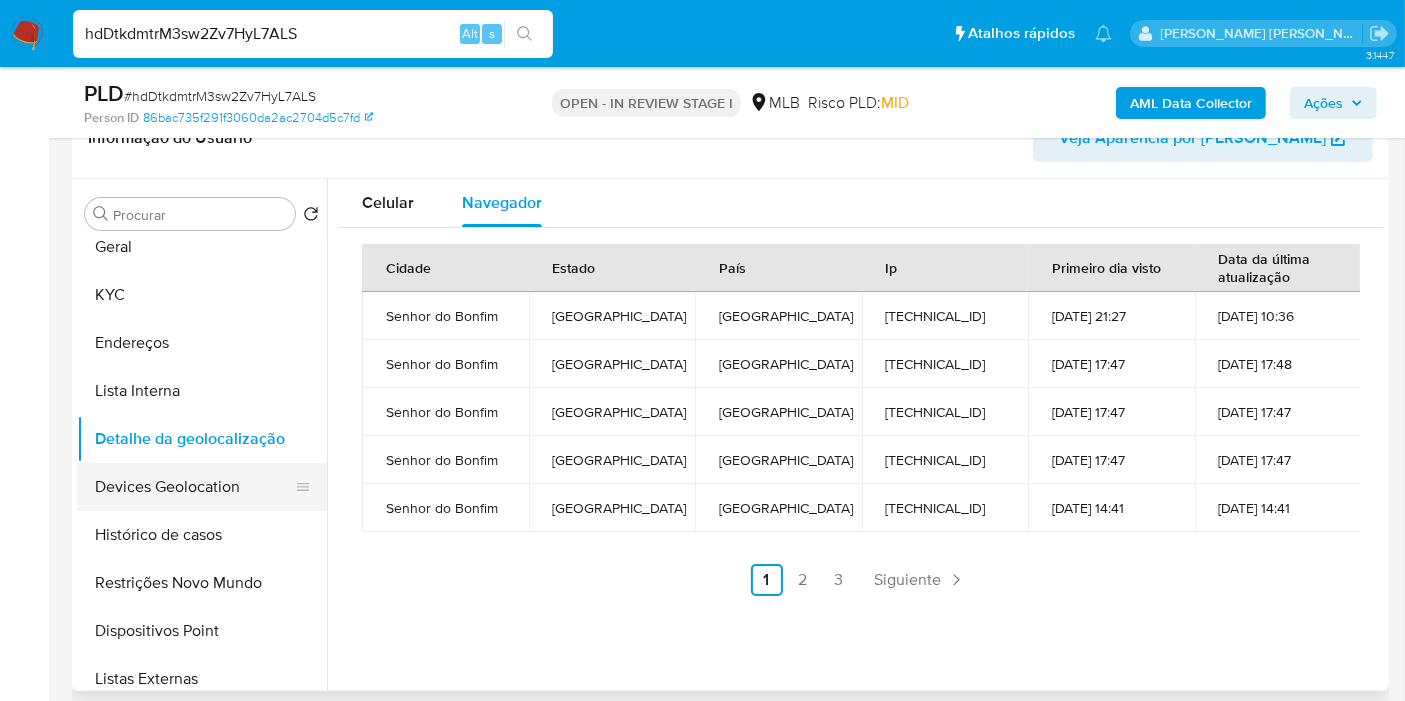 click on "Devices Geolocation" at bounding box center (194, 487) 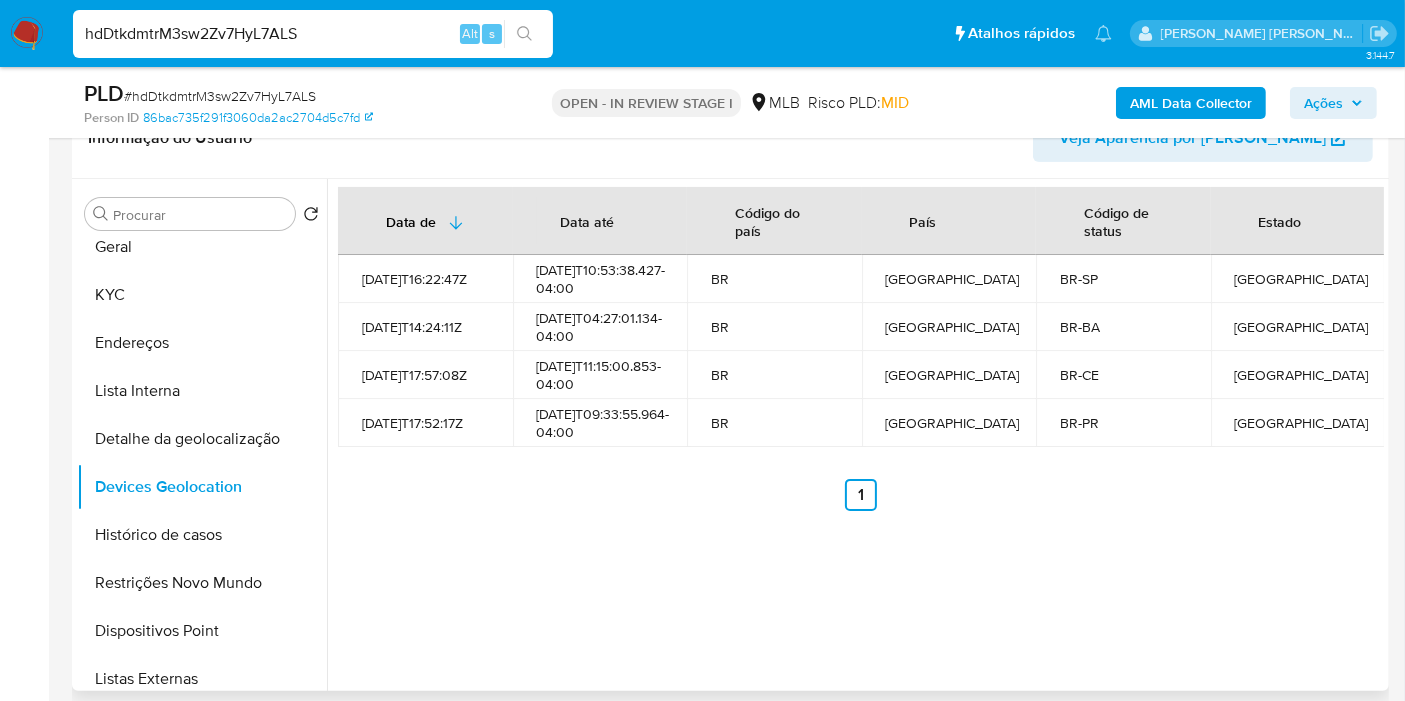 type 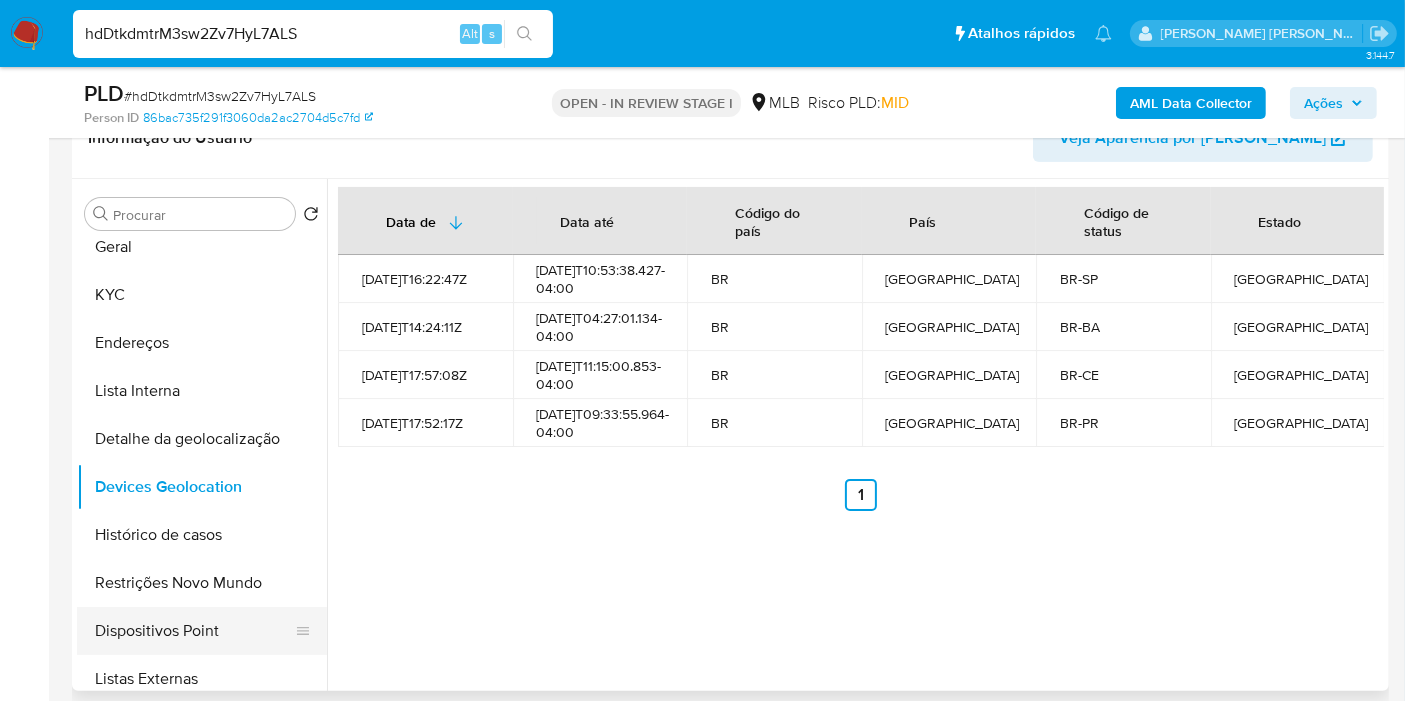 click on "Dispositivos Point" at bounding box center [194, 631] 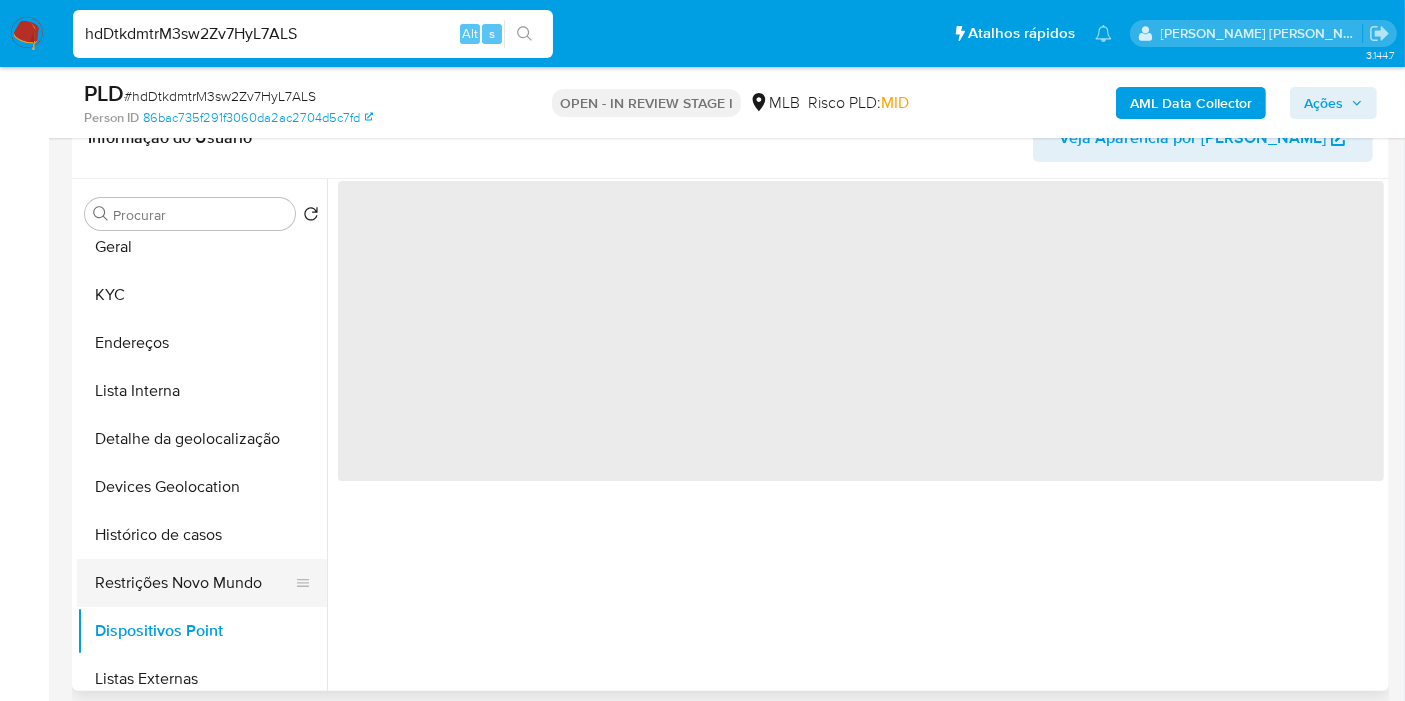 click on "Restrições Novo Mundo" at bounding box center [194, 583] 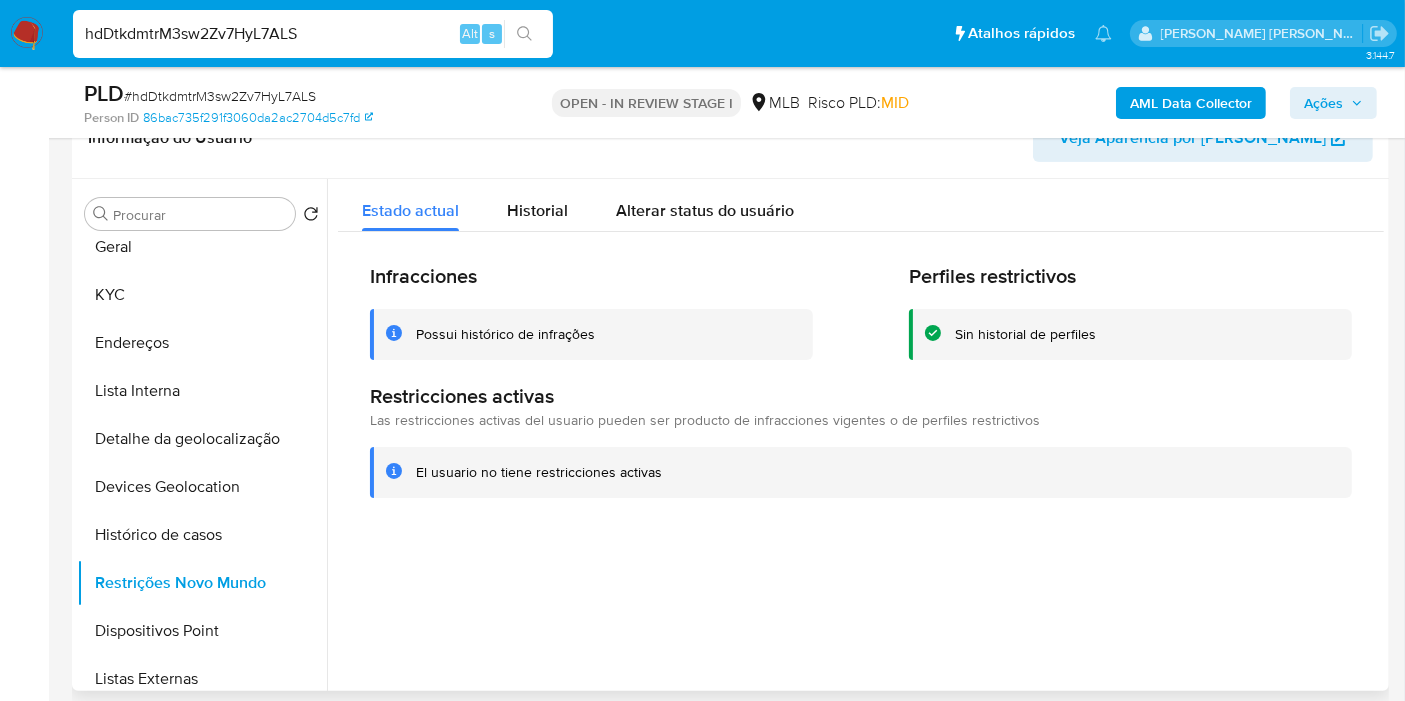 type 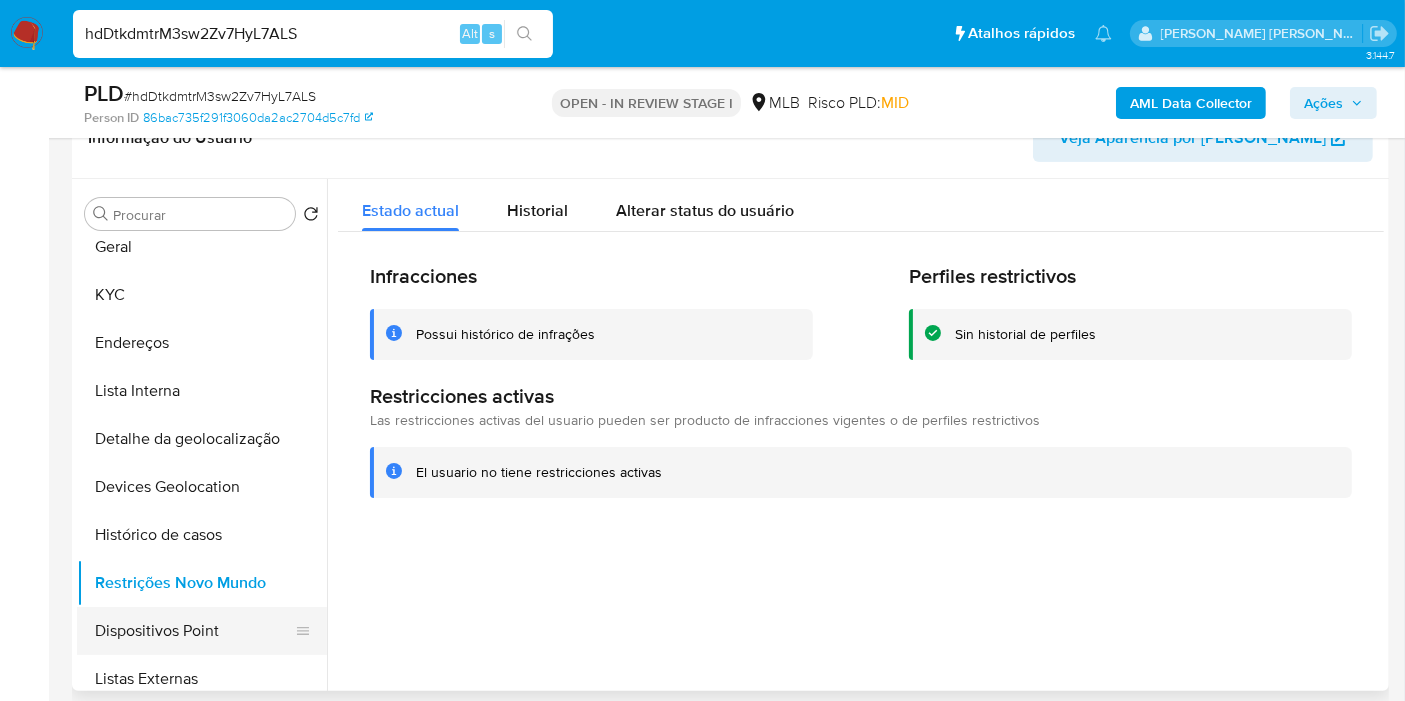click on "Dispositivos Point" at bounding box center (194, 631) 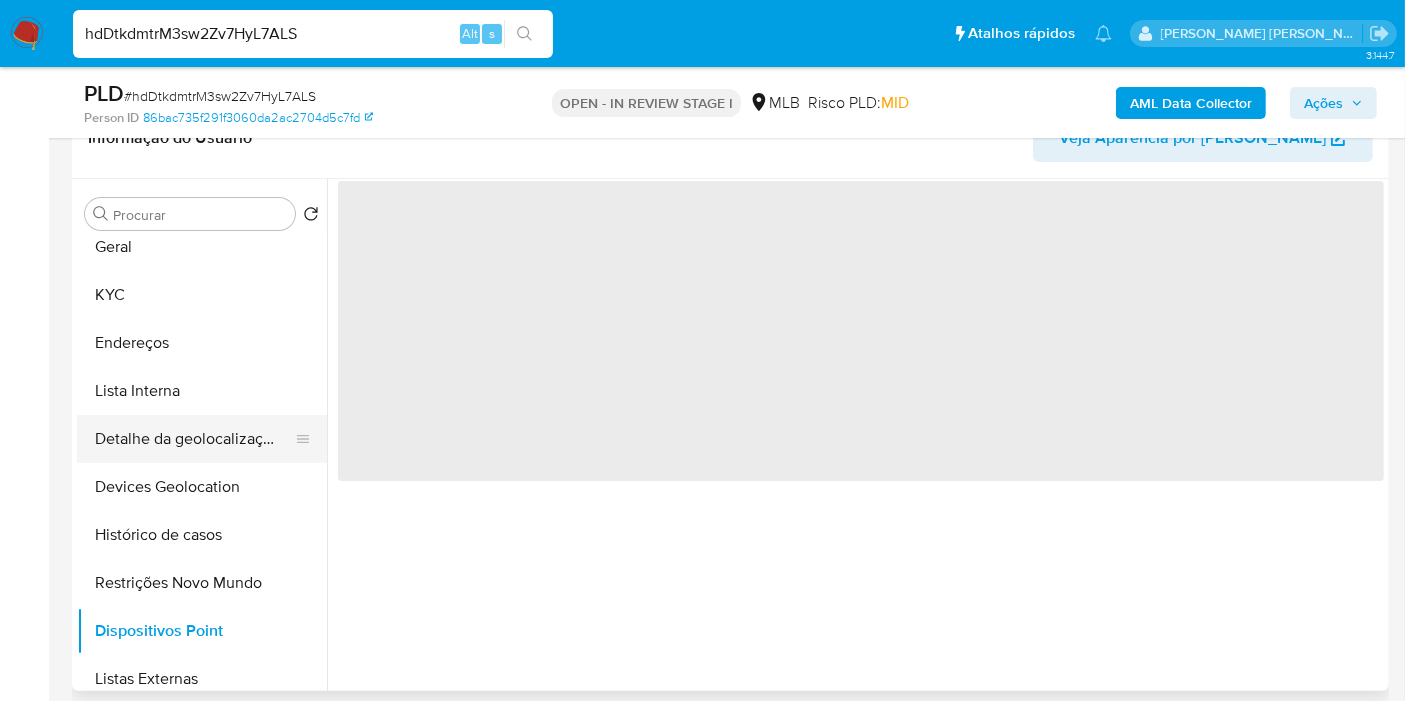 scroll, scrollTop: 222, scrollLeft: 0, axis: vertical 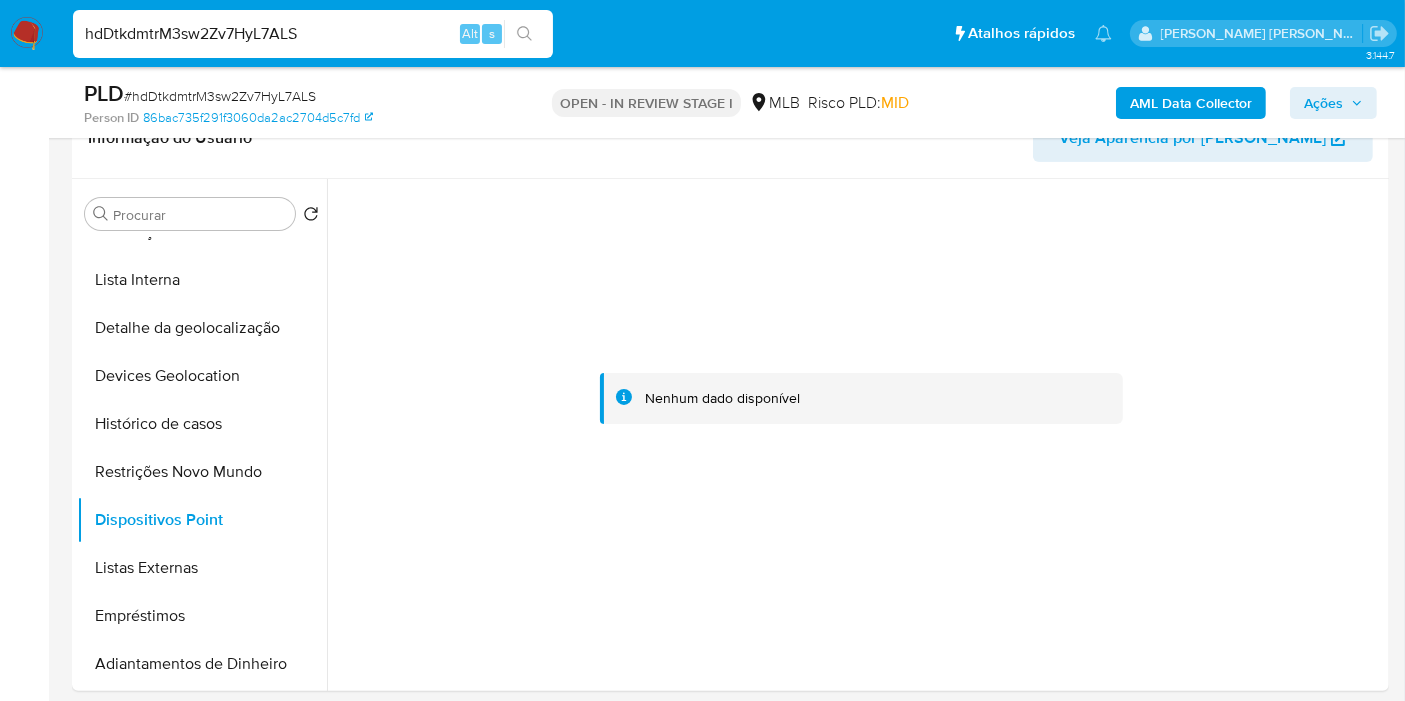 type 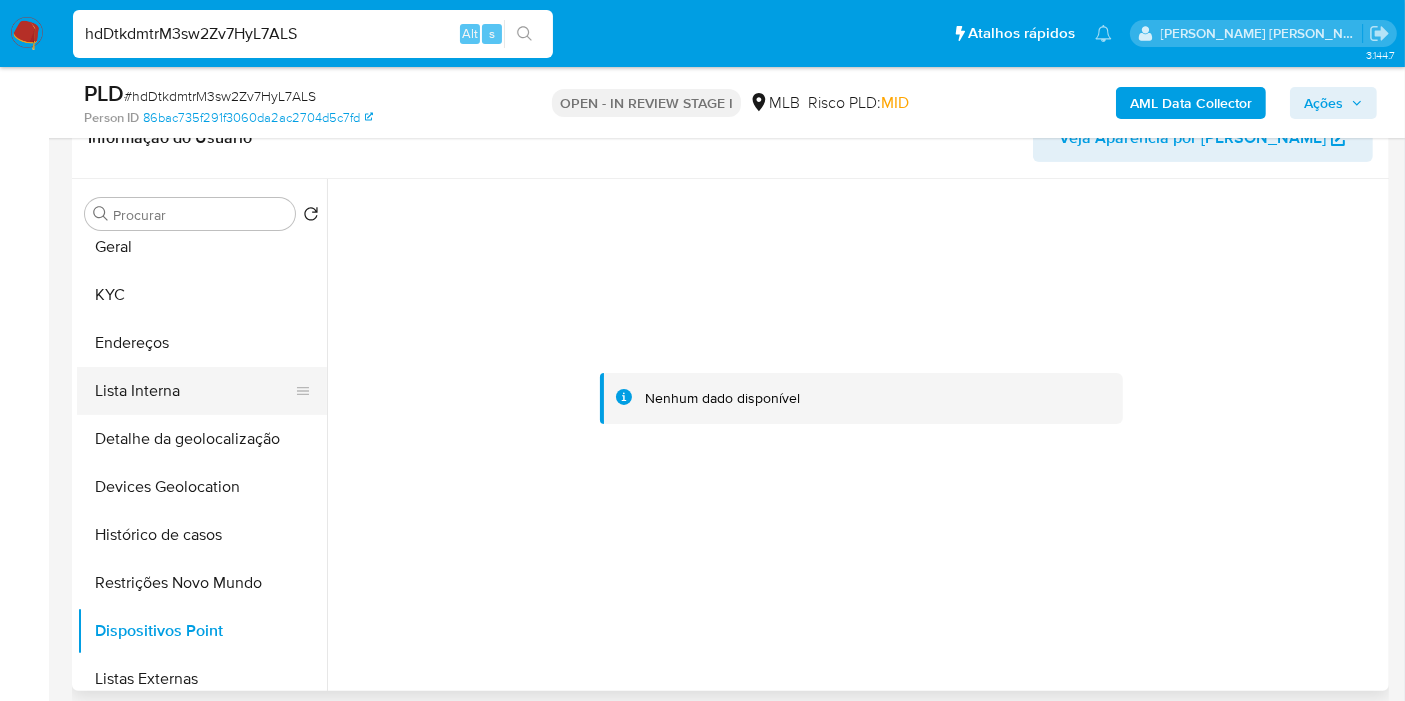 scroll, scrollTop: 0, scrollLeft: 0, axis: both 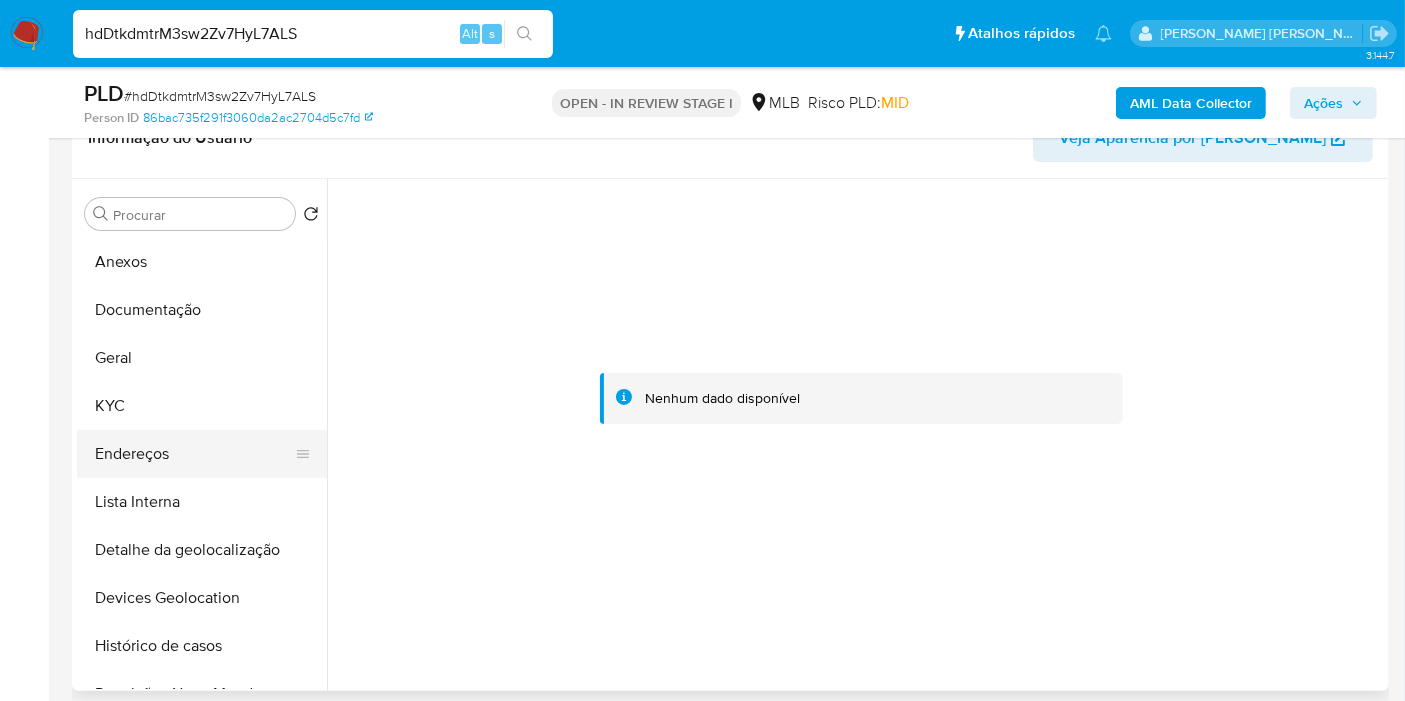 click on "Endereços" at bounding box center (194, 454) 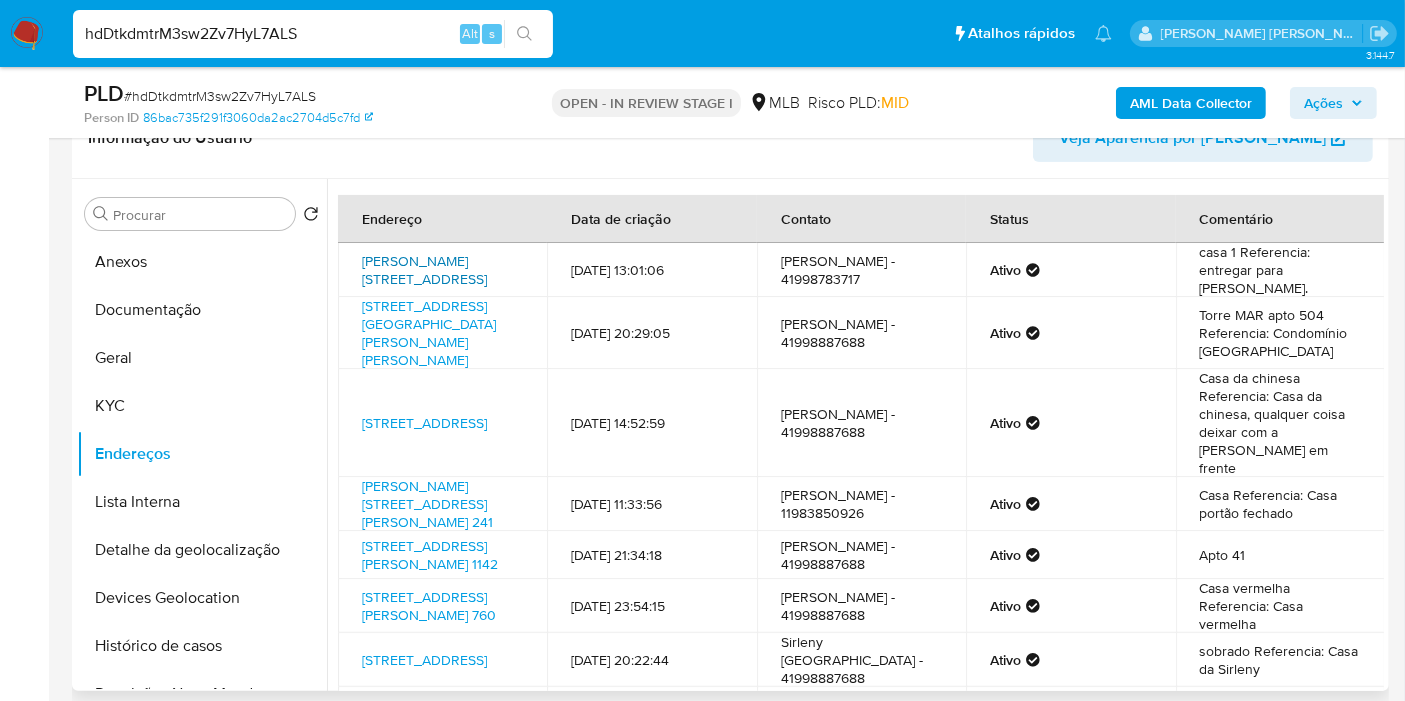 click on "Rua Pedro Gabardo 759, Curitiba, Paraná, 81710365, Brasil 759" at bounding box center [424, 270] 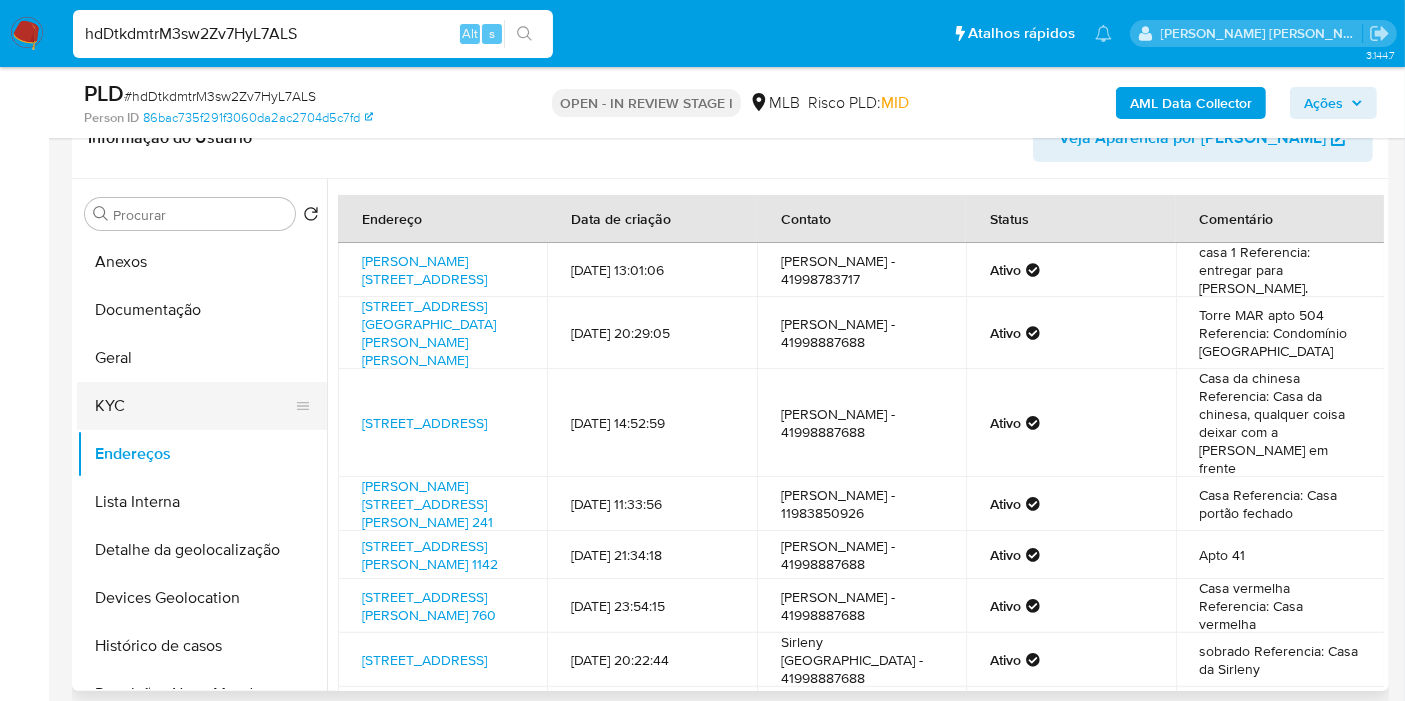 click on "KYC" at bounding box center [194, 406] 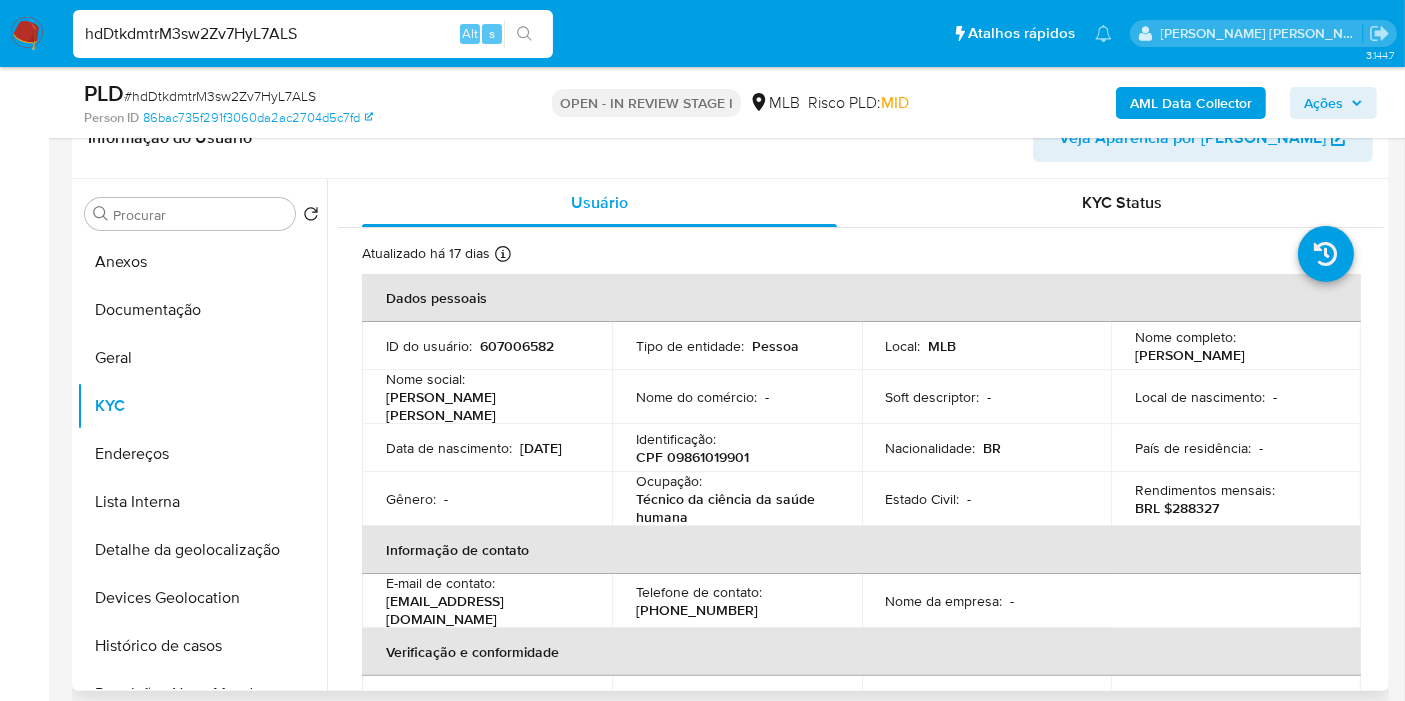 click on "CPF 09861019901" at bounding box center (692, 457) 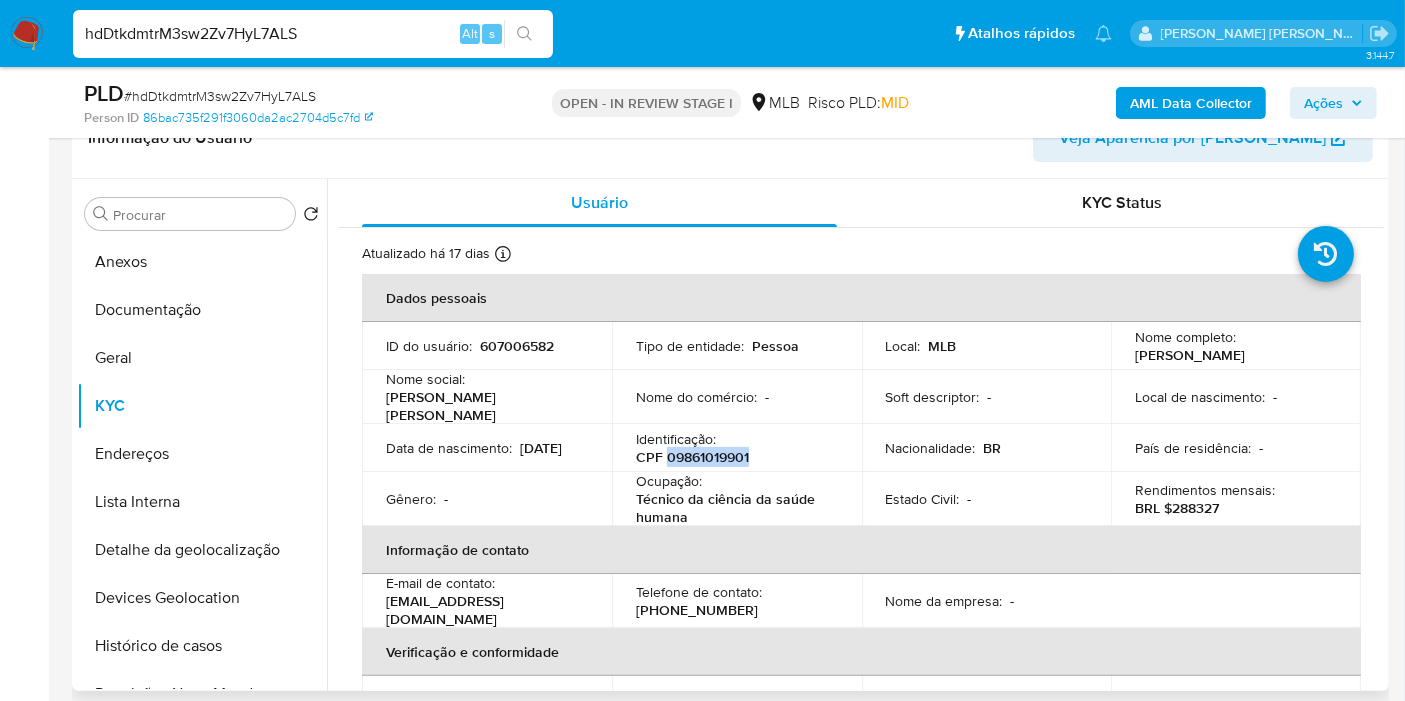 click on "CPF 09861019901" at bounding box center (692, 457) 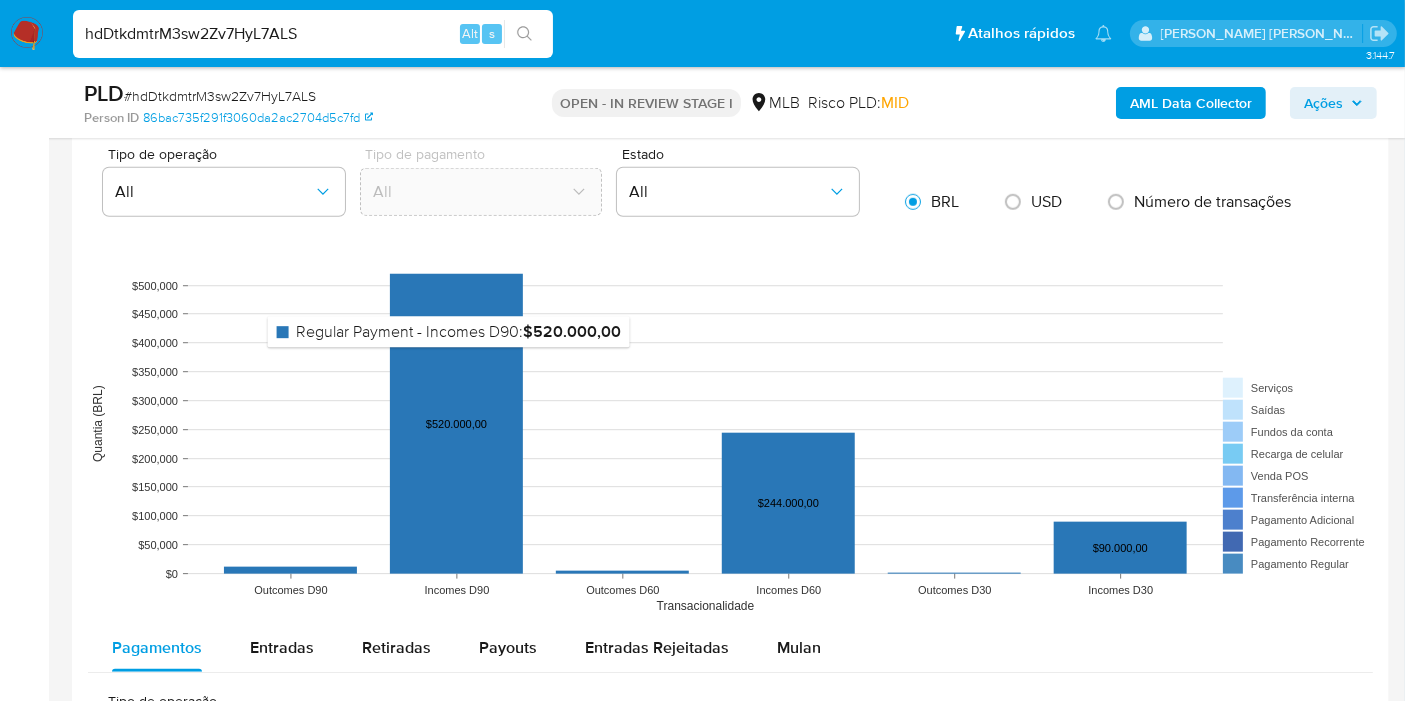 scroll, scrollTop: 2006, scrollLeft: 0, axis: vertical 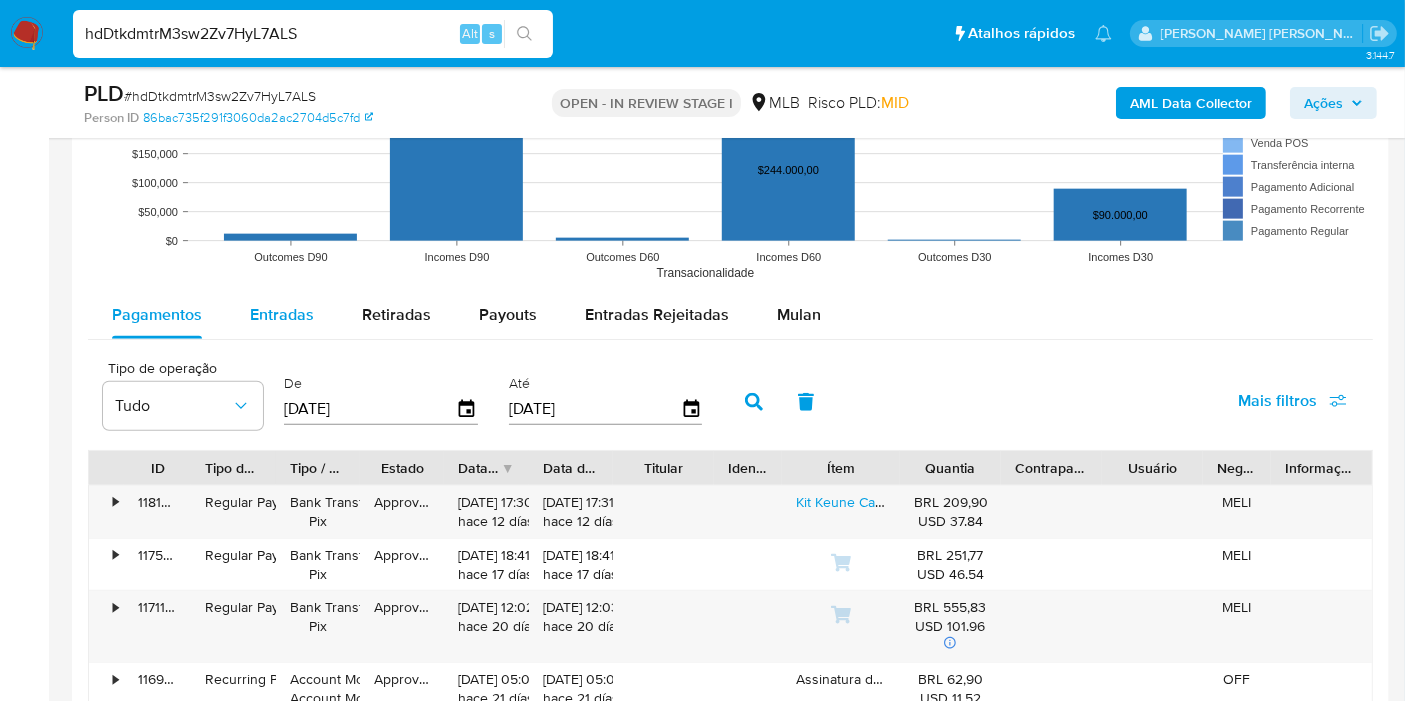 click on "Entradas" at bounding box center [282, 315] 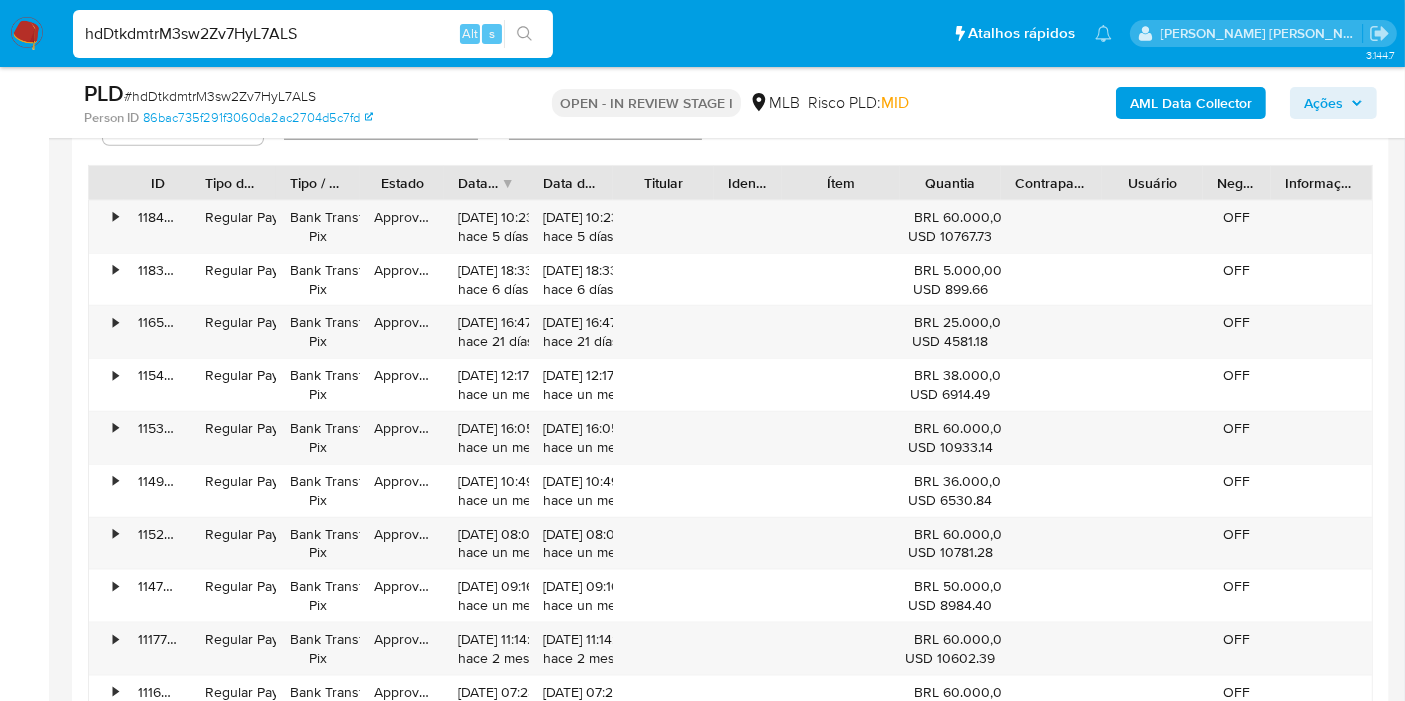 scroll, scrollTop: 2340, scrollLeft: 0, axis: vertical 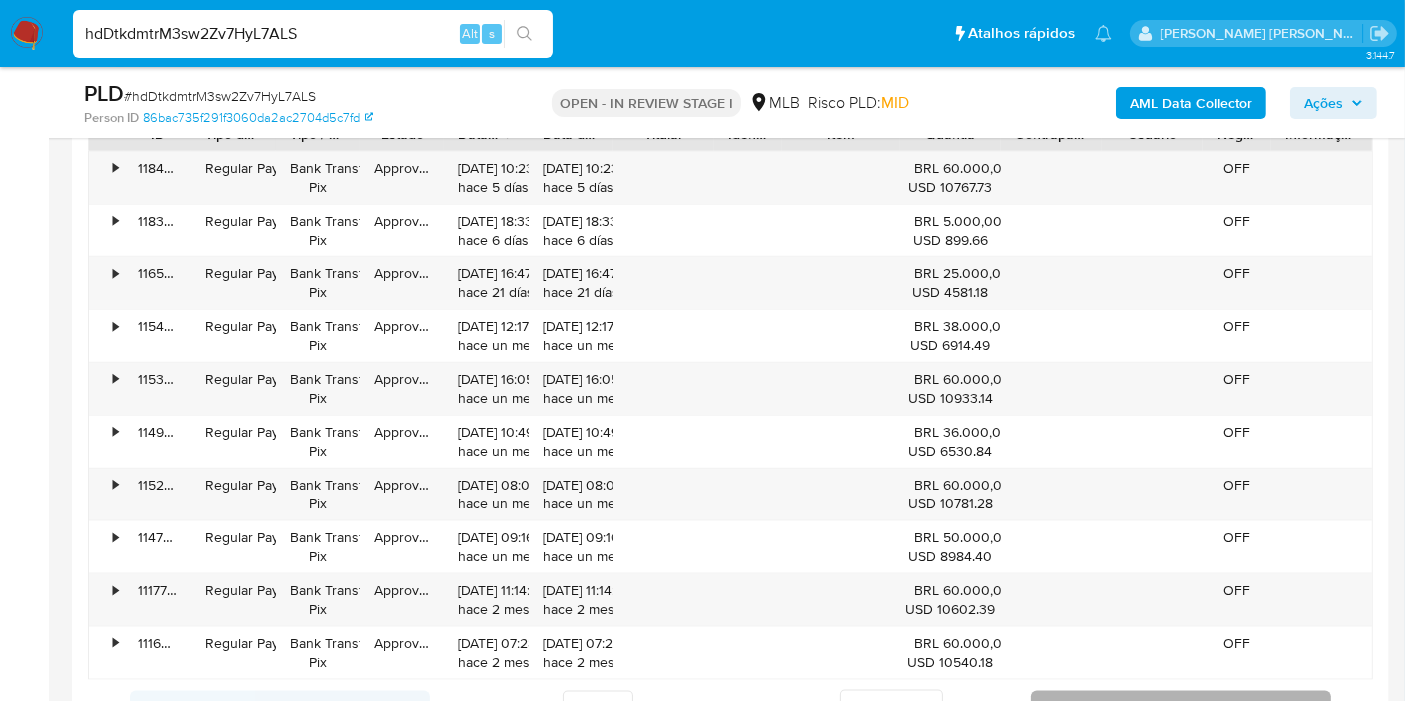 click on "Seguindo" at bounding box center [1181, 707] 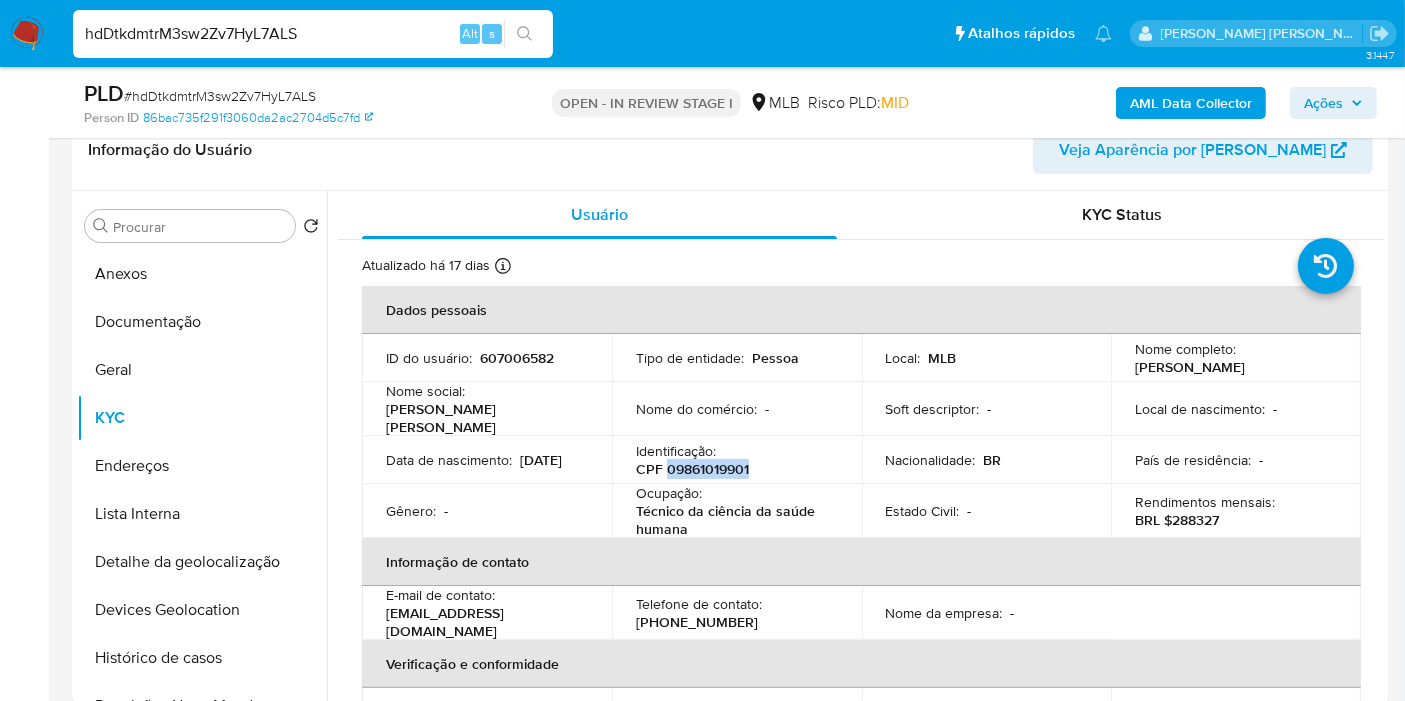scroll, scrollTop: 228, scrollLeft: 0, axis: vertical 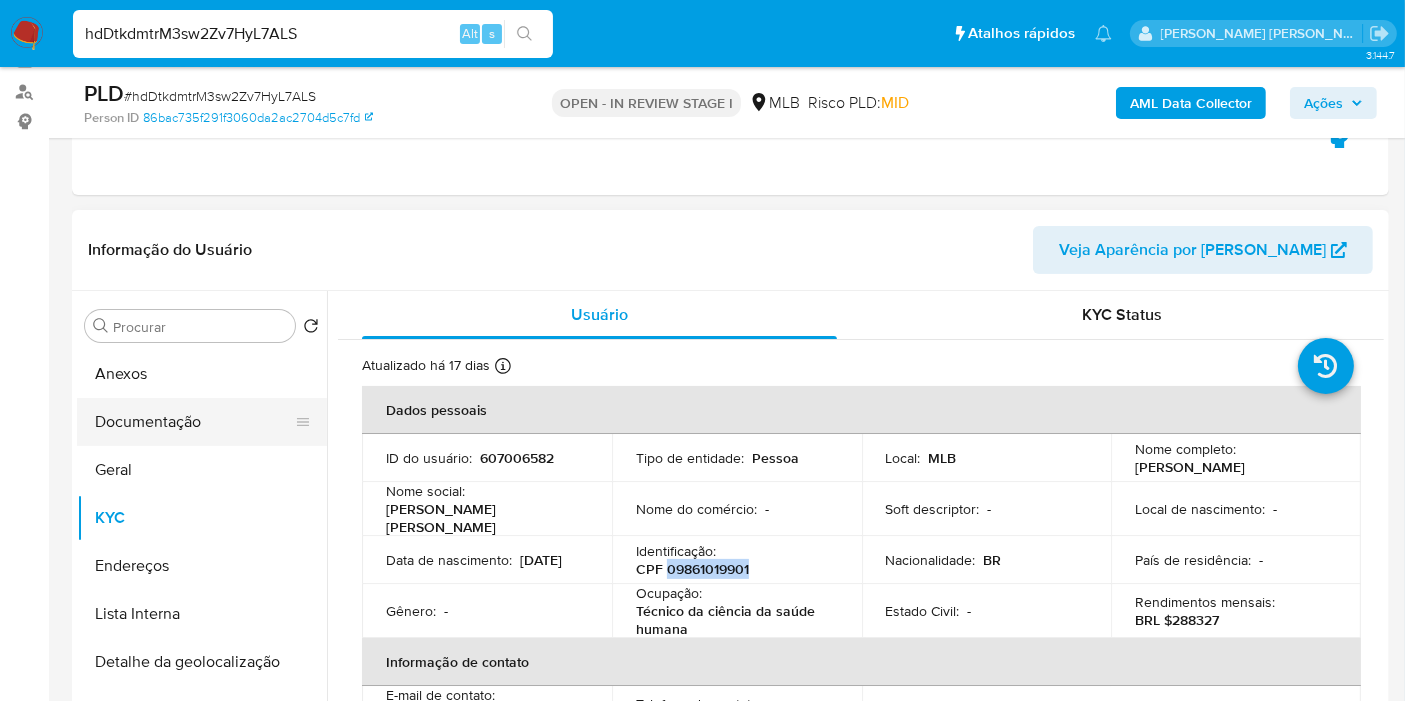 drag, startPoint x: 181, startPoint y: 455, endPoint x: 184, endPoint y: 429, distance: 26.172504 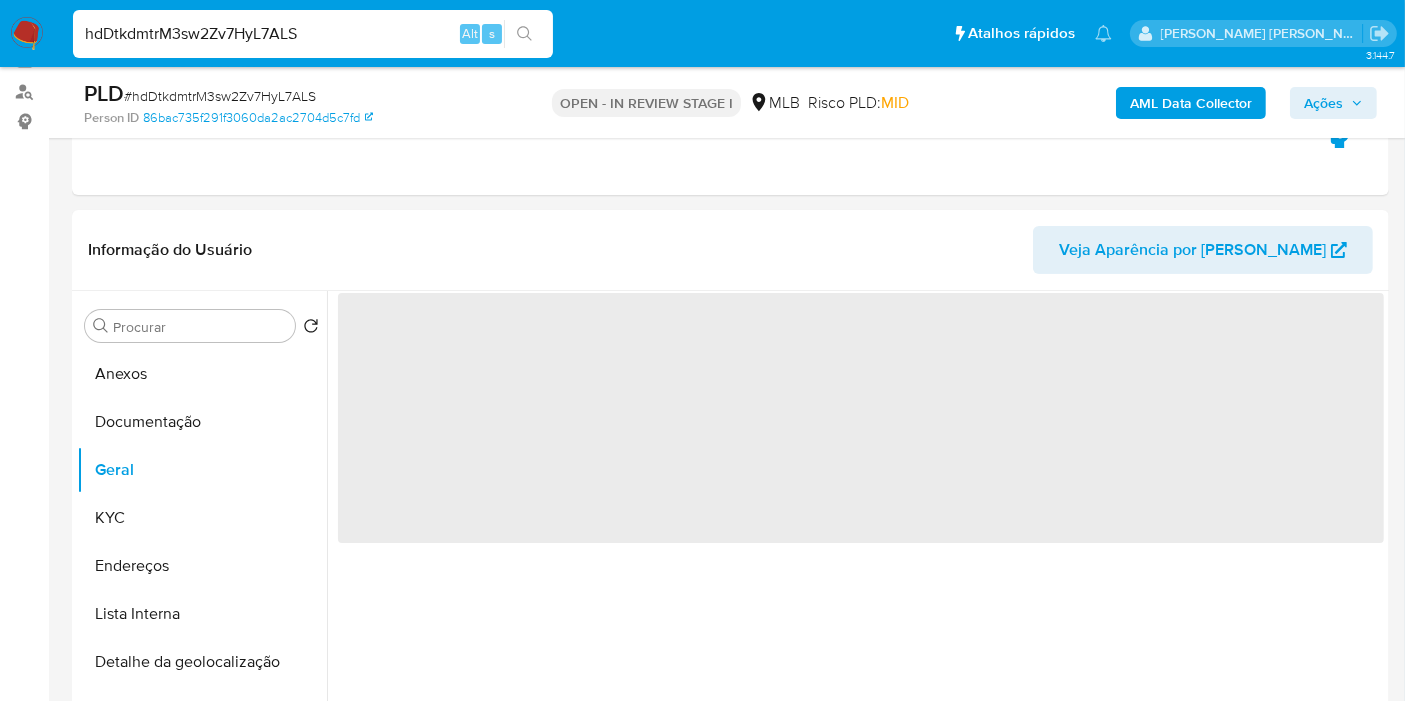 drag, startPoint x: 185, startPoint y: 427, endPoint x: 500, endPoint y: 4, distance: 527.4031 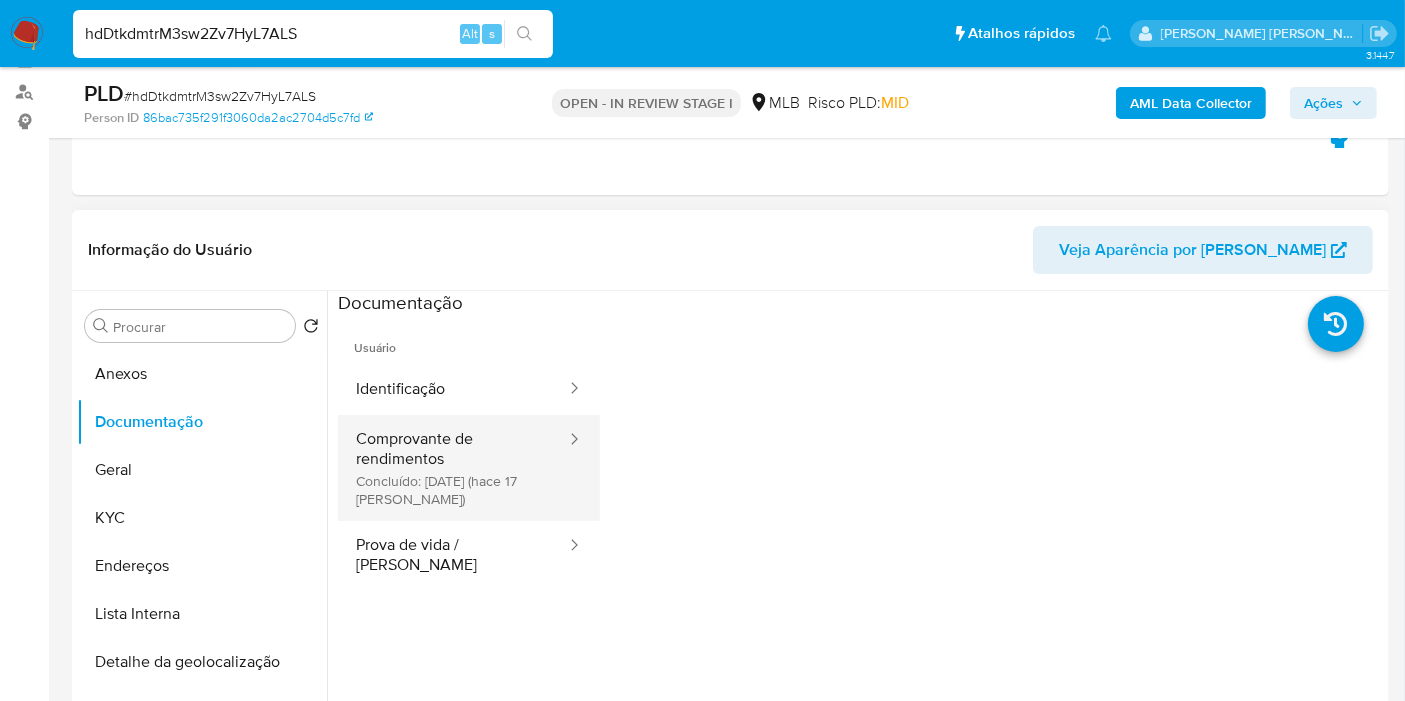 click on "Comprovante de rendimentos Concluído: 05/07/2025 (hace 17 días)" at bounding box center [453, 468] 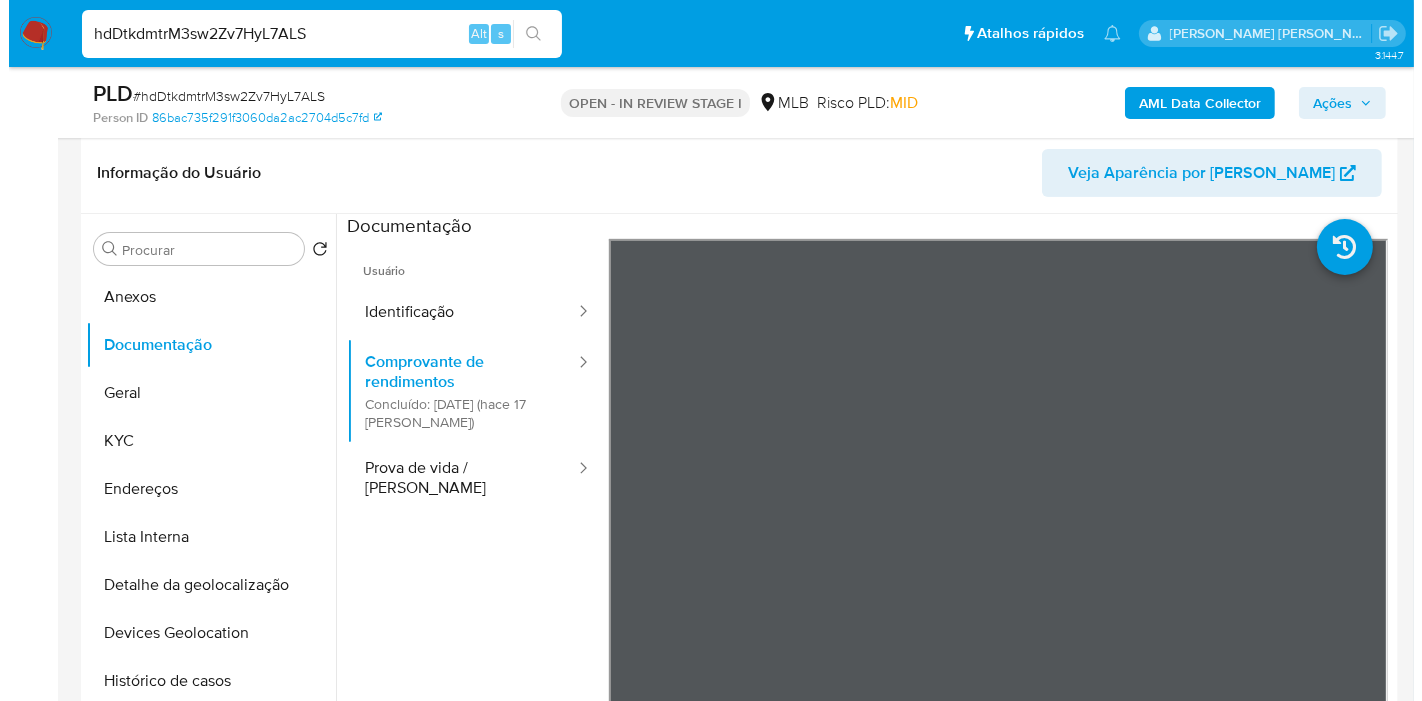 scroll, scrollTop: 340, scrollLeft: 0, axis: vertical 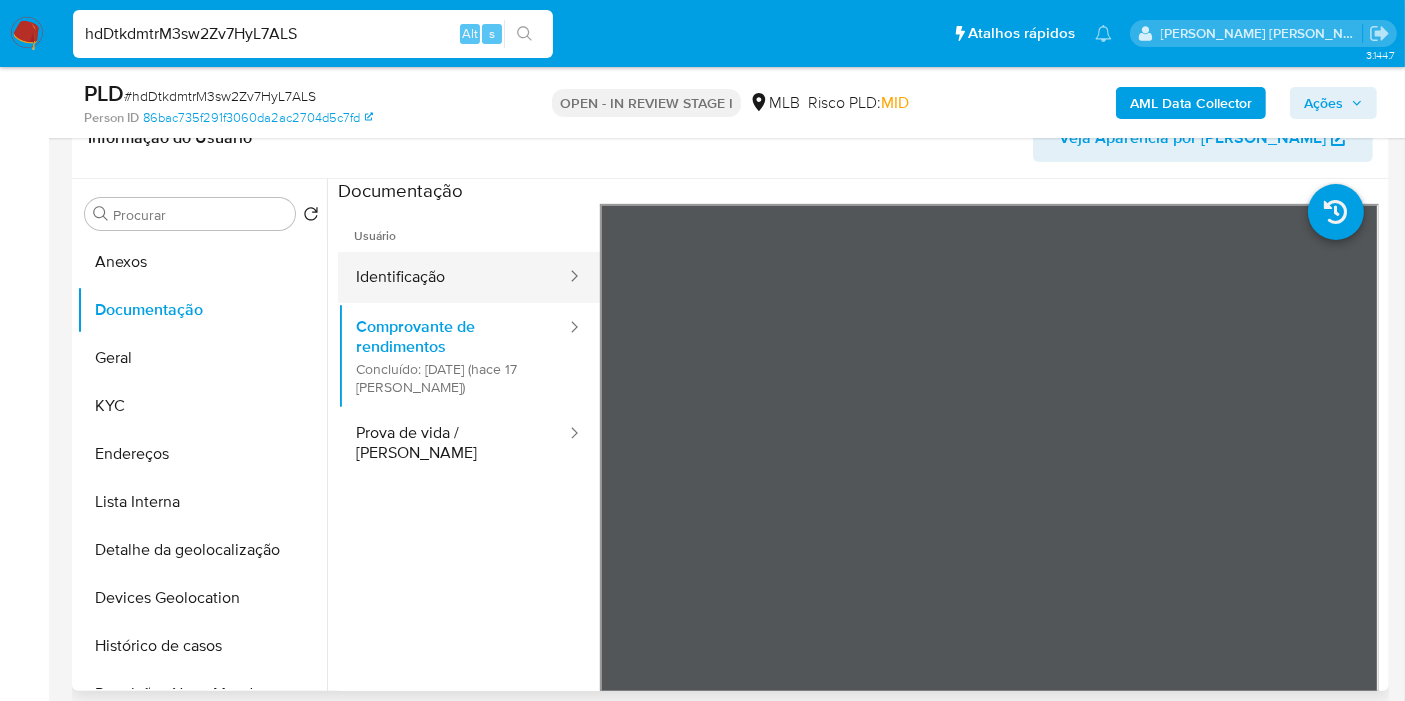 click on "Identificação" at bounding box center (453, 277) 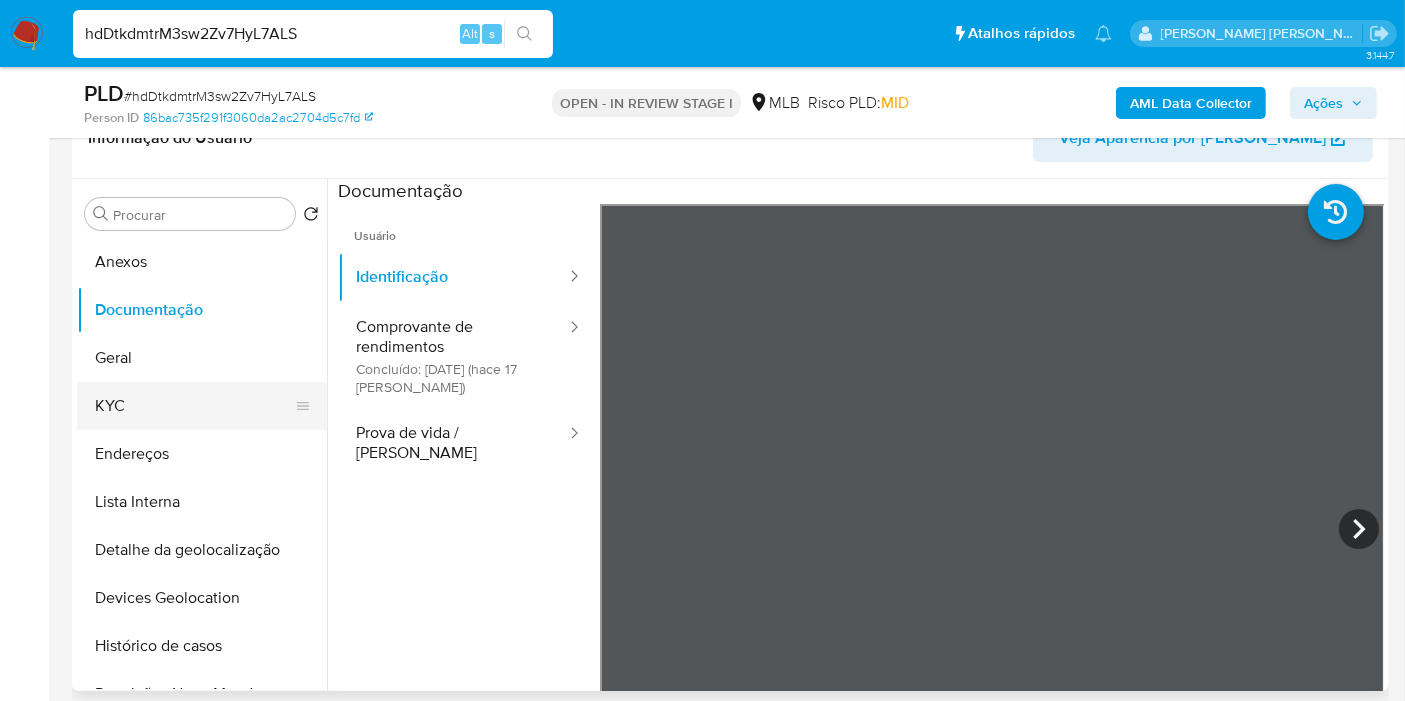 click on "KYC" at bounding box center (194, 406) 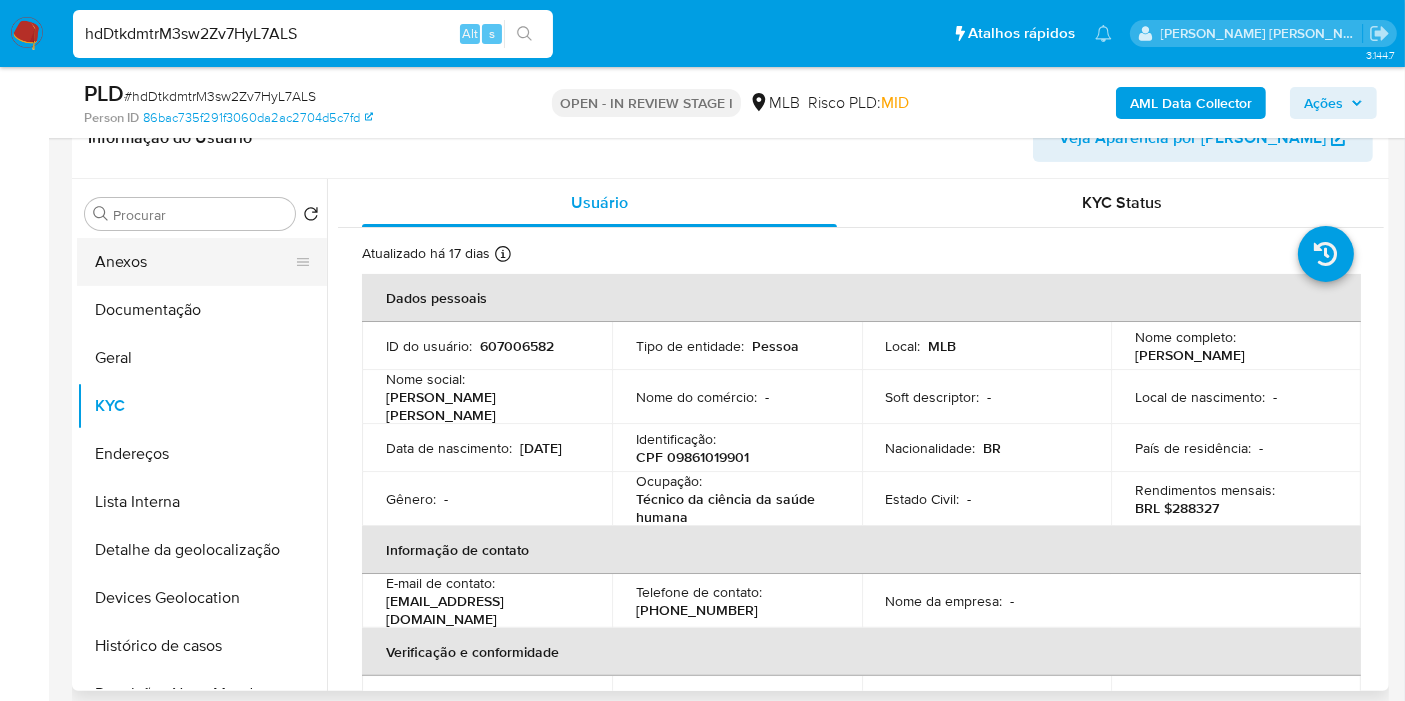 click on "Anexos" at bounding box center [194, 262] 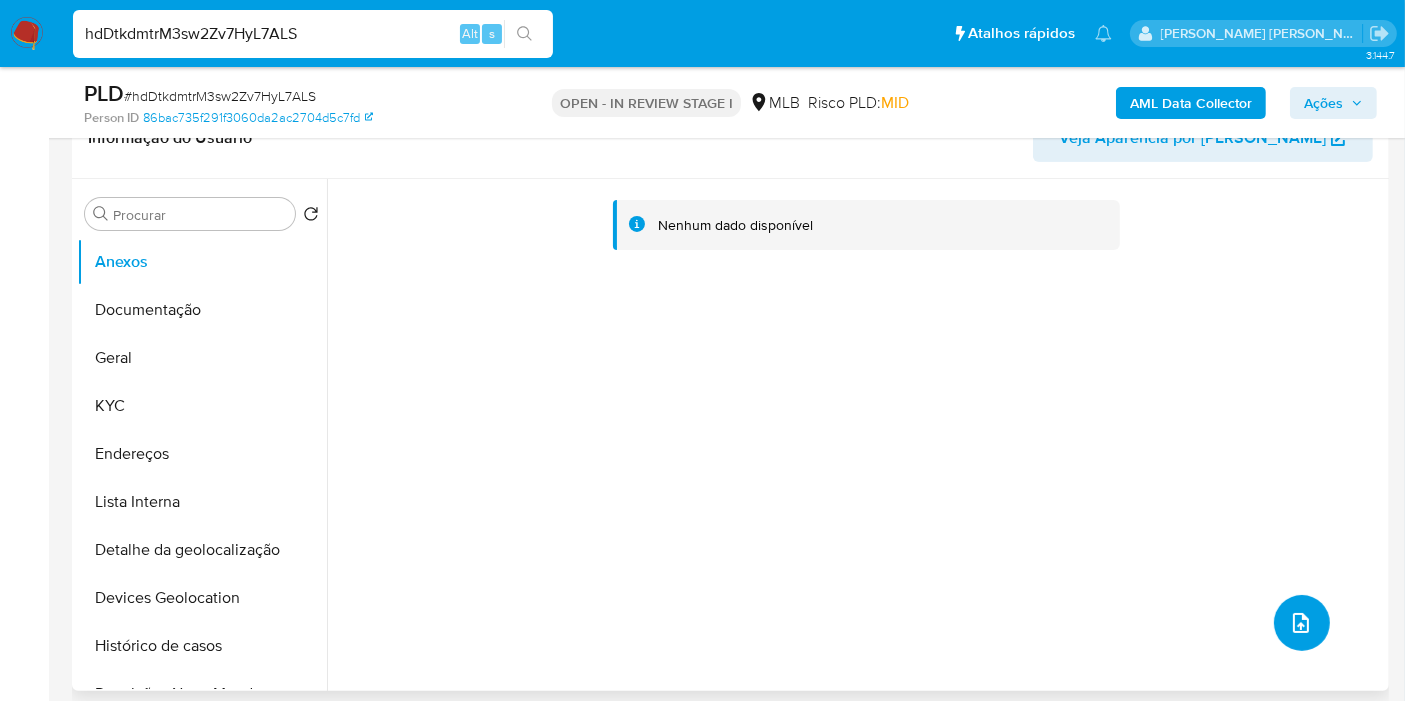 click at bounding box center [1302, 623] 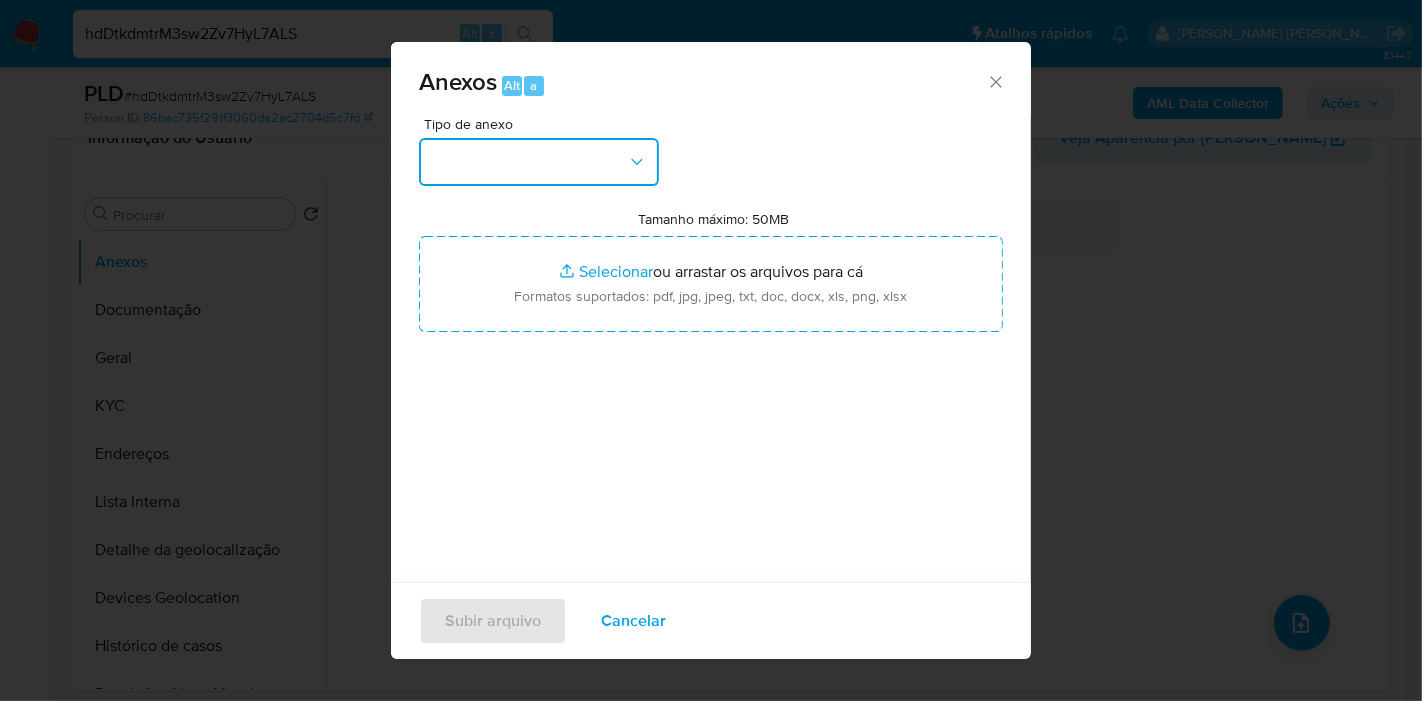 click at bounding box center (539, 162) 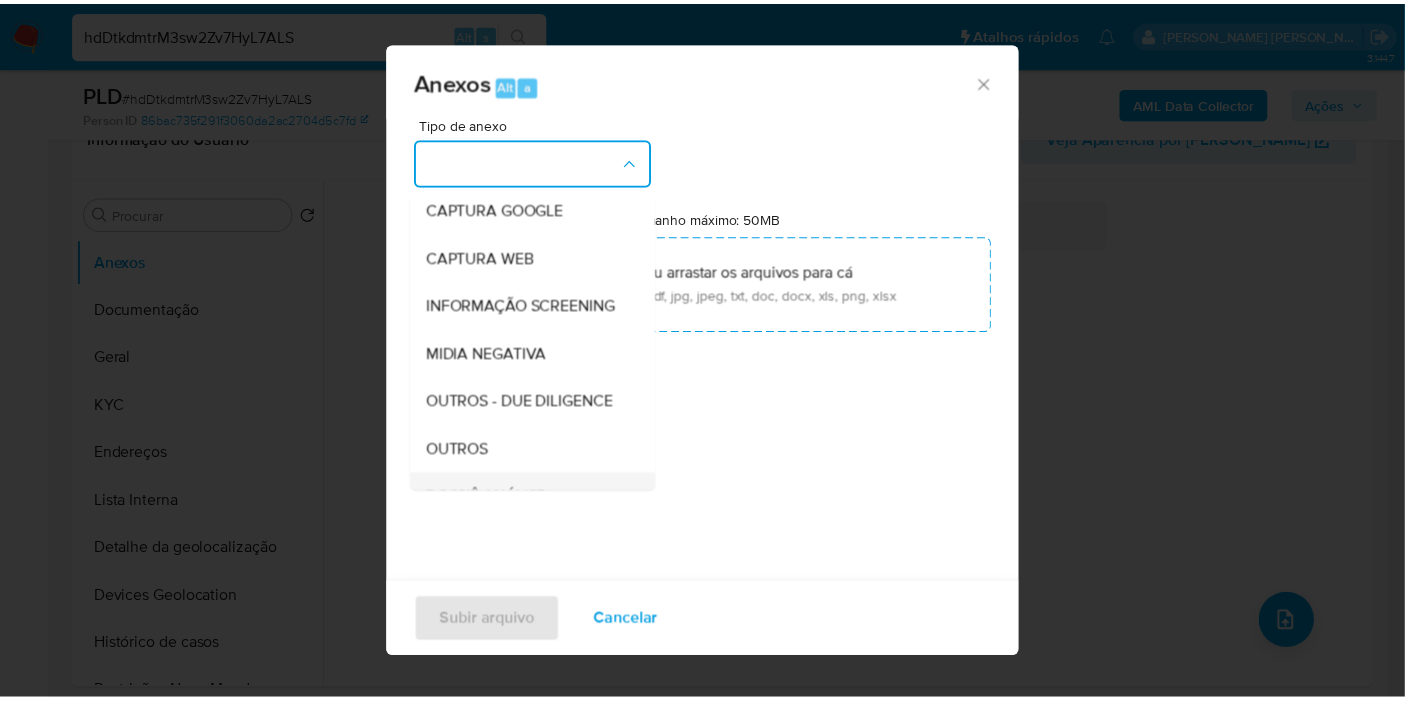 scroll, scrollTop: 222, scrollLeft: 0, axis: vertical 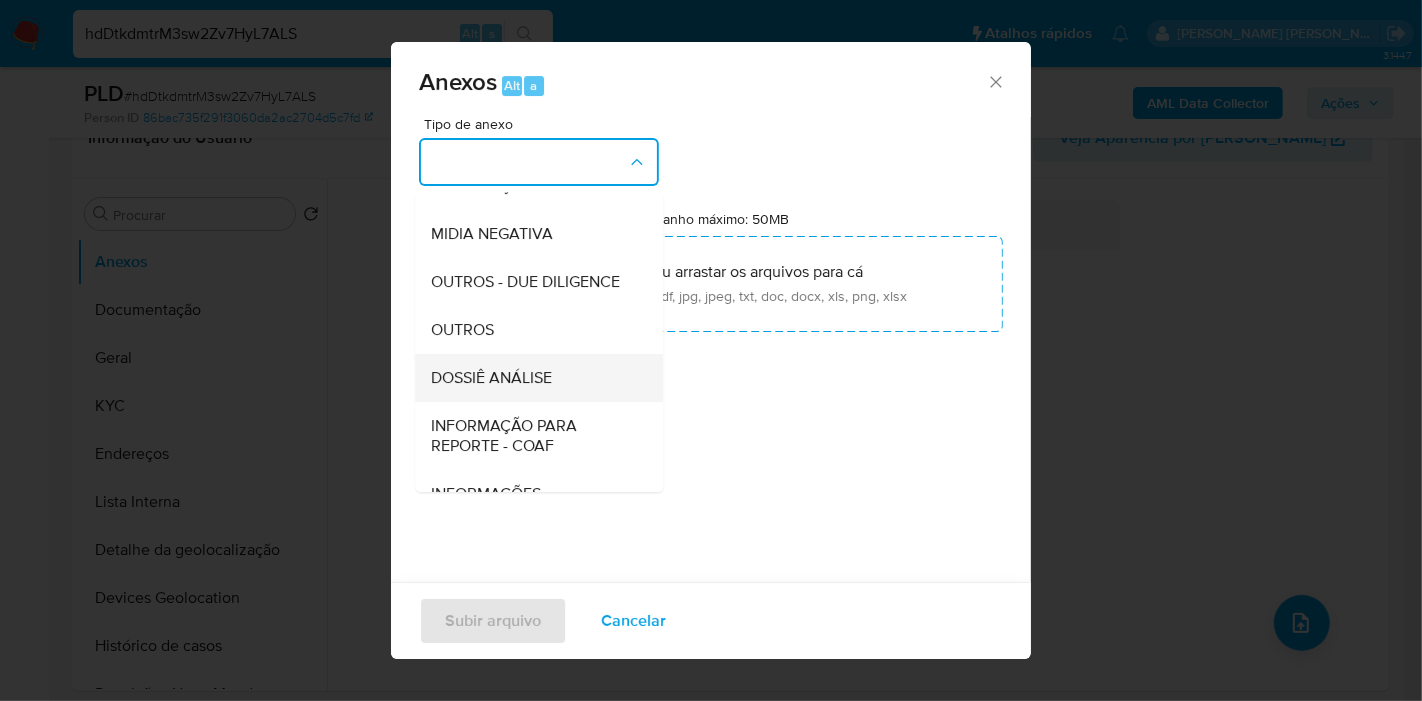 click on "DOSSIÊ ANÁLISE" at bounding box center [533, 378] 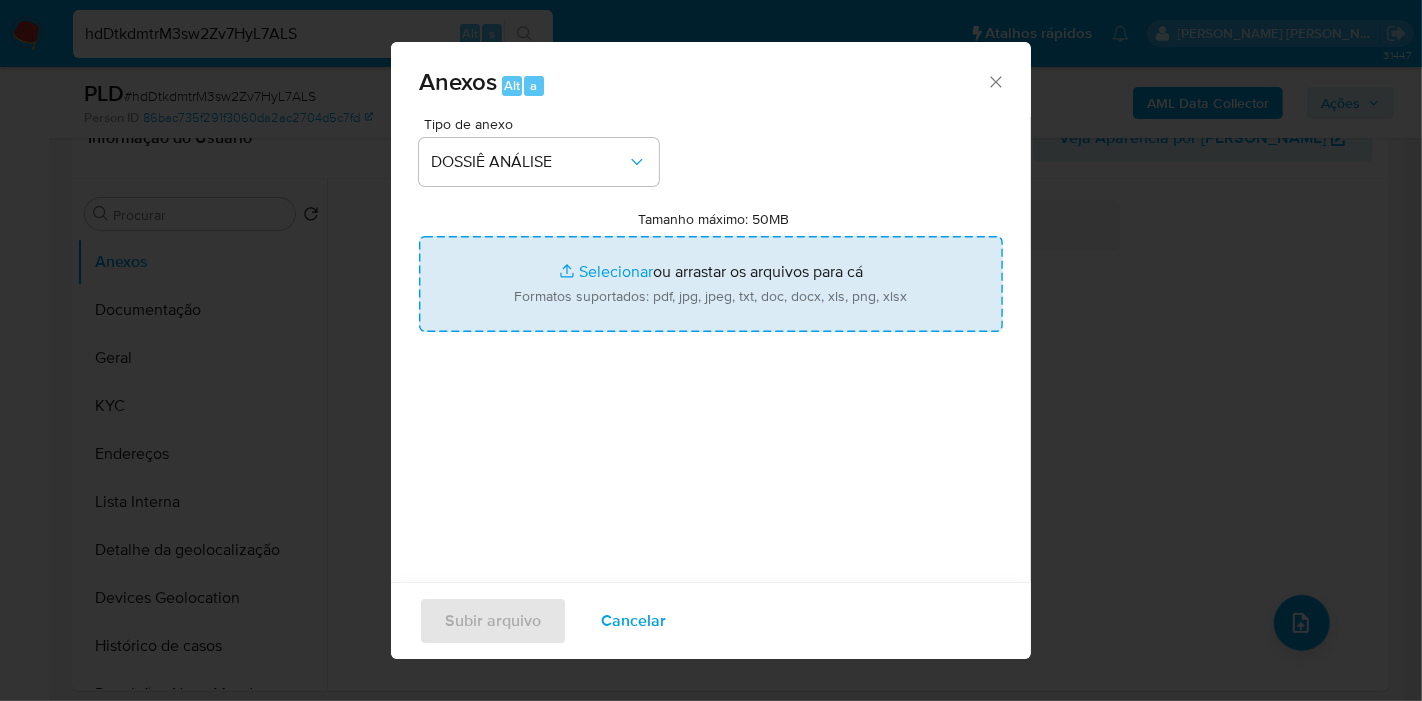 click on "Tamanho máximo: 50MB Selecionar arquivos" at bounding box center (711, 284) 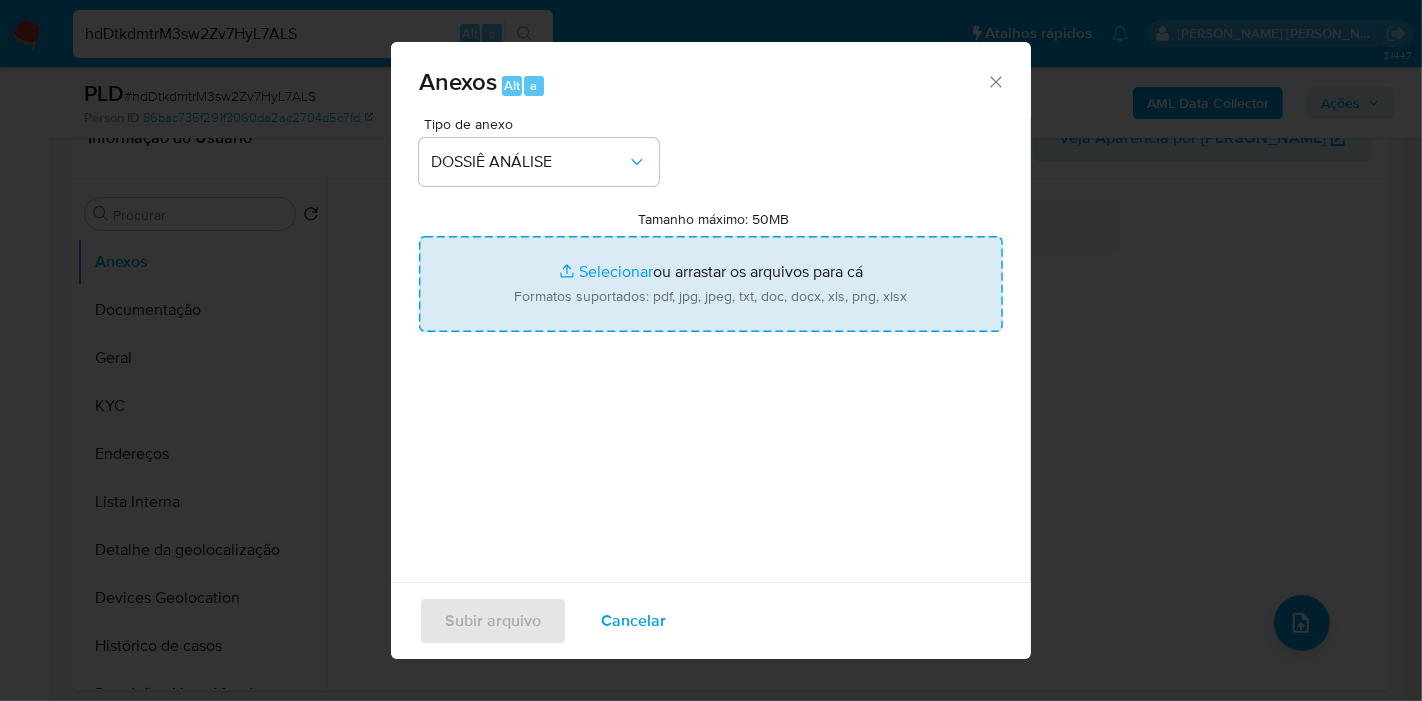 type on "C:\fakepath\SAR - XXXX - CPF 09861019901 - MARCELA EDUARDA CHIARELLO.pdf" 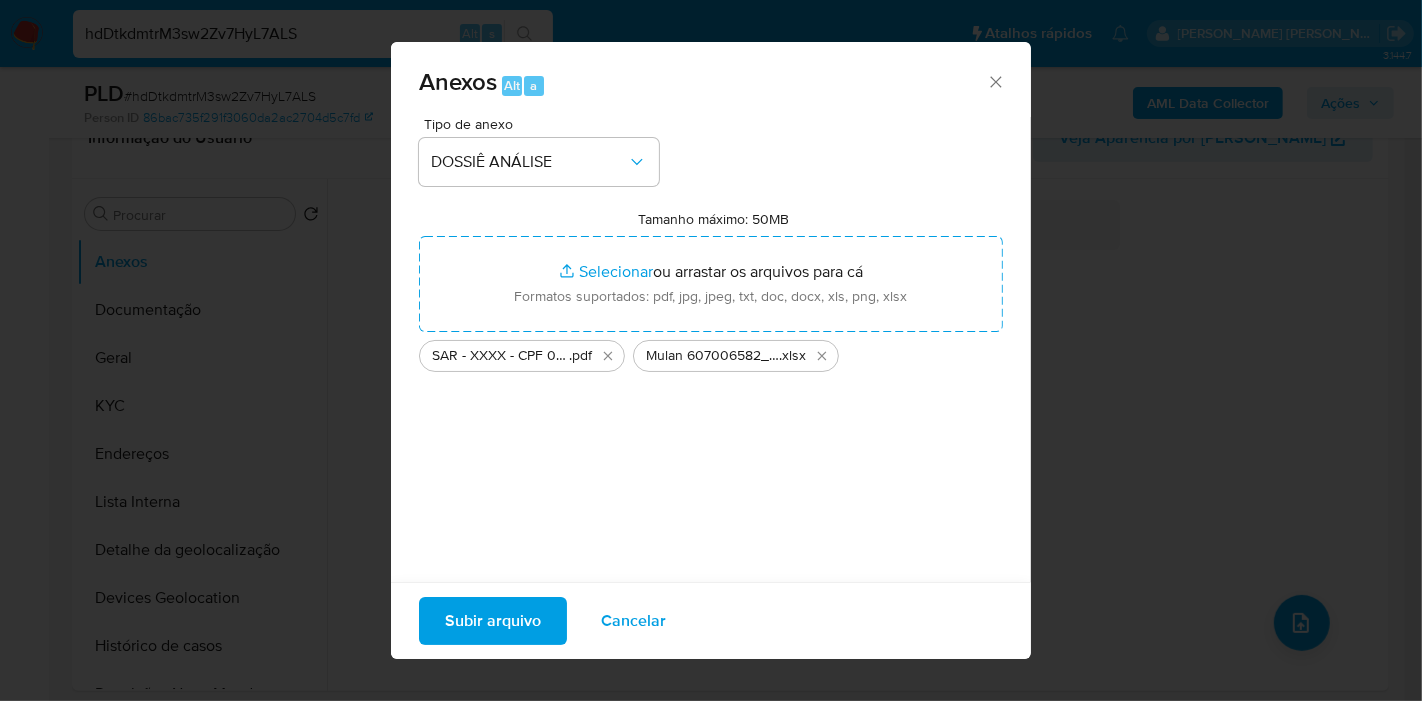 click on "Subir arquivo" at bounding box center (493, 621) 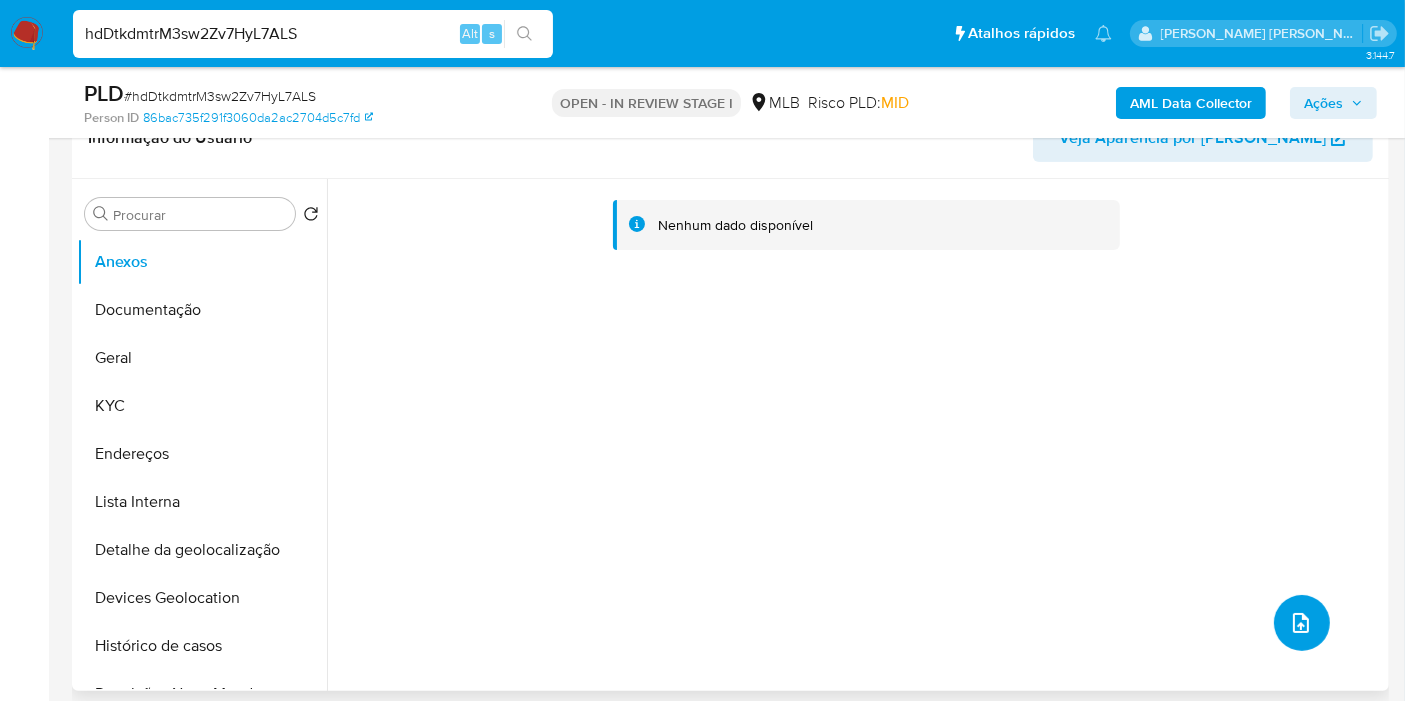 scroll, scrollTop: 0, scrollLeft: 0, axis: both 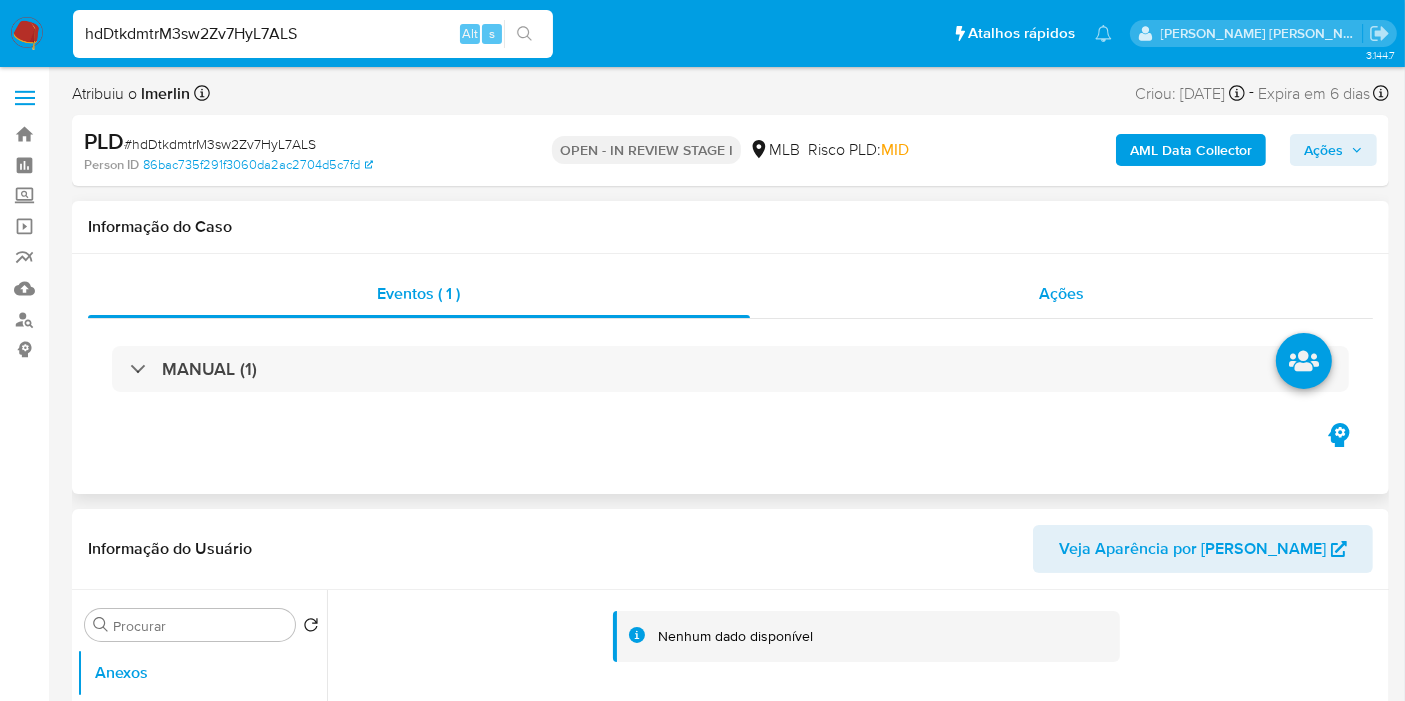 click on "Ações" at bounding box center [1062, 294] 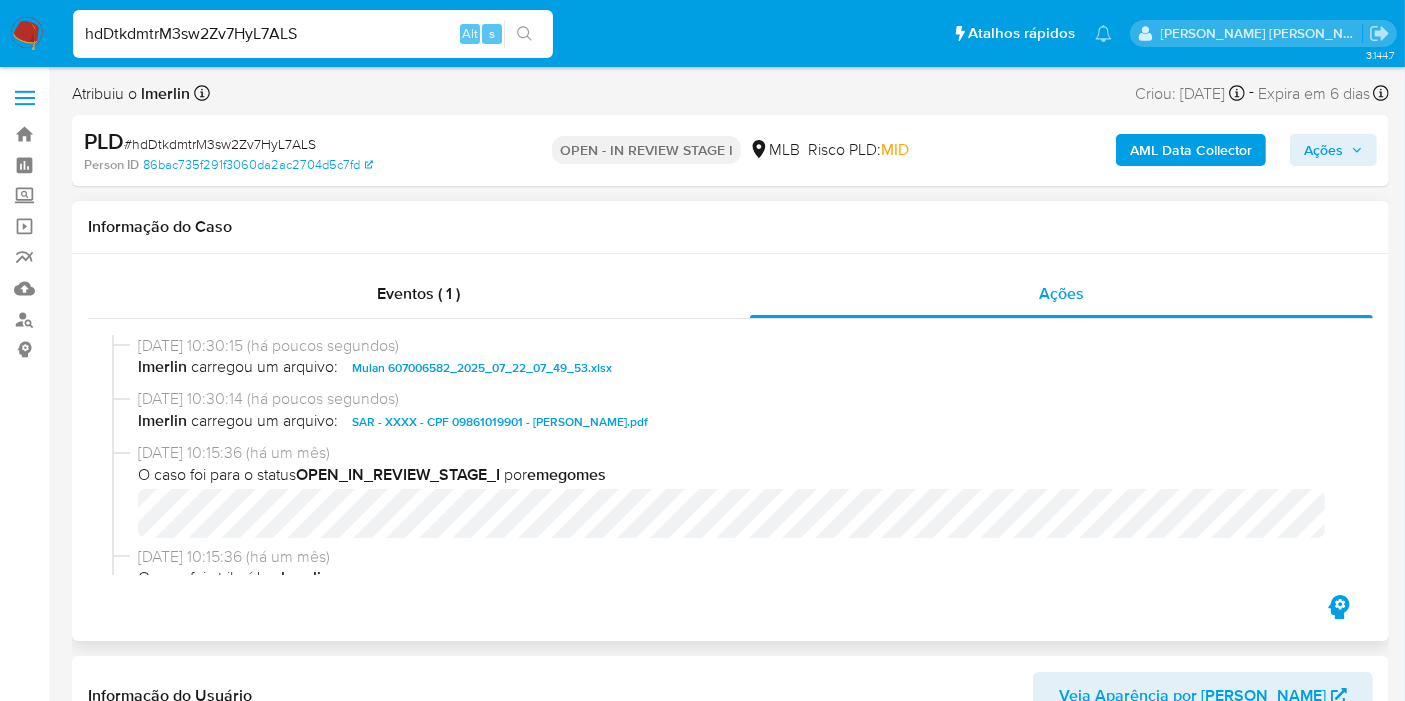 click on "Informação do Usuário Veja Aparência por Pessoa" at bounding box center (730, 696) 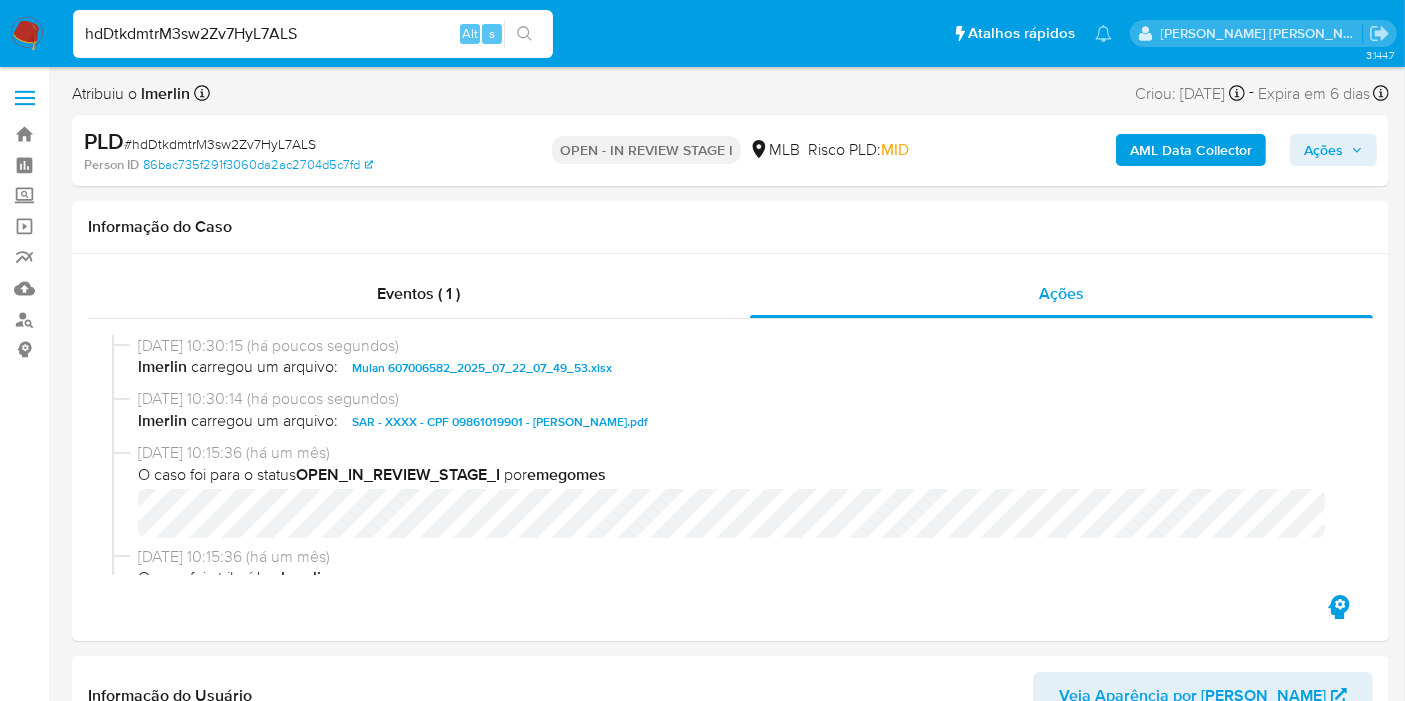 click on "Ações" at bounding box center (1333, 150) 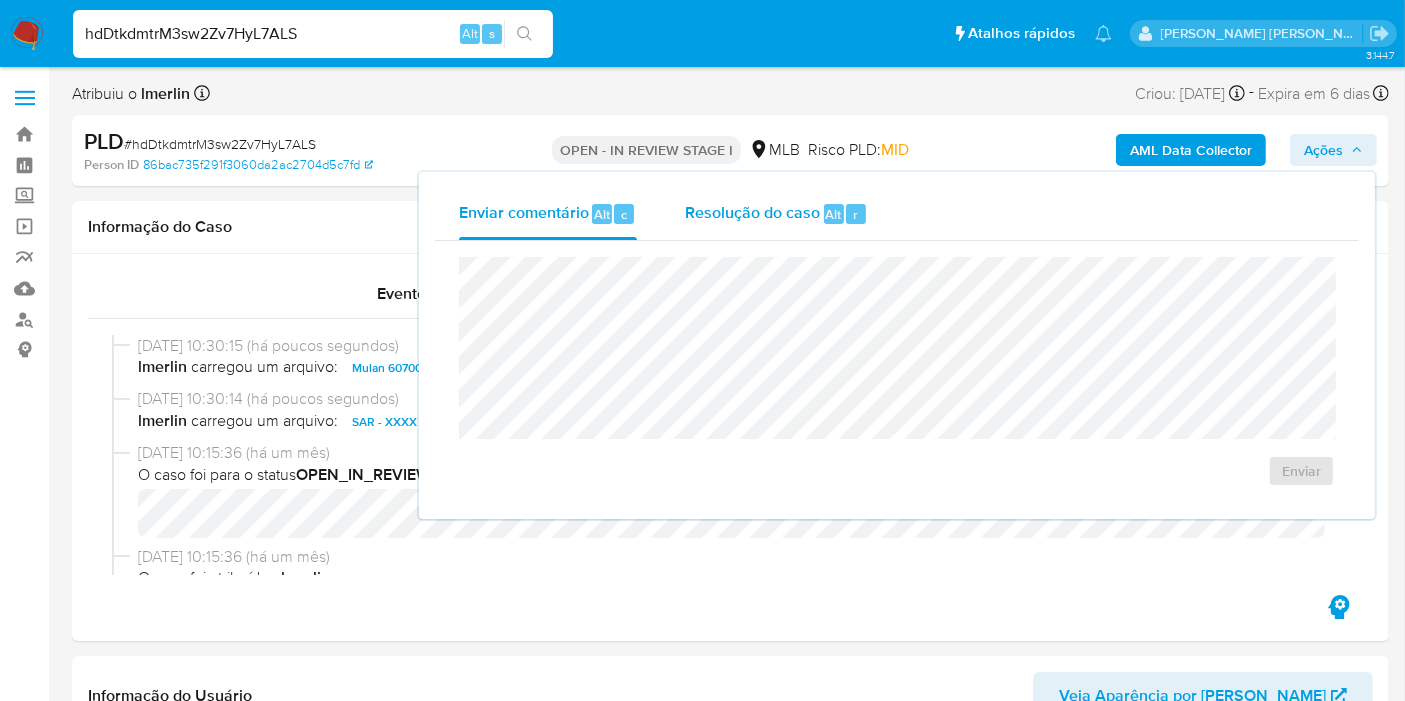 click on "Resolução do caso" at bounding box center [752, 213] 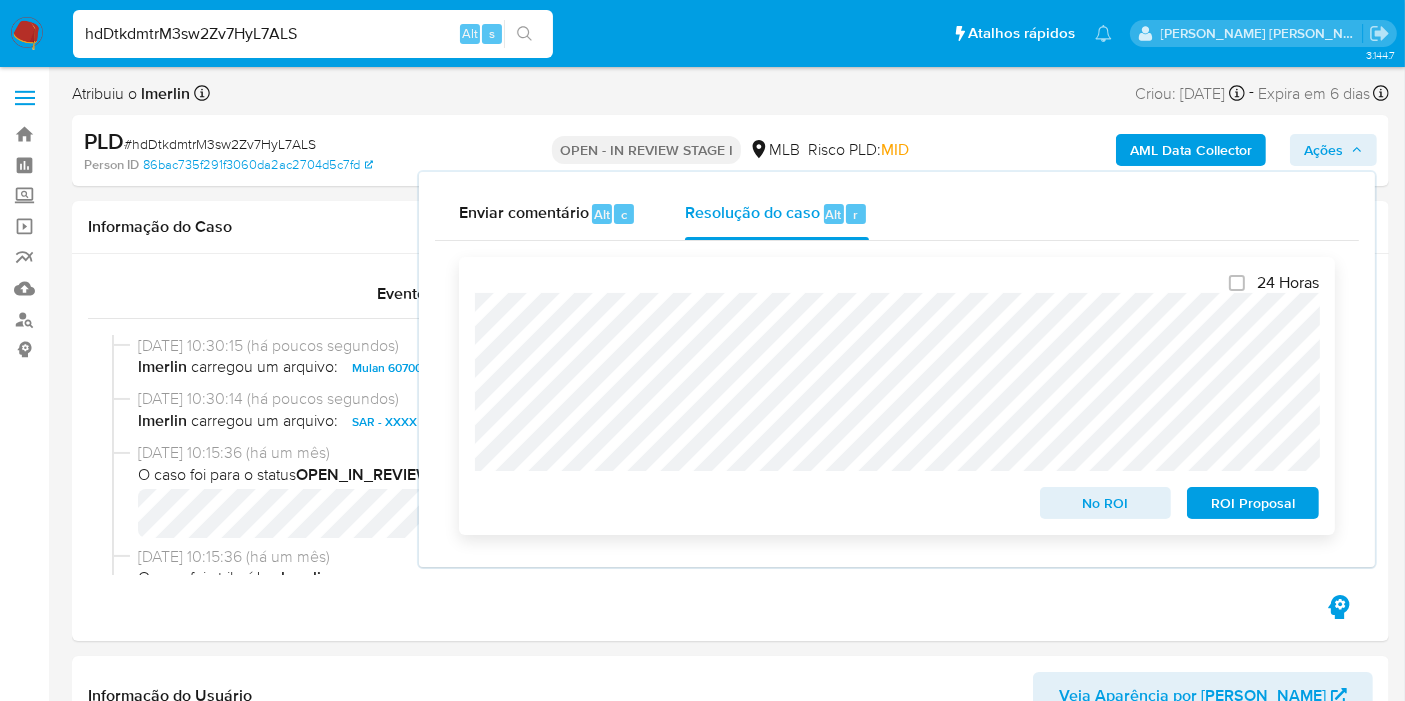 click on "ROI Proposal" at bounding box center (1253, 503) 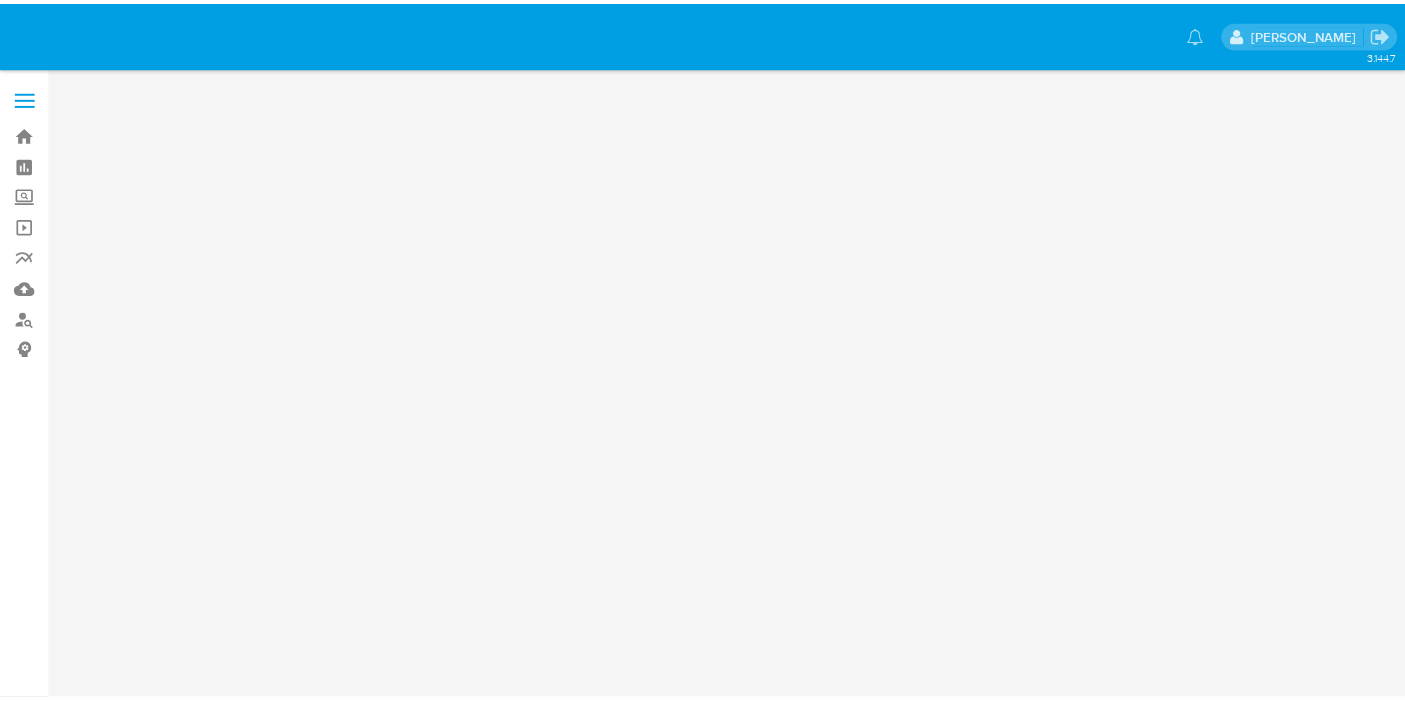 scroll, scrollTop: 0, scrollLeft: 0, axis: both 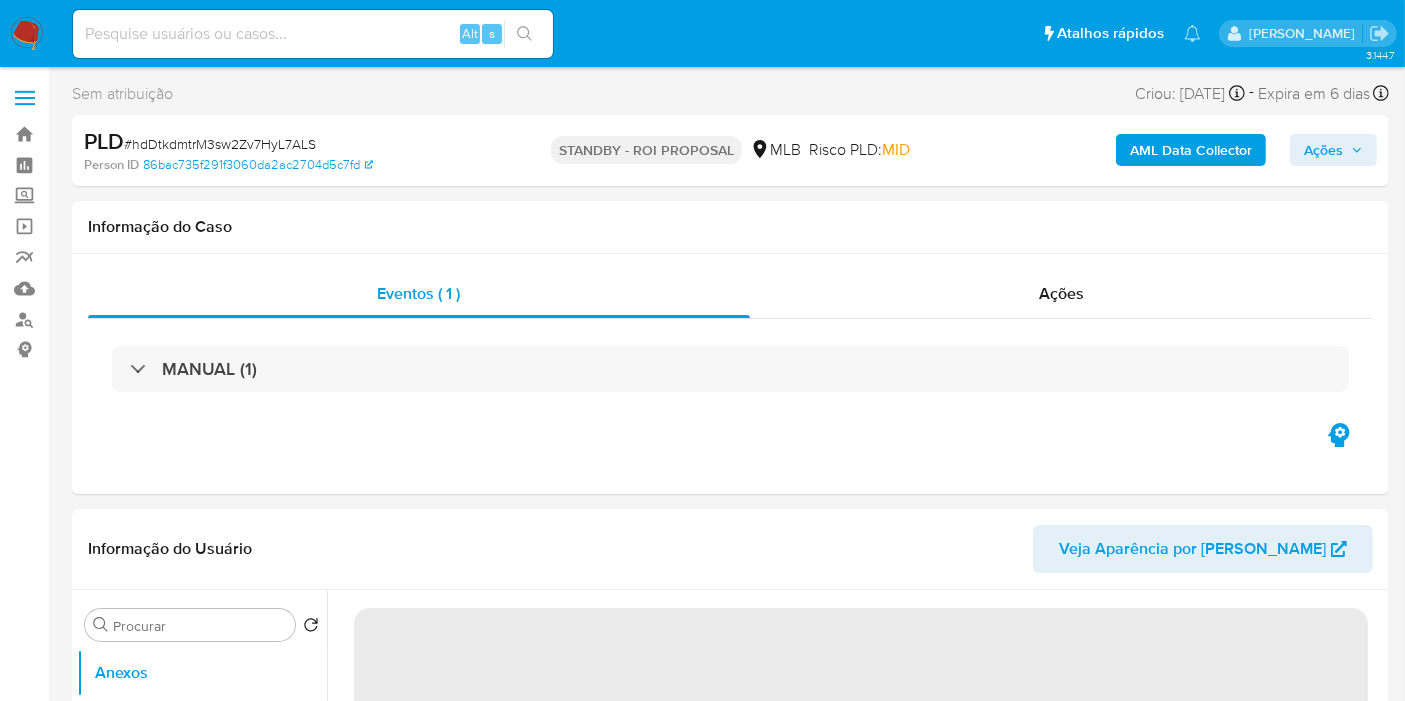 select on "10" 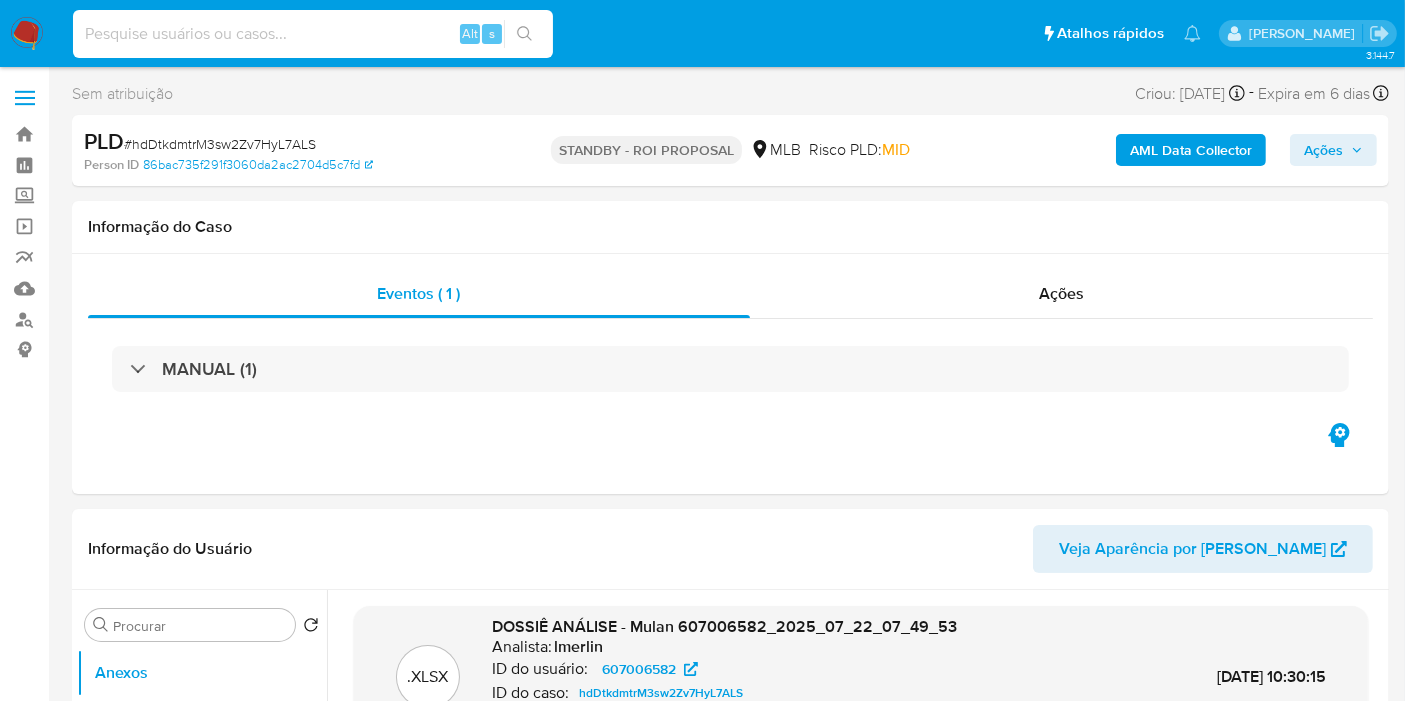 click at bounding box center (313, 34) 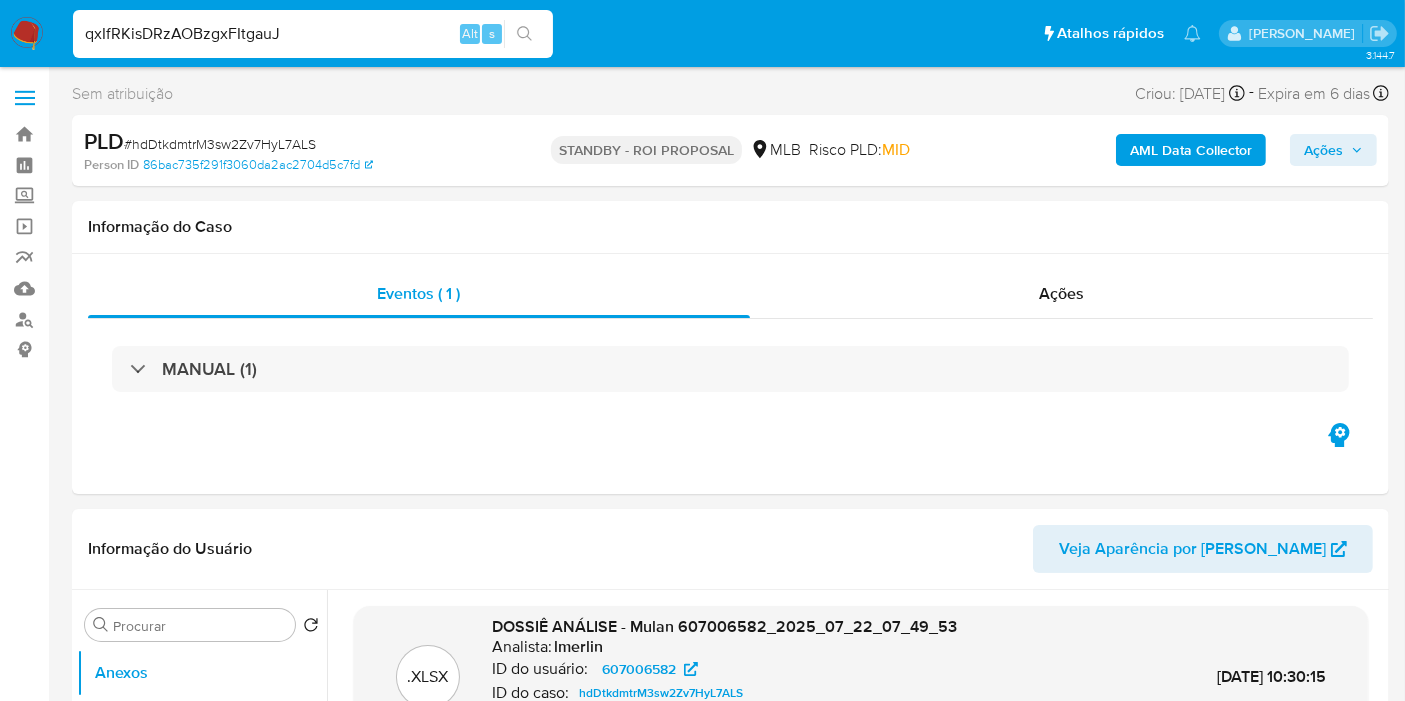 type on "qxIfRKisDRzAOBzgxFItgauJ" 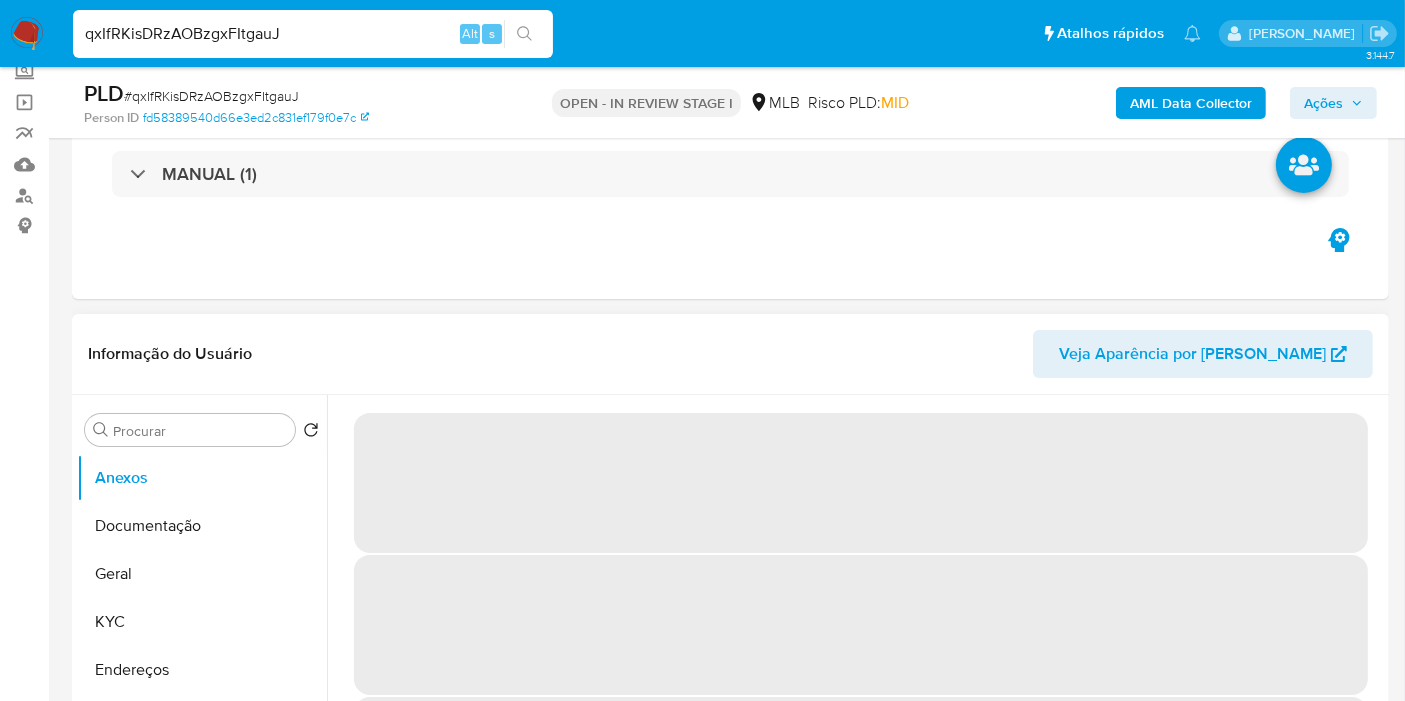 scroll, scrollTop: 222, scrollLeft: 0, axis: vertical 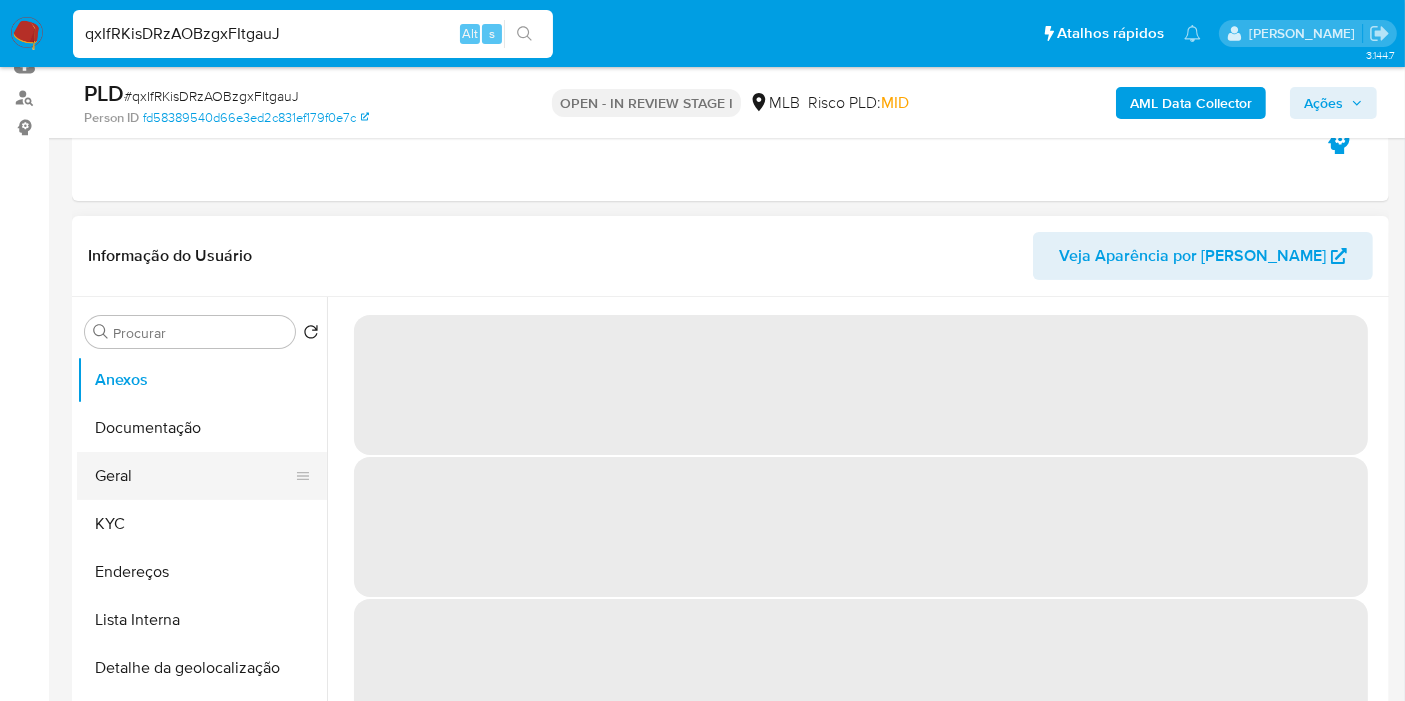select on "10" 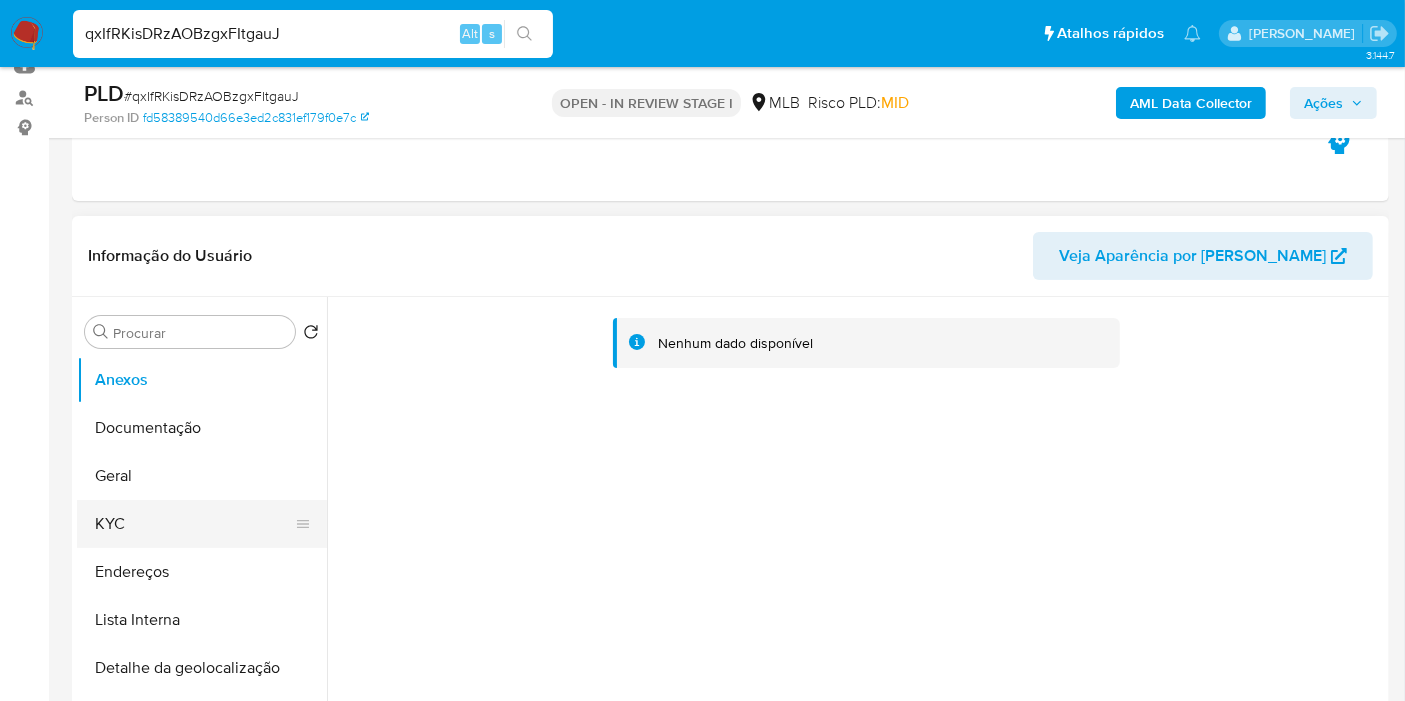 click on "KYC" at bounding box center [194, 524] 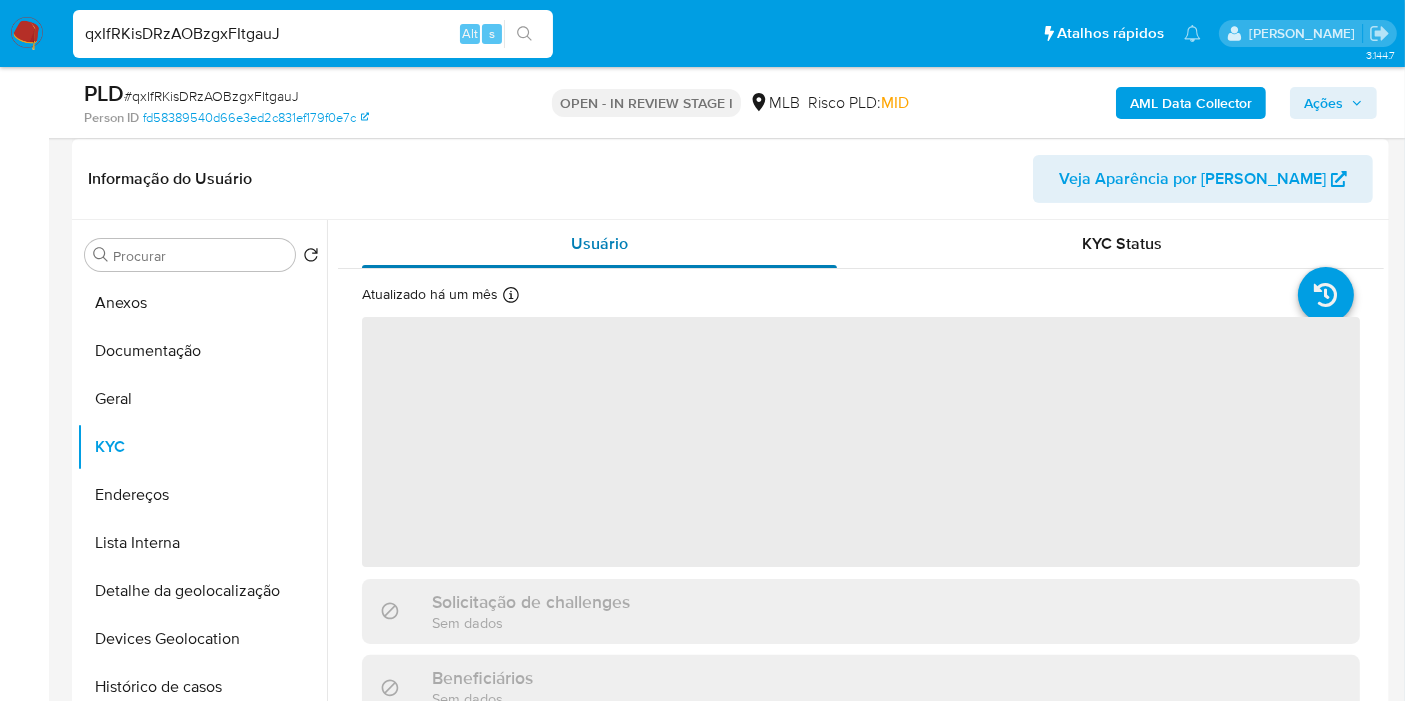scroll, scrollTop: 333, scrollLeft: 0, axis: vertical 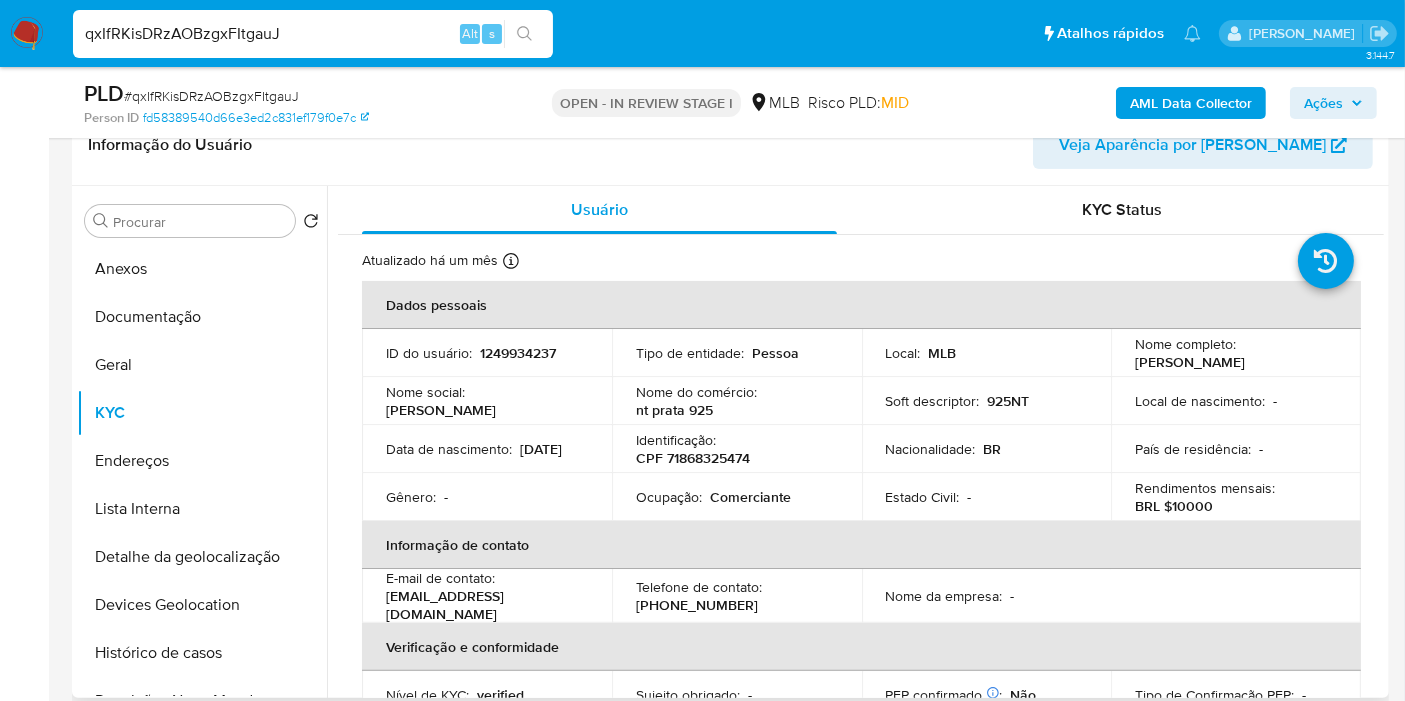 click on "CPF 71868325474" at bounding box center [693, 458] 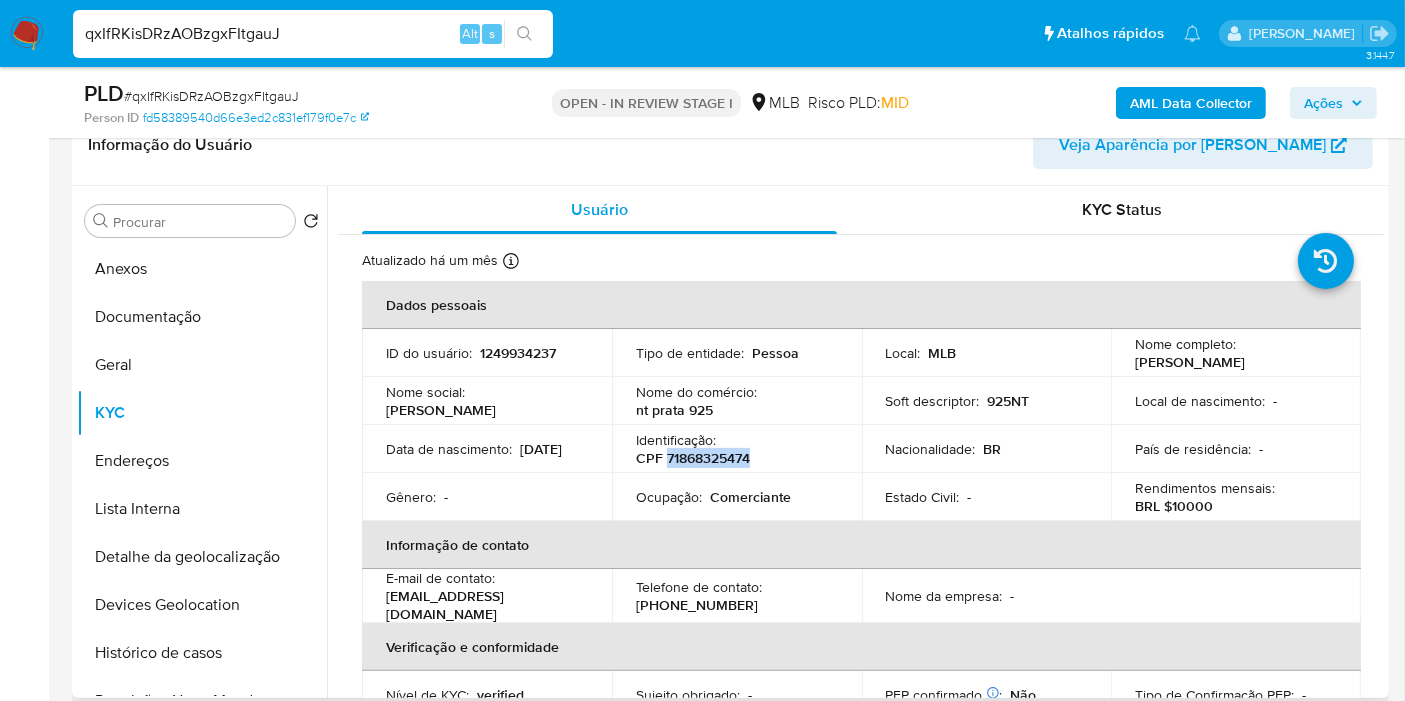 click on "CPF 71868325474" at bounding box center (693, 458) 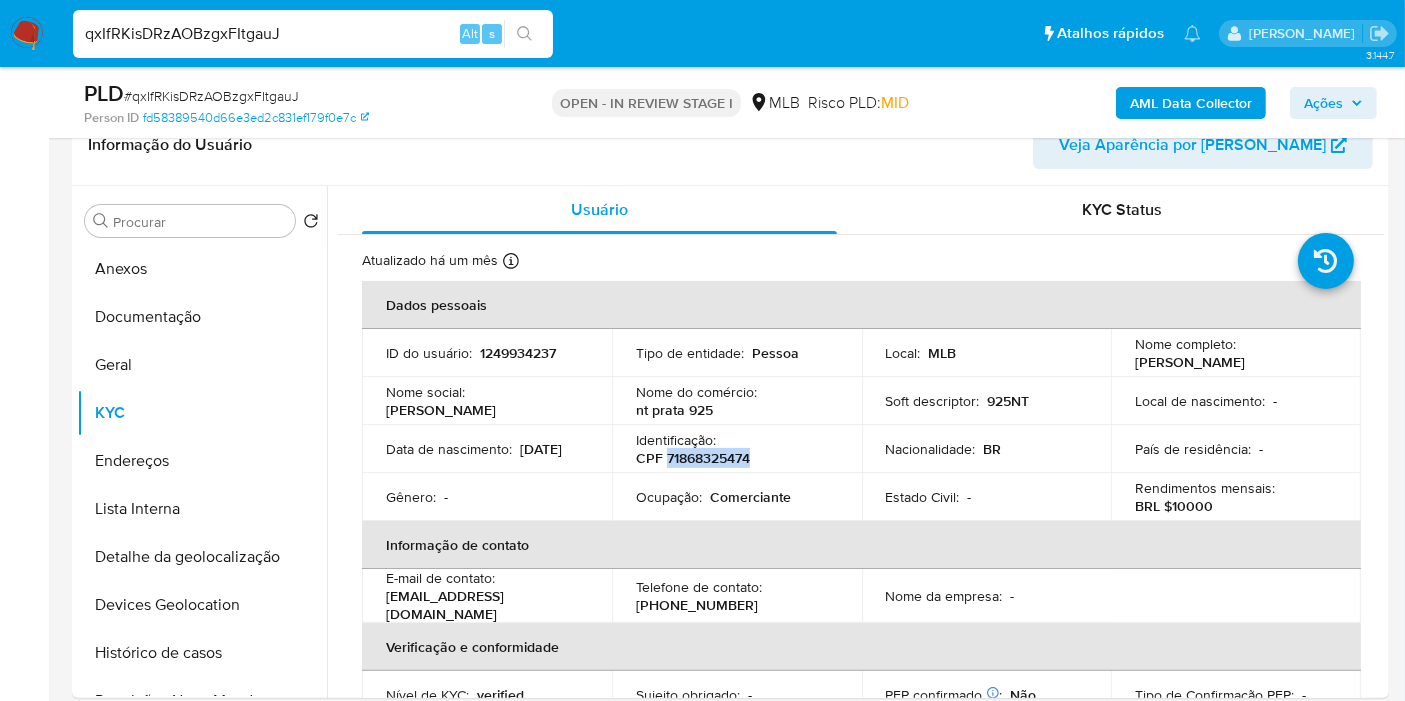 copy on "71868325474" 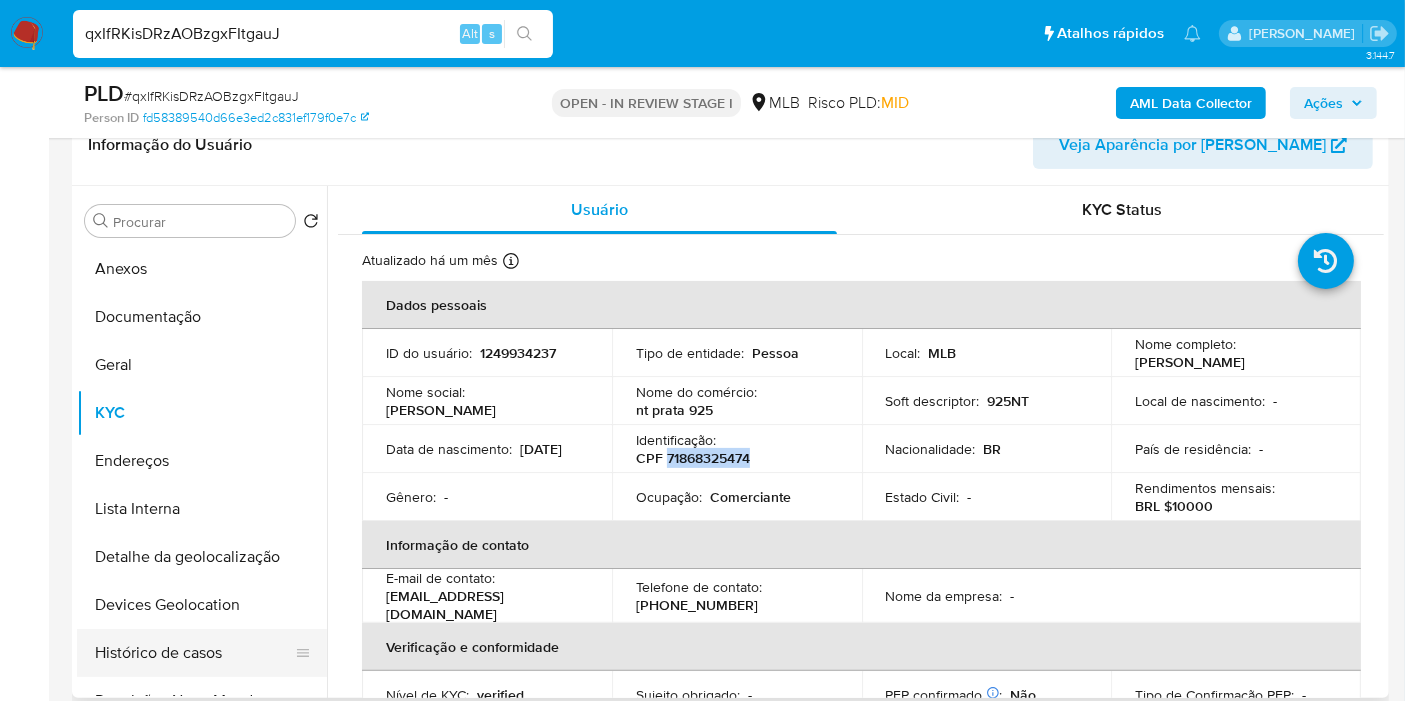 click on "Histórico de casos" at bounding box center (194, 653) 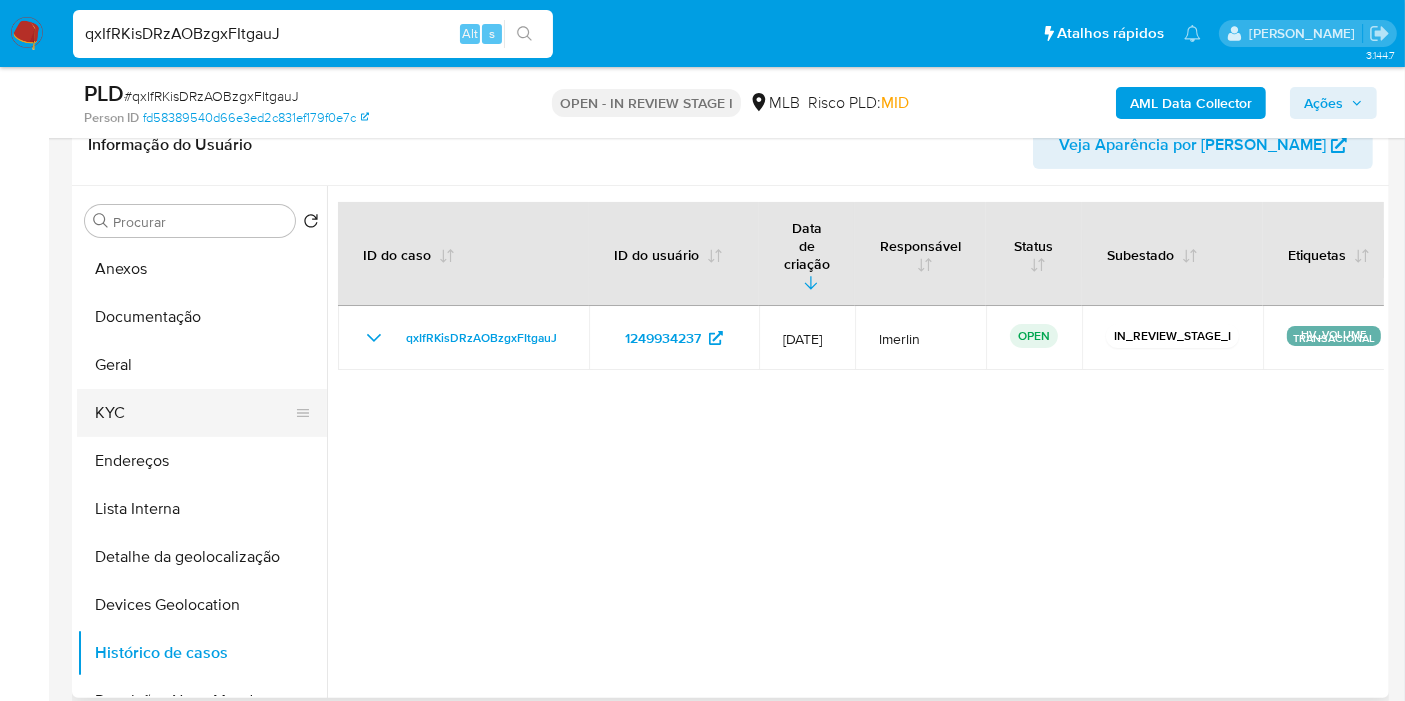 click on "KYC" at bounding box center (194, 413) 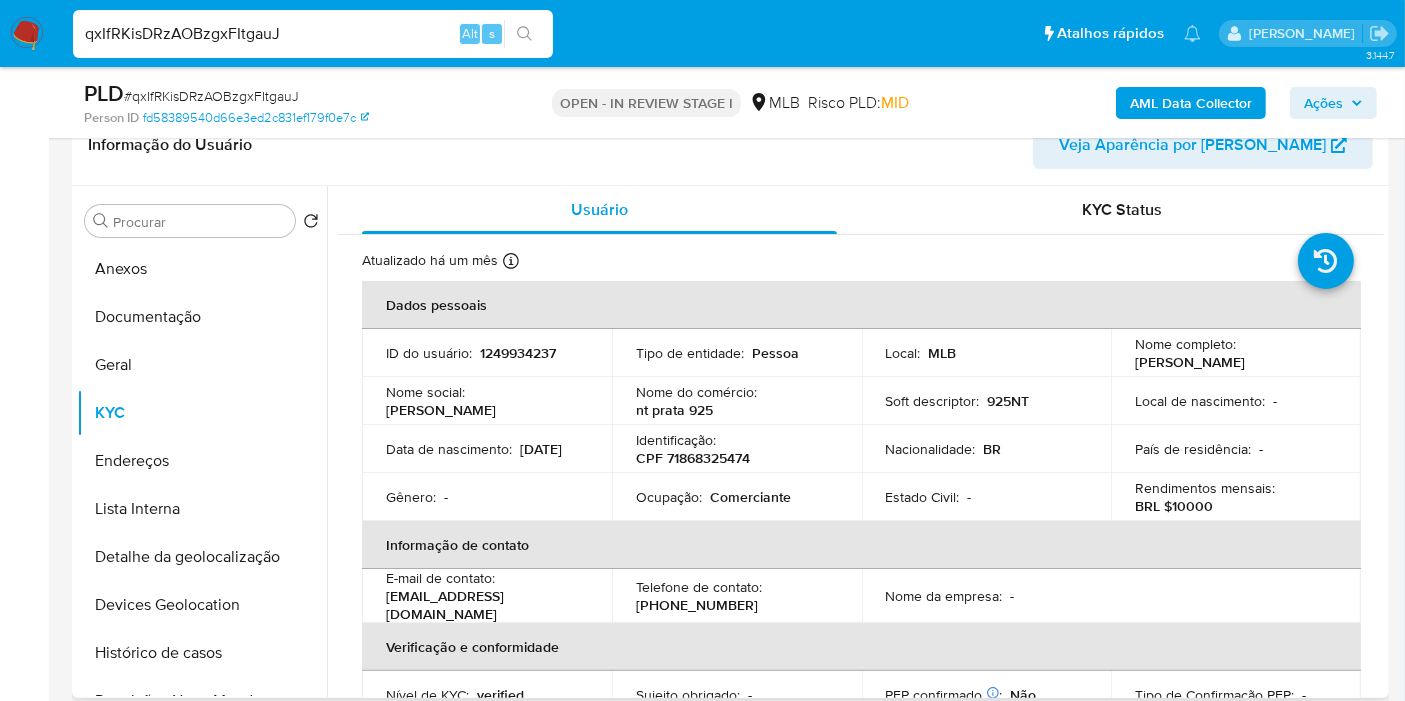 click on "Comerciante" at bounding box center (750, 497) 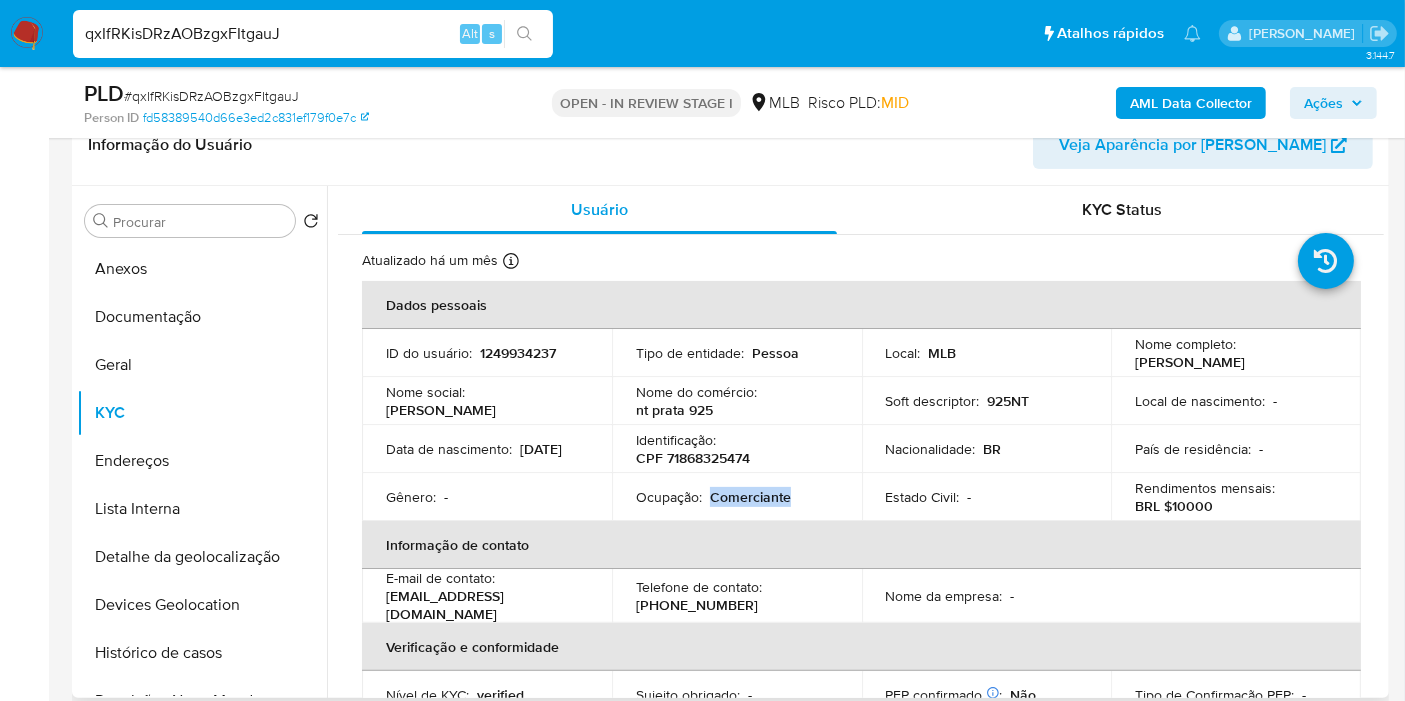 click on "Comerciante" at bounding box center (750, 497) 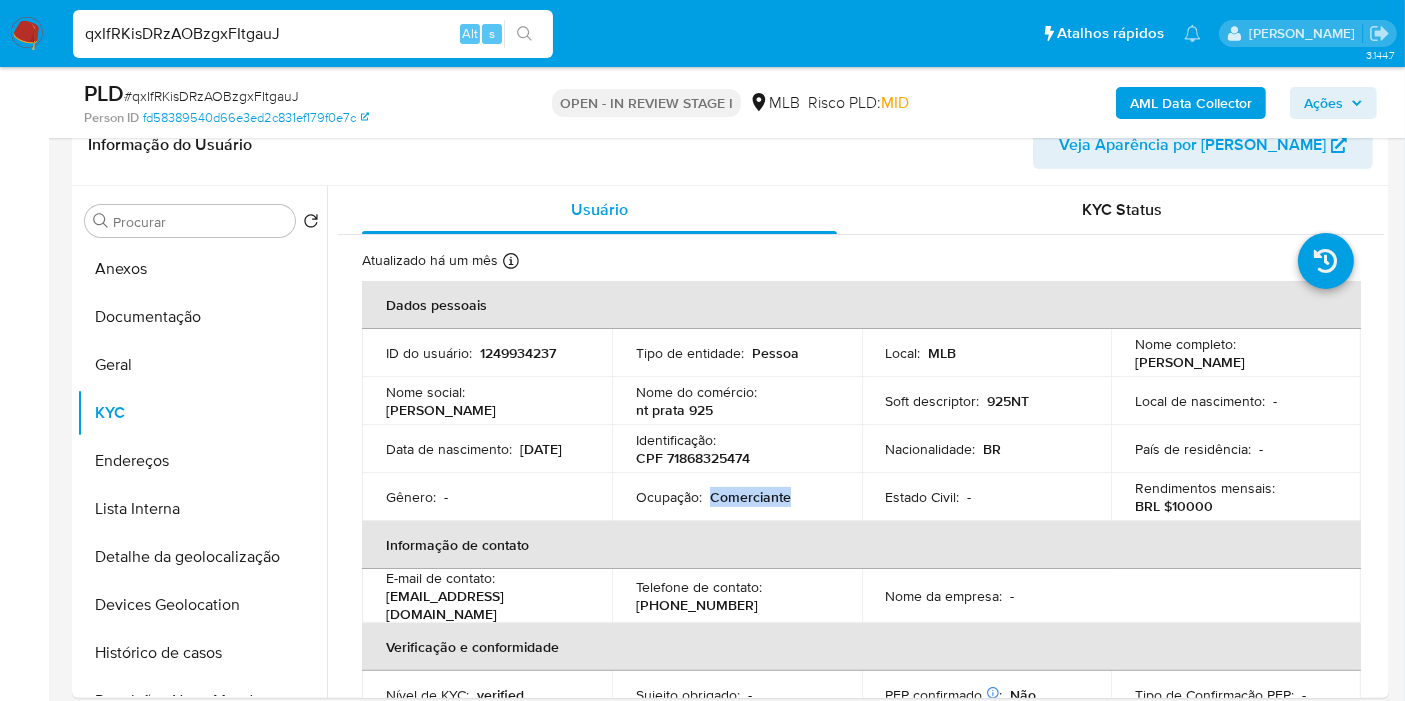 copy on "Comerciante" 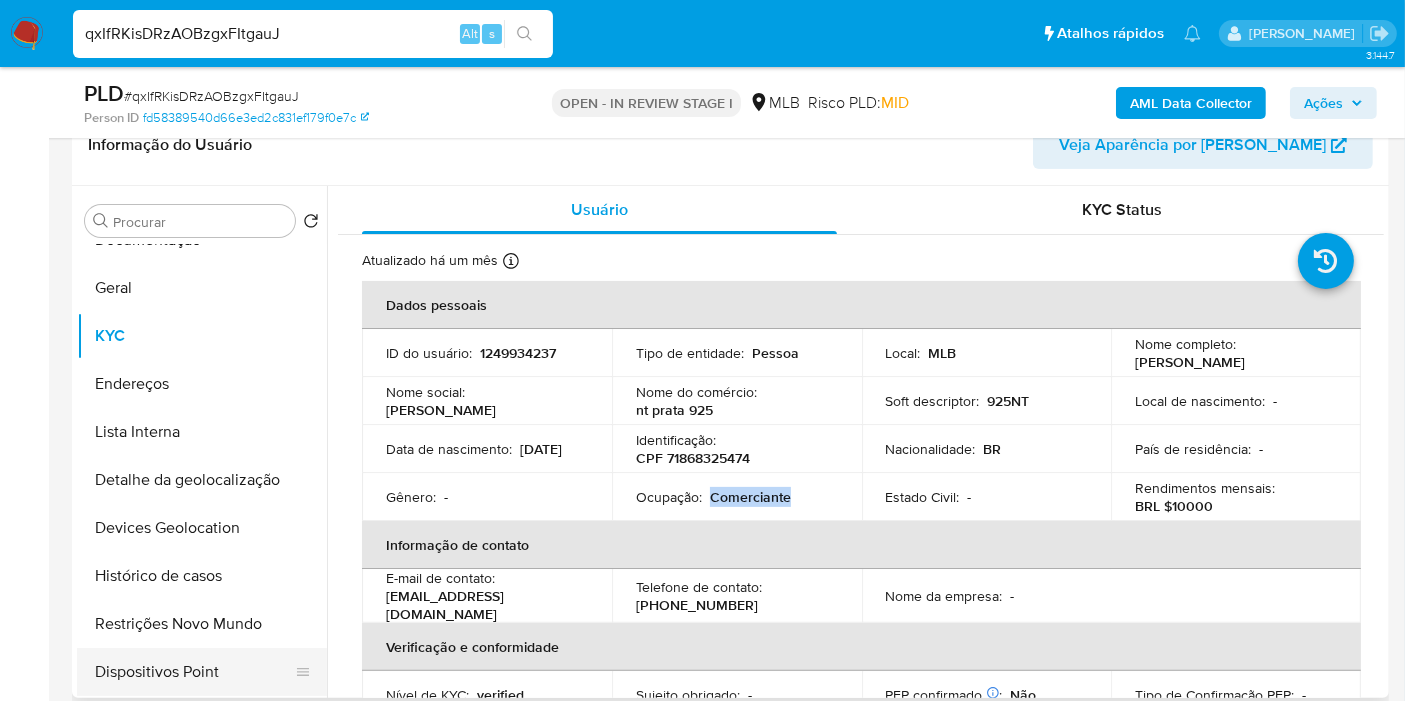 scroll, scrollTop: 111, scrollLeft: 0, axis: vertical 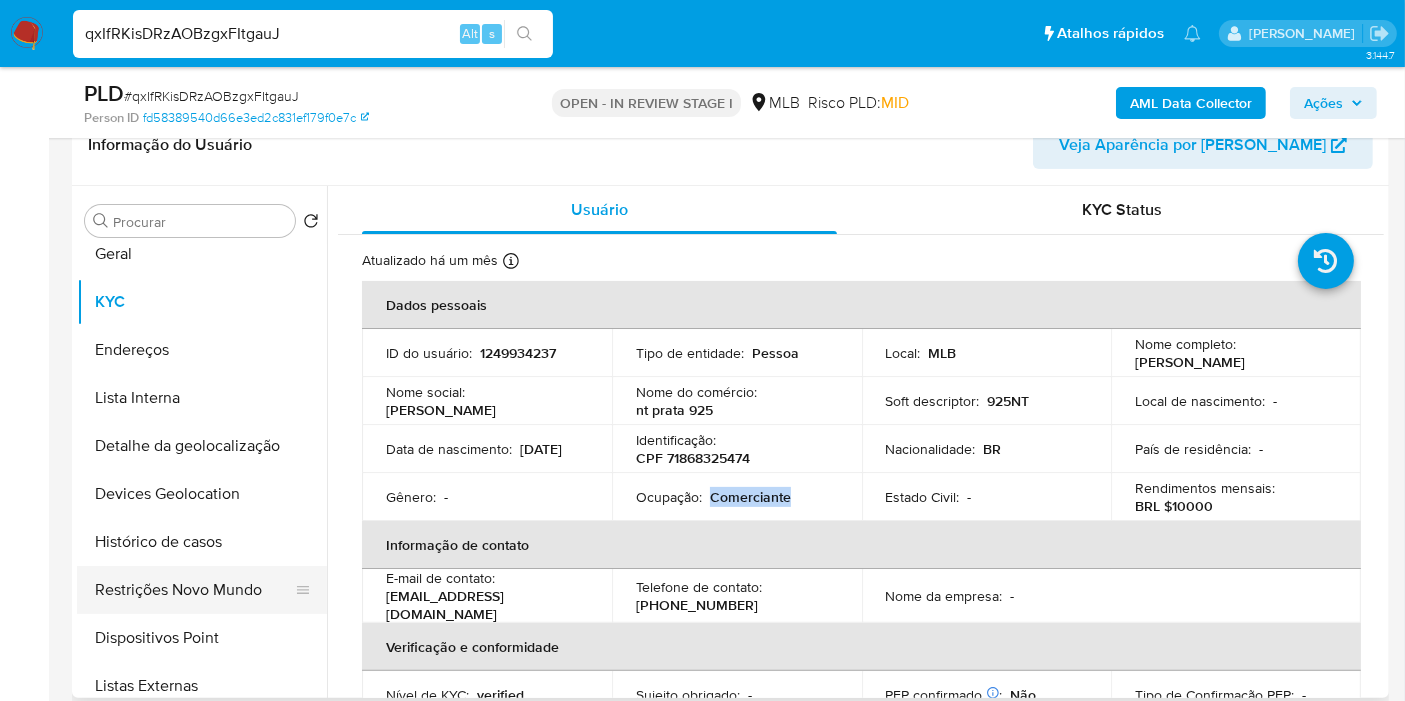 click on "Restrições Novo Mundo" at bounding box center [194, 590] 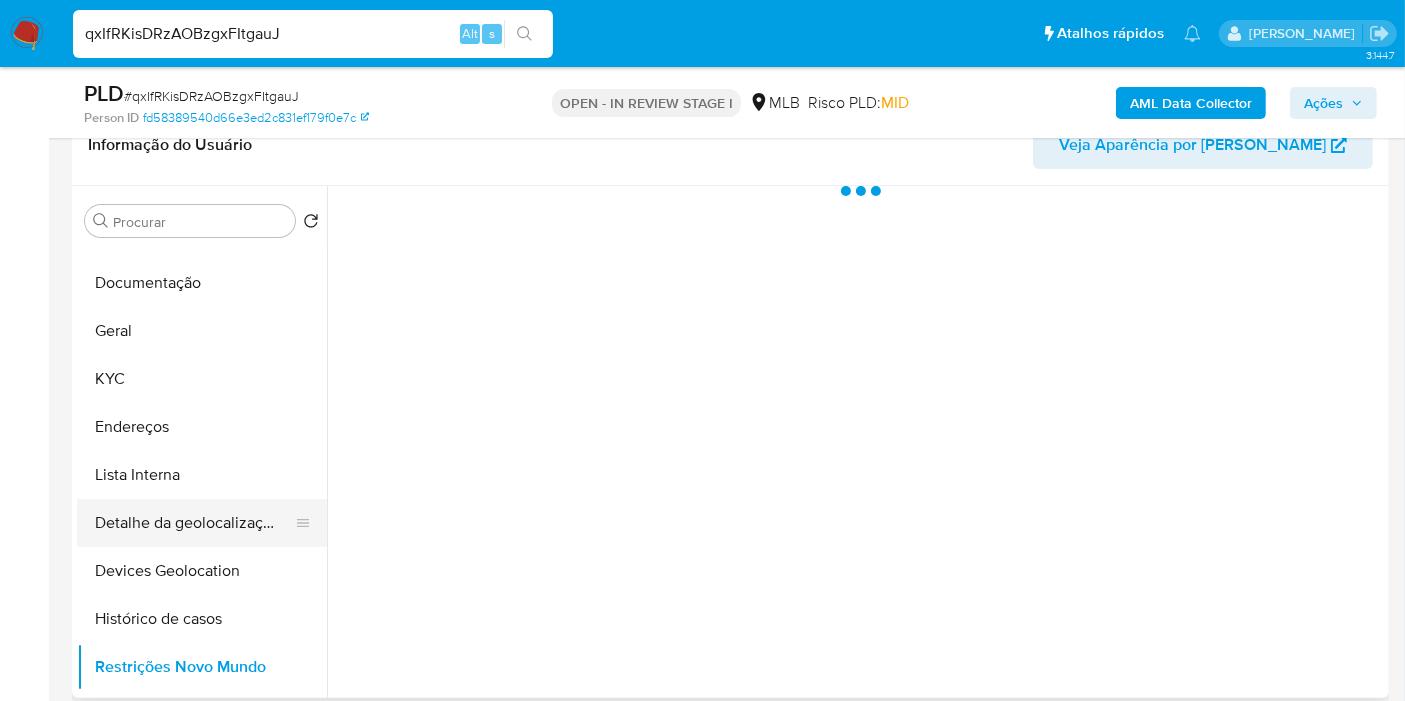 scroll, scrollTop: 0, scrollLeft: 0, axis: both 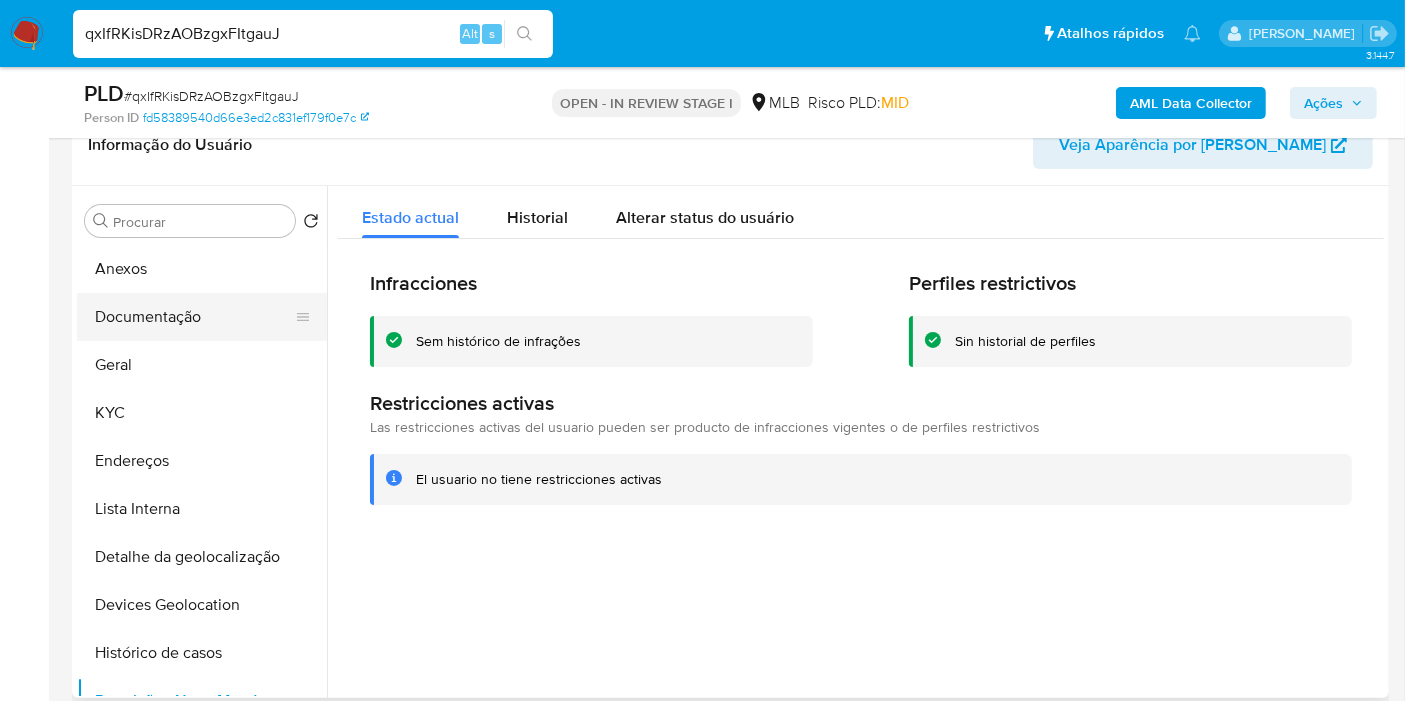 click on "Documentação" at bounding box center [194, 317] 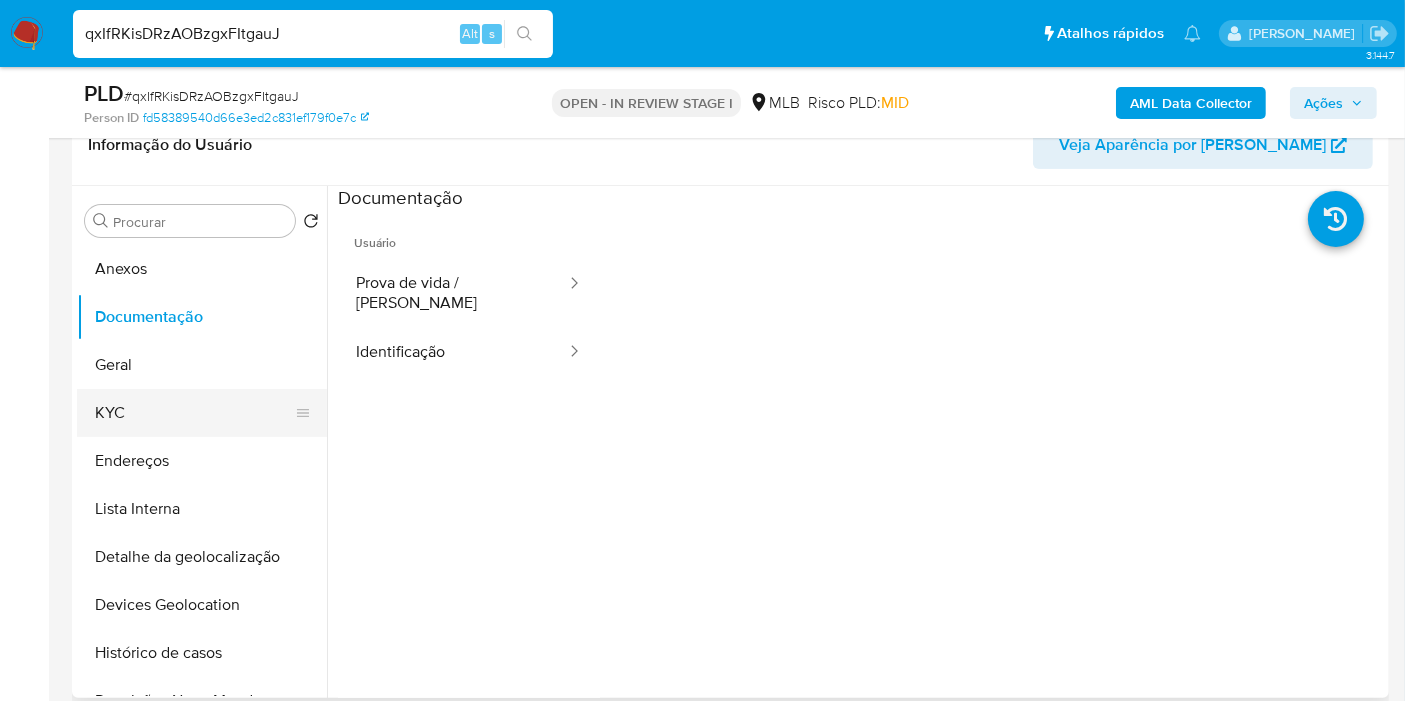 click on "KYC" at bounding box center [194, 413] 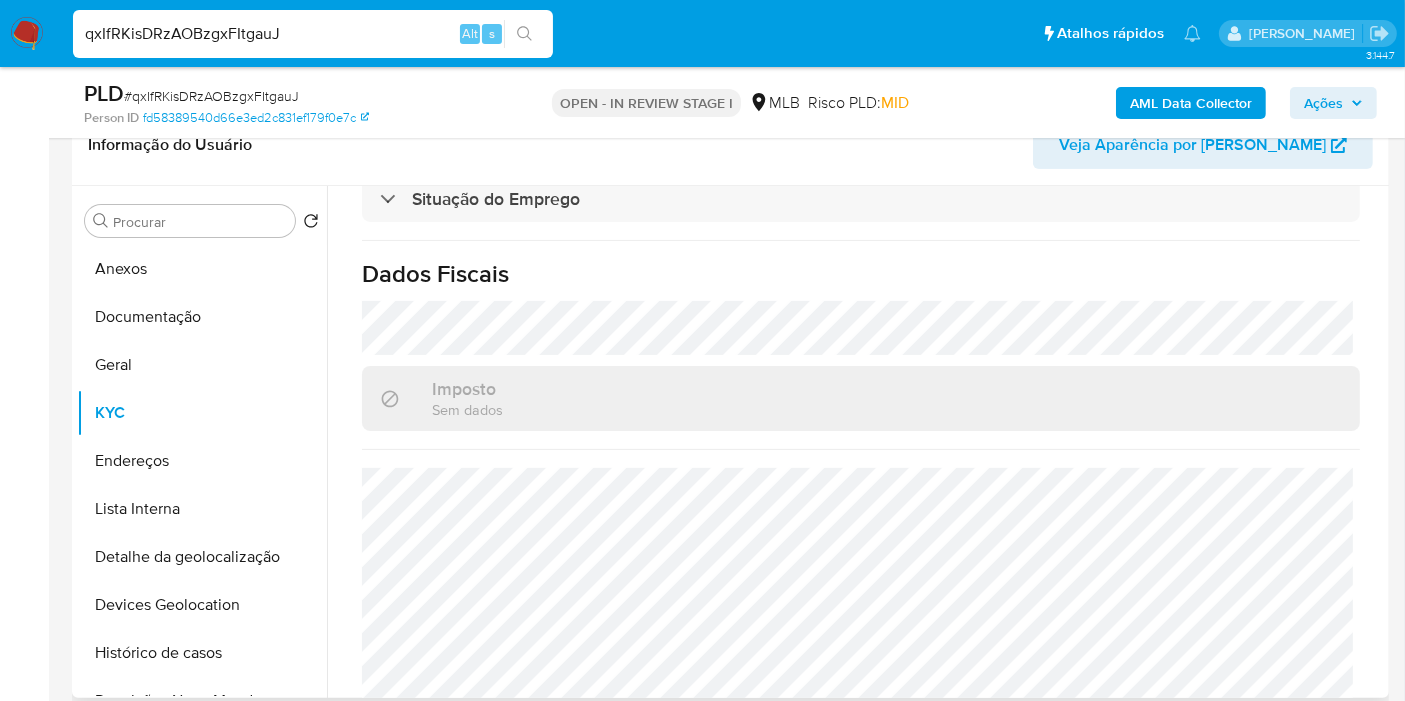 scroll, scrollTop: 928, scrollLeft: 0, axis: vertical 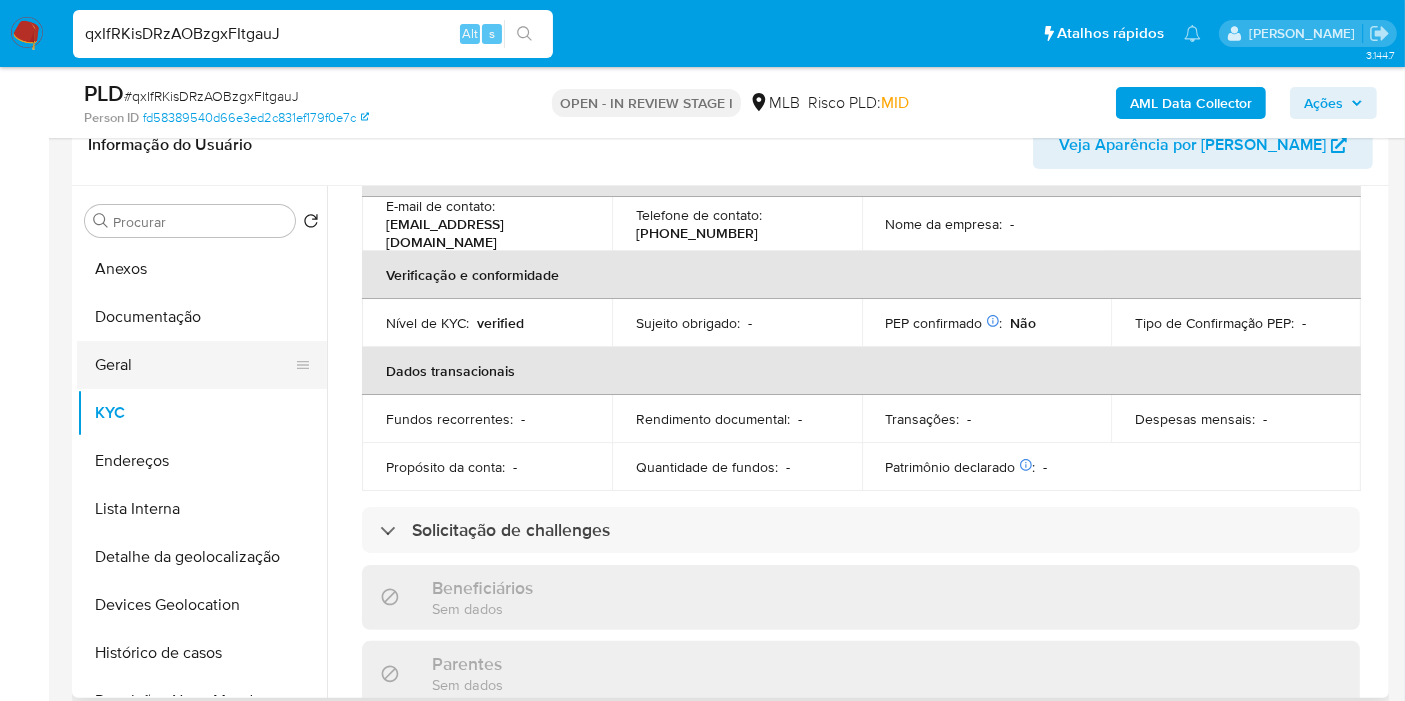click on "Geral" at bounding box center [194, 365] 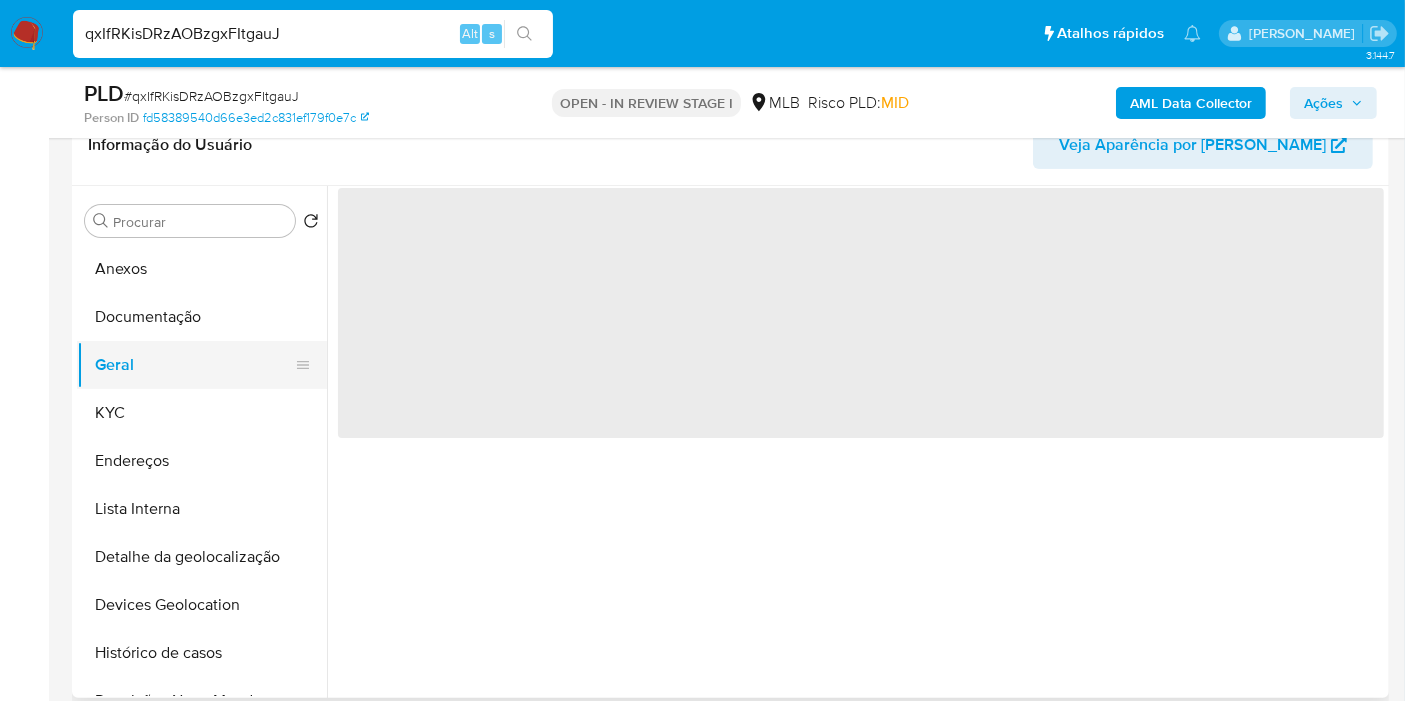 scroll, scrollTop: 0, scrollLeft: 0, axis: both 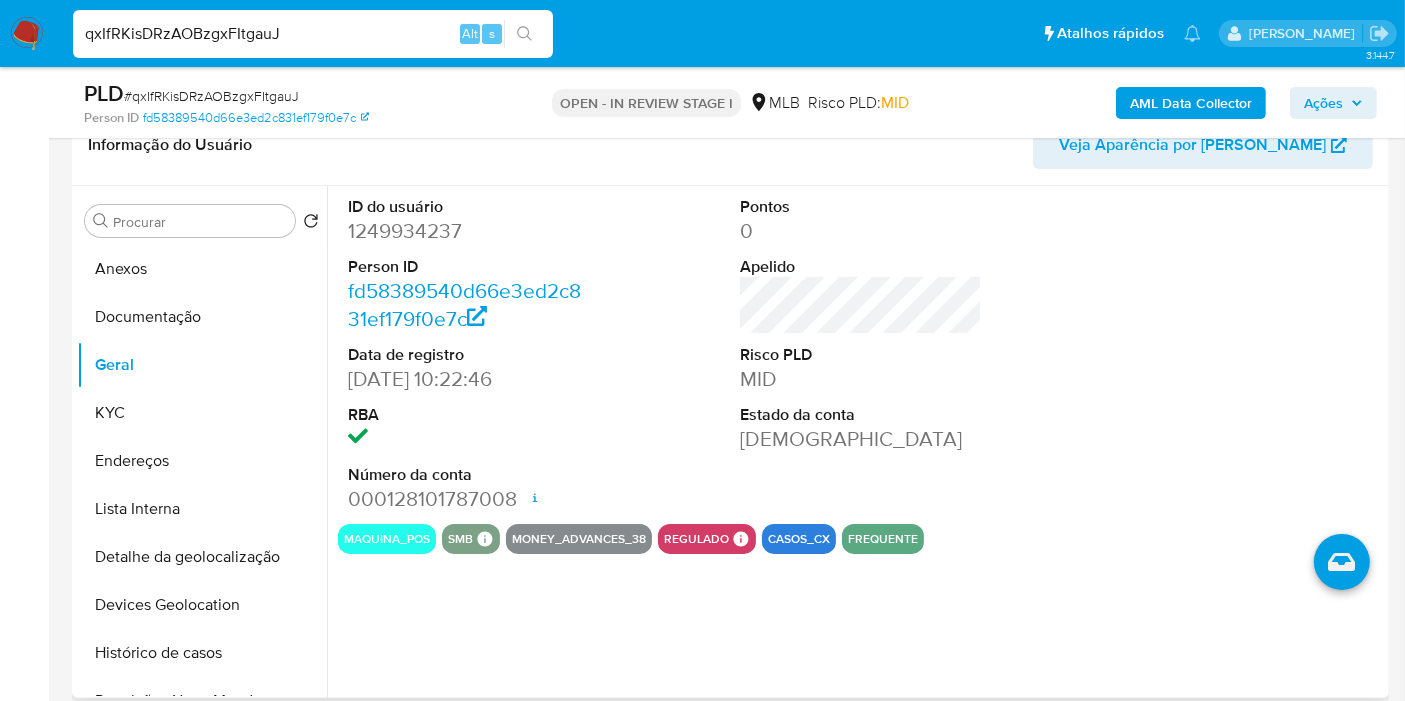 type 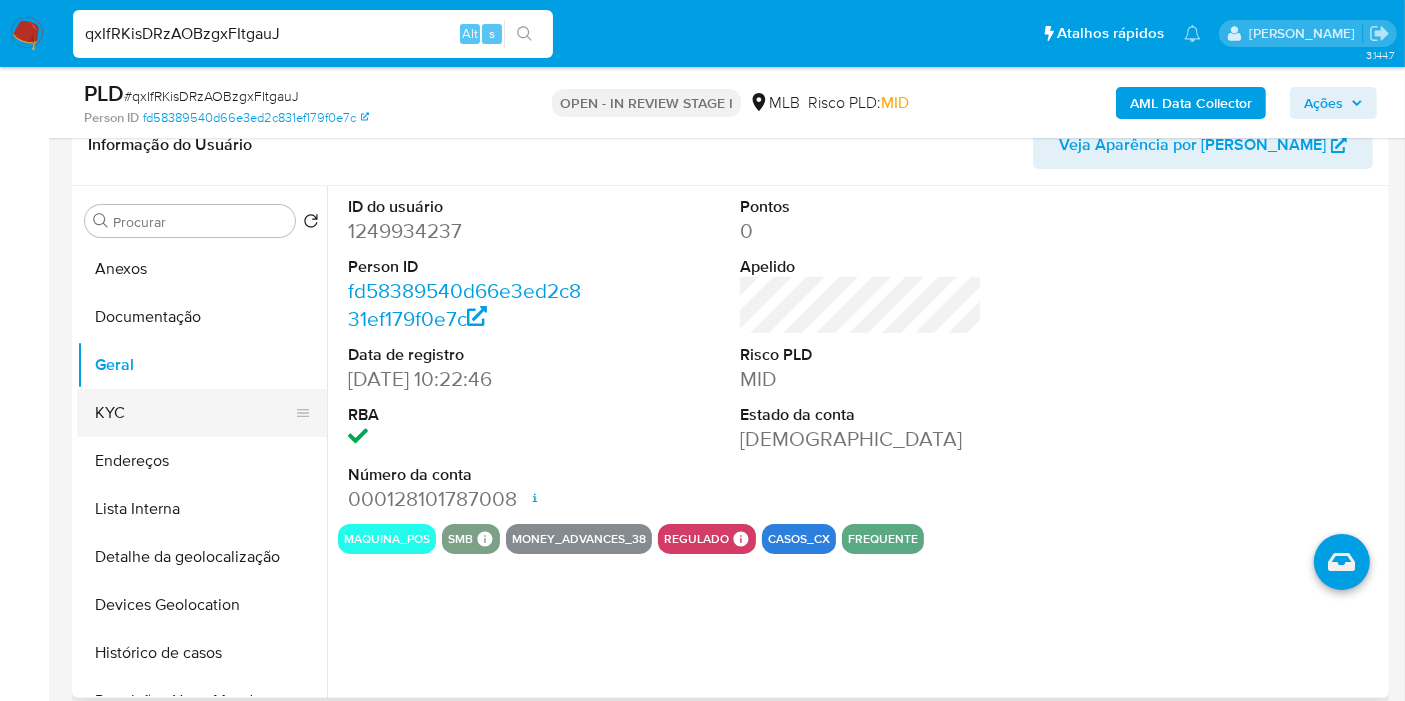 click on "KYC" at bounding box center (194, 413) 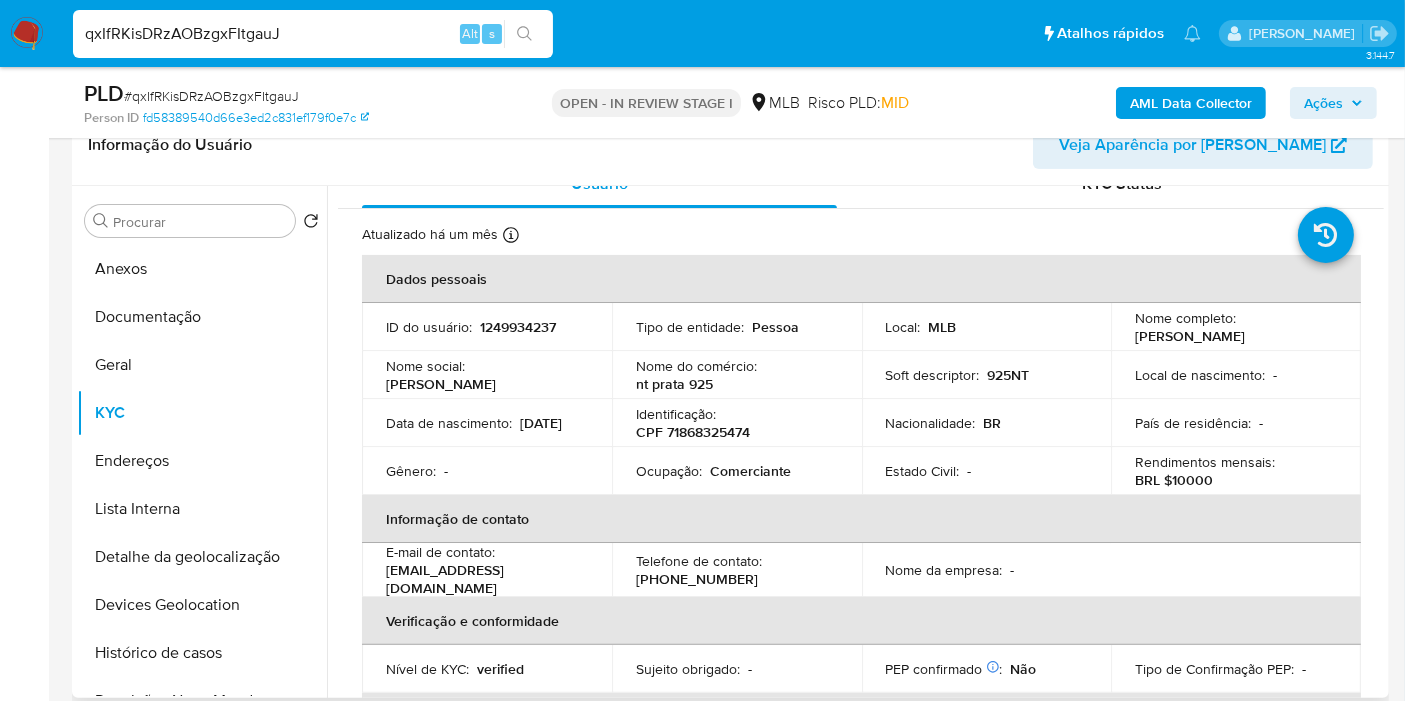scroll, scrollTop: 14, scrollLeft: 0, axis: vertical 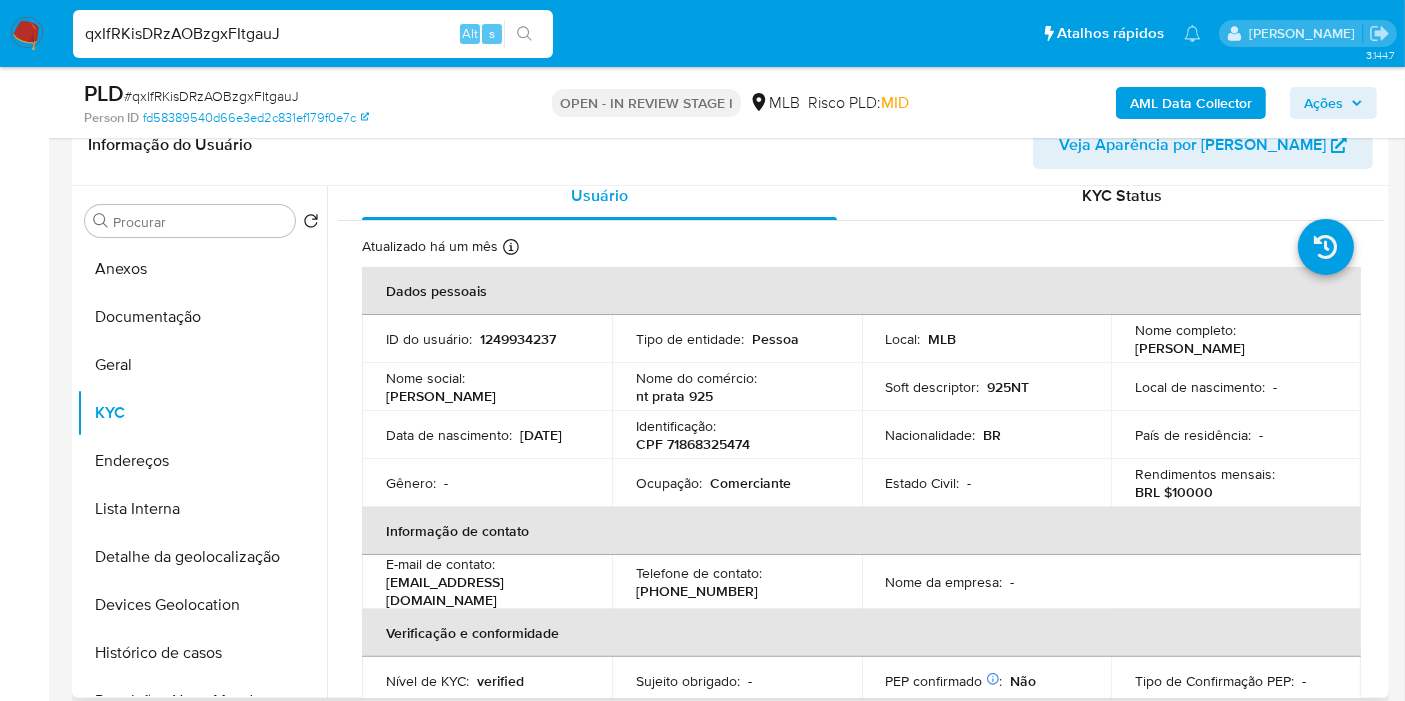 type 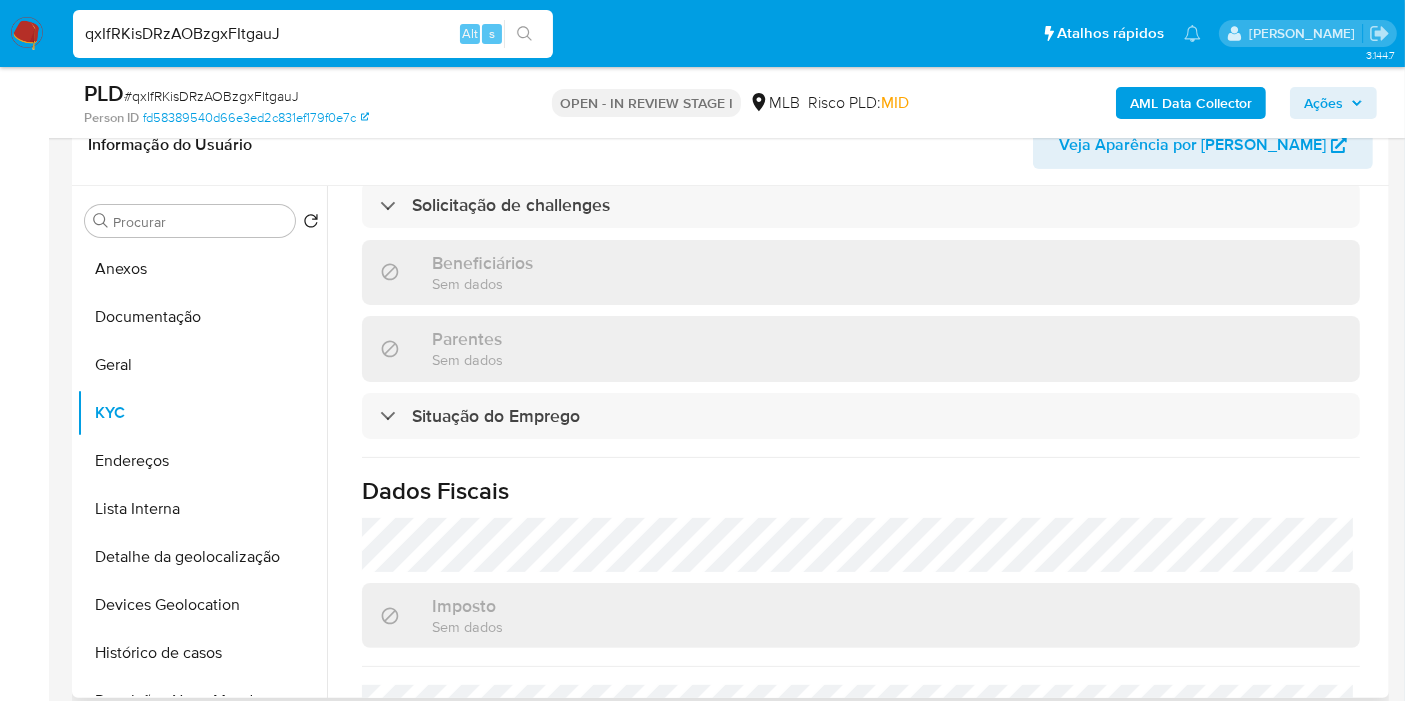 scroll, scrollTop: 903, scrollLeft: 0, axis: vertical 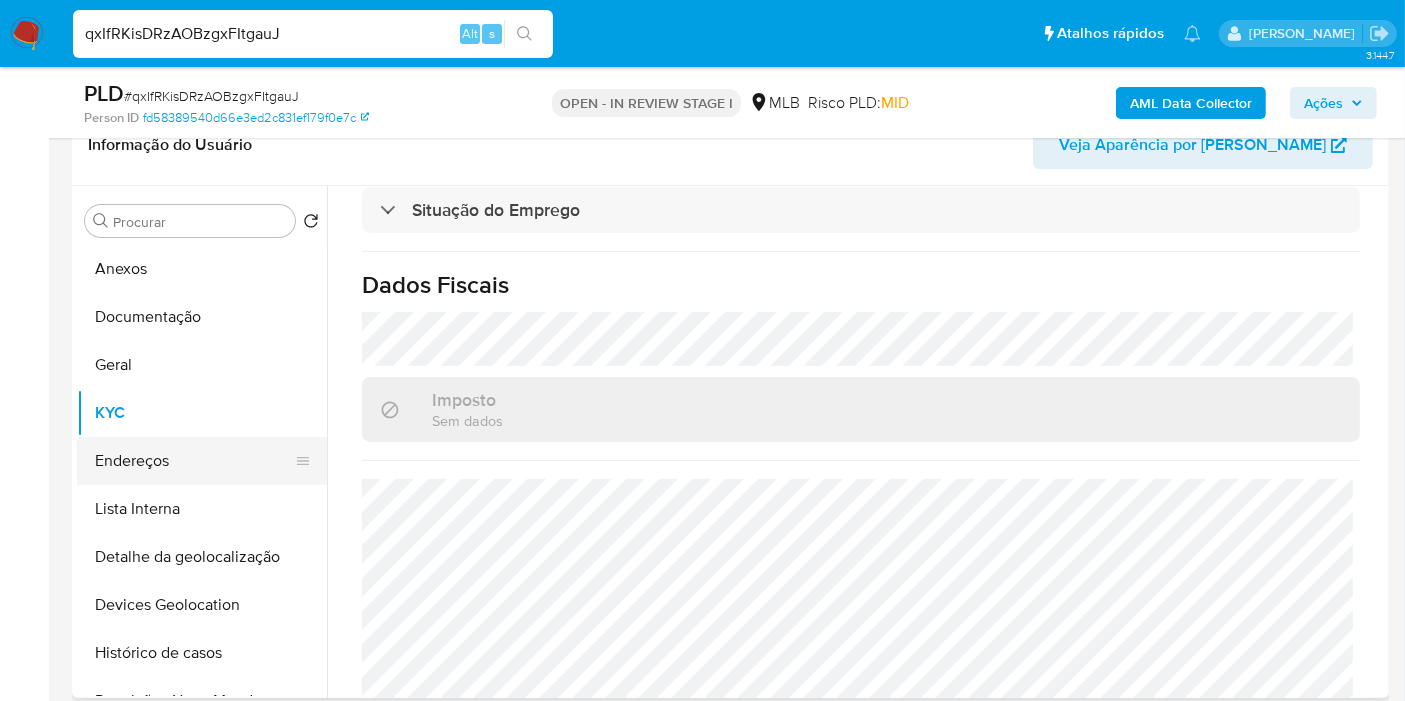 click on "Endereços" at bounding box center (194, 461) 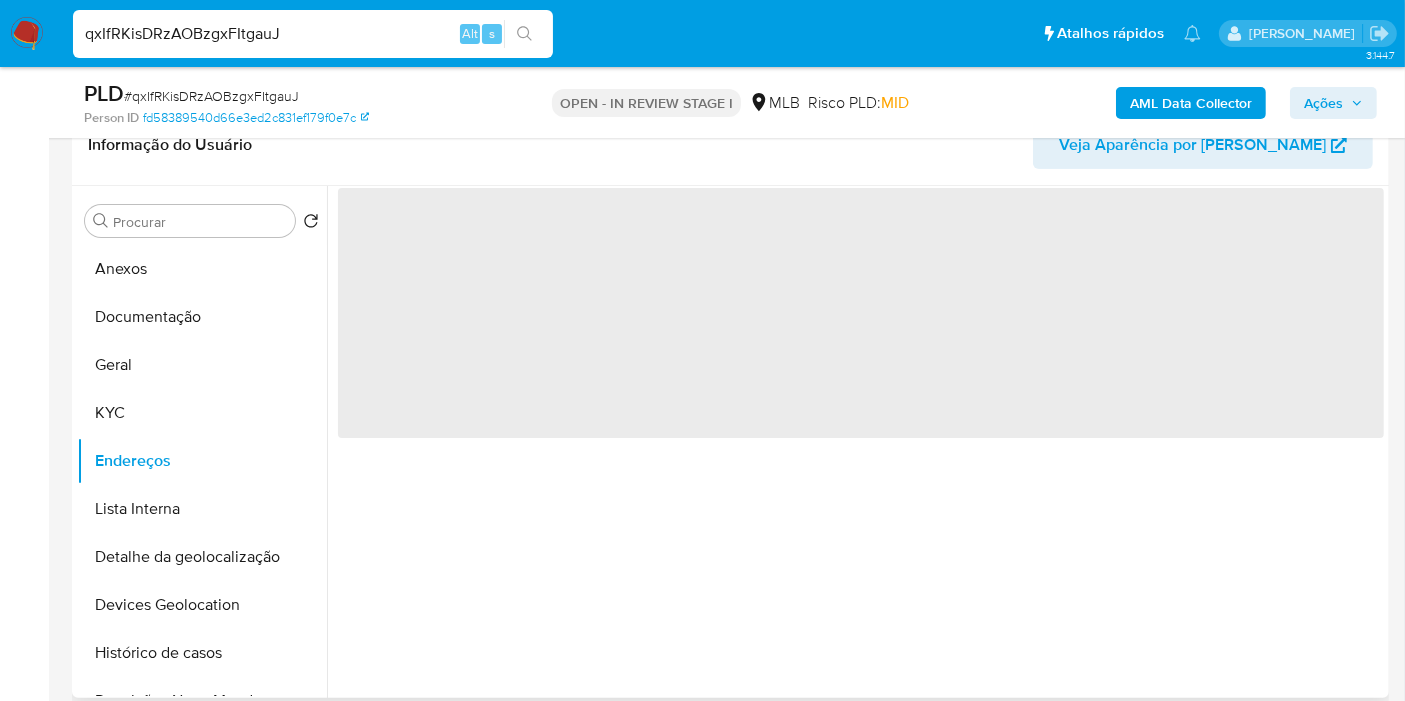 scroll, scrollTop: 0, scrollLeft: 0, axis: both 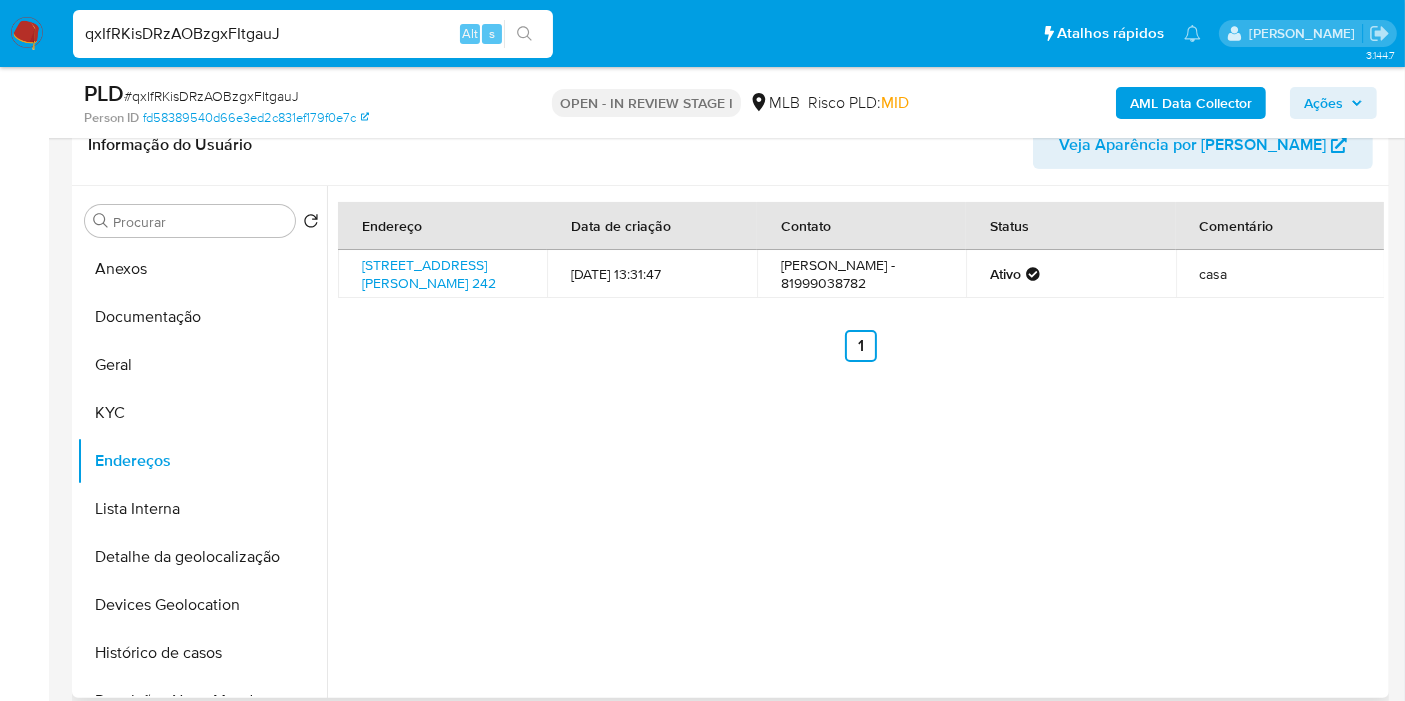 type 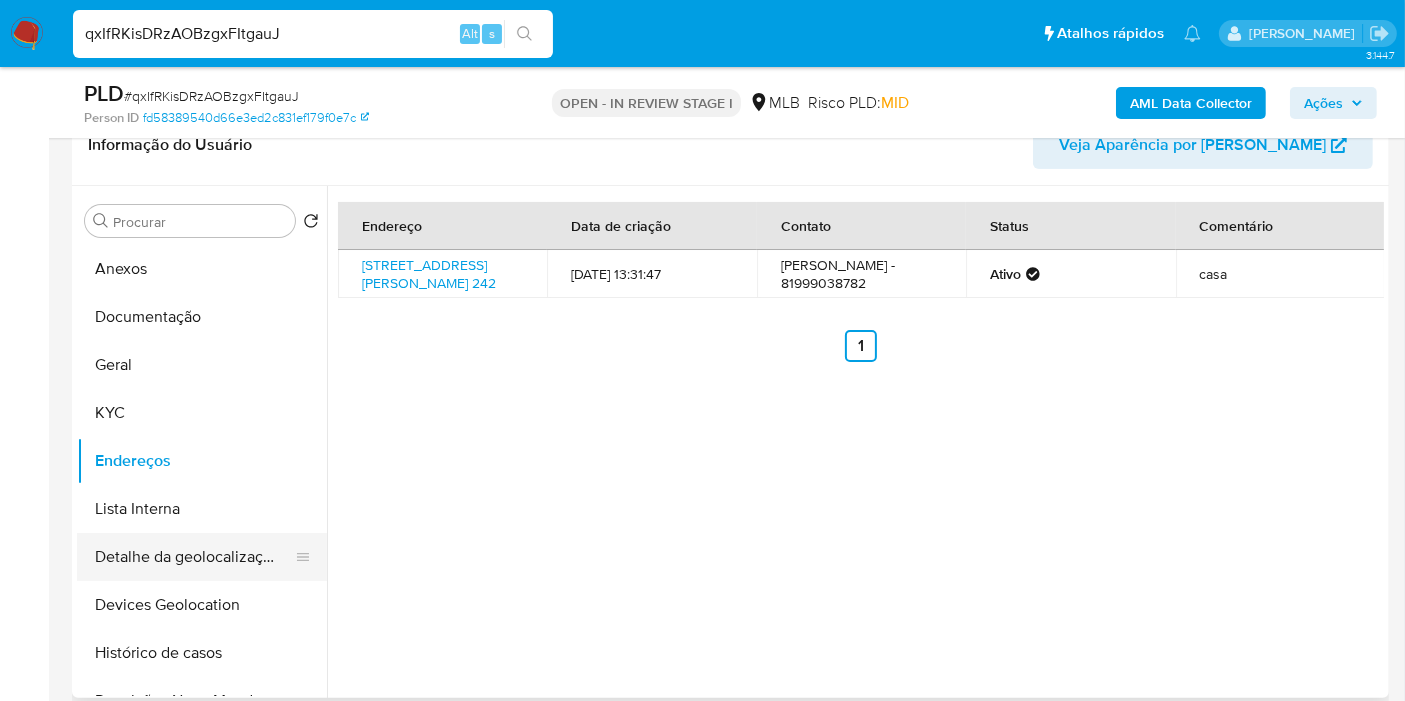 click on "Detalhe da geolocalização" at bounding box center [194, 557] 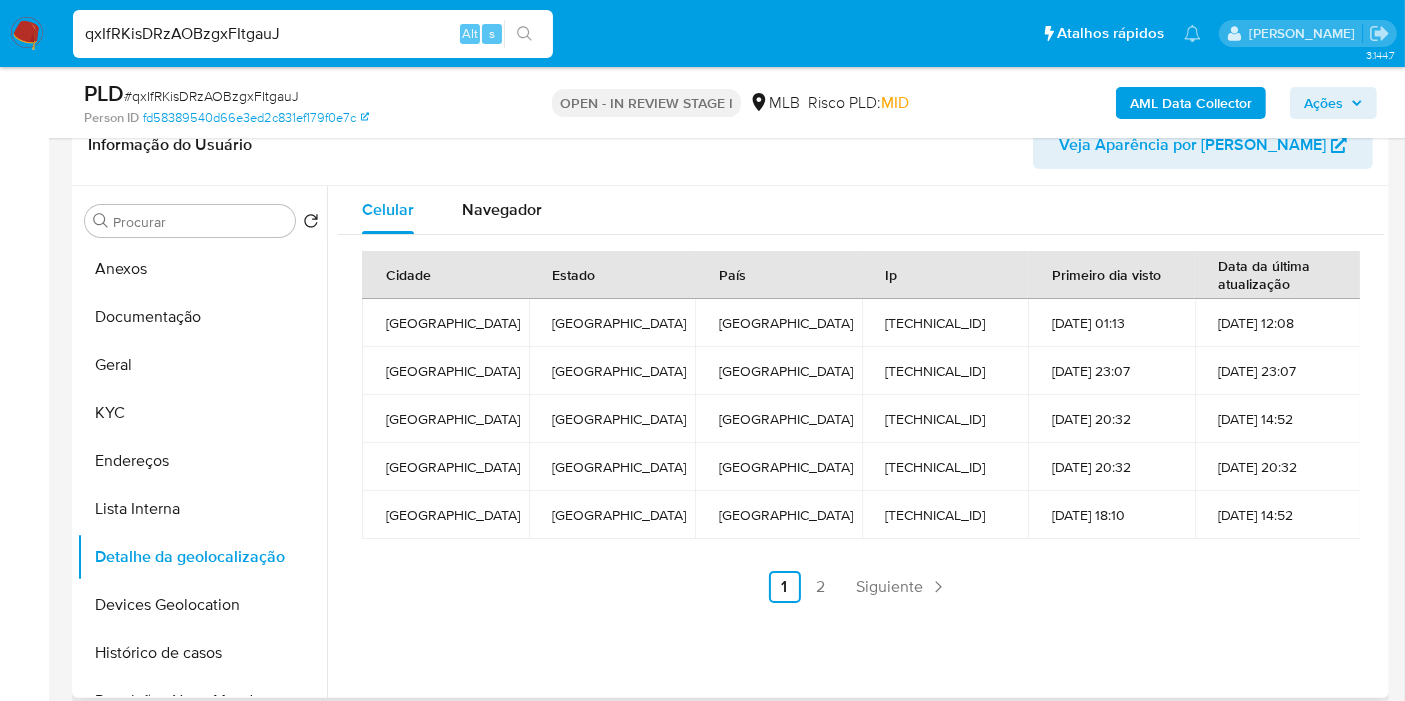 type 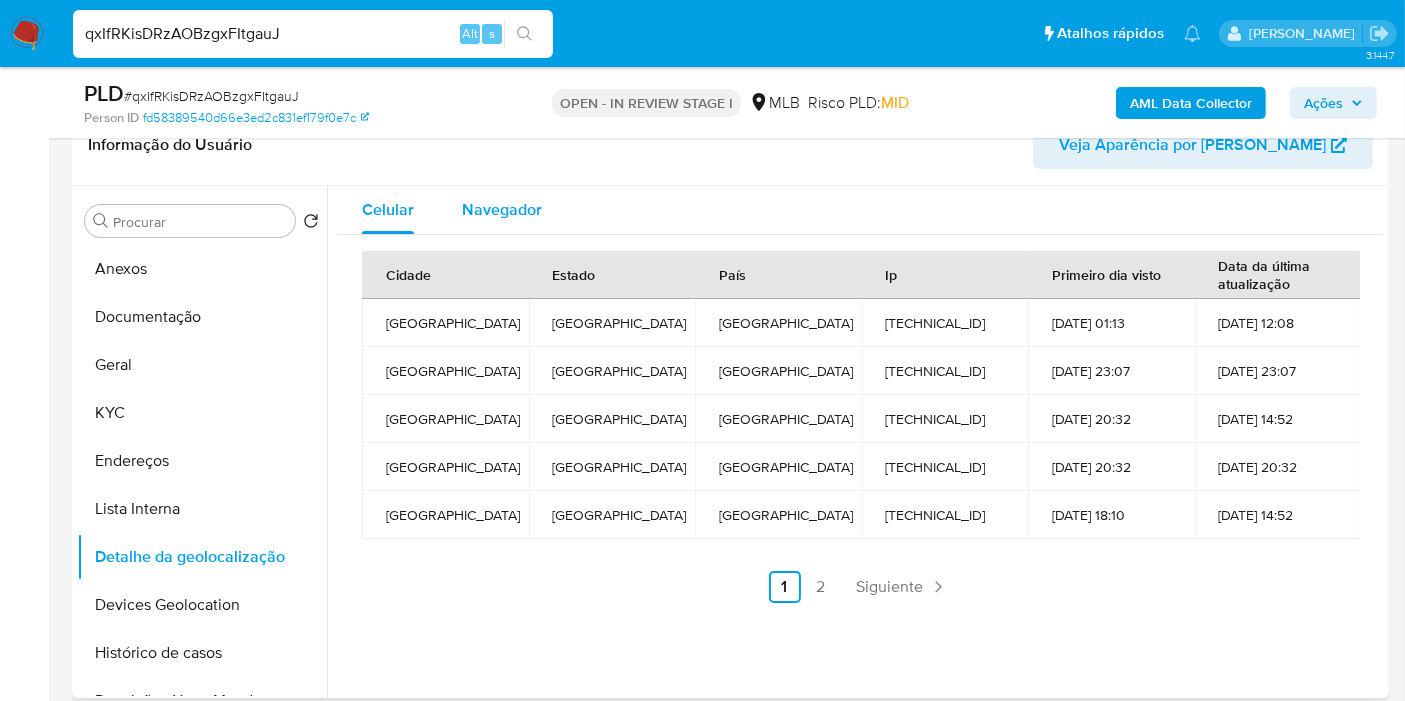 click on "Navegador" at bounding box center [502, 209] 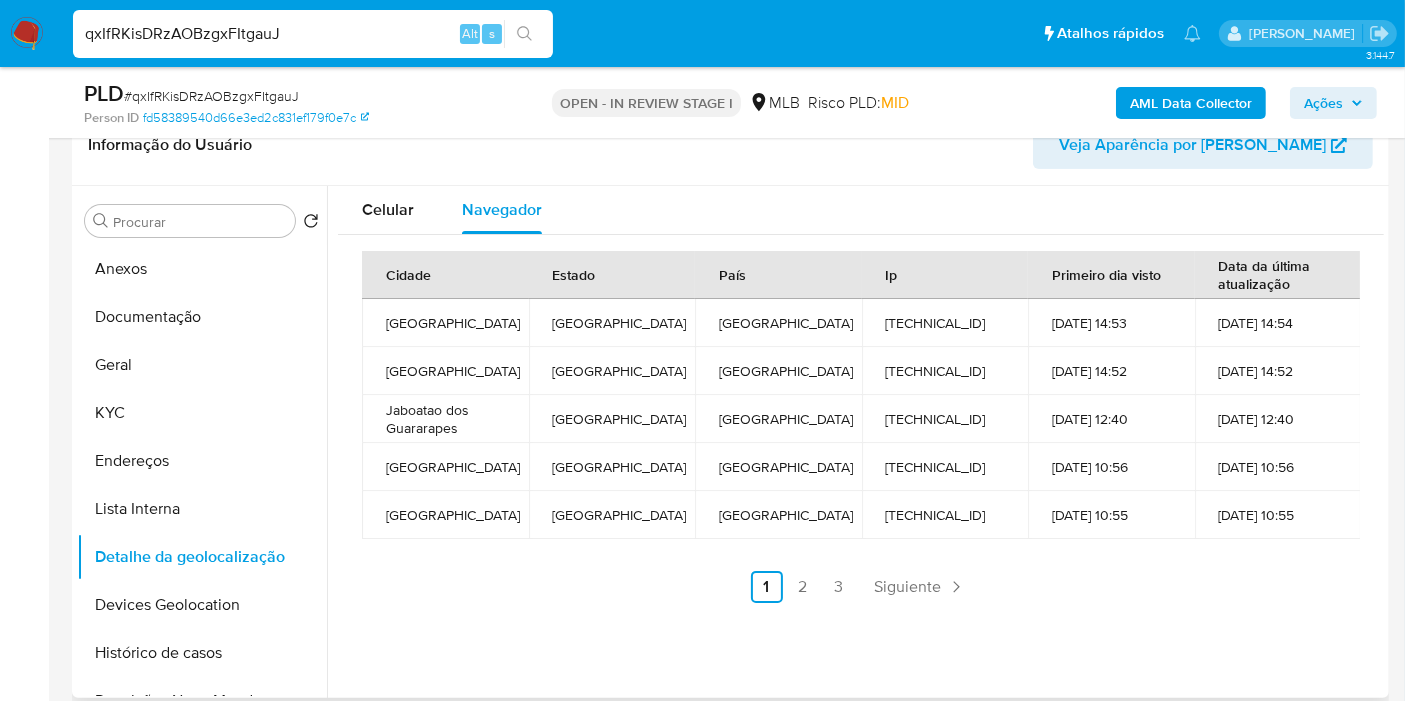 type 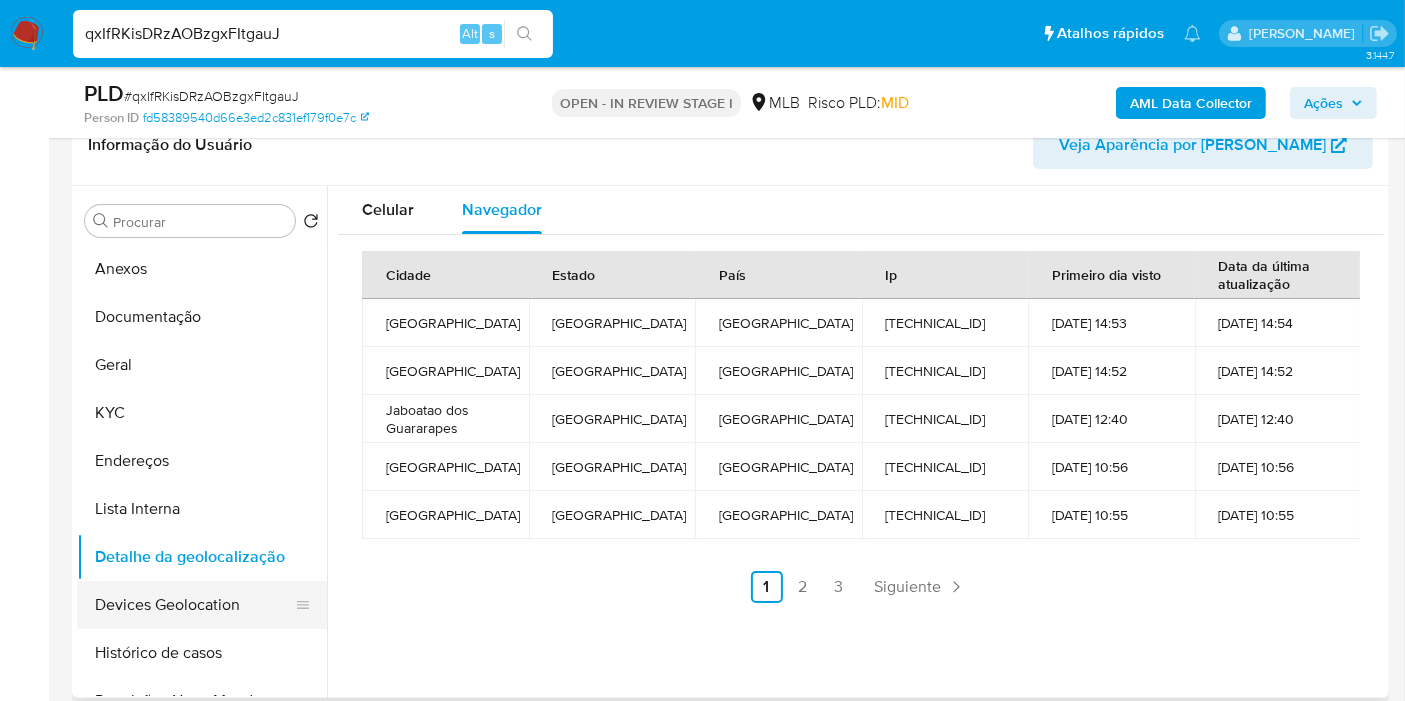 click on "Devices Geolocation" at bounding box center (194, 605) 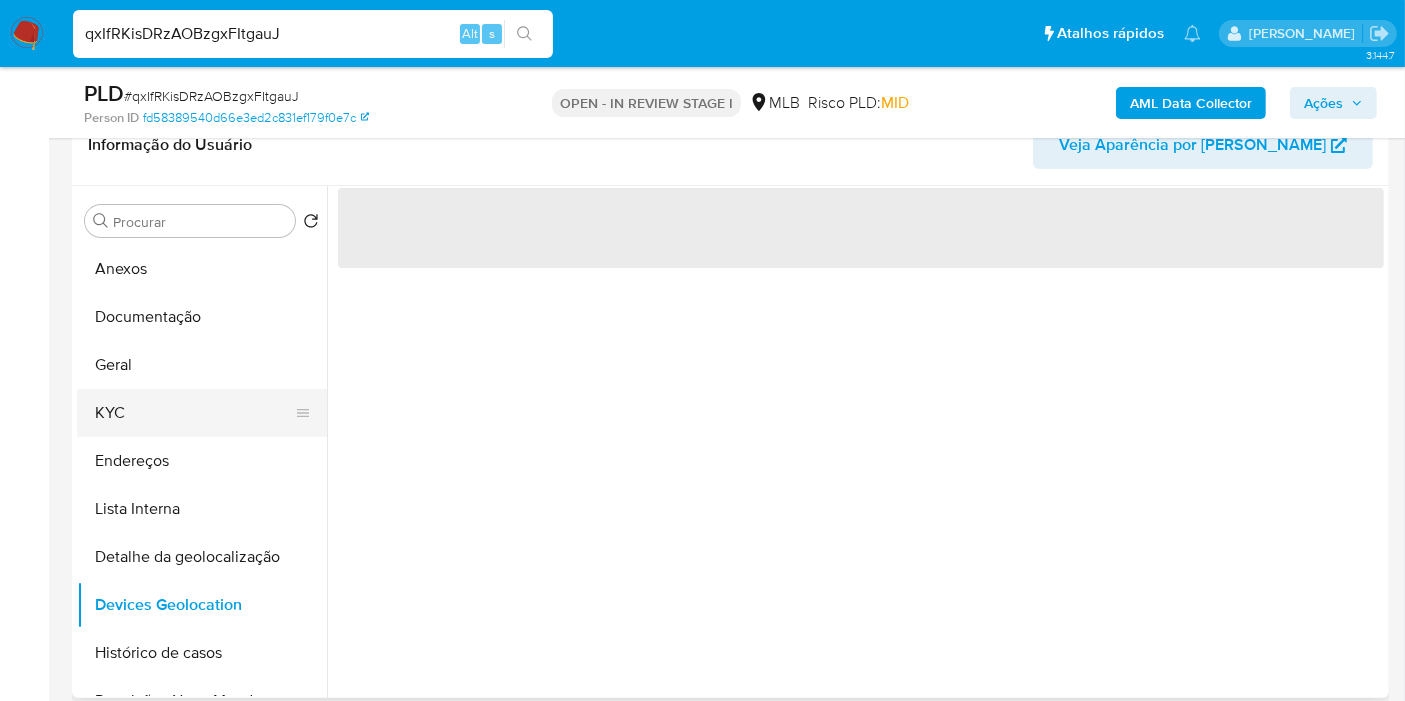 scroll, scrollTop: 111, scrollLeft: 0, axis: vertical 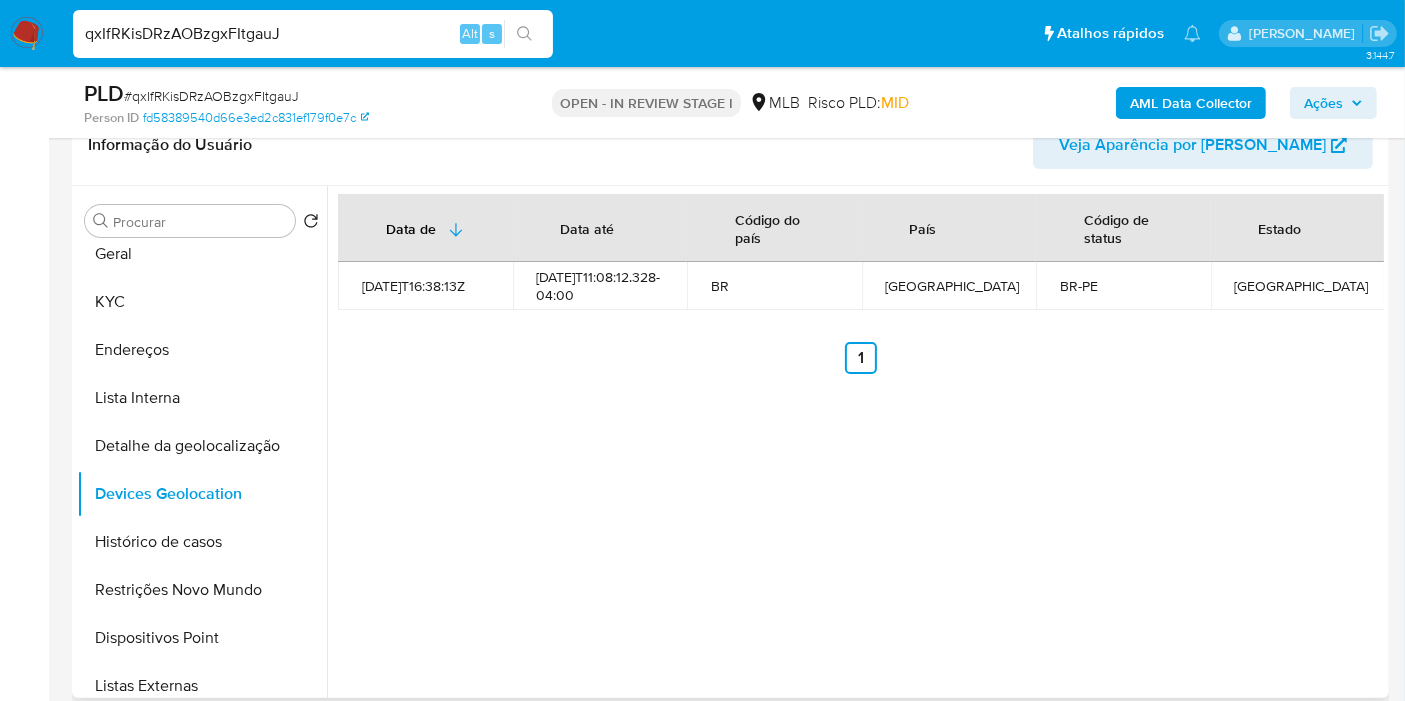 type 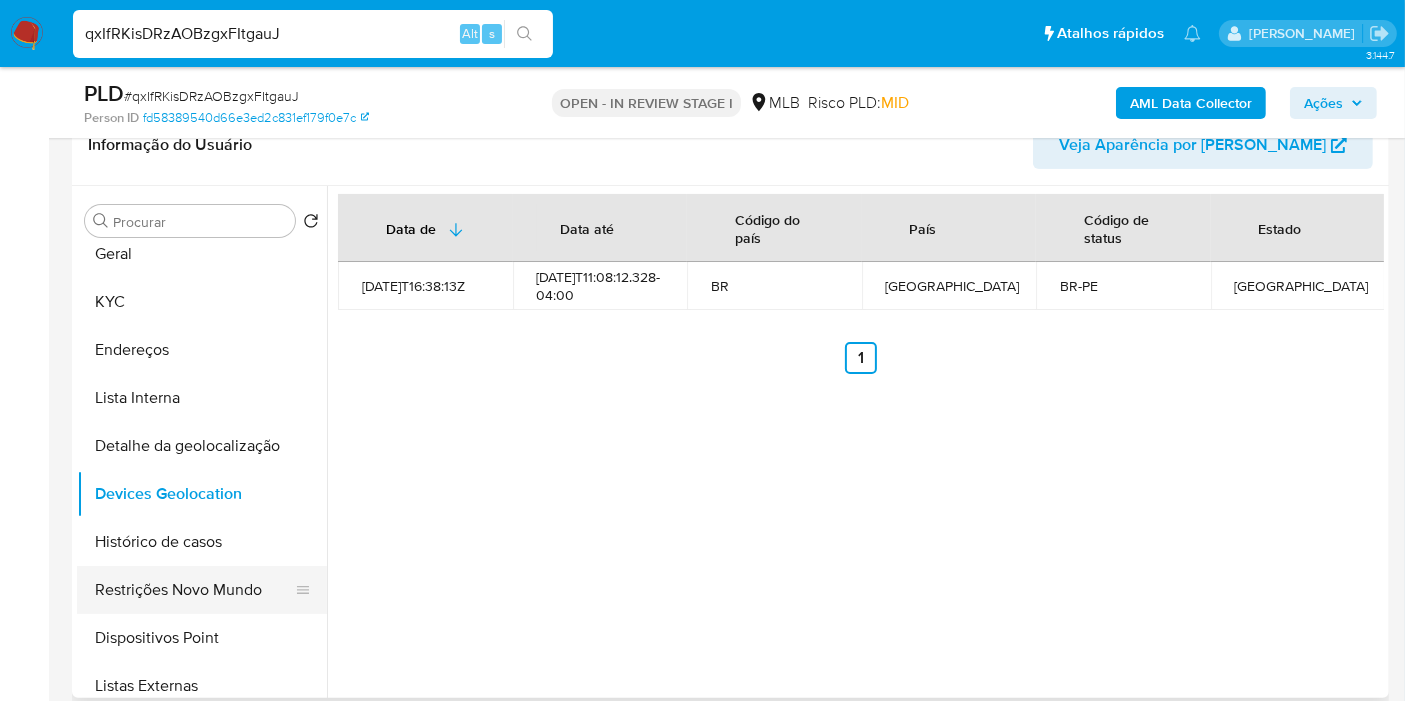 click on "Restrições Novo Mundo" at bounding box center [194, 590] 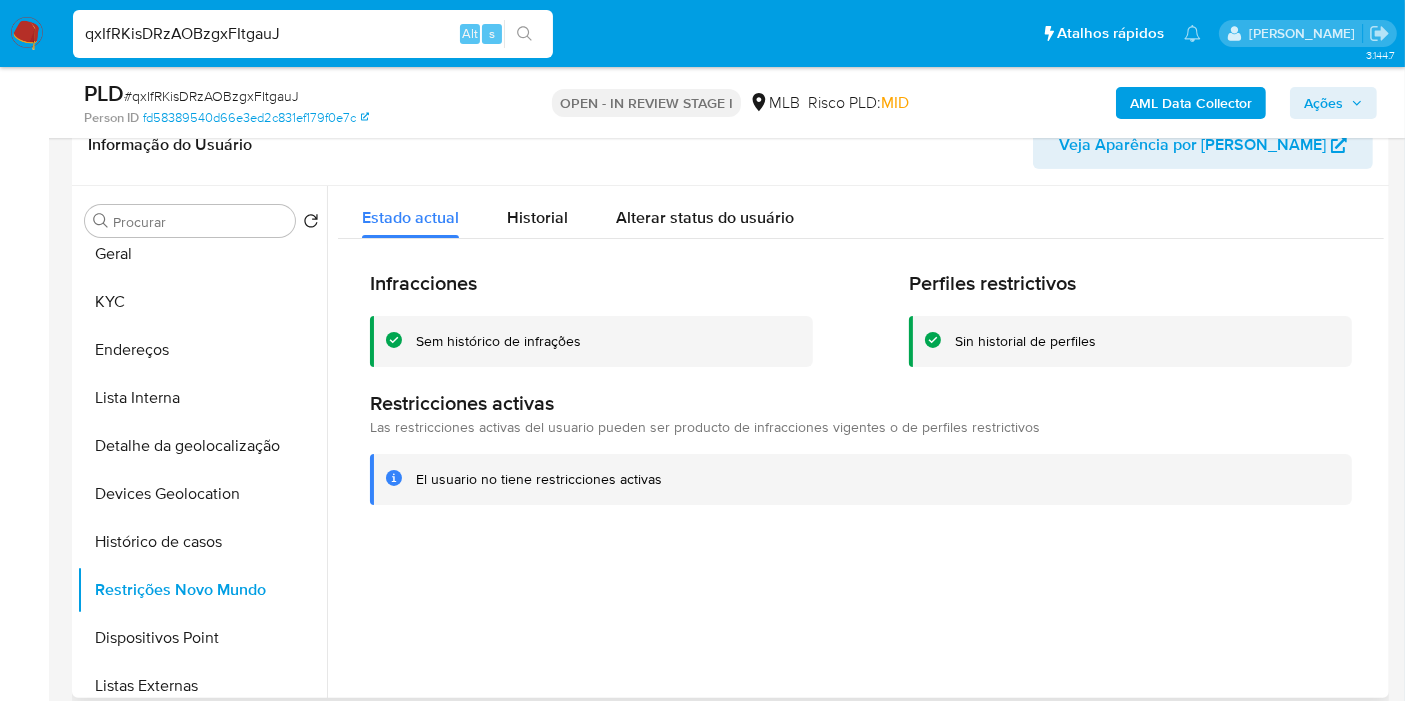 type 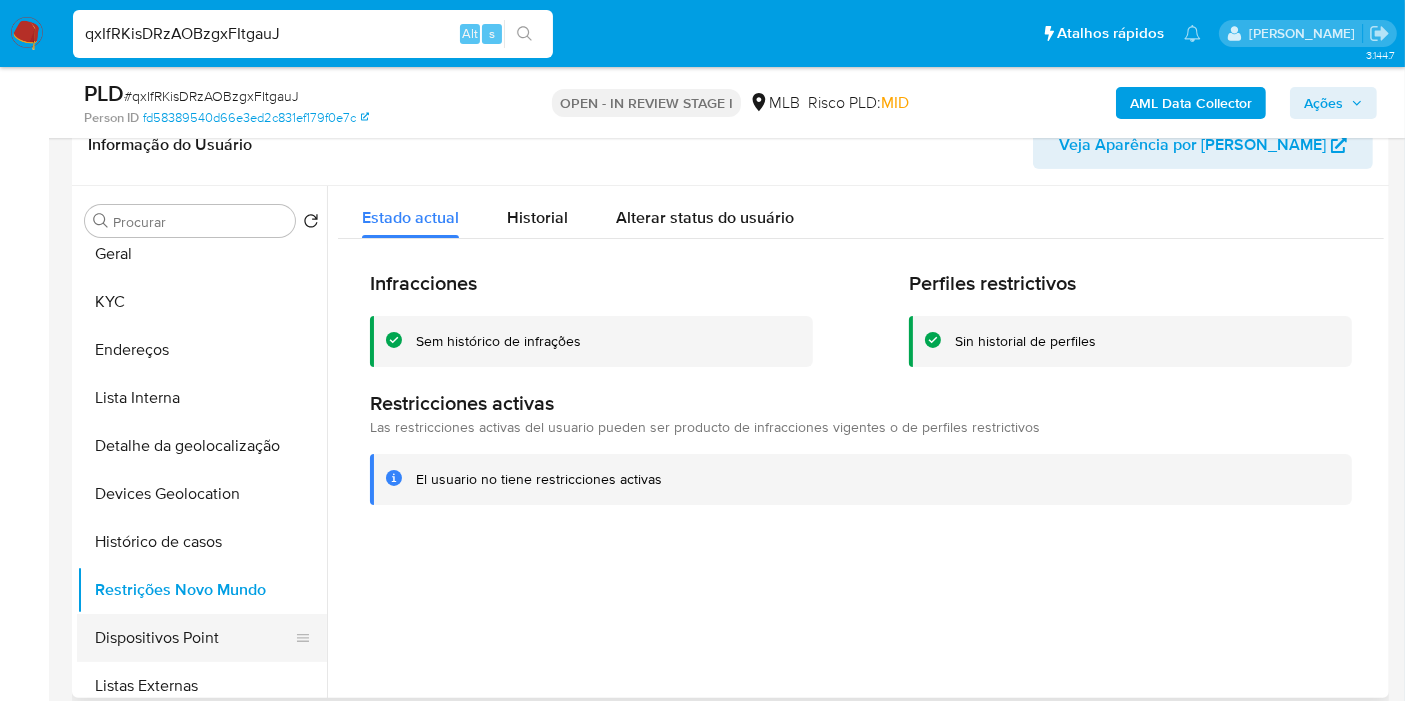 click on "Dispositivos Point" at bounding box center (194, 638) 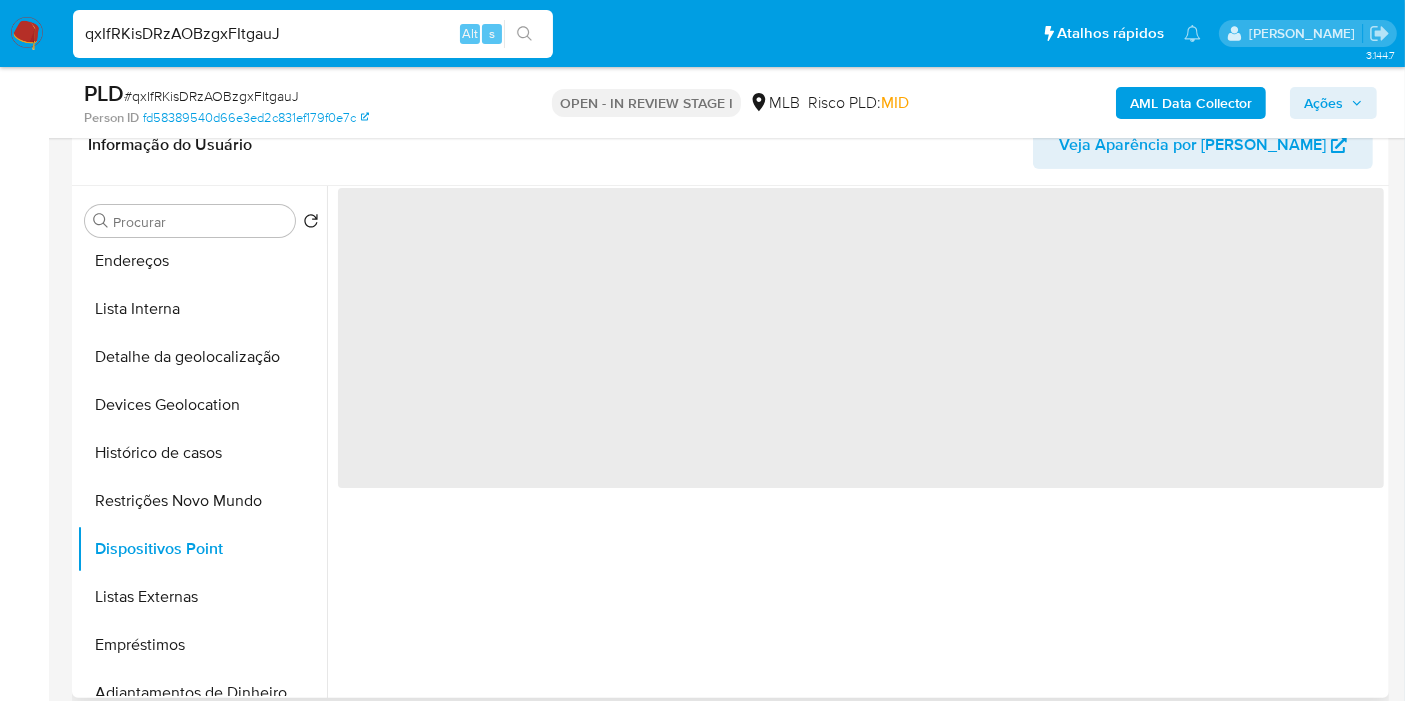 scroll, scrollTop: 222, scrollLeft: 0, axis: vertical 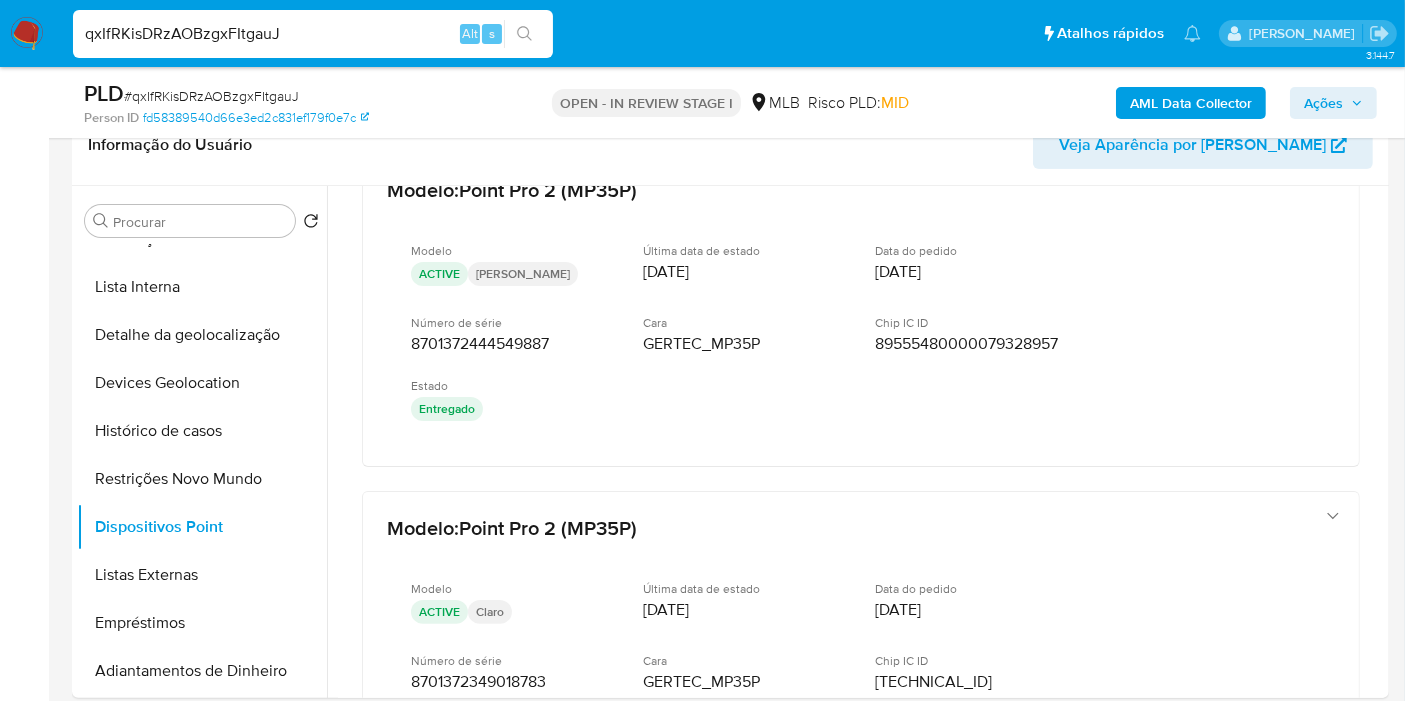 type 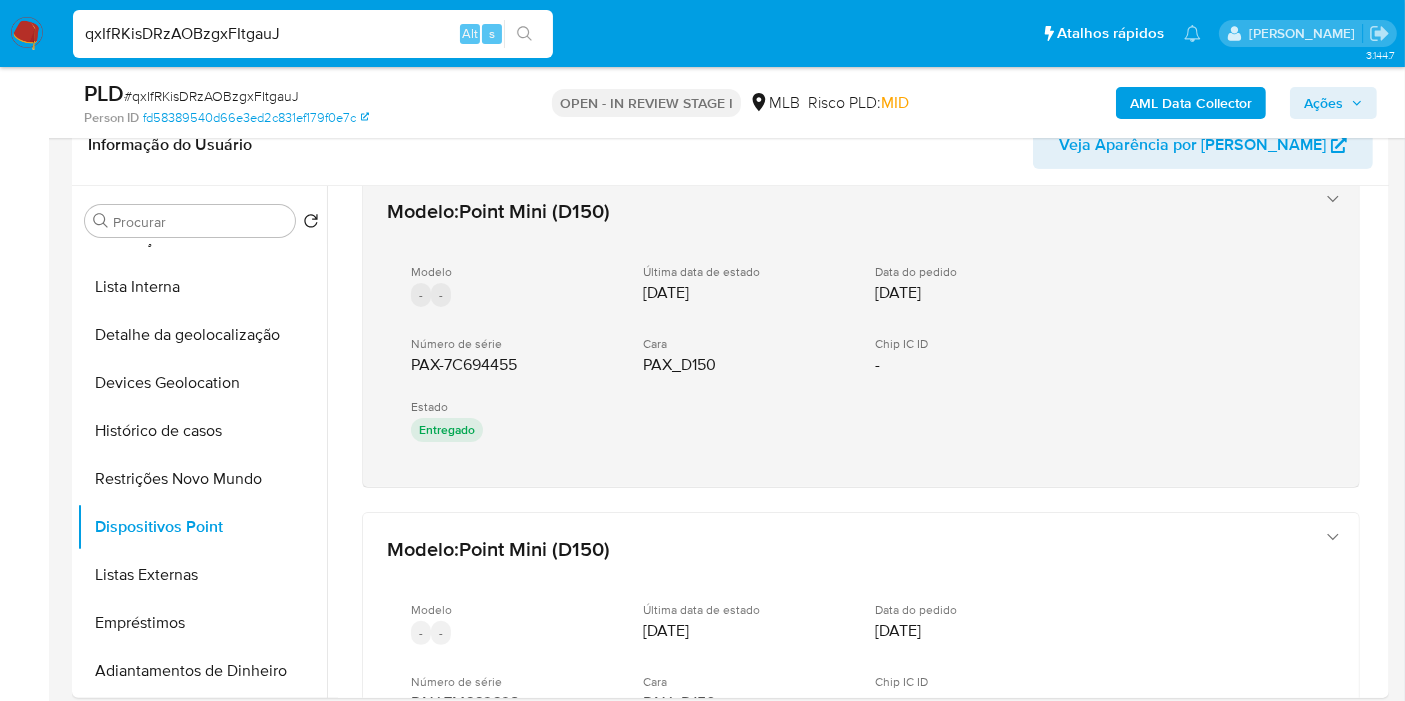 scroll, scrollTop: 724, scrollLeft: 0, axis: vertical 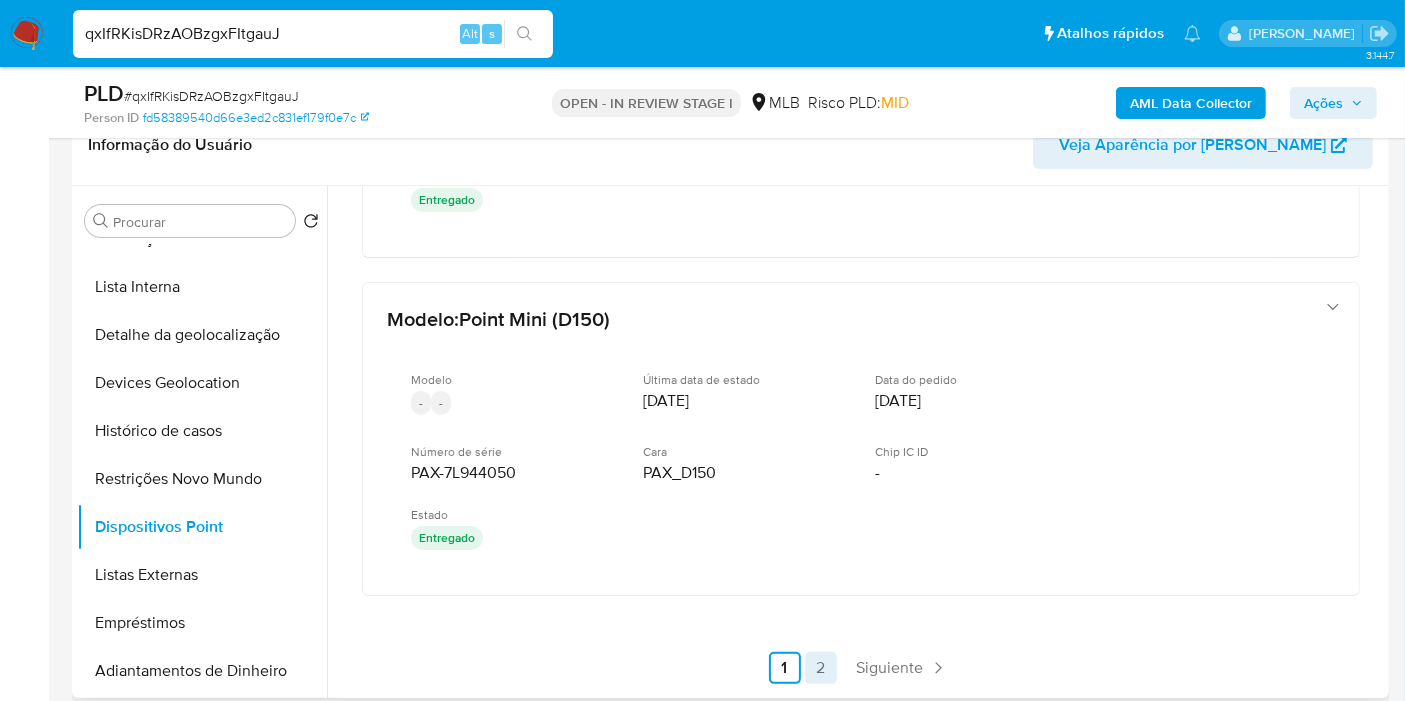 click on "2" at bounding box center [821, 668] 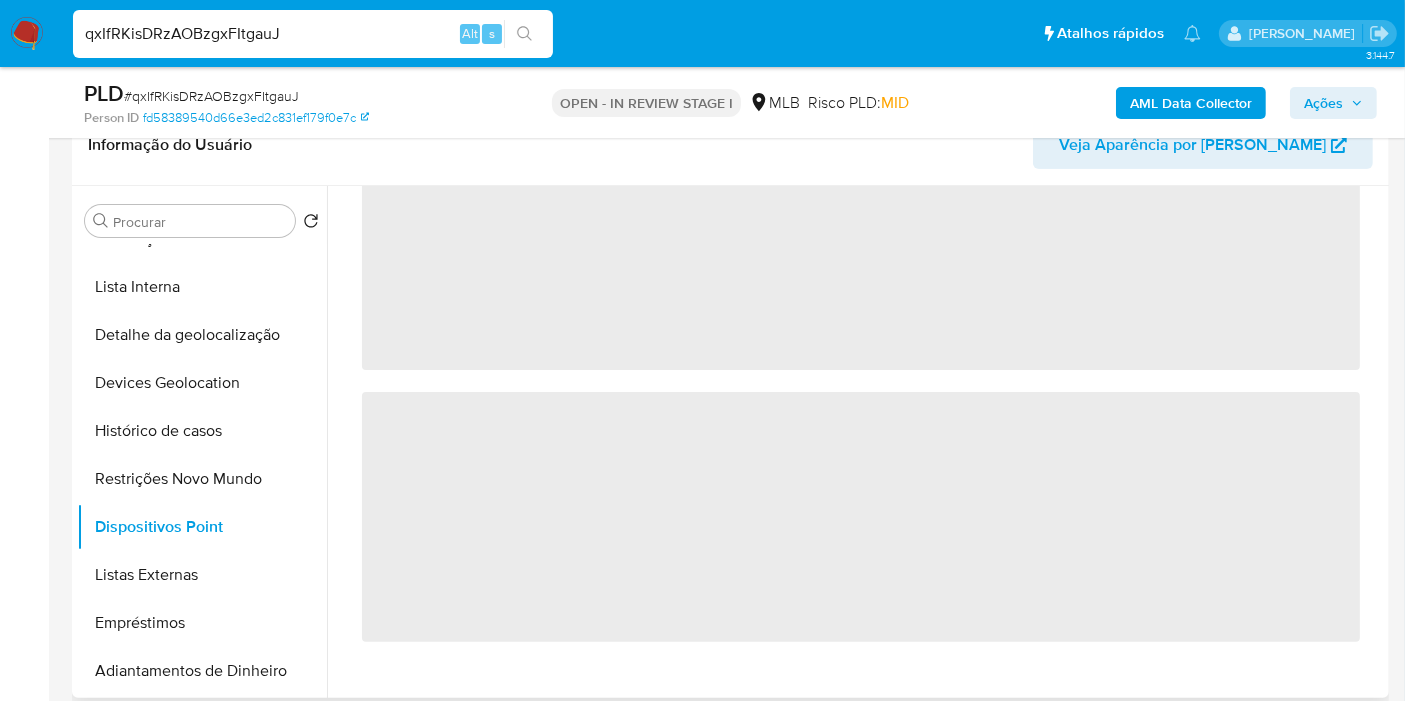 scroll, scrollTop: 0, scrollLeft: 0, axis: both 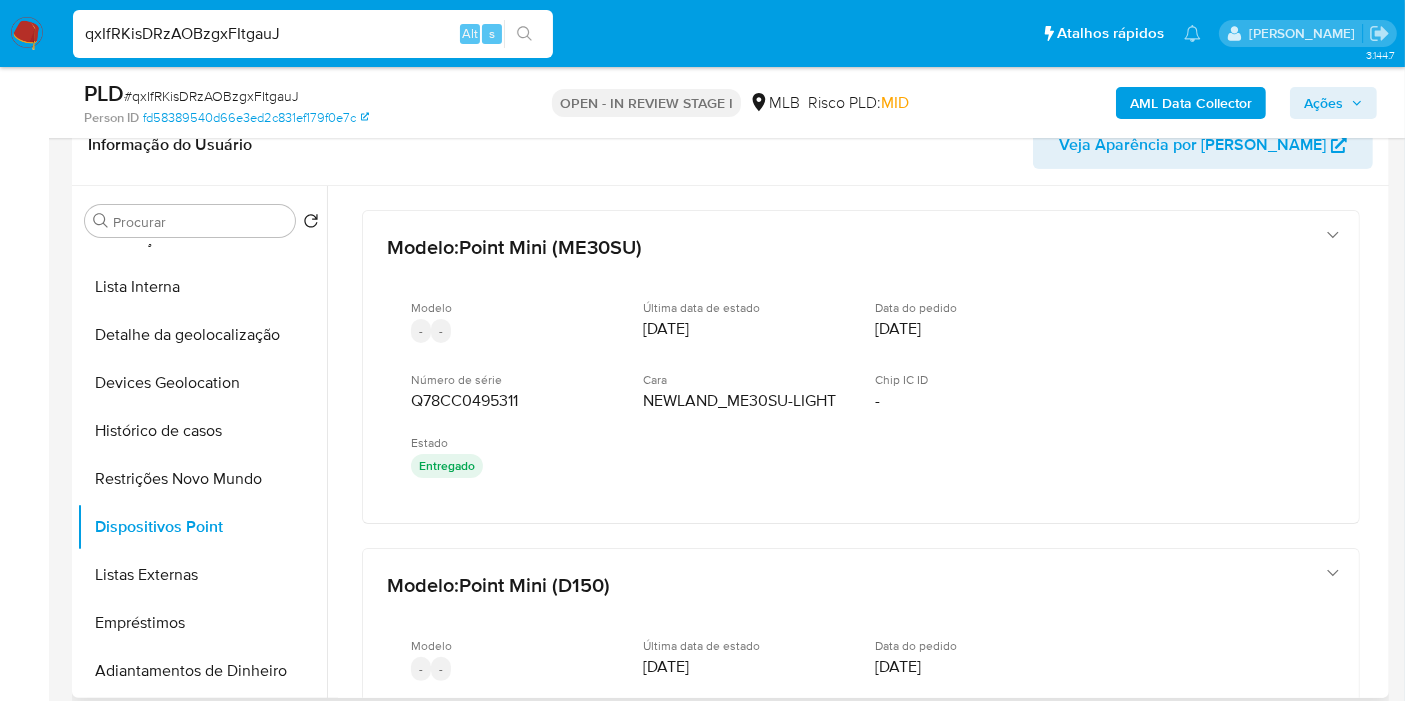 click on "Bandeja Painel Screening Pesquisa em Listas Watchlist Ferramentas Operações em massa relatórios Mulan Localizador de pessoas Consolidado" at bounding box center [24, 1677] 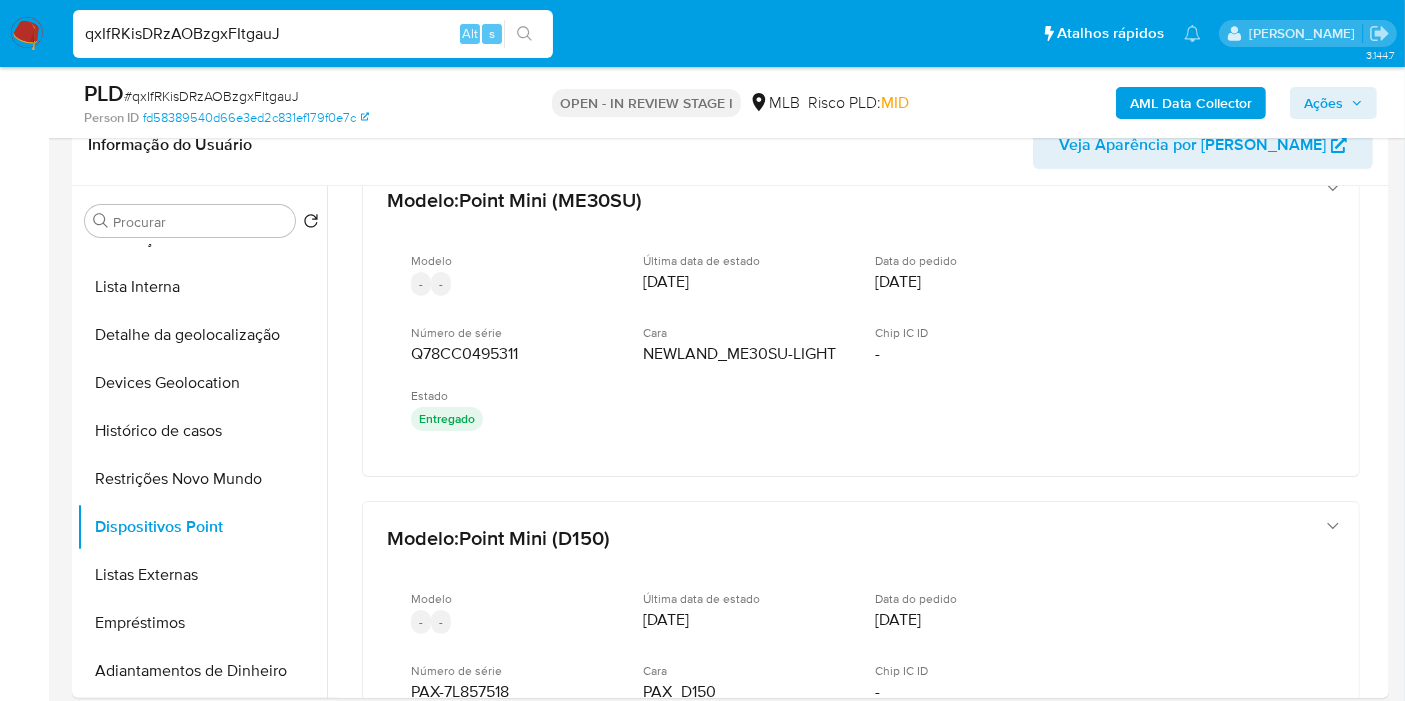 scroll, scrollTop: 49, scrollLeft: 0, axis: vertical 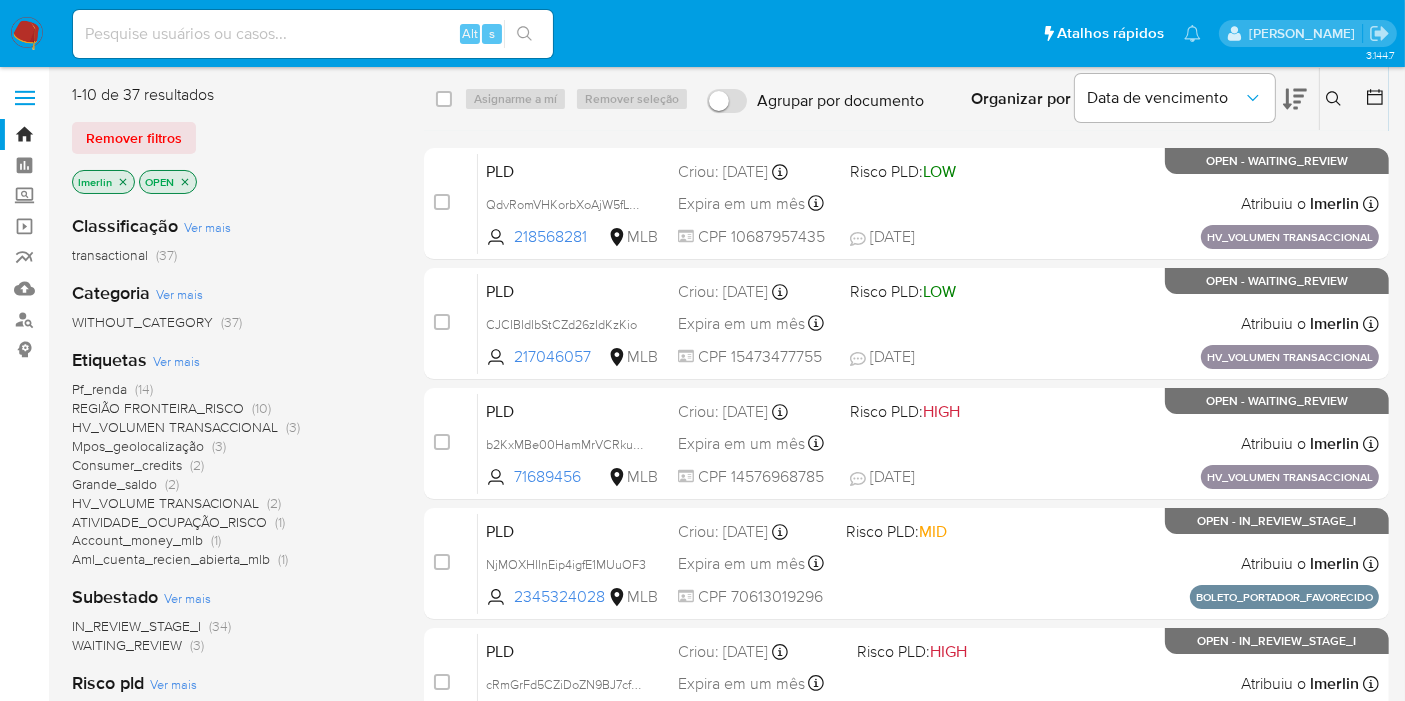 click 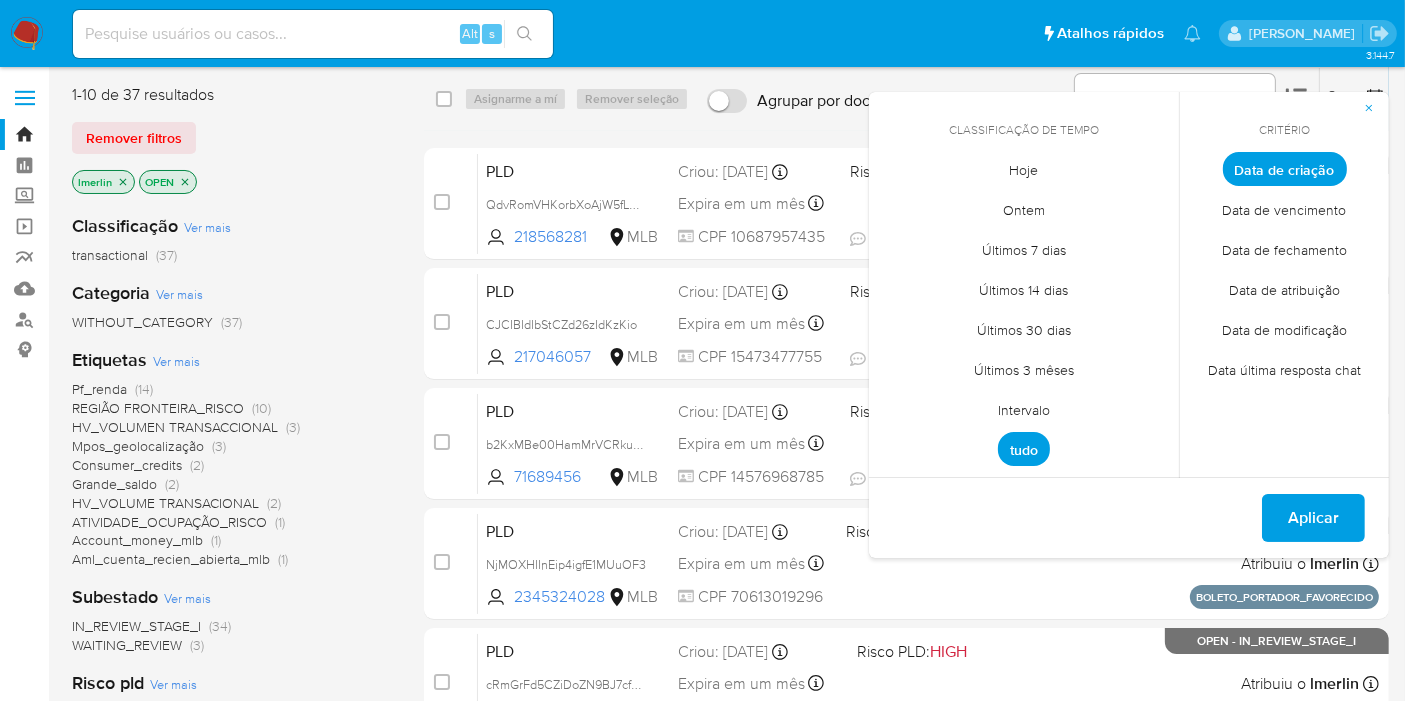 click on "Intervalo" at bounding box center [1024, 410] 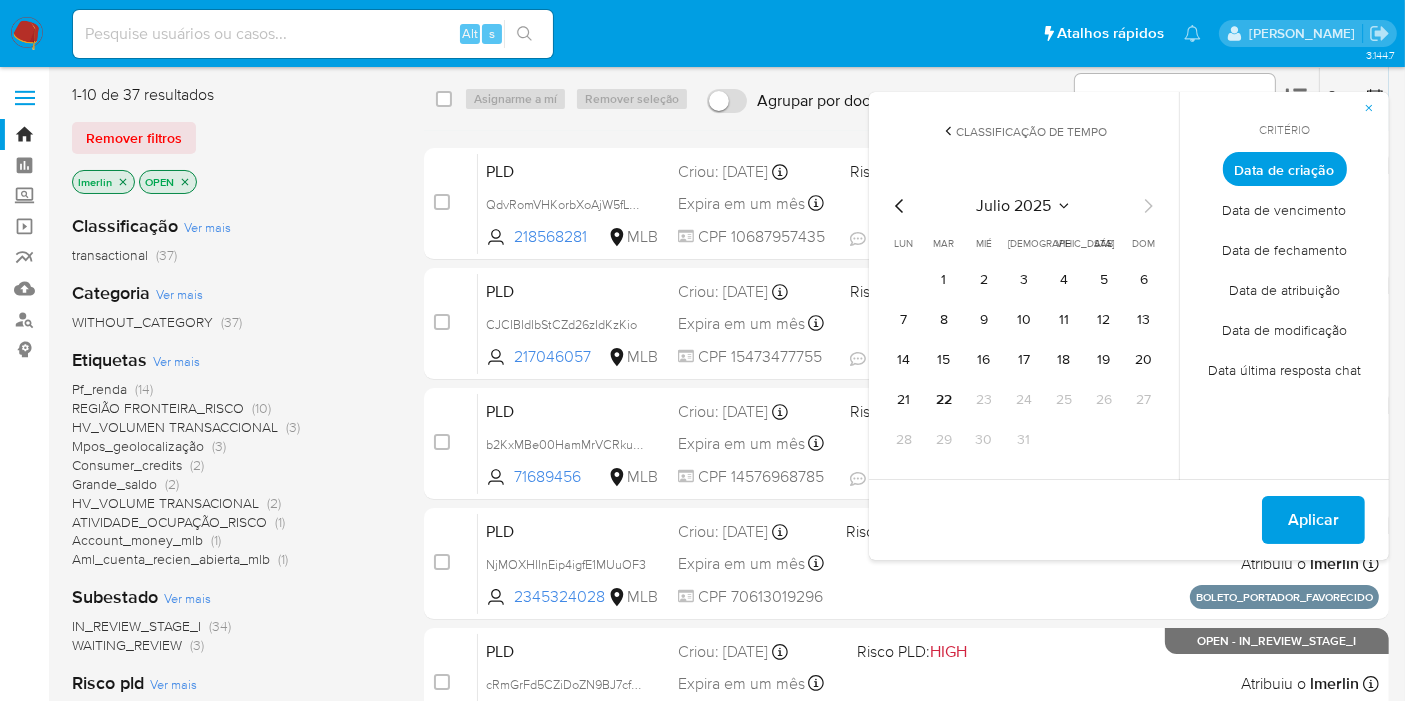 click 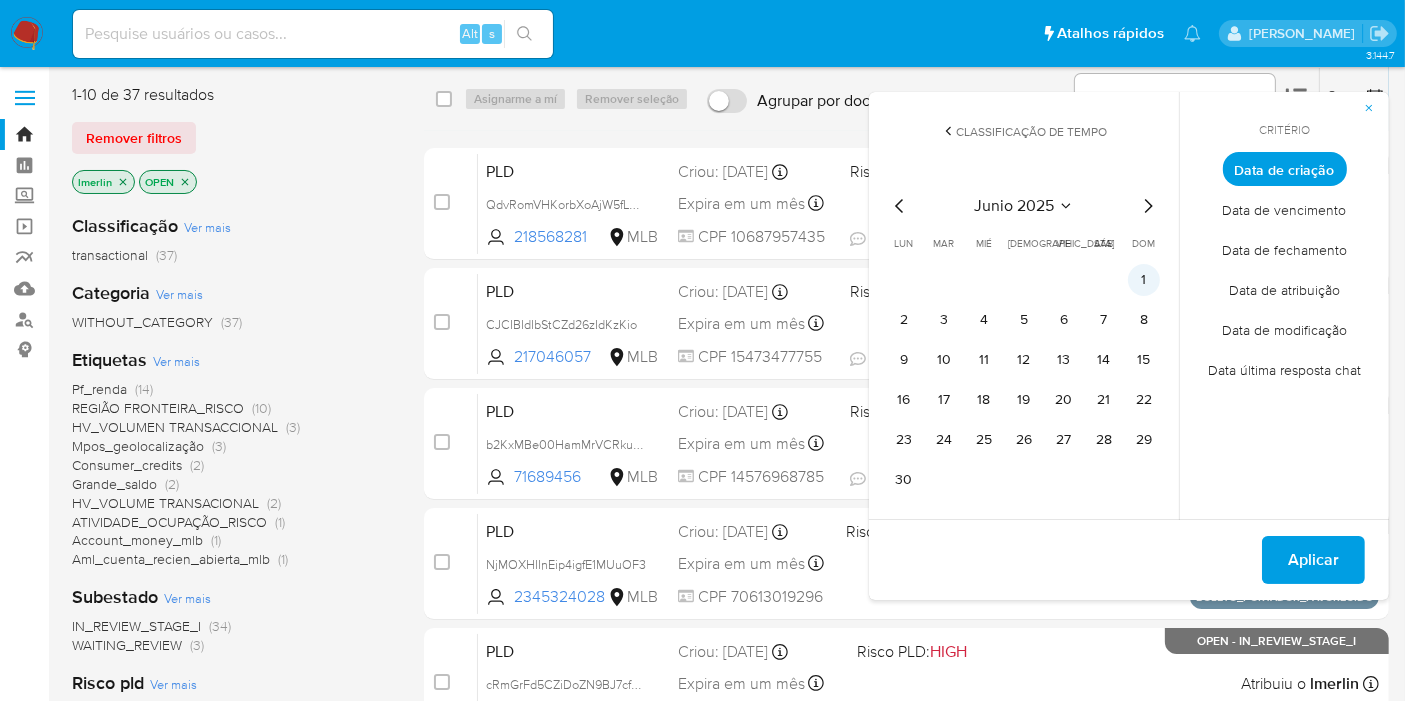 click on "1" at bounding box center (1144, 280) 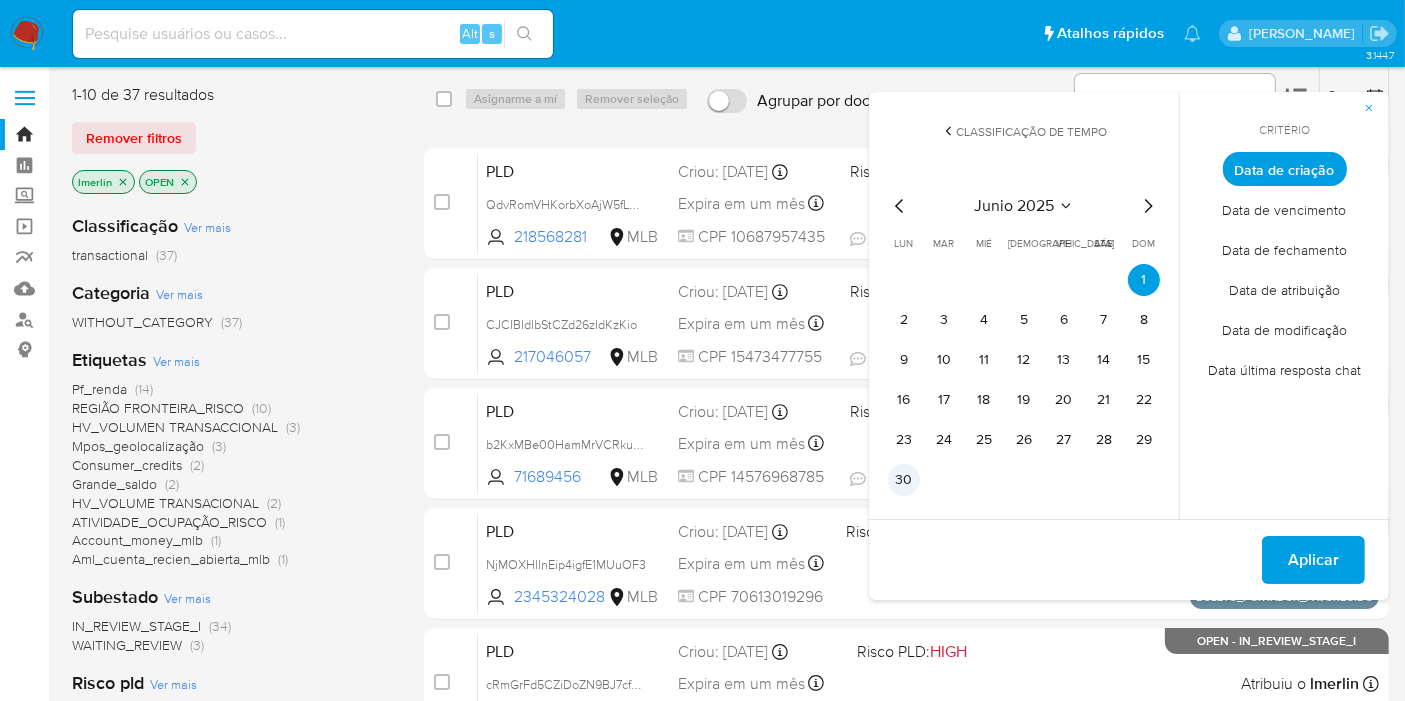 click on "30" at bounding box center (904, 480) 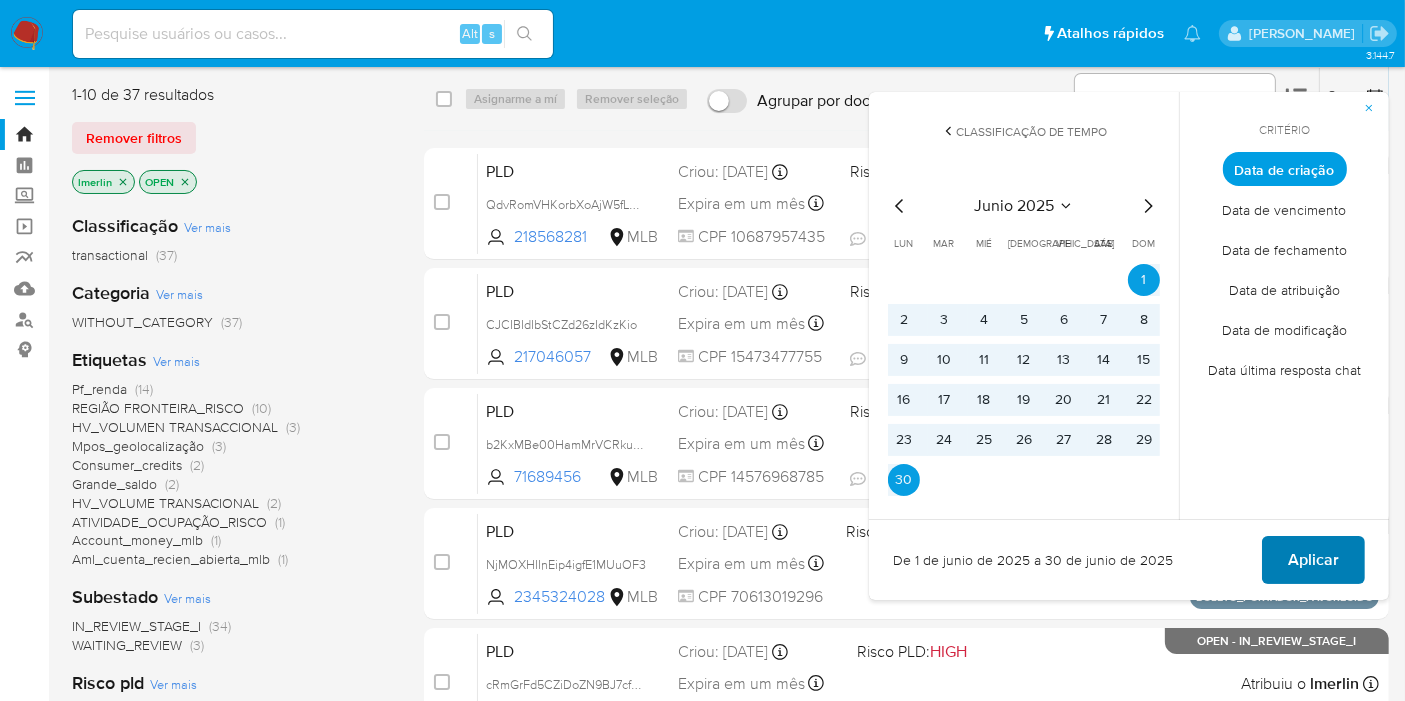 click on "Aplicar" at bounding box center [1313, 560] 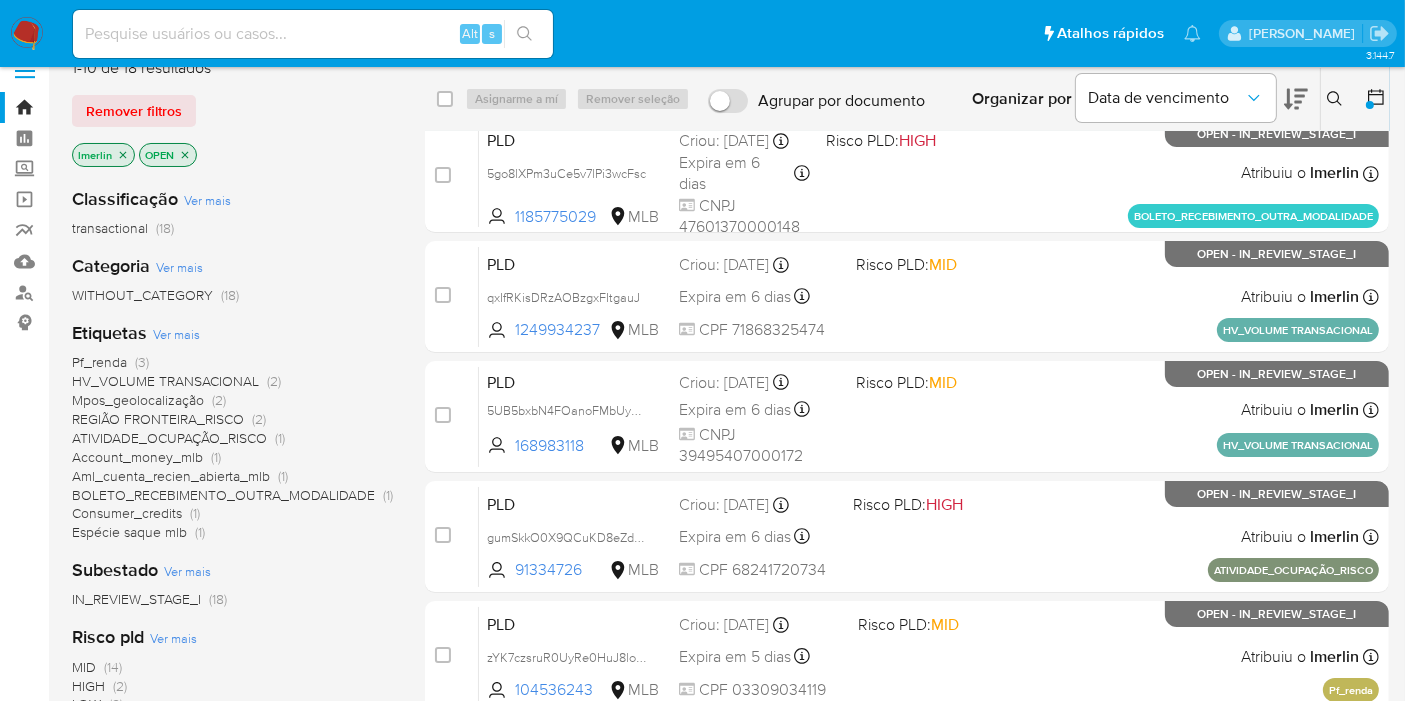 scroll, scrollTop: 0, scrollLeft: 0, axis: both 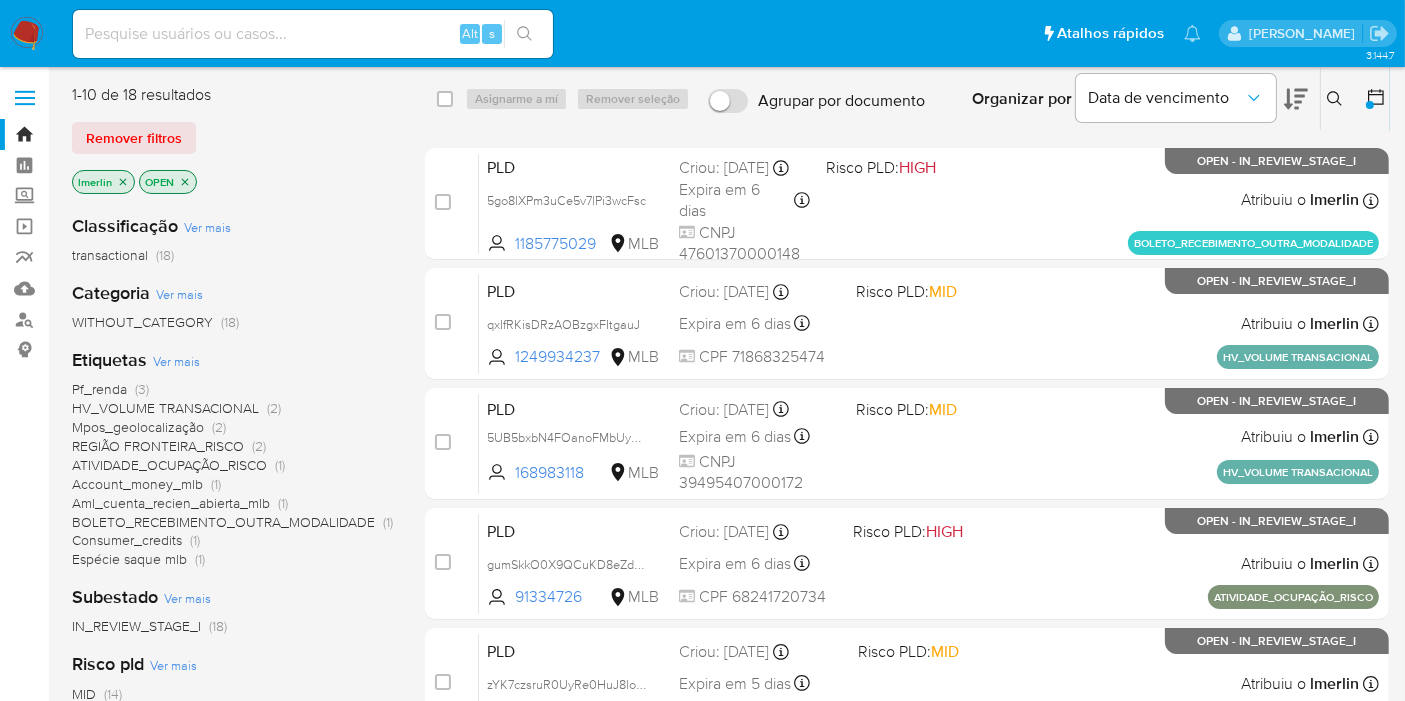 click on "REGIÃO FRONTEIRA_RISCO" at bounding box center (158, 446) 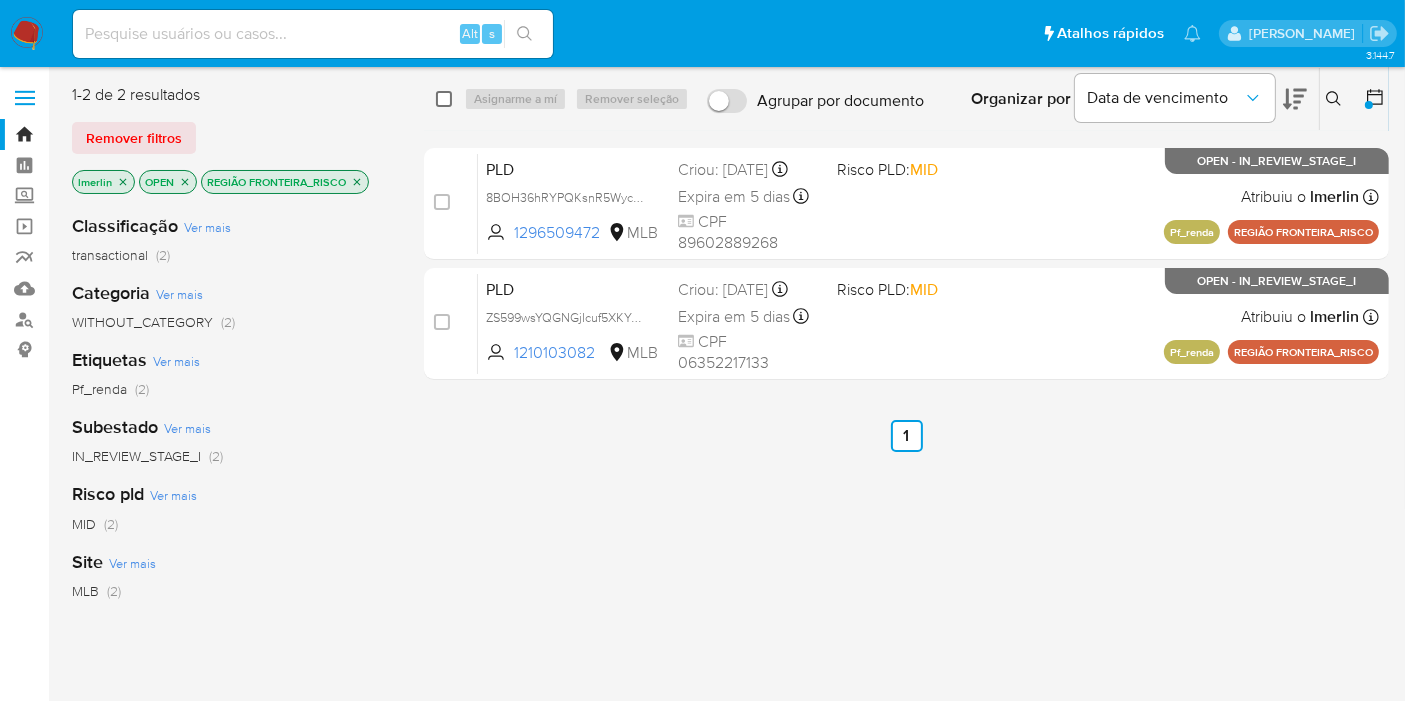 click at bounding box center [444, 99] 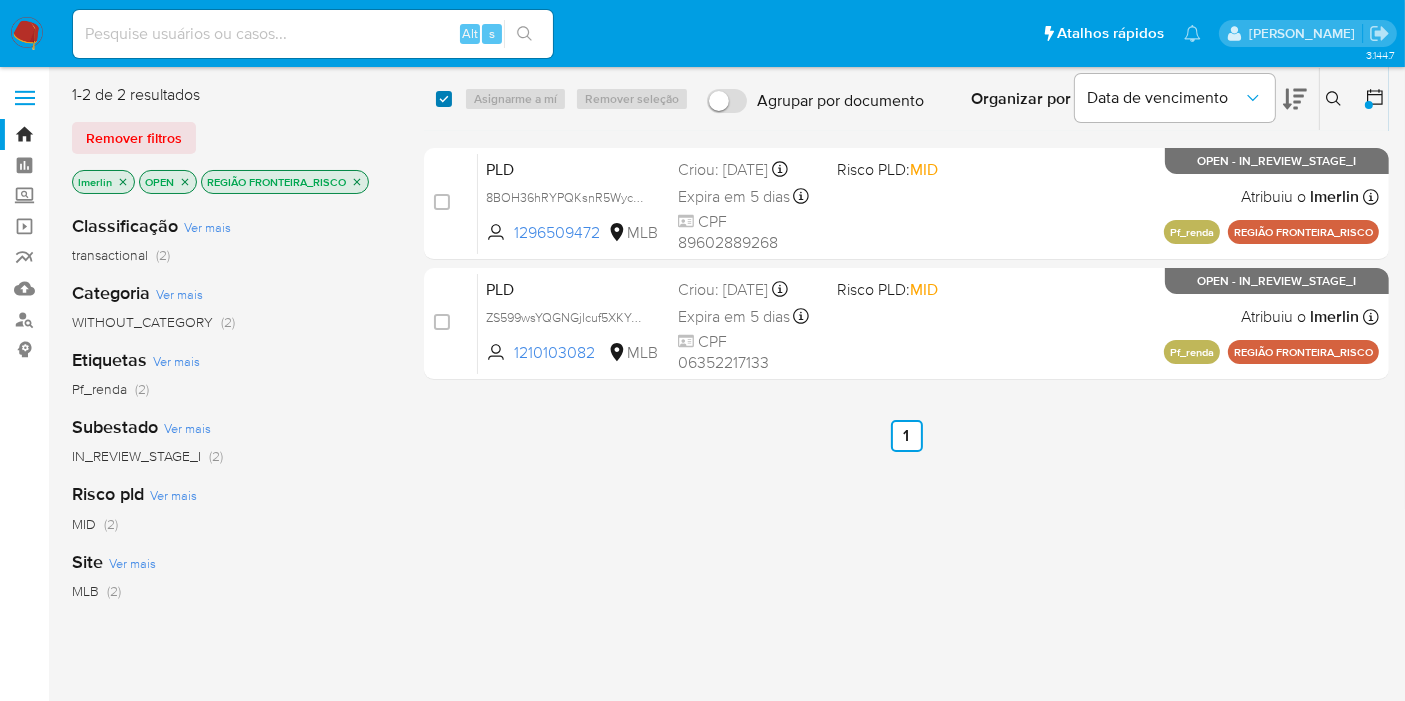 checkbox on "true" 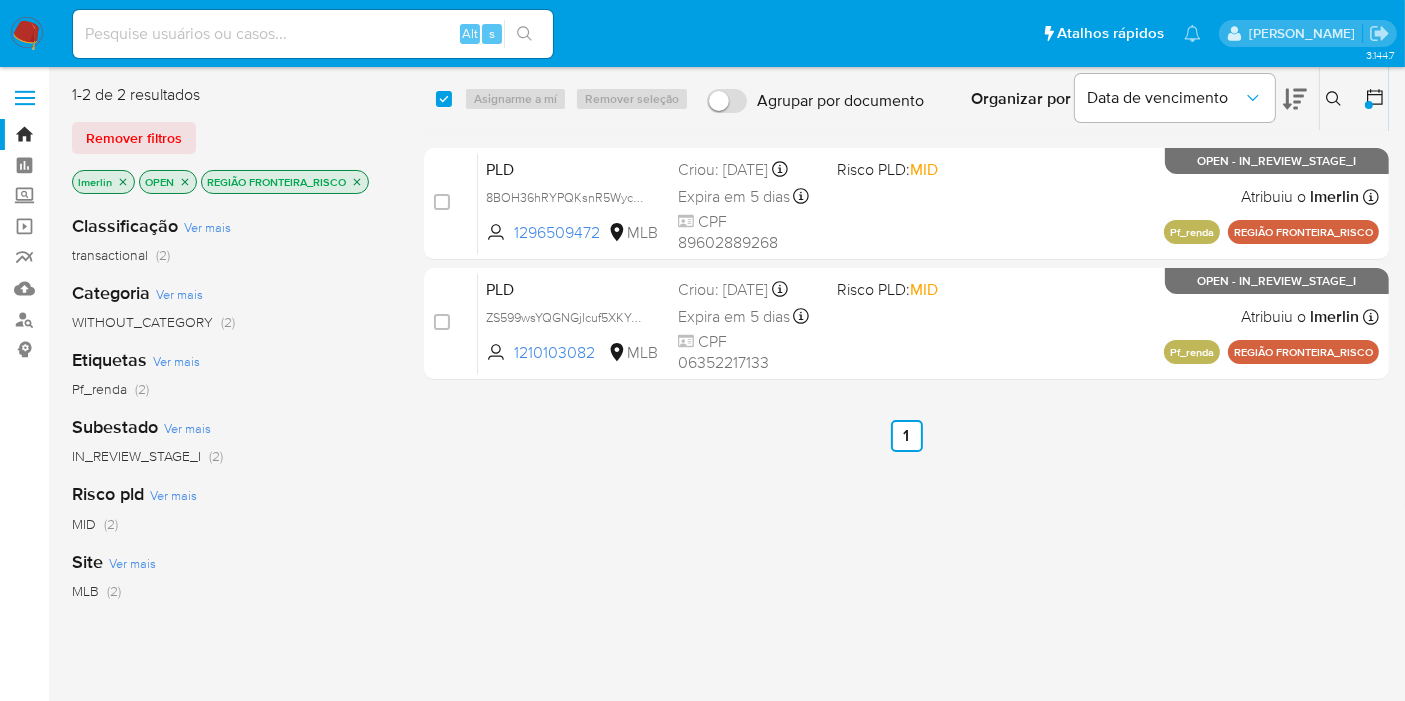 checkbox on "true" 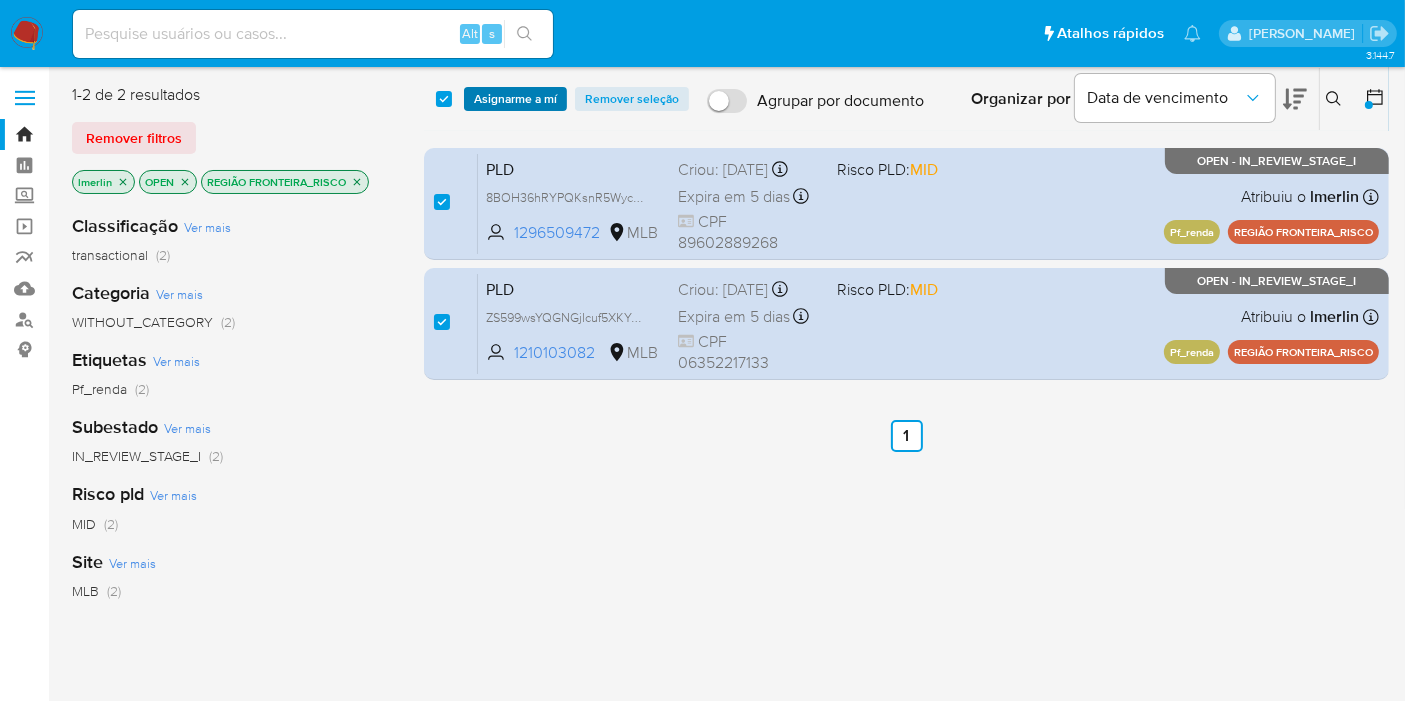 click on "Asignarme a mí" at bounding box center [515, 99] 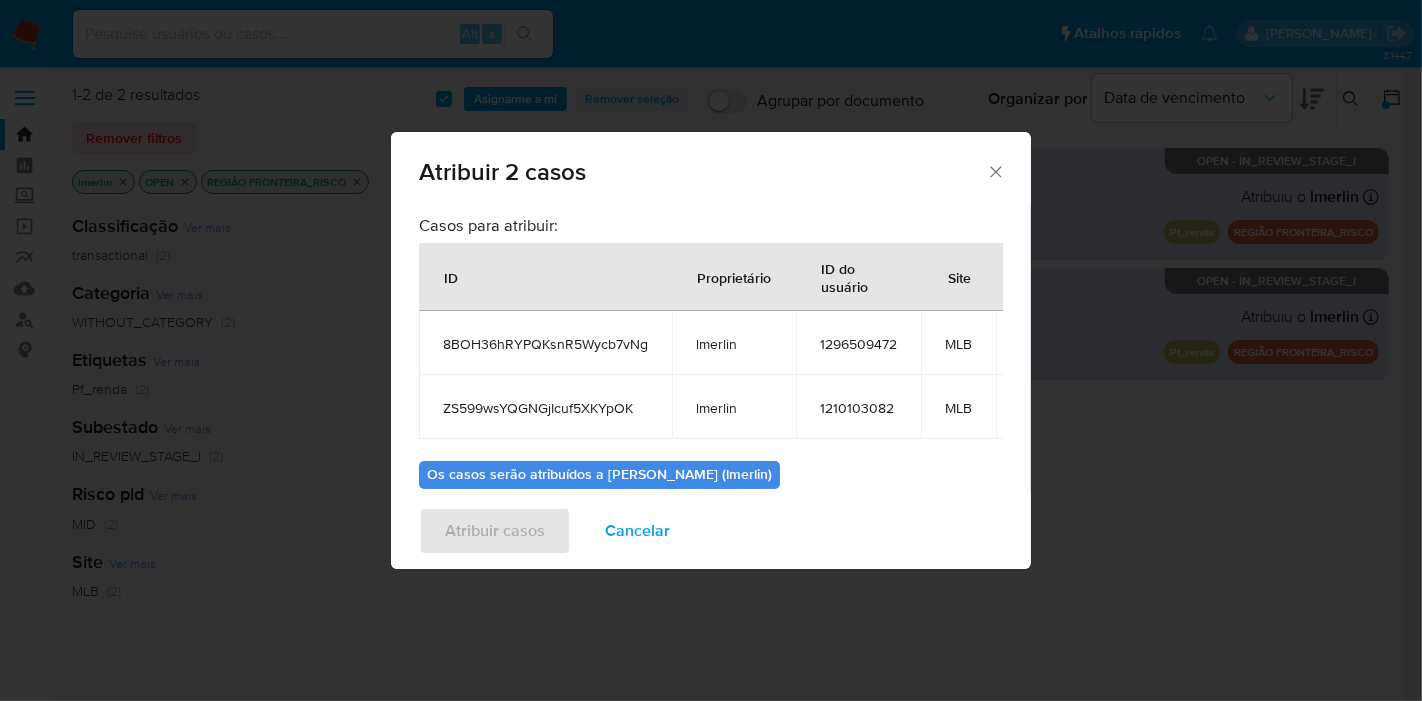 click on "8BOH36hRYPQKsnR5Wycb7vNg" at bounding box center [545, 343] 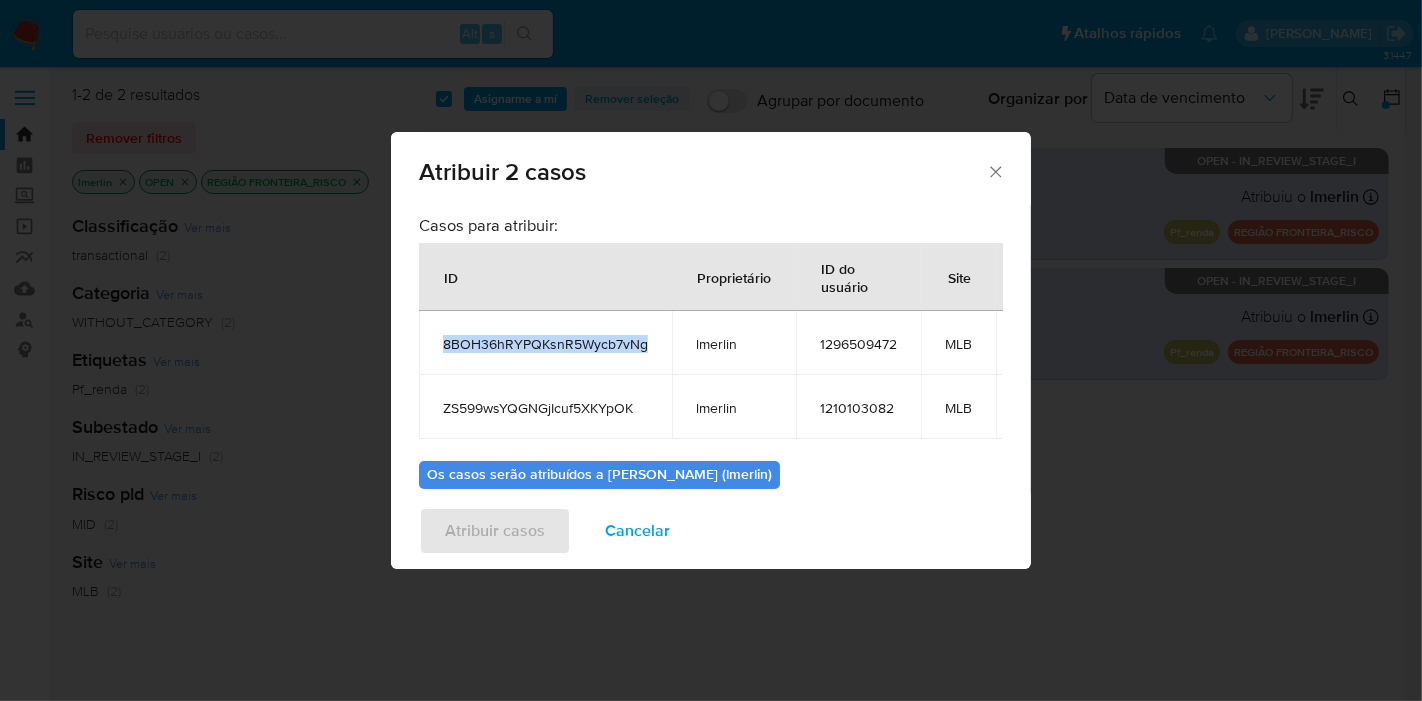 click on "8BOH36hRYPQKsnR5Wycb7vNg" at bounding box center [545, 343] 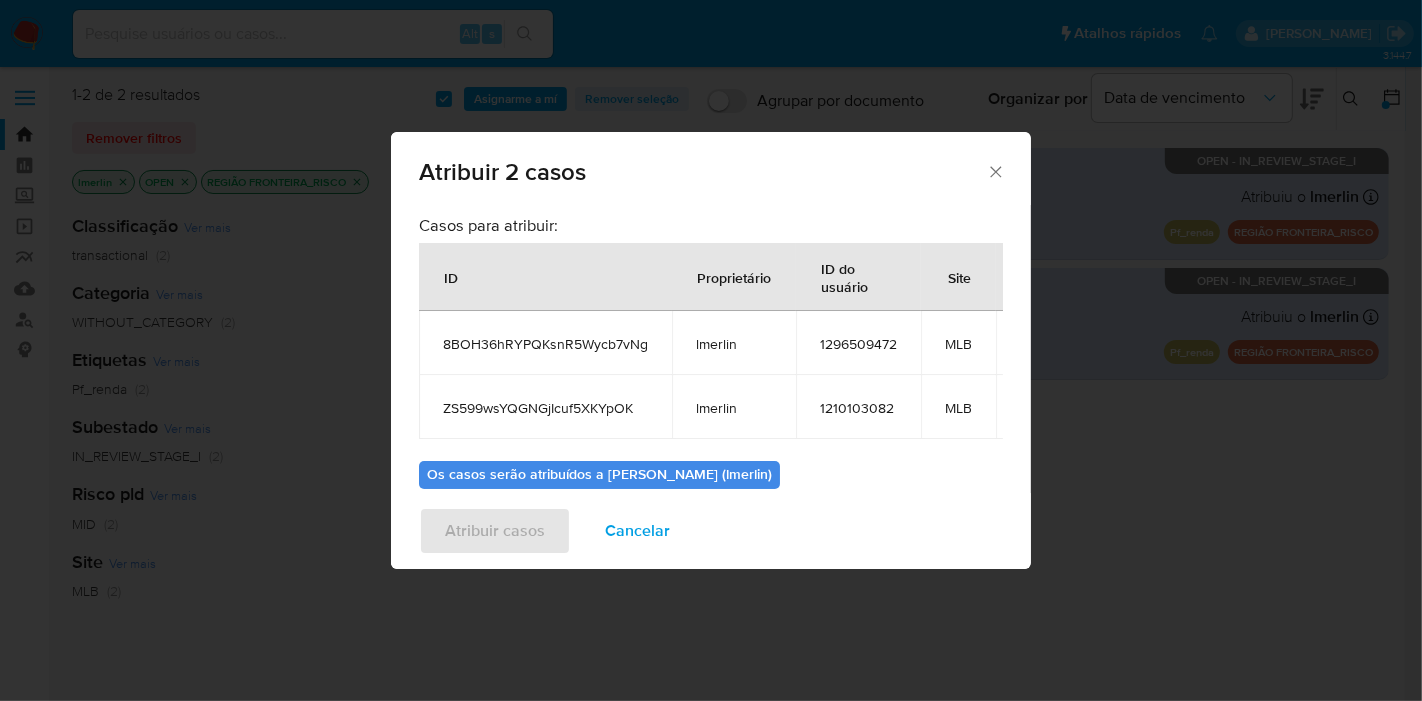 click on "ZS599wsYQGNGjIcuf5XKYpOK" at bounding box center (545, 407) 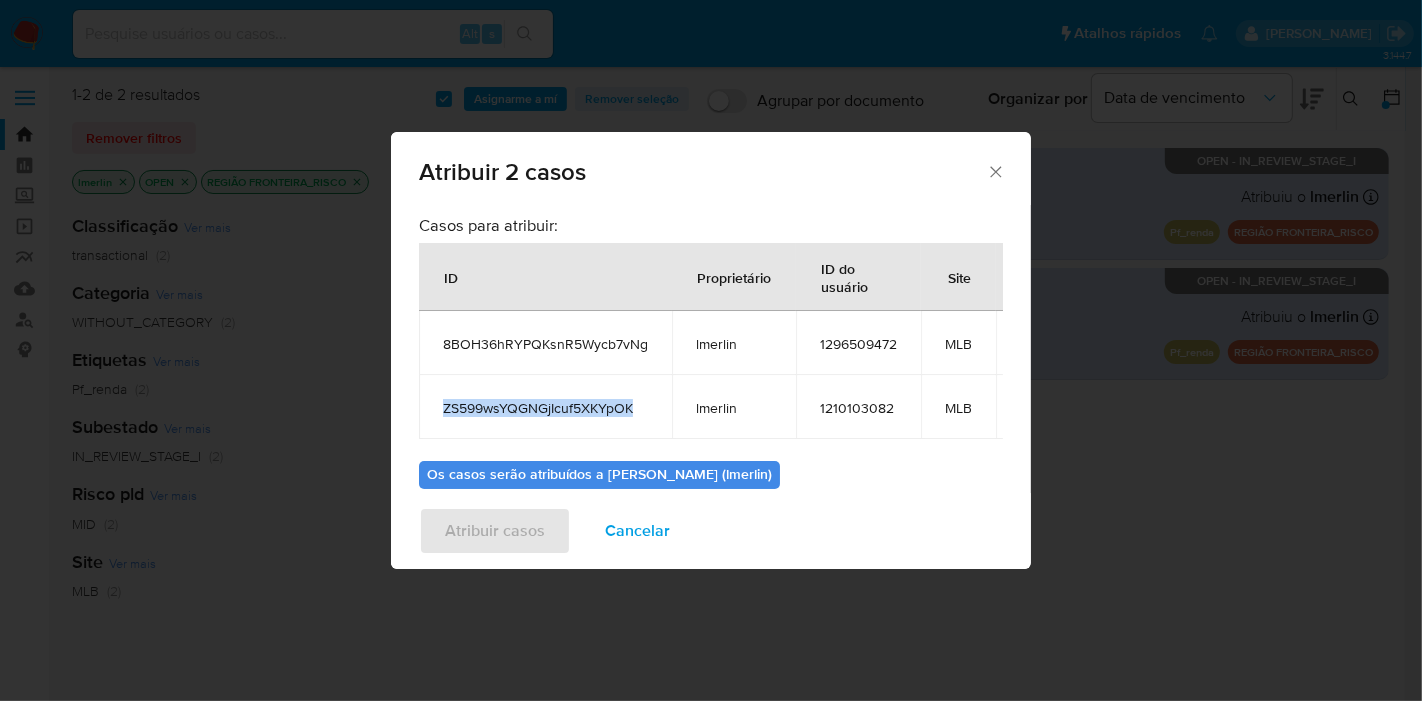 click on "ZS599wsYQGNGjIcuf5XKYpOK" at bounding box center [545, 407] 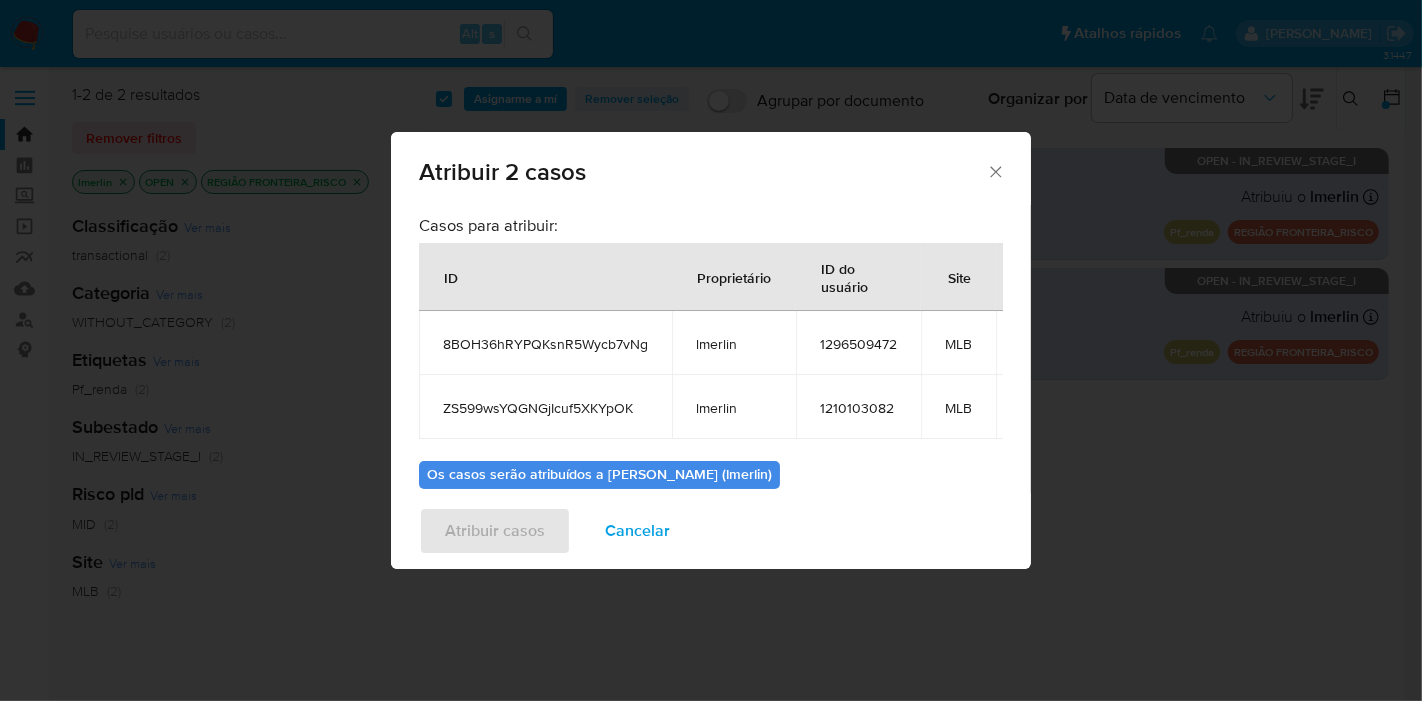 click on "1296509472" at bounding box center [858, 343] 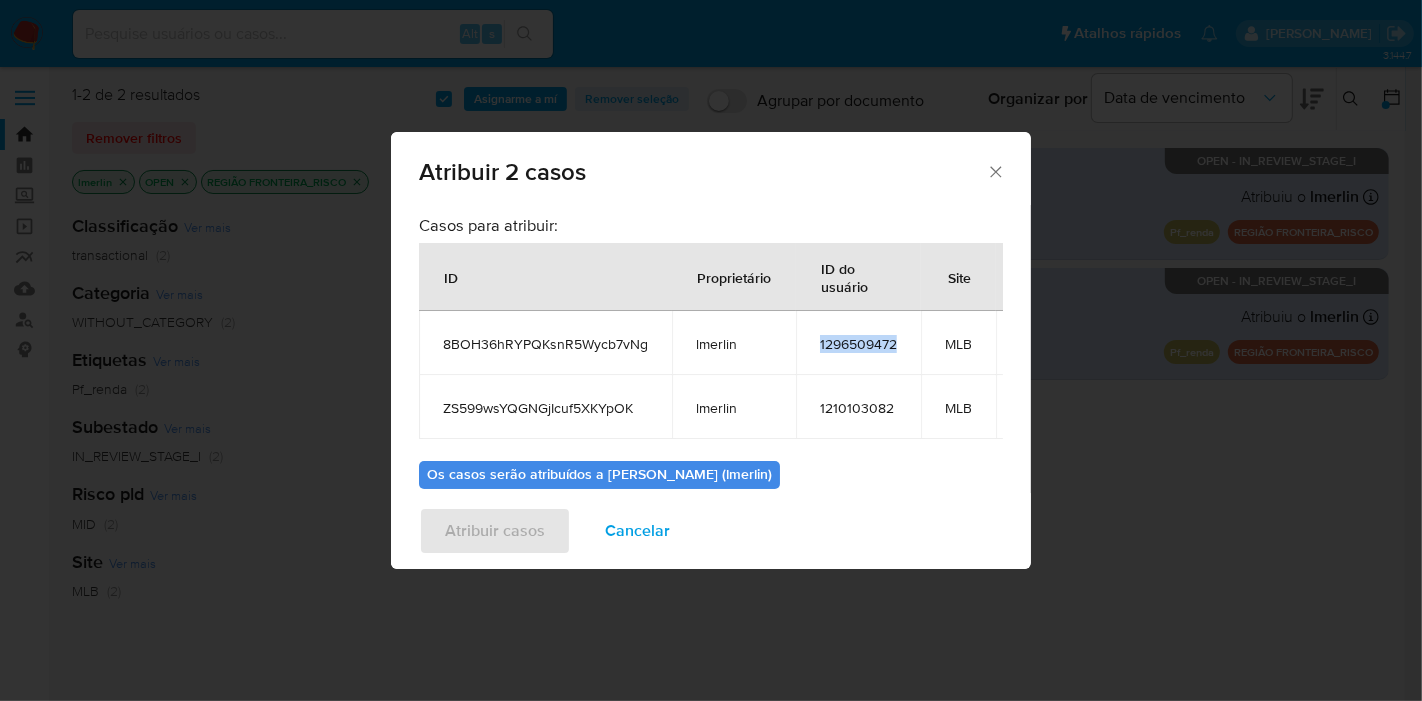 click on "1296509472" at bounding box center (858, 343) 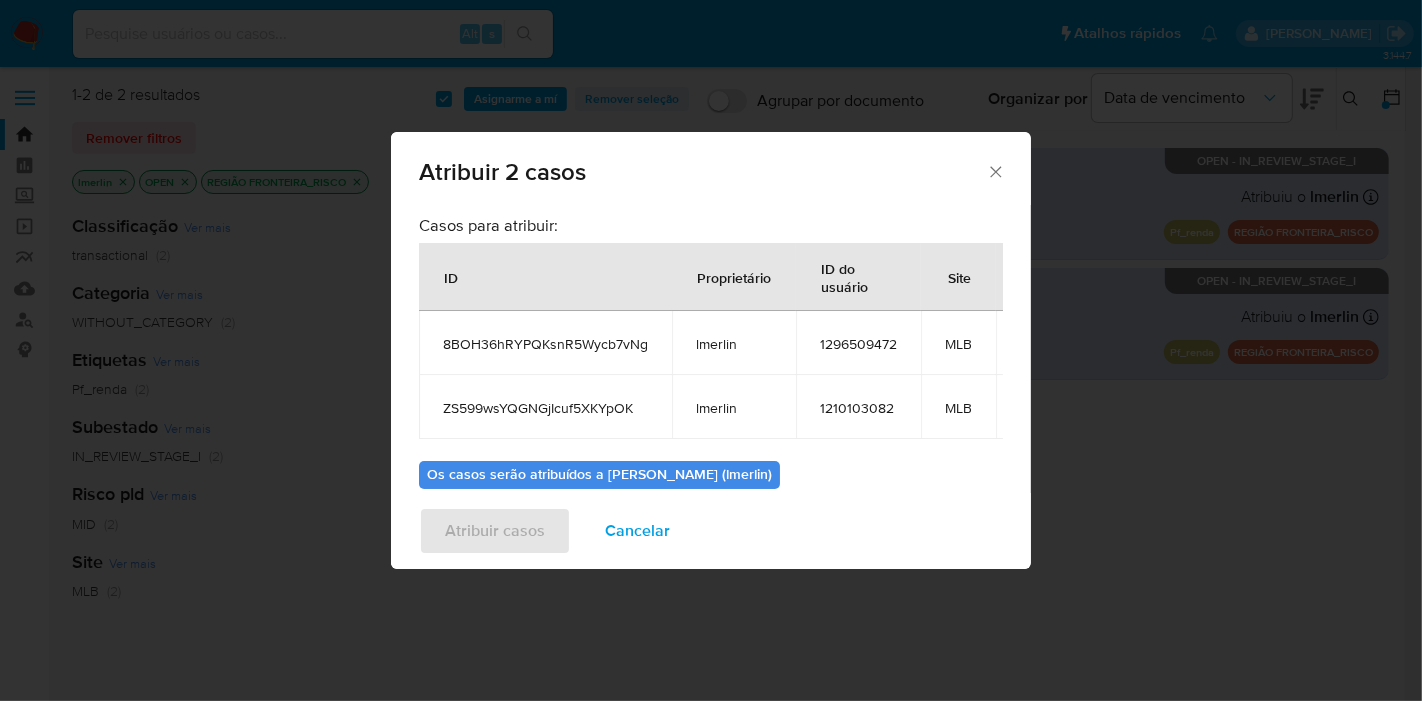 click on "8BOH36hRYPQKsnR5Wycb7vNg" at bounding box center [545, 344] 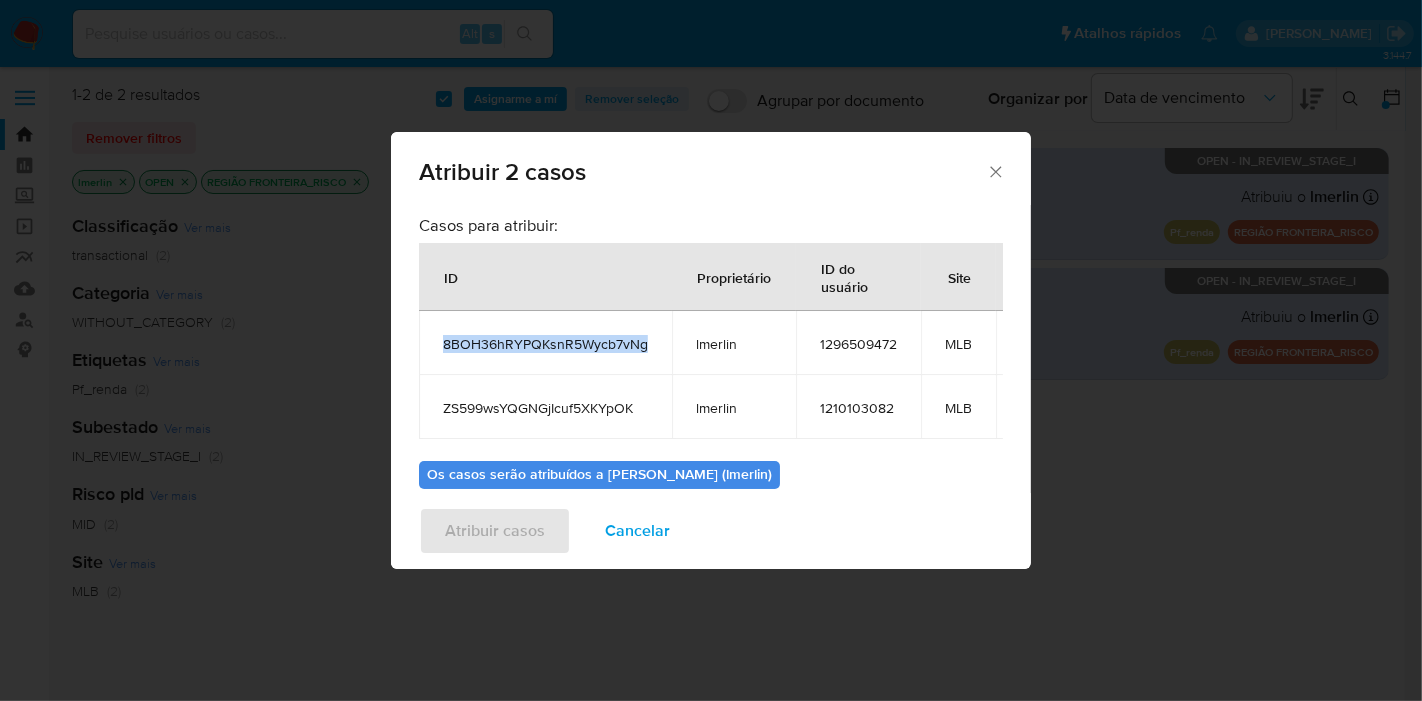 click on "8BOH36hRYPQKsnR5Wycb7vNg" at bounding box center [545, 344] 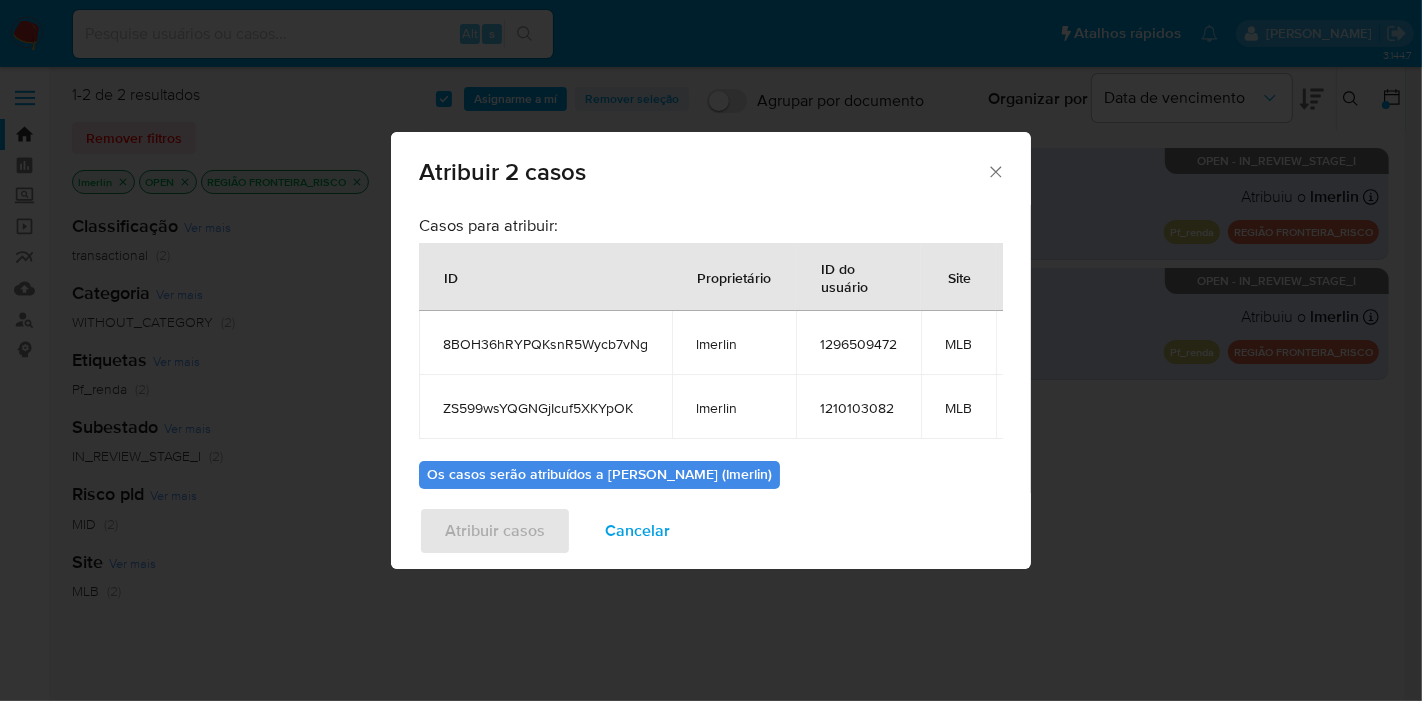 click on "ZS599wsYQGNGjIcuf5XKYpOK" at bounding box center [545, 408] 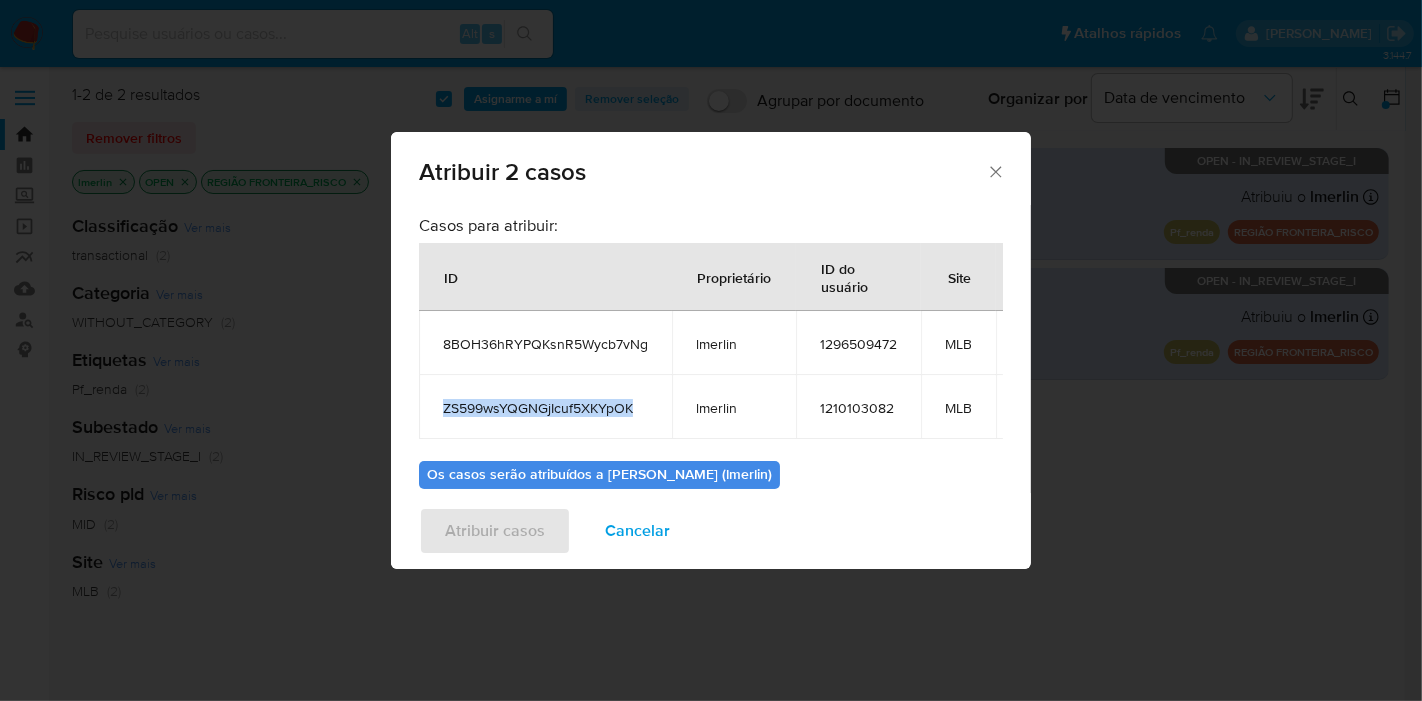 click on "ZS599wsYQGNGjIcuf5XKYpOK" at bounding box center [545, 408] 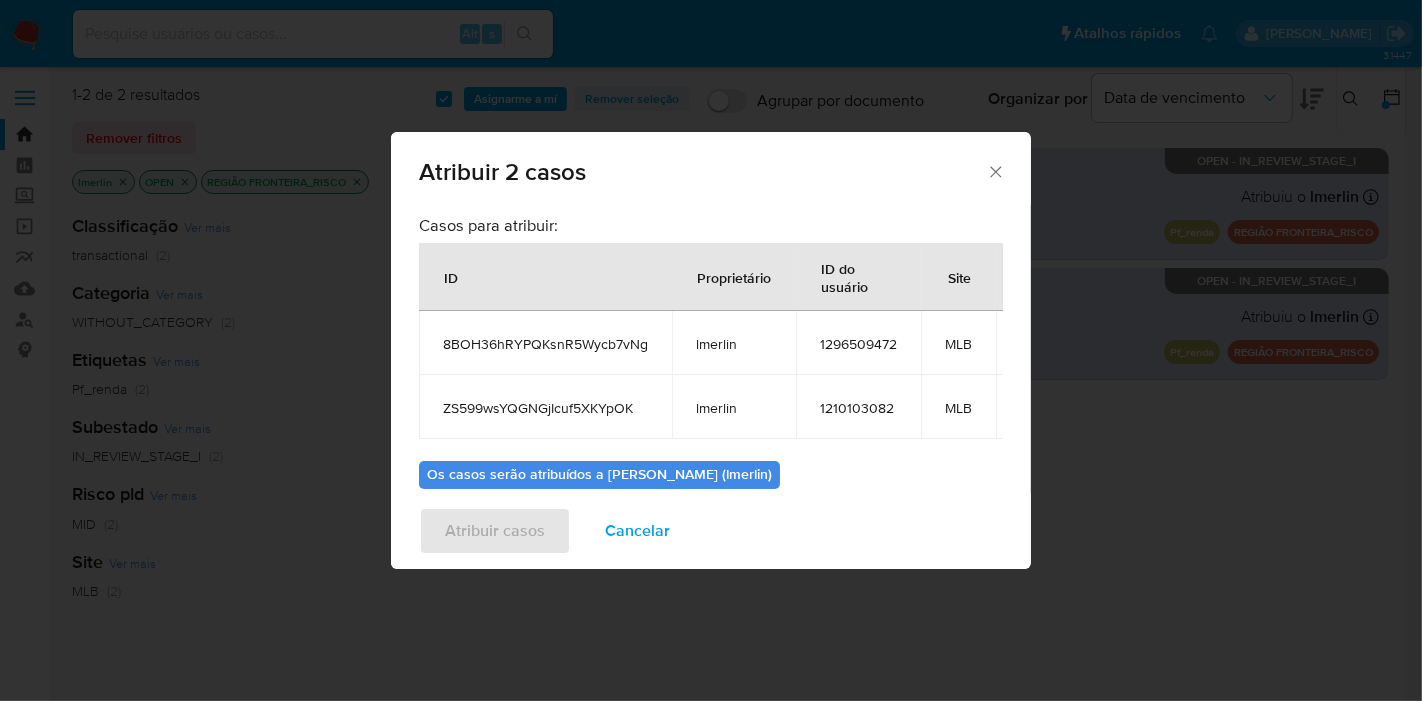 click on "1296509472" at bounding box center (858, 343) 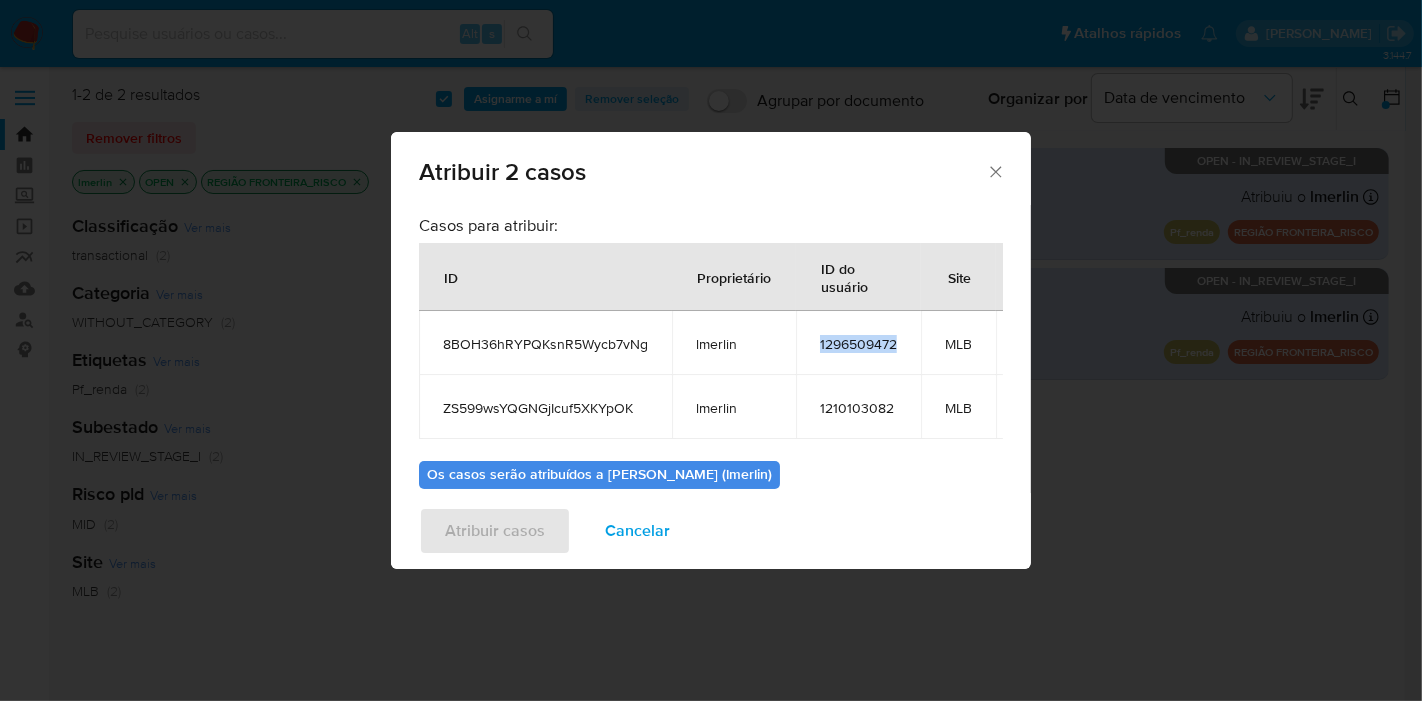 click on "1296509472" at bounding box center [858, 343] 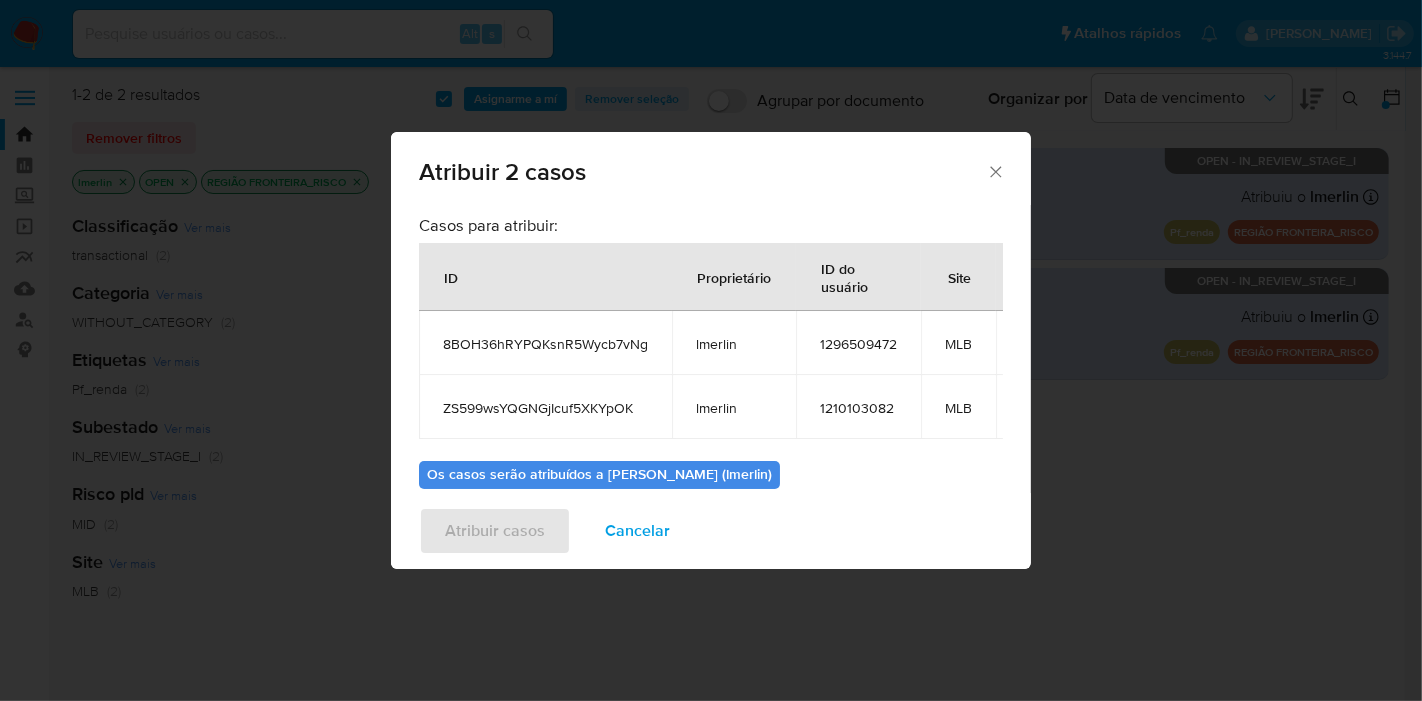 click on "1210103082" at bounding box center (858, 408) 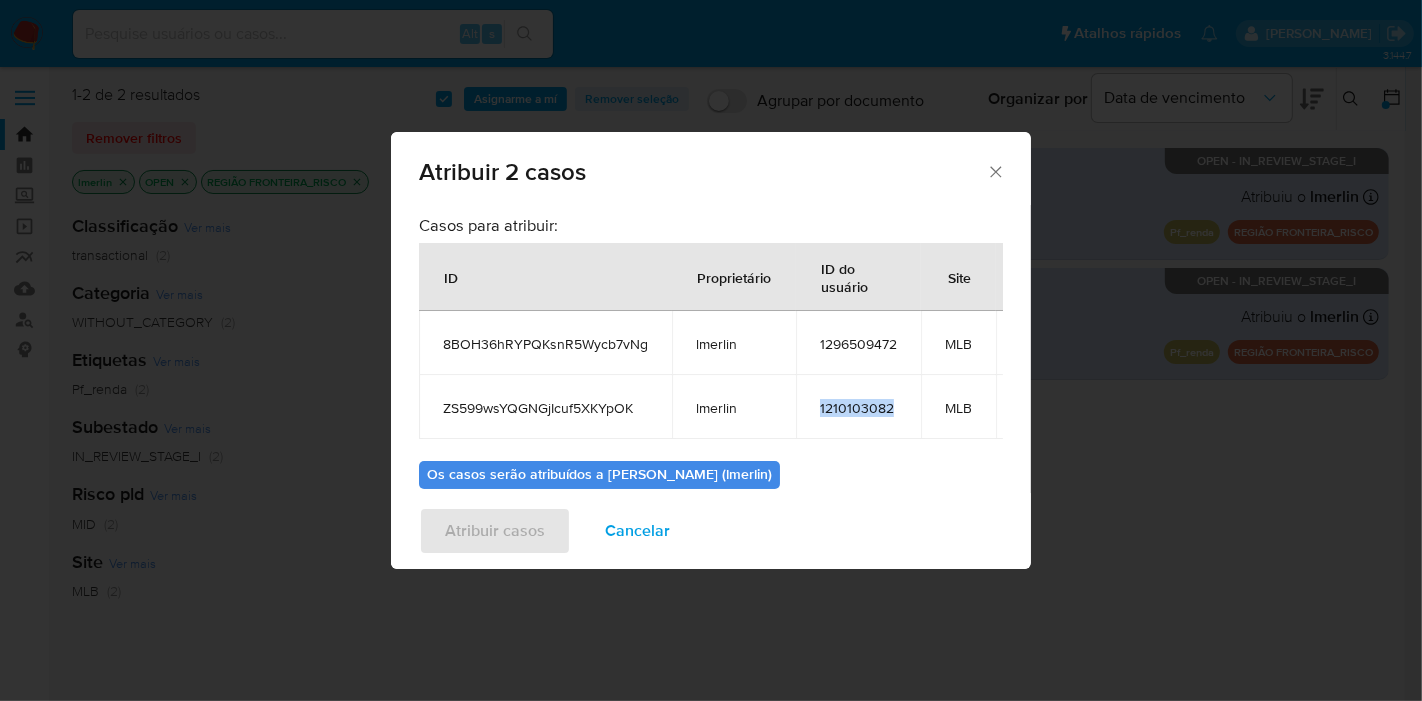 click on "1210103082" at bounding box center [858, 408] 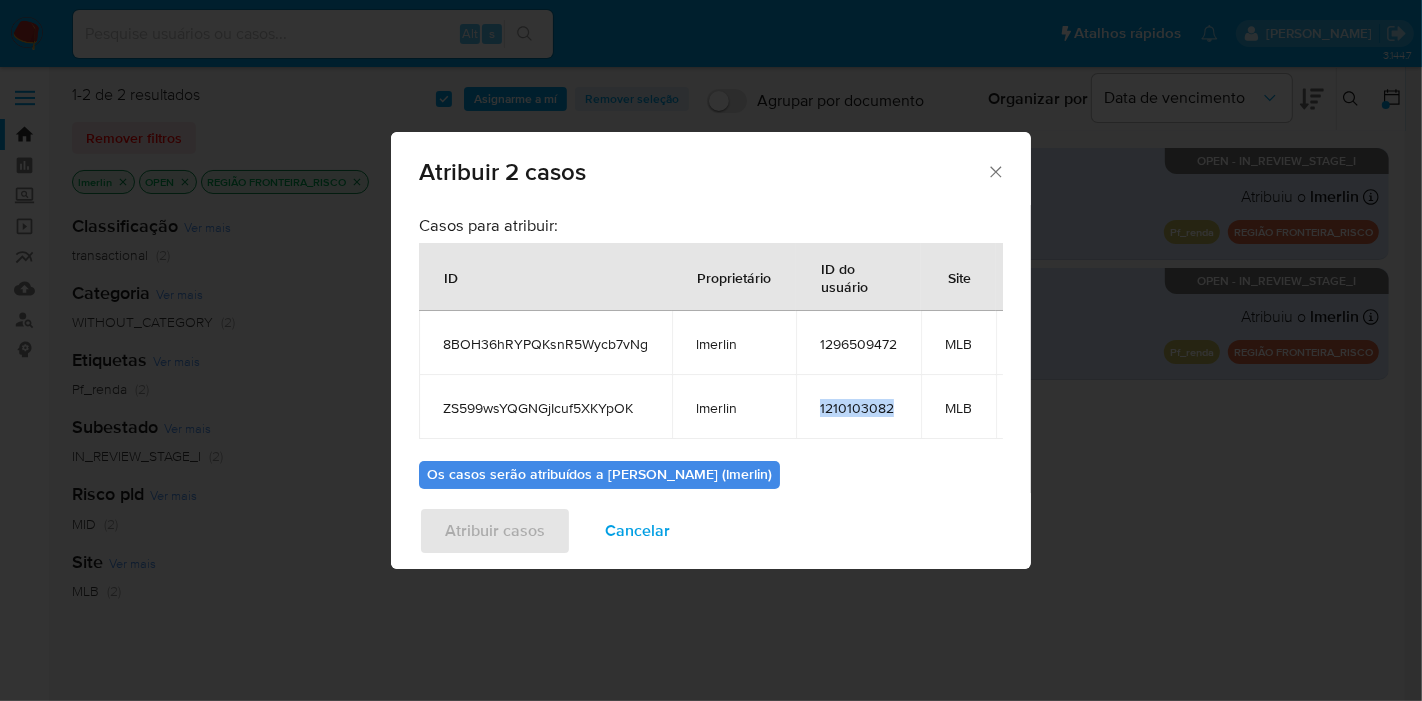 click on "Cancelar" at bounding box center [637, 531] 